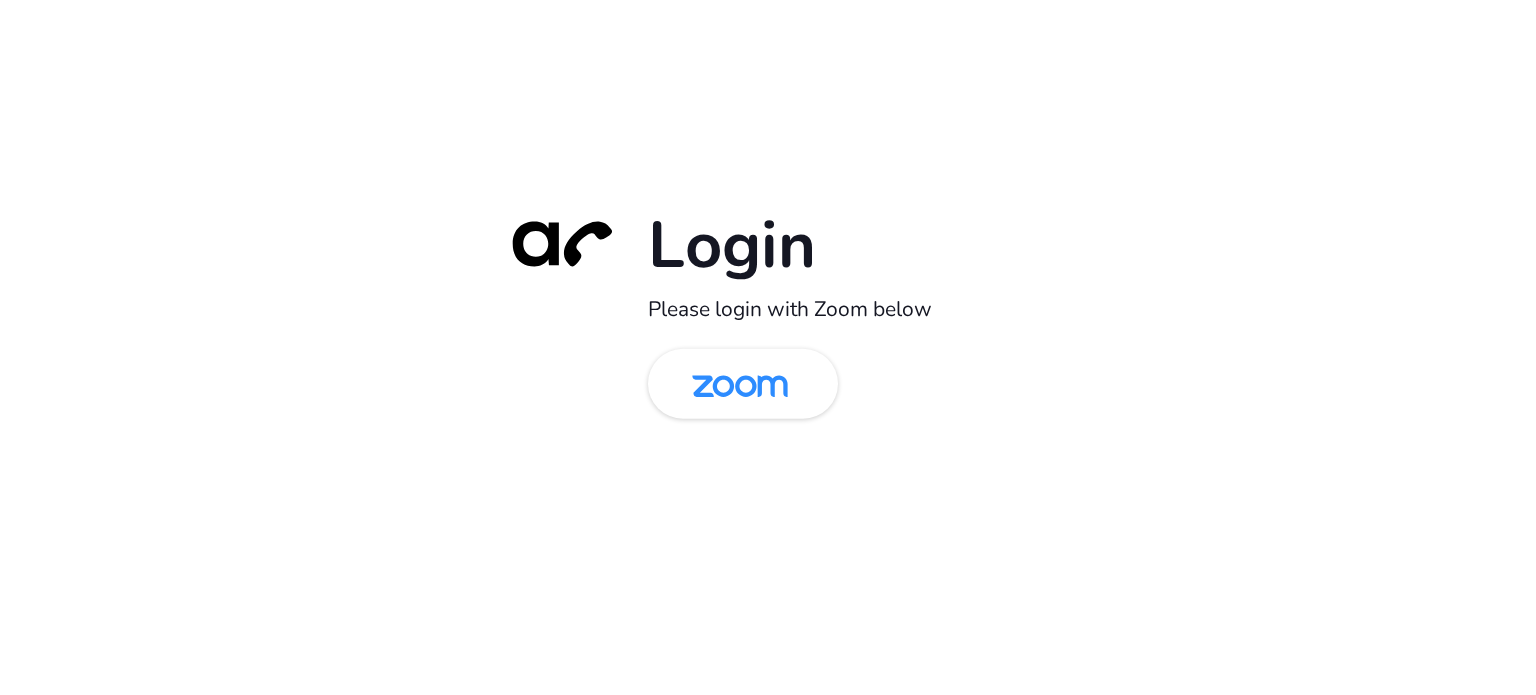 scroll, scrollTop: 0, scrollLeft: 0, axis: both 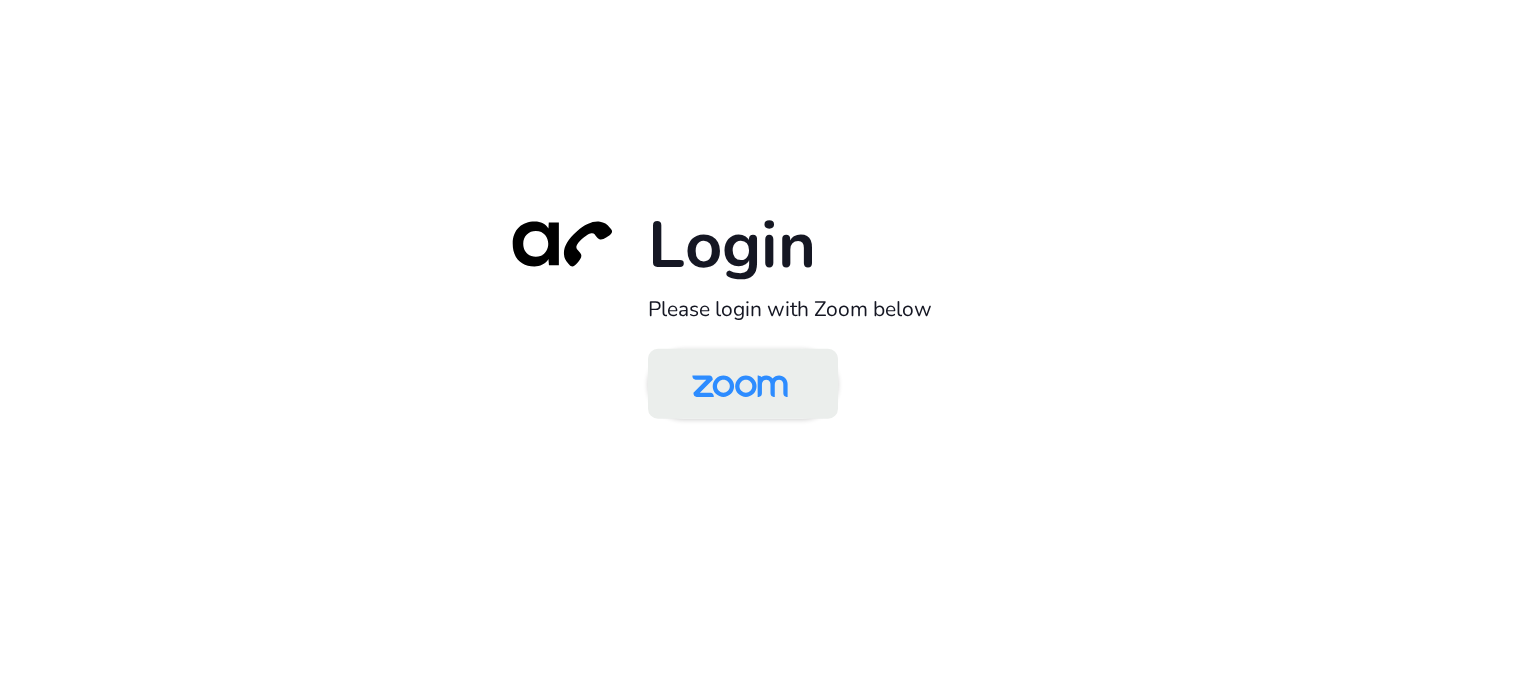 click at bounding box center [740, 385] 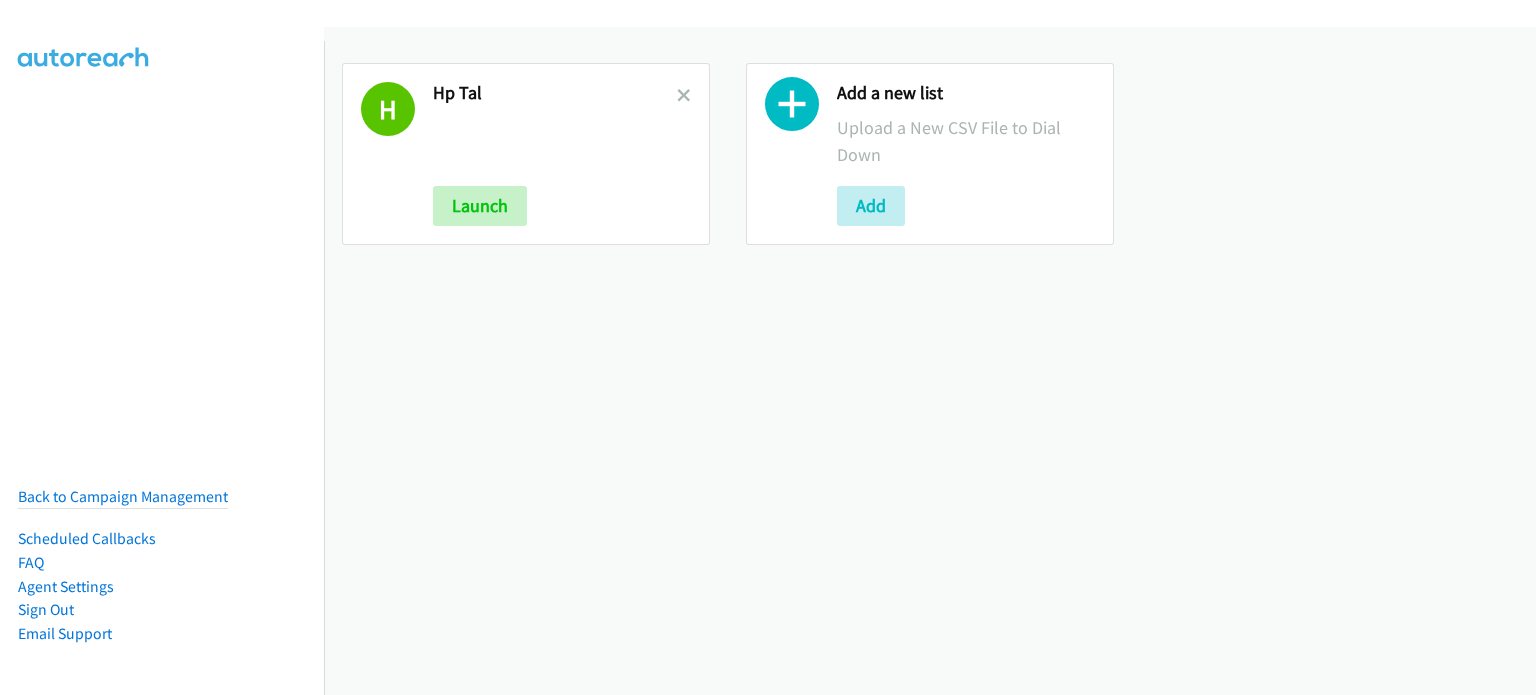 scroll, scrollTop: 0, scrollLeft: 0, axis: both 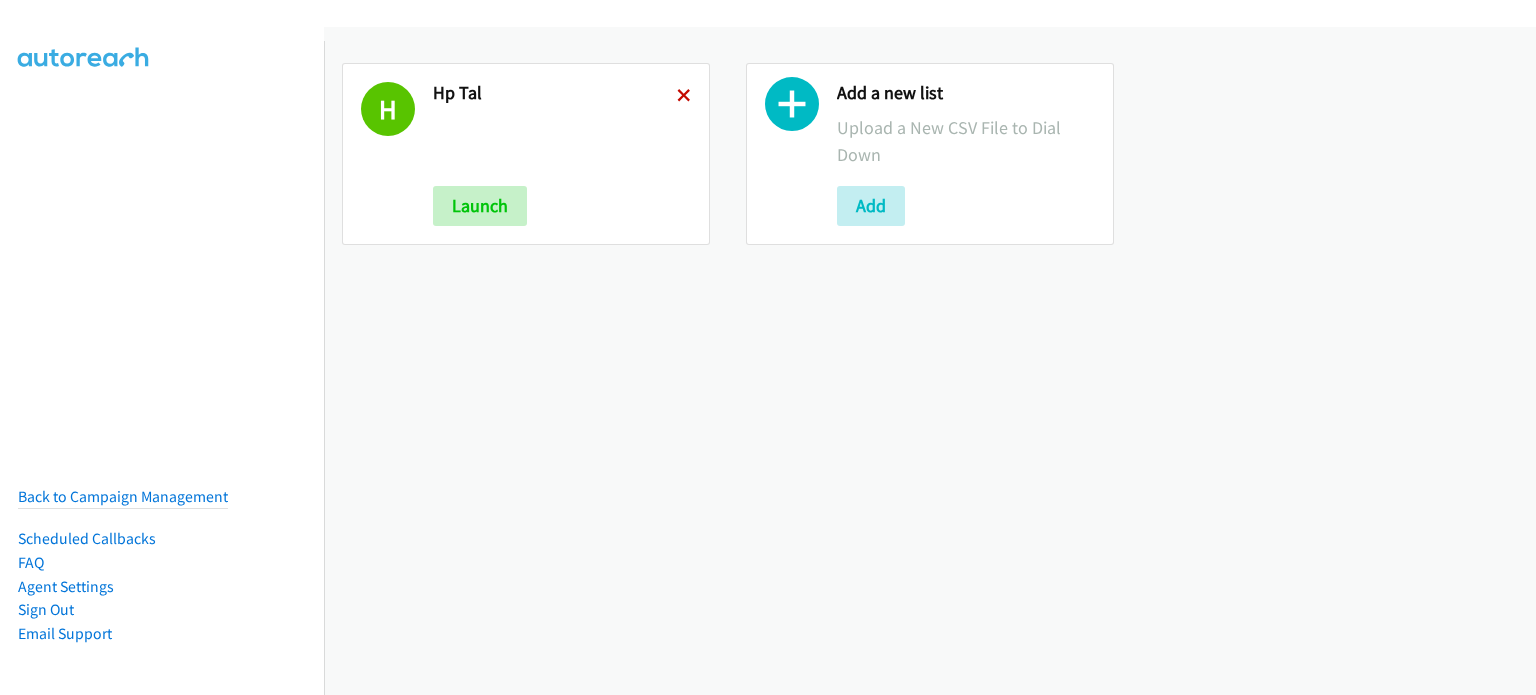 click at bounding box center [684, 97] 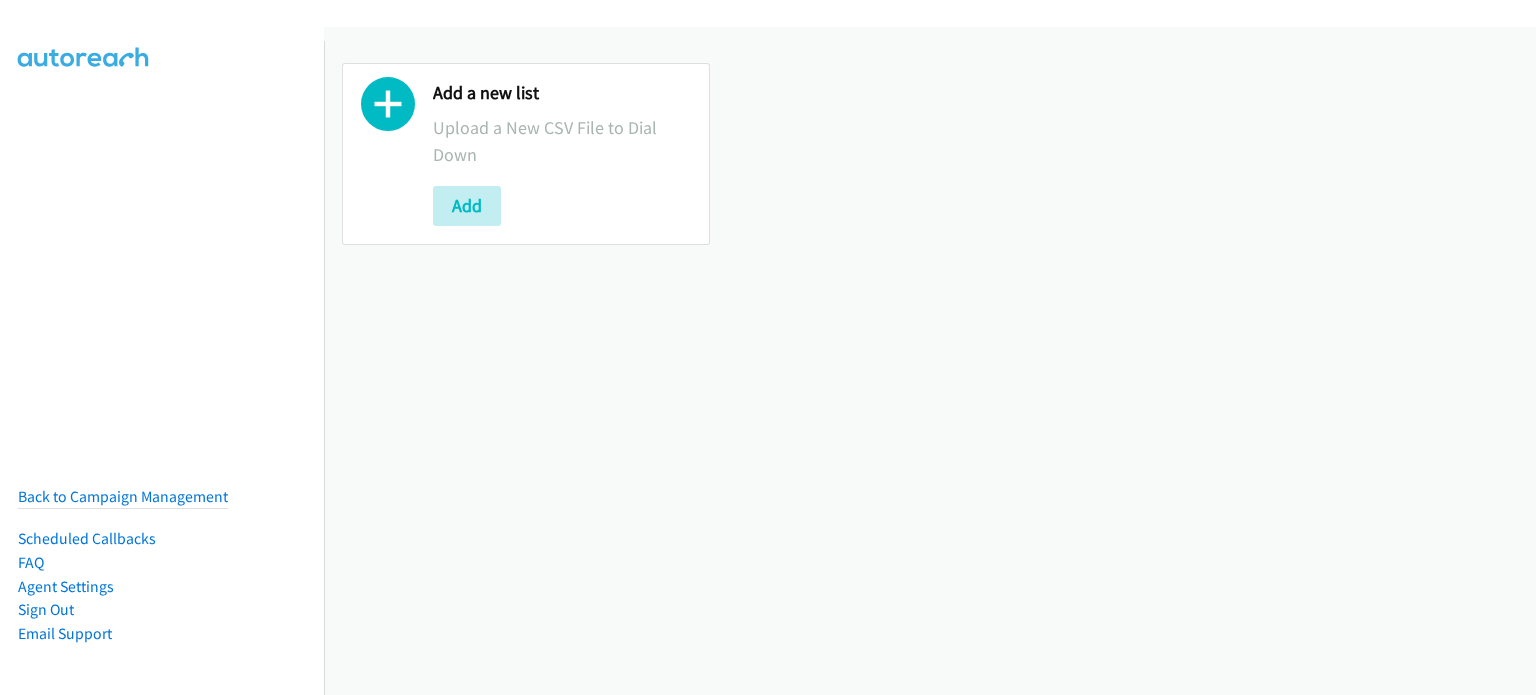 scroll, scrollTop: 0, scrollLeft: 0, axis: both 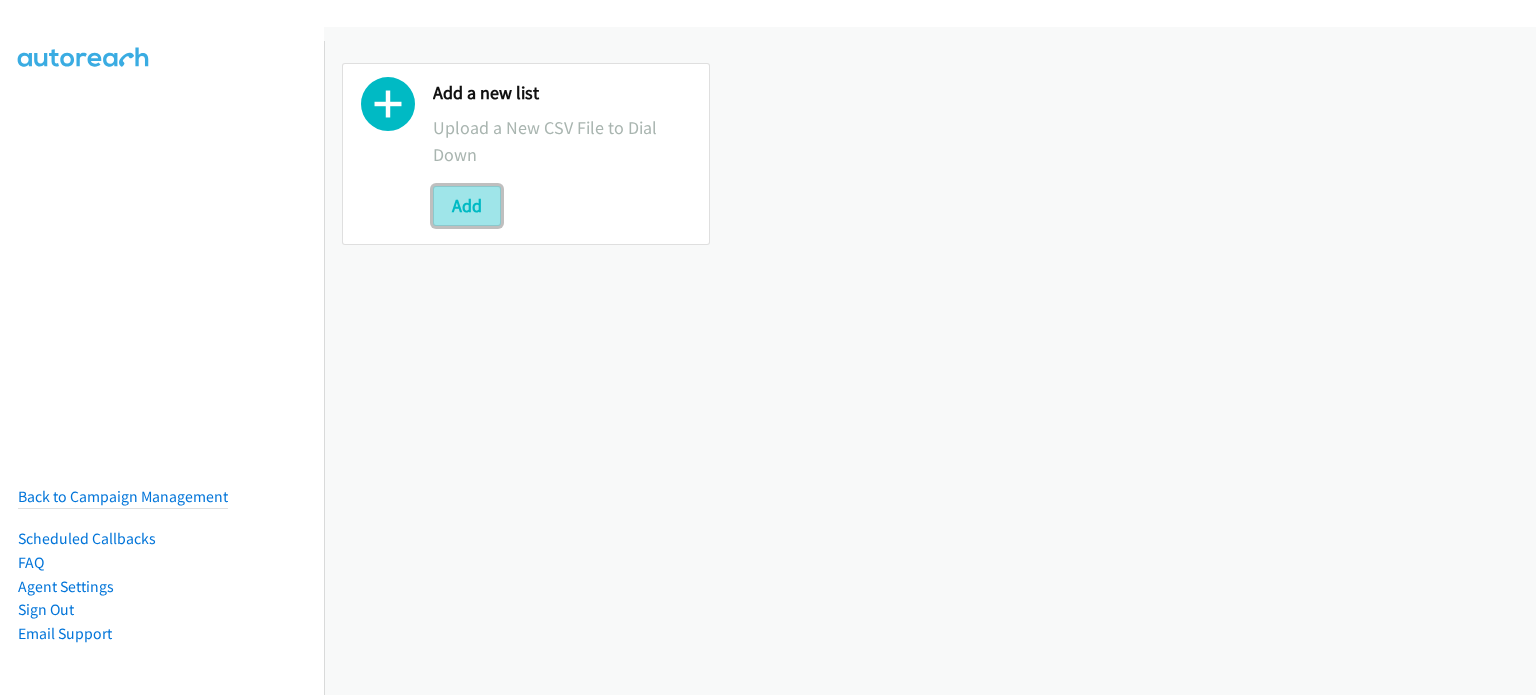 click on "Add" at bounding box center (467, 206) 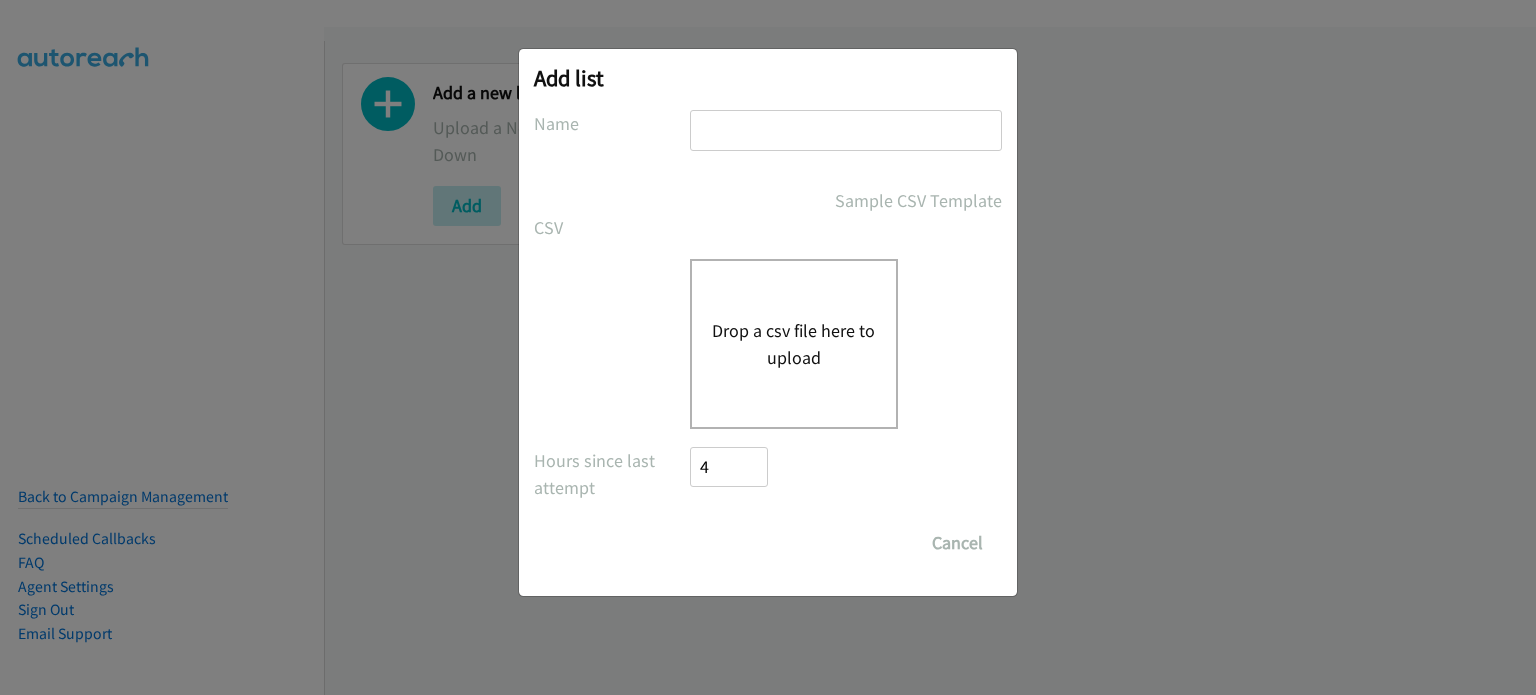 click at bounding box center [846, 130] 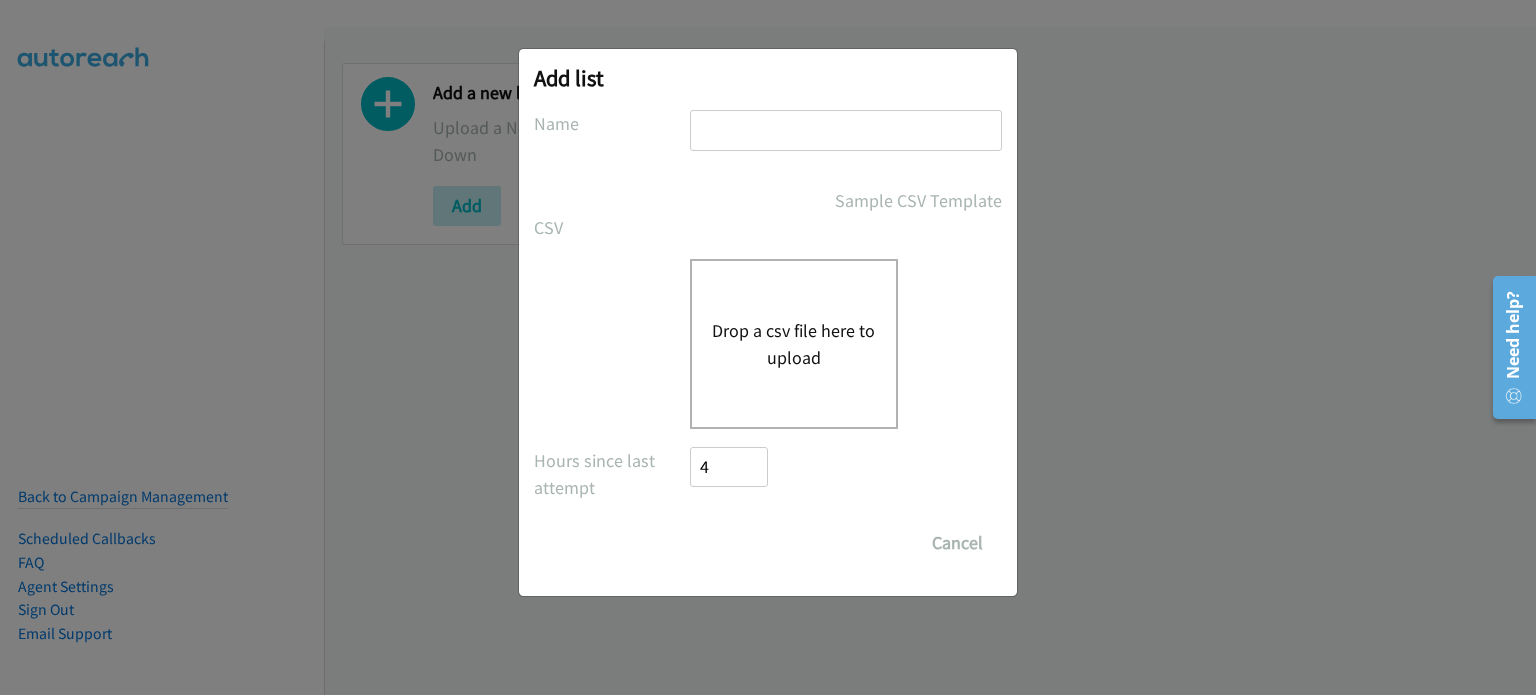 type on "HP WORKSTATIONS" 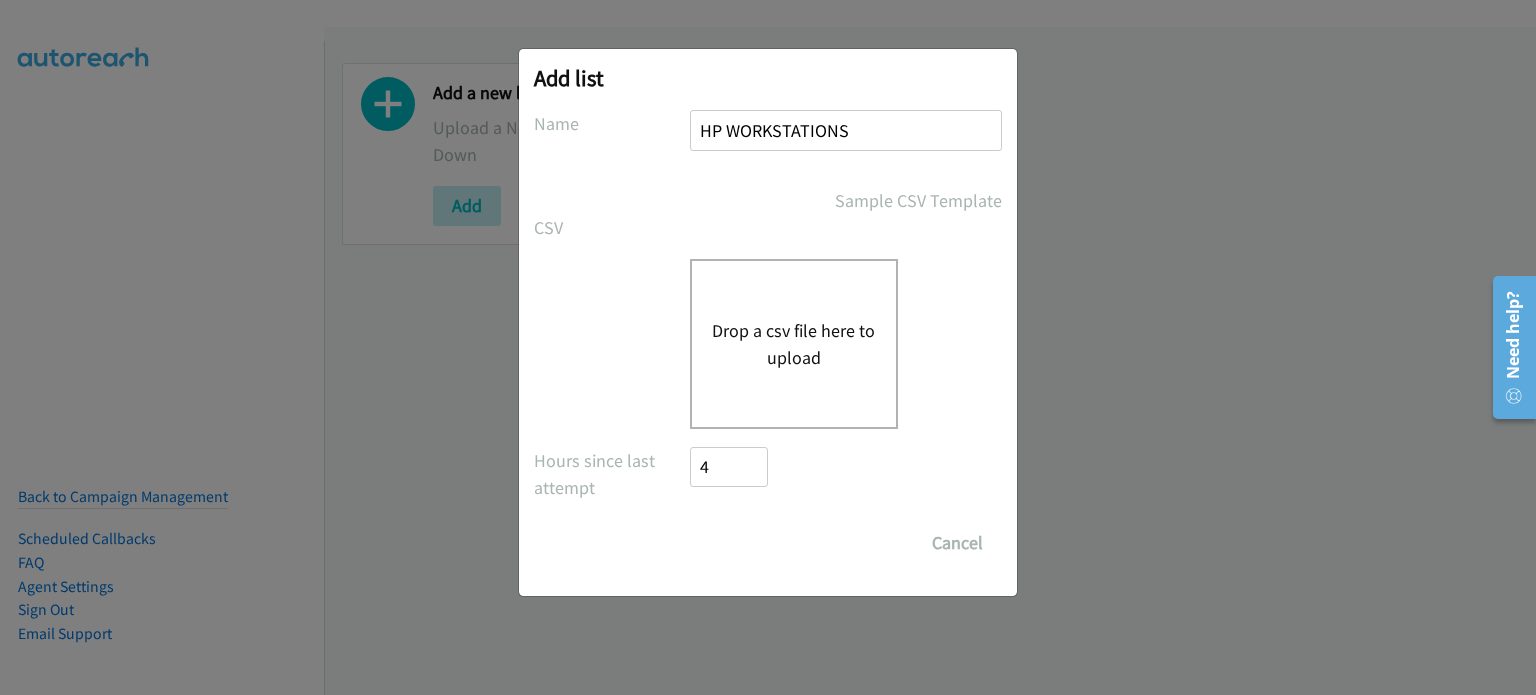 click on "Drop a csv file here to upload" at bounding box center [794, 344] 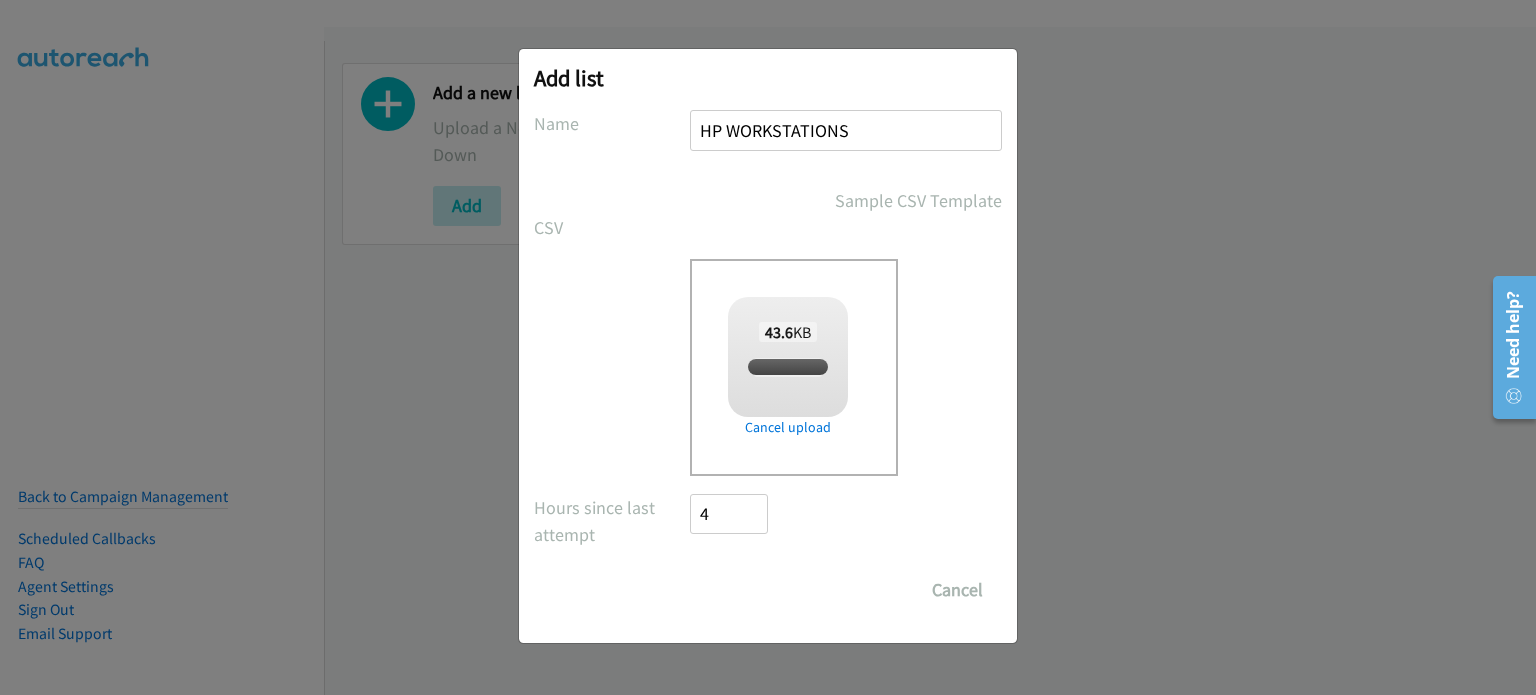 checkbox on "true" 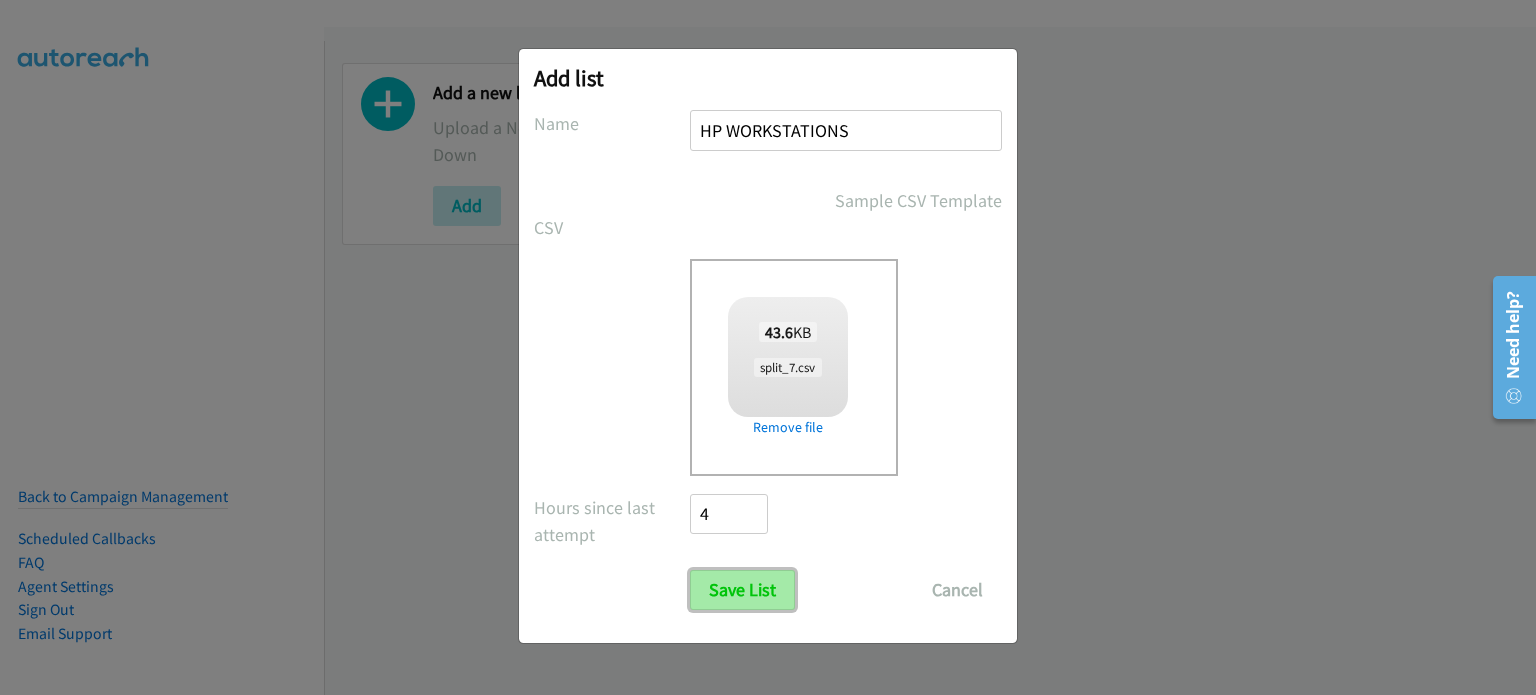 click on "Save List" at bounding box center (742, 590) 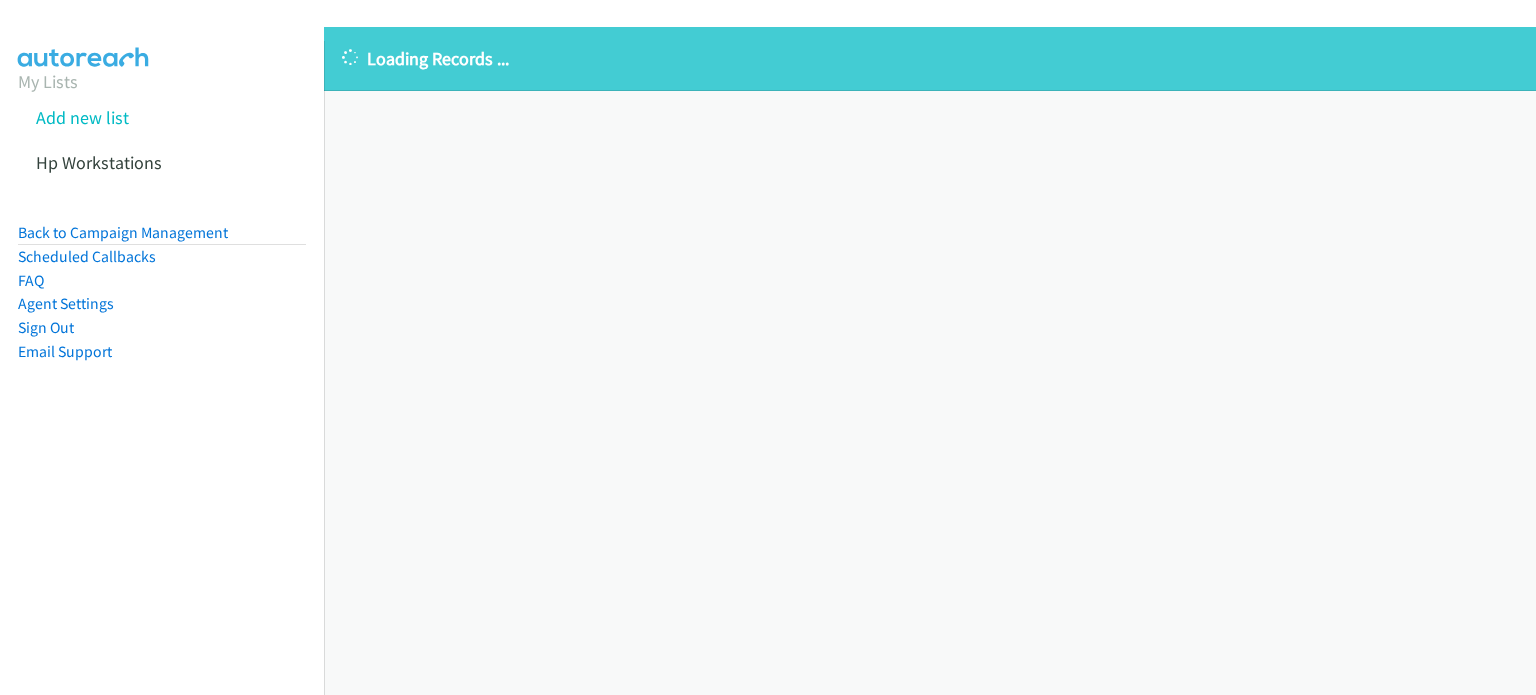 scroll, scrollTop: 0, scrollLeft: 0, axis: both 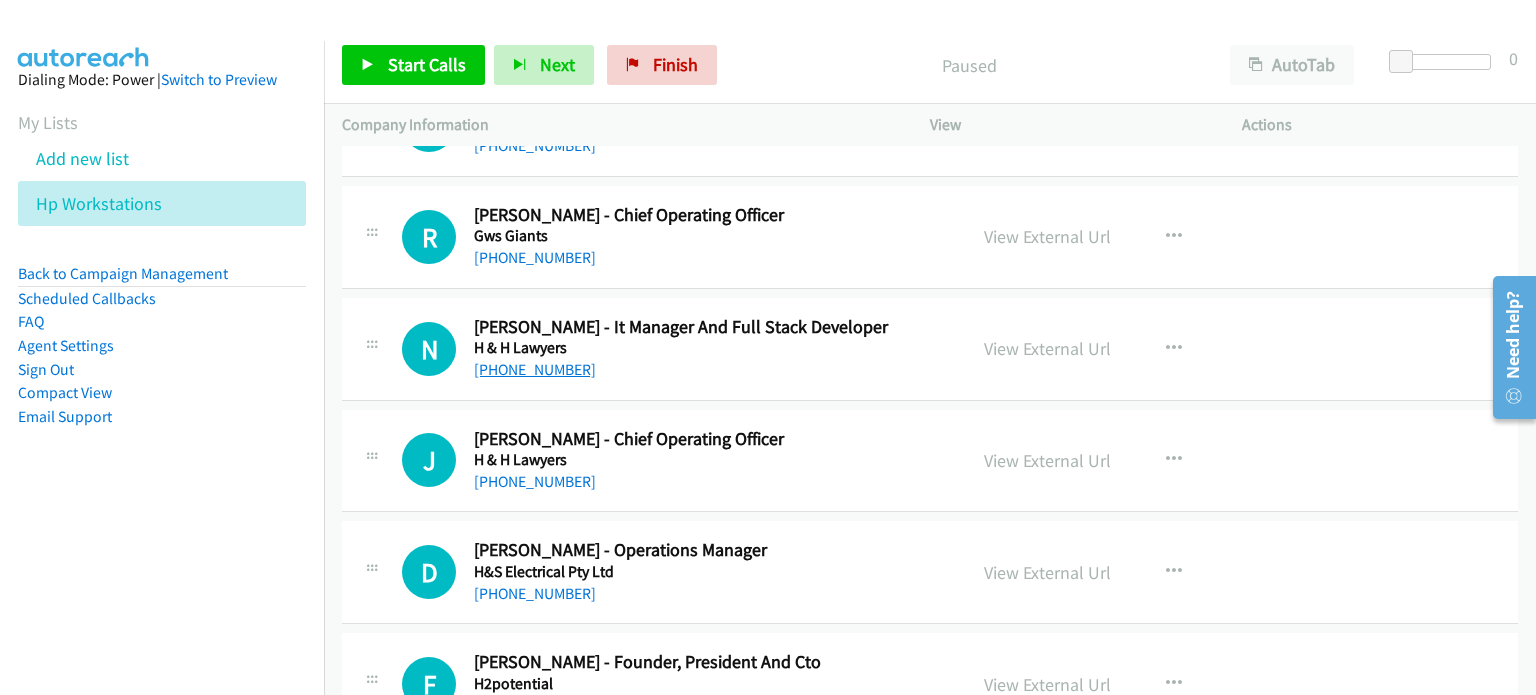 click on "+61 2 9233 1411" at bounding box center (535, 369) 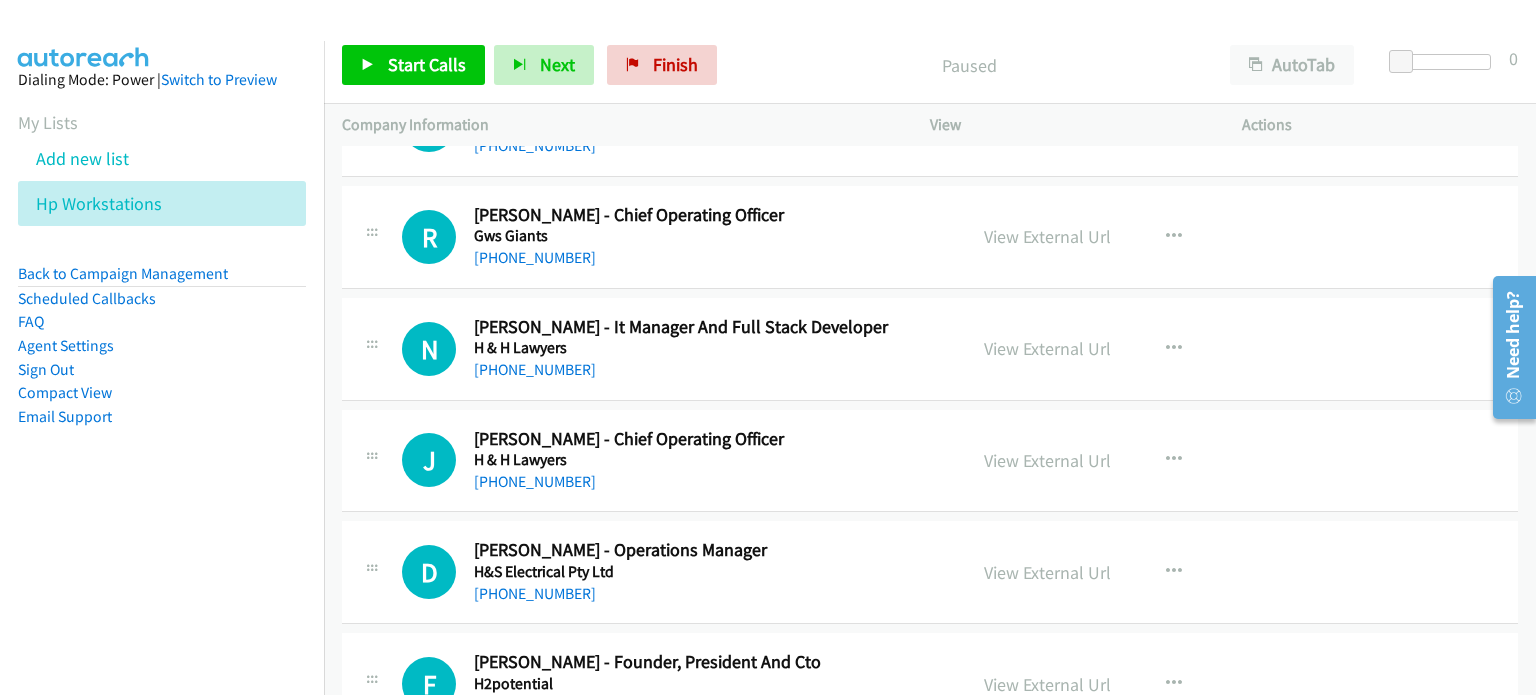 click on "N
Callback Scheduled
Narae Hyeon - It Manager And Full Stack Developer
H & H Lawyers
Australia/Sydney
+61 2 9233 1411
View External Url
View External Url
Schedule/Manage Callback
Start Calls Here
Remove from list
Add to do not call list
Reset Call Status" at bounding box center (930, 349) 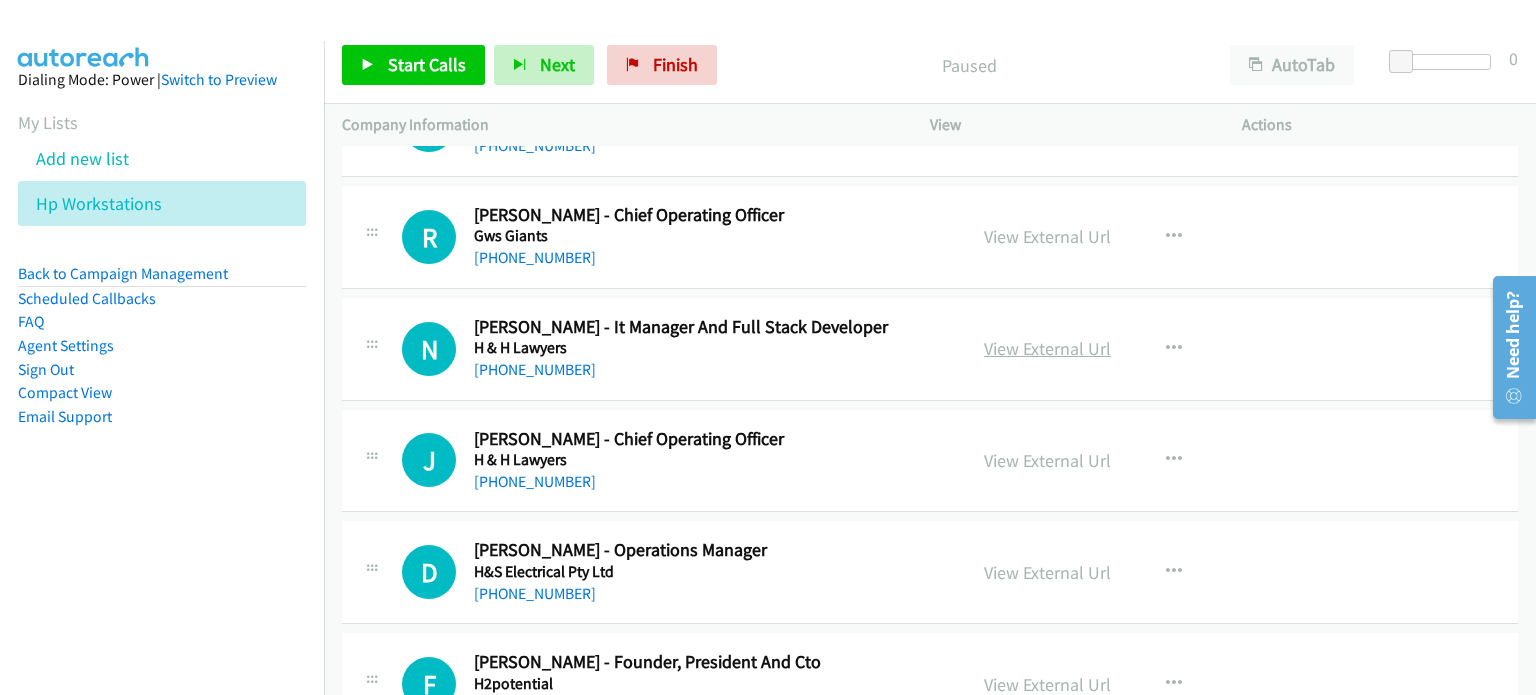 click on "View External Url" at bounding box center (1047, 348) 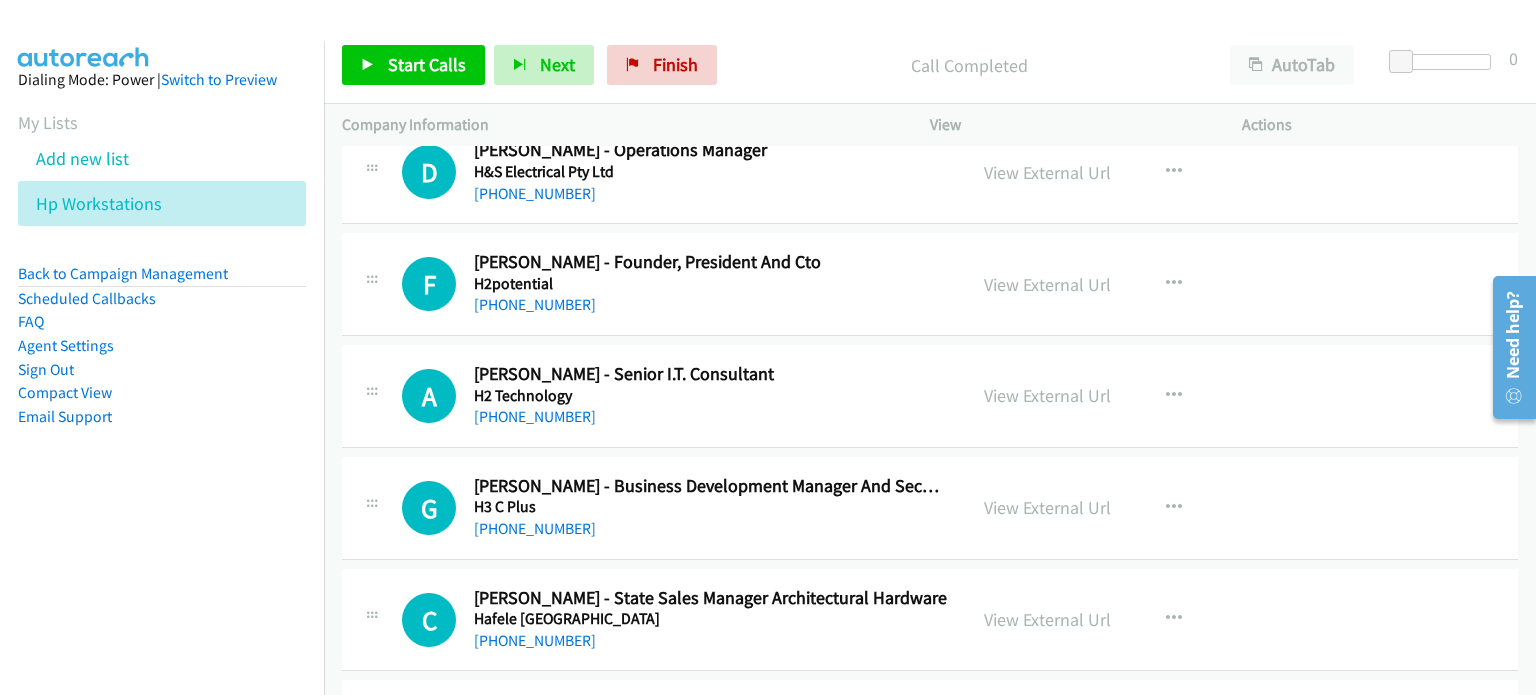 scroll, scrollTop: 800, scrollLeft: 0, axis: vertical 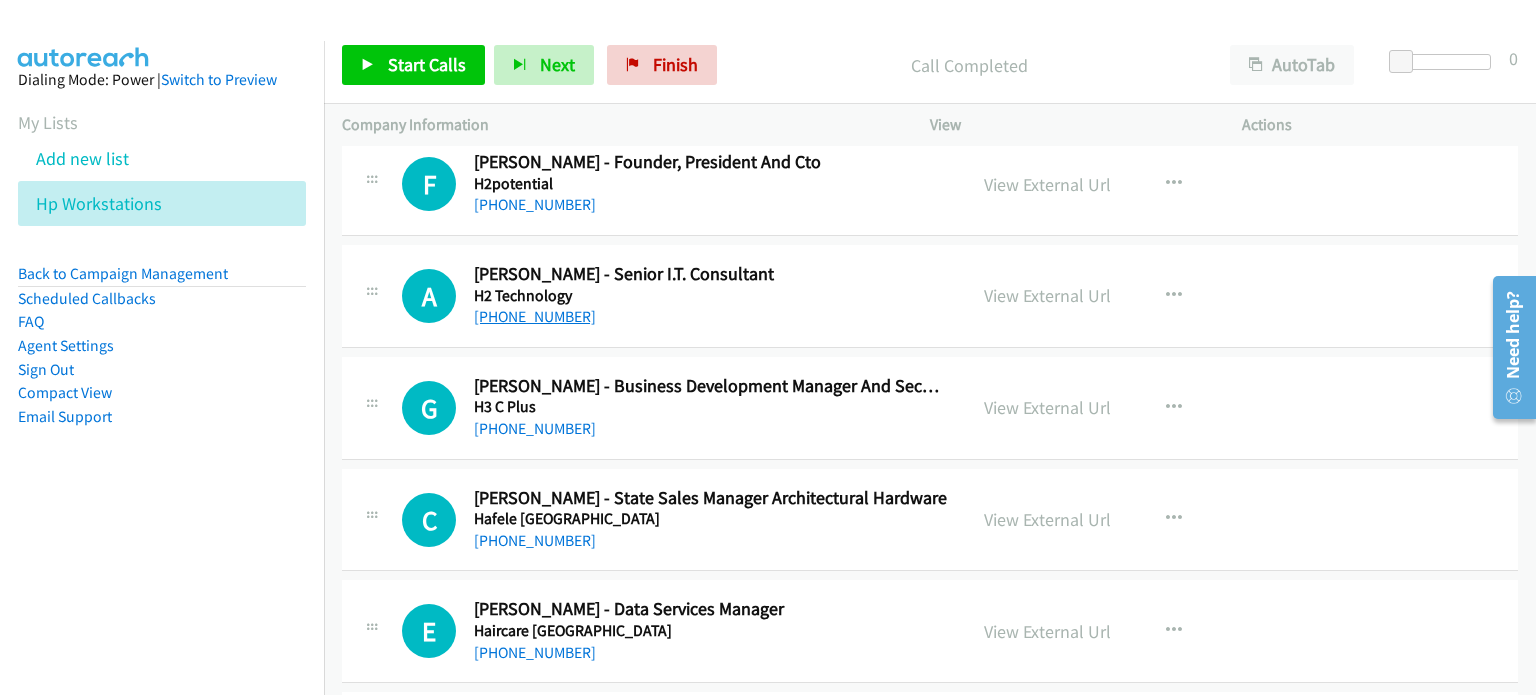 click on "+61 2 9397 7000" at bounding box center (535, 316) 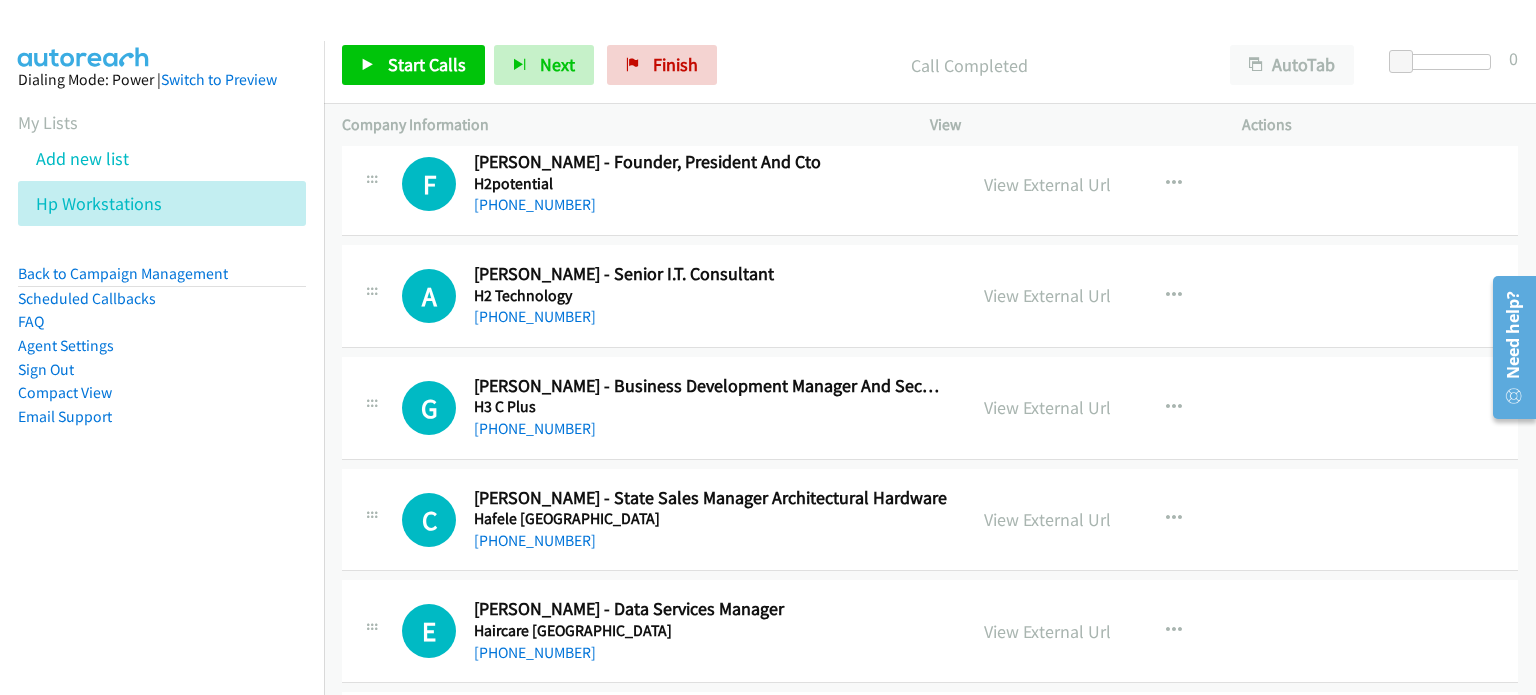 drag, startPoint x: 1308, startPoint y: 276, endPoint x: 1141, endPoint y: 283, distance: 167.14664 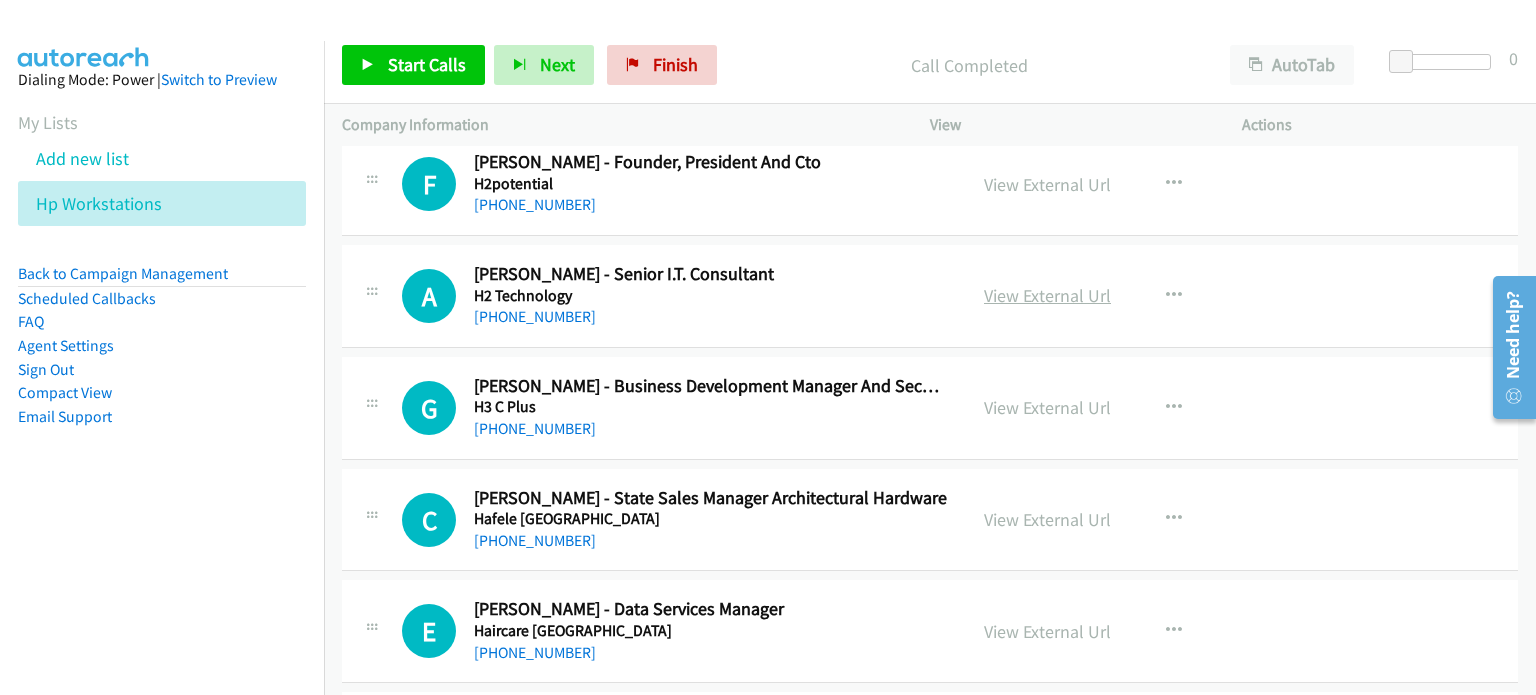 click on "View External Url" at bounding box center (1047, 295) 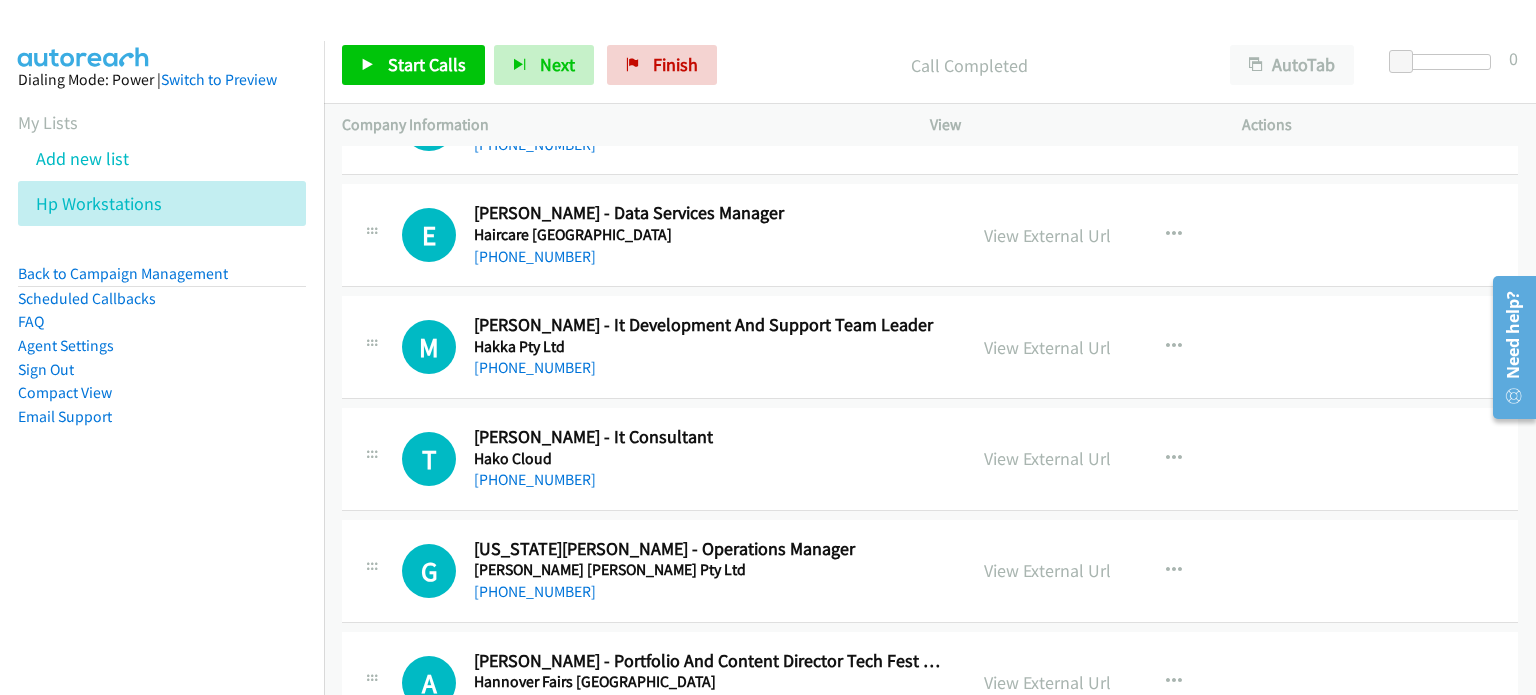 scroll, scrollTop: 1200, scrollLeft: 0, axis: vertical 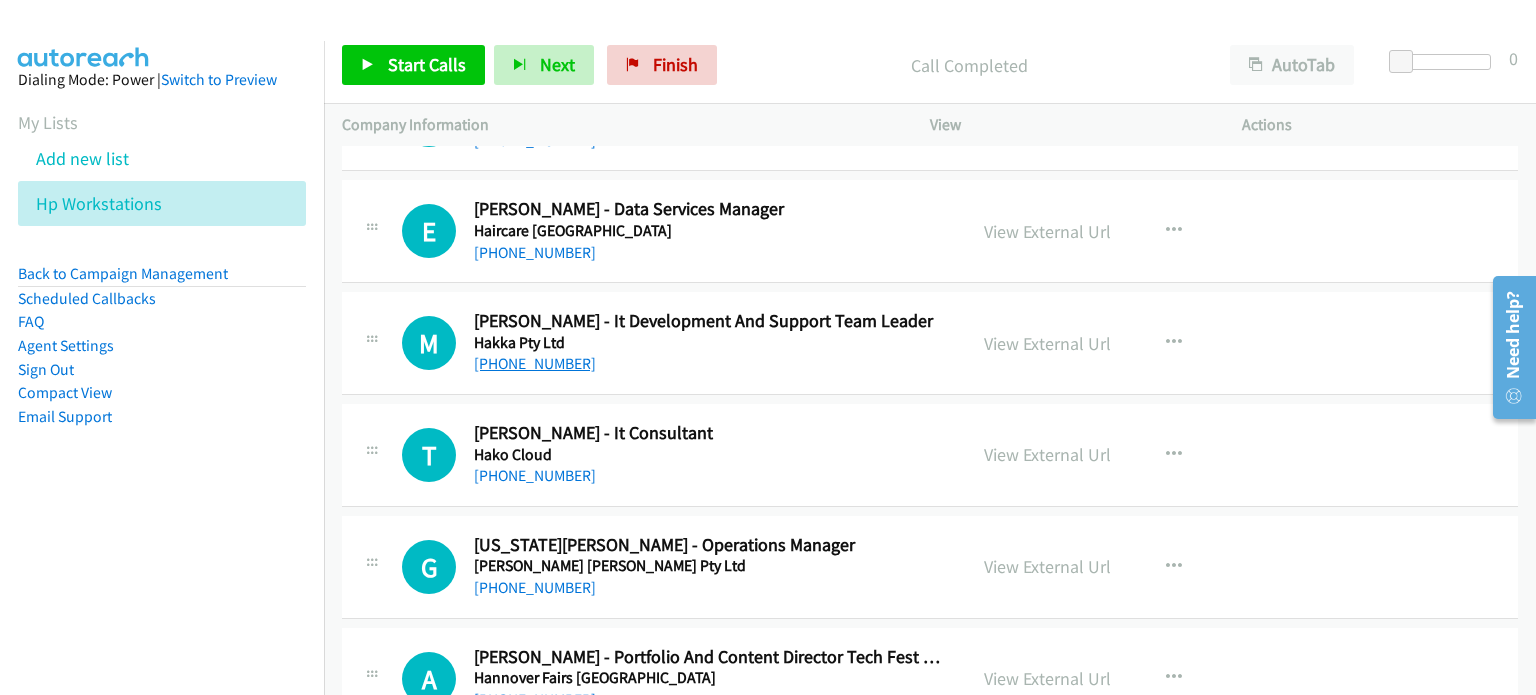 click on "+61 2 9352 1339" at bounding box center [535, 363] 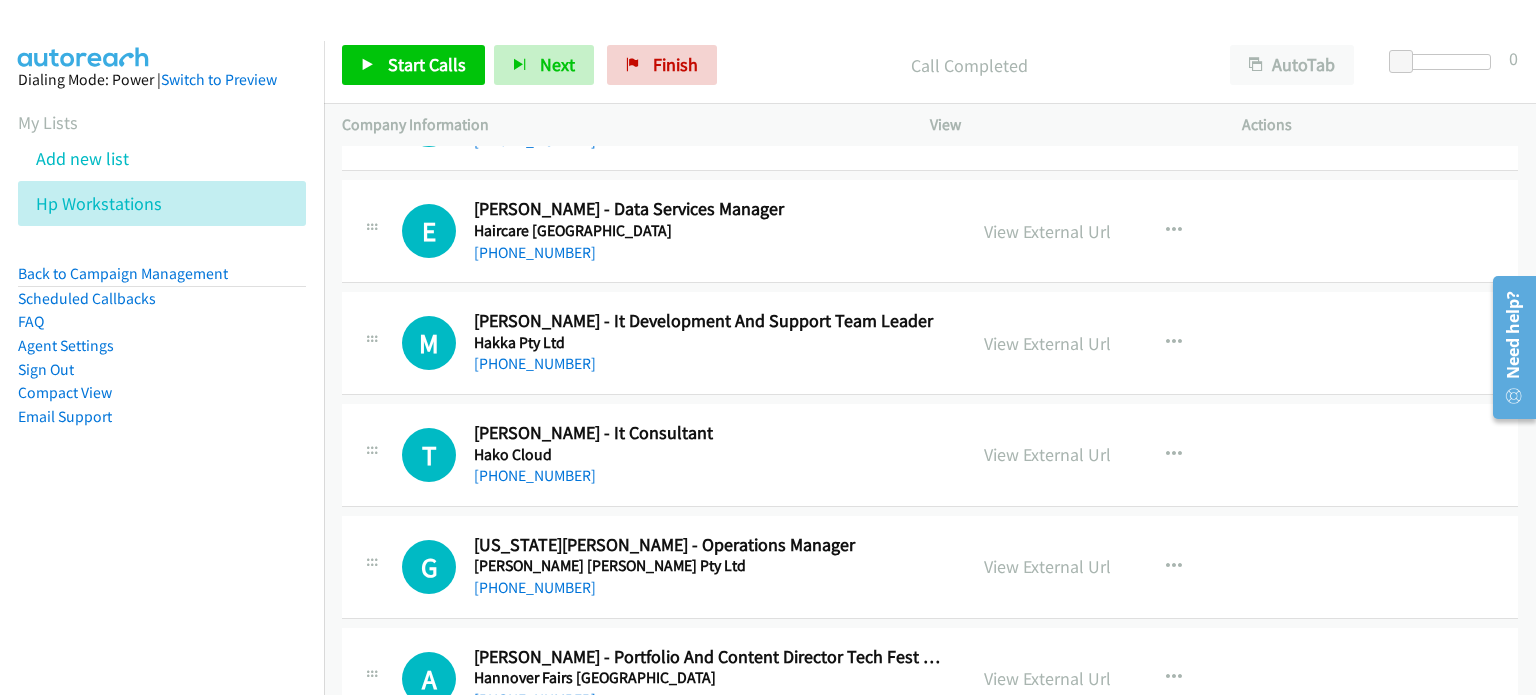 drag, startPoint x: 1352, startPoint y: 342, endPoint x: 1241, endPoint y: 347, distance: 111.11256 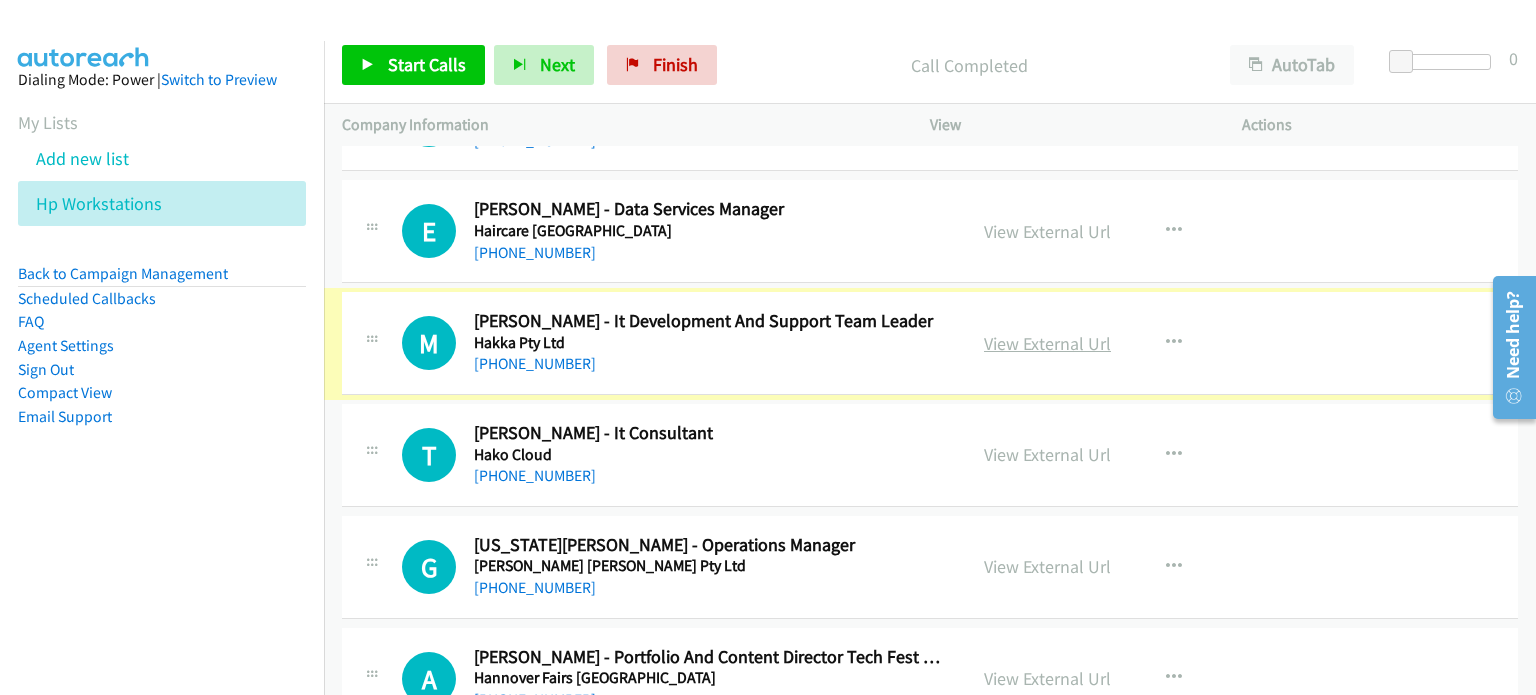 click on "View External Url" at bounding box center [1047, 343] 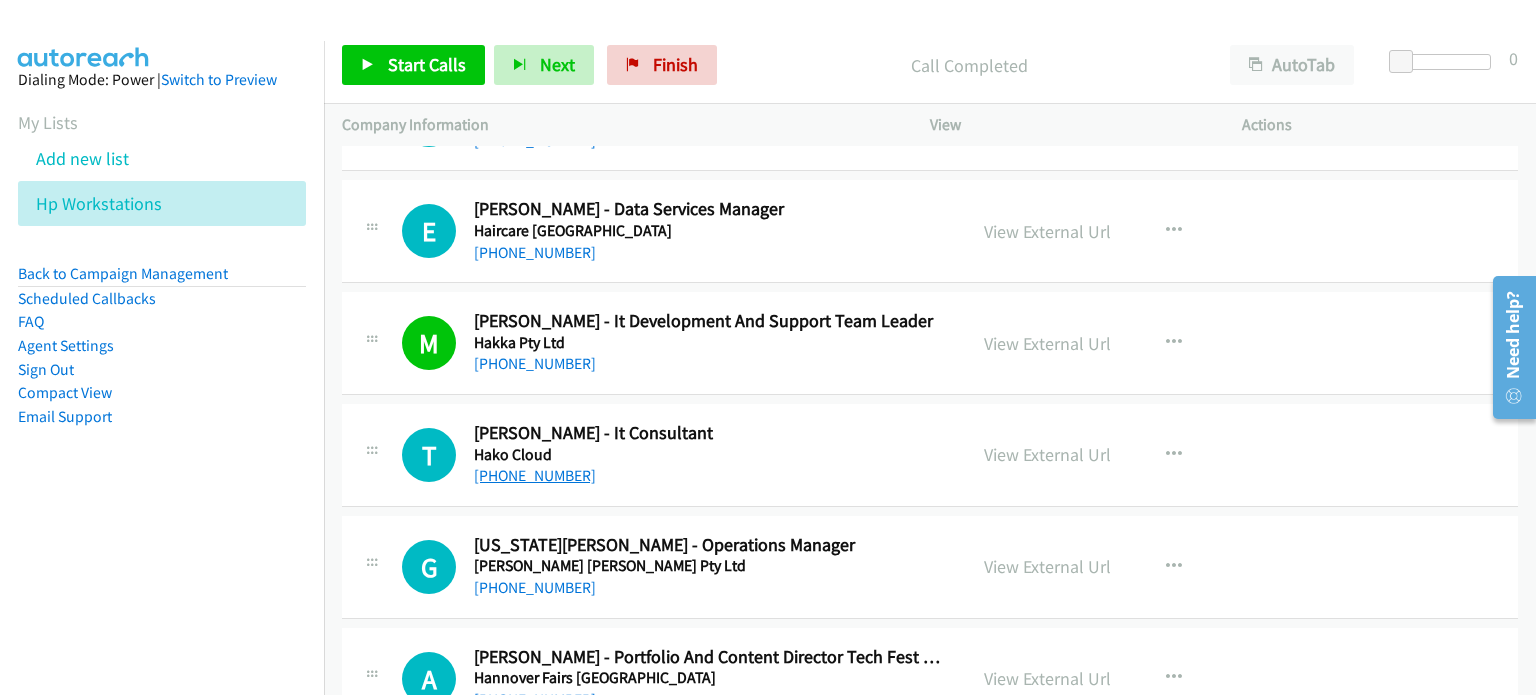 click on "+61 478 018 366" at bounding box center [535, 475] 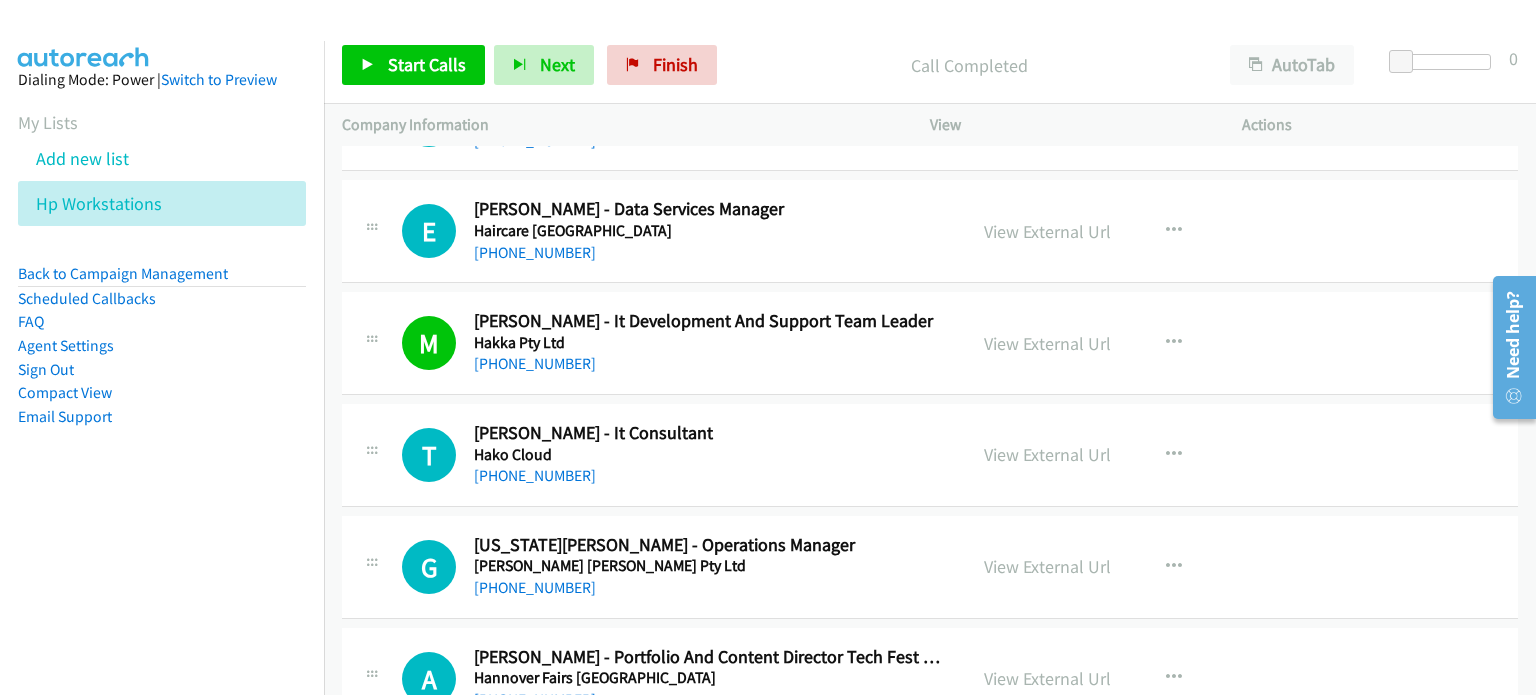 drag, startPoint x: 1319, startPoint y: 442, endPoint x: 1270, endPoint y: 443, distance: 49.010204 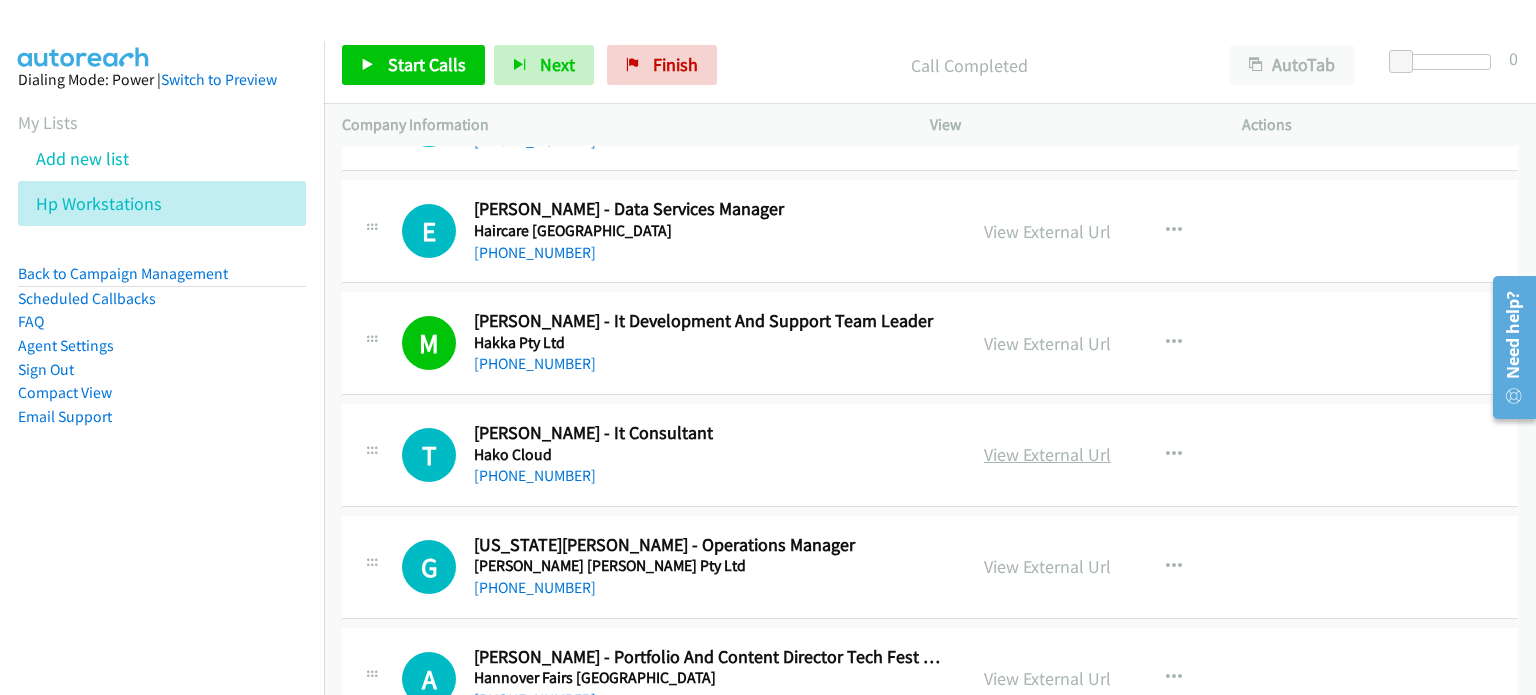 click on "View External Url" at bounding box center (1047, 454) 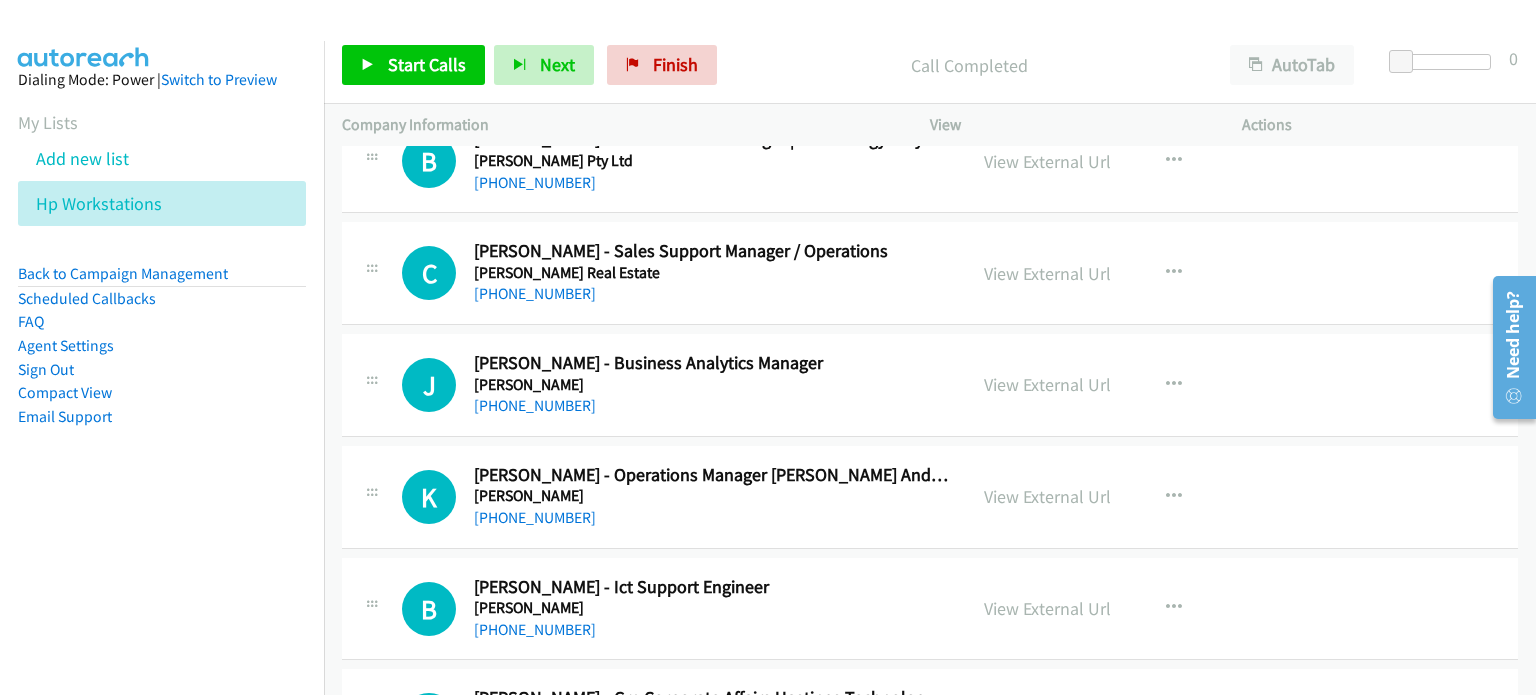 scroll, scrollTop: 2700, scrollLeft: 0, axis: vertical 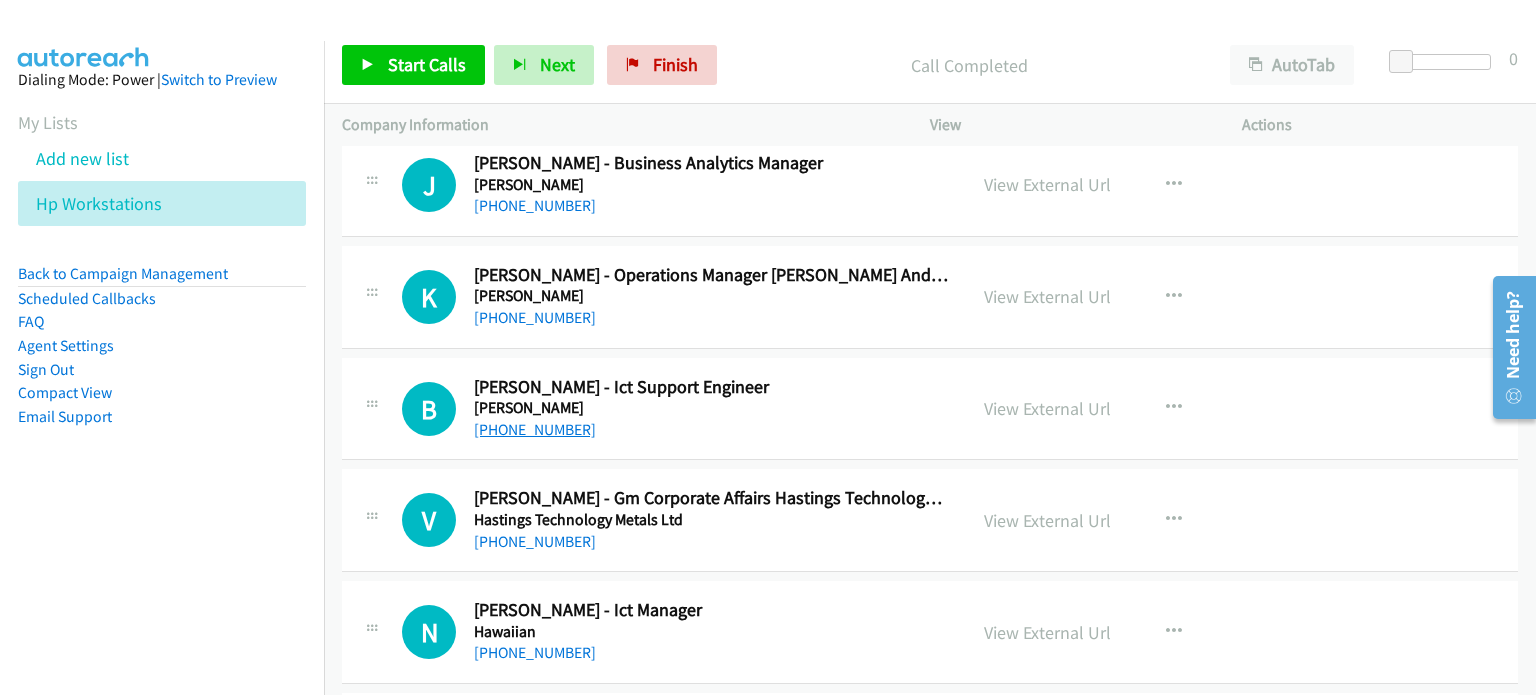 click on "+61 433 916 903" at bounding box center [535, 429] 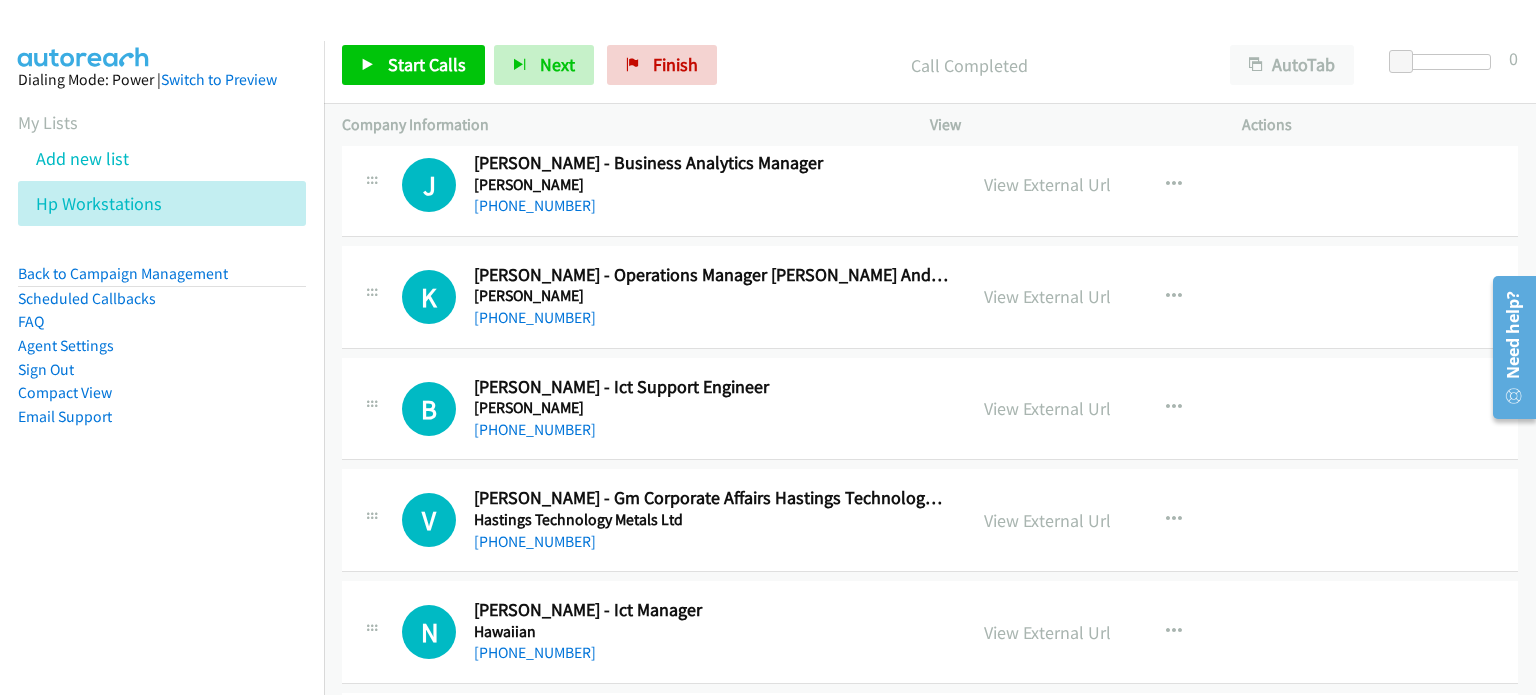 drag, startPoint x: 1360, startPoint y: 363, endPoint x: 1144, endPoint y: 378, distance: 216.5202 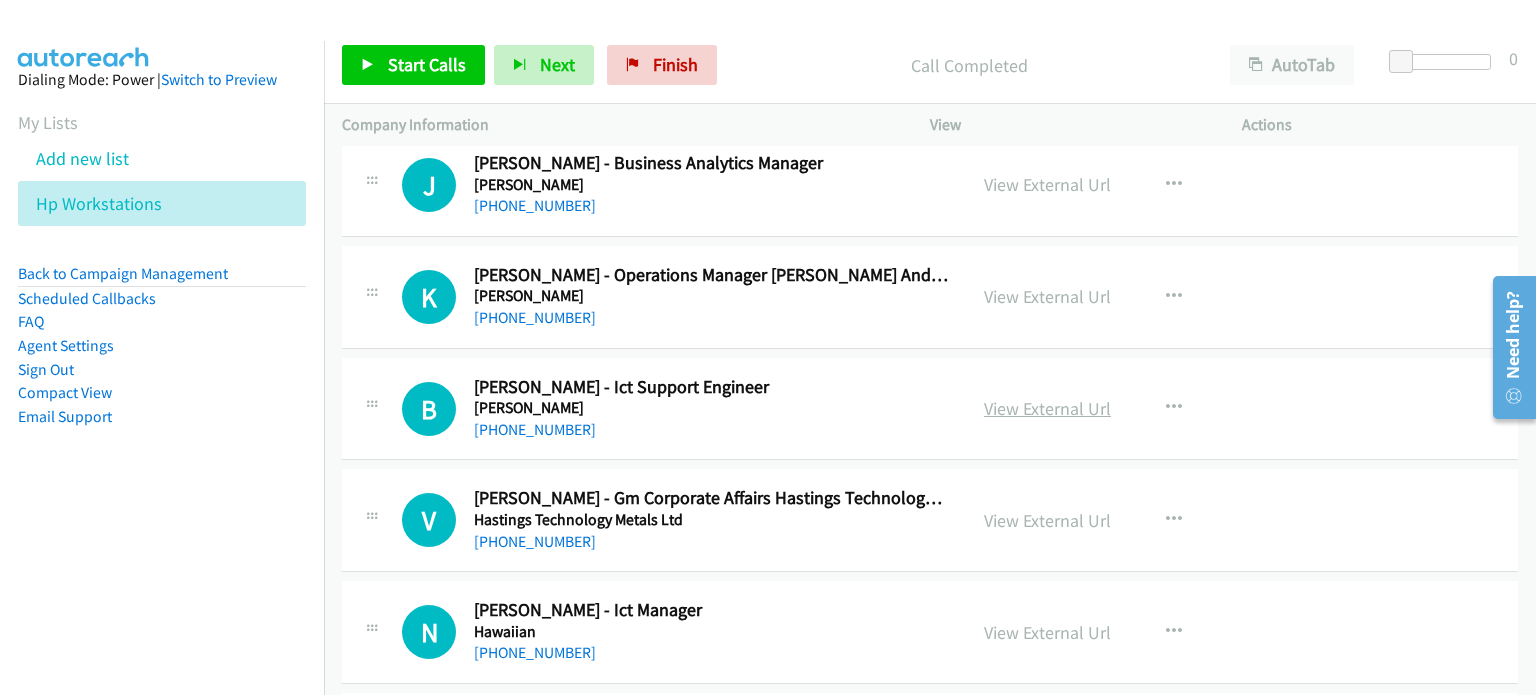 click on "View External Url" at bounding box center [1047, 408] 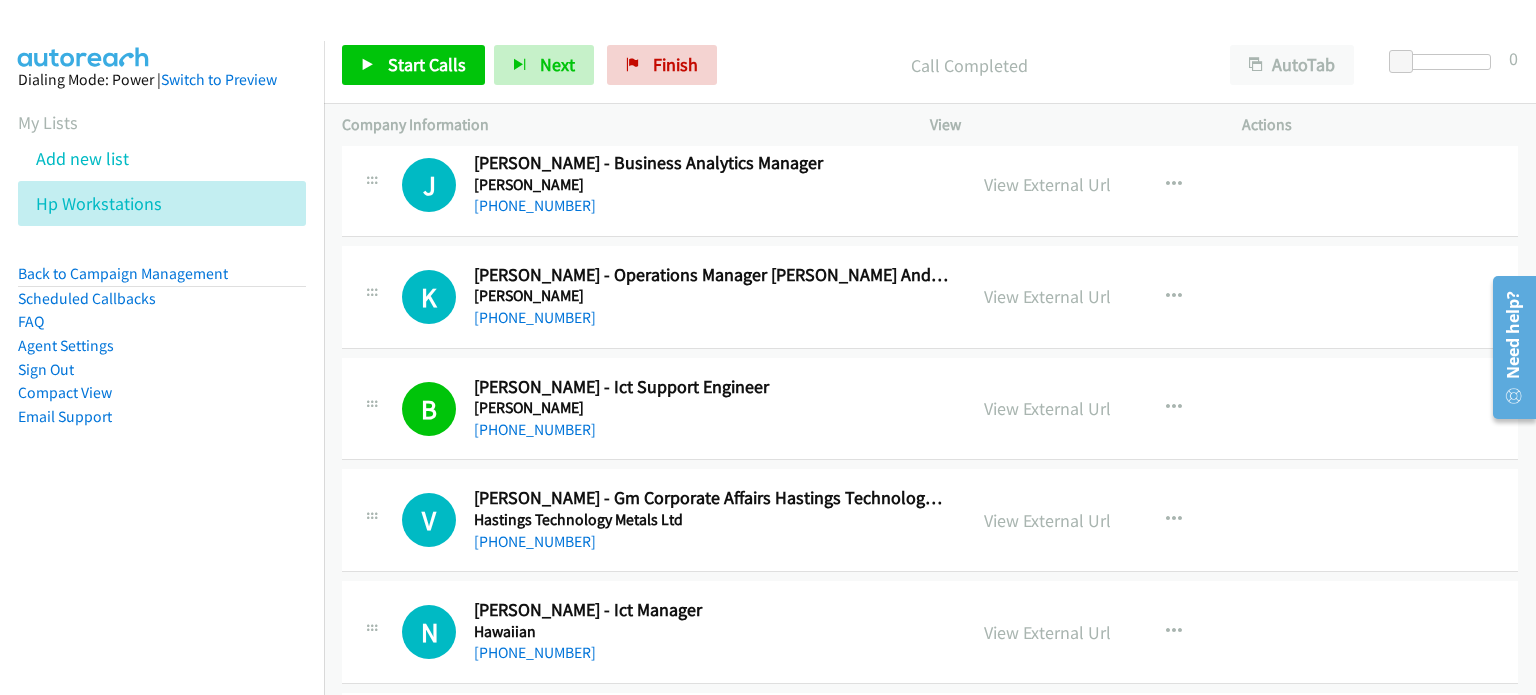 scroll, scrollTop: 2800, scrollLeft: 0, axis: vertical 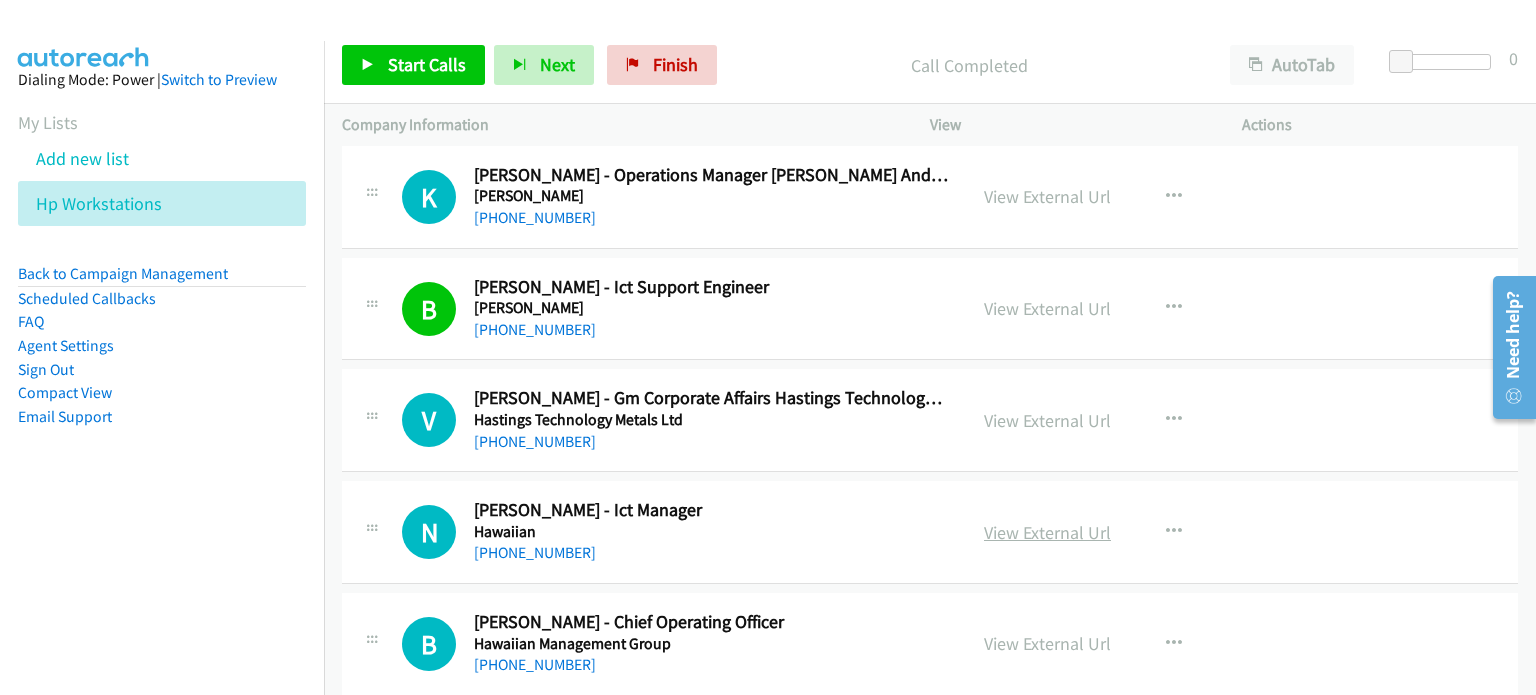 click on "View External Url" at bounding box center [1047, 532] 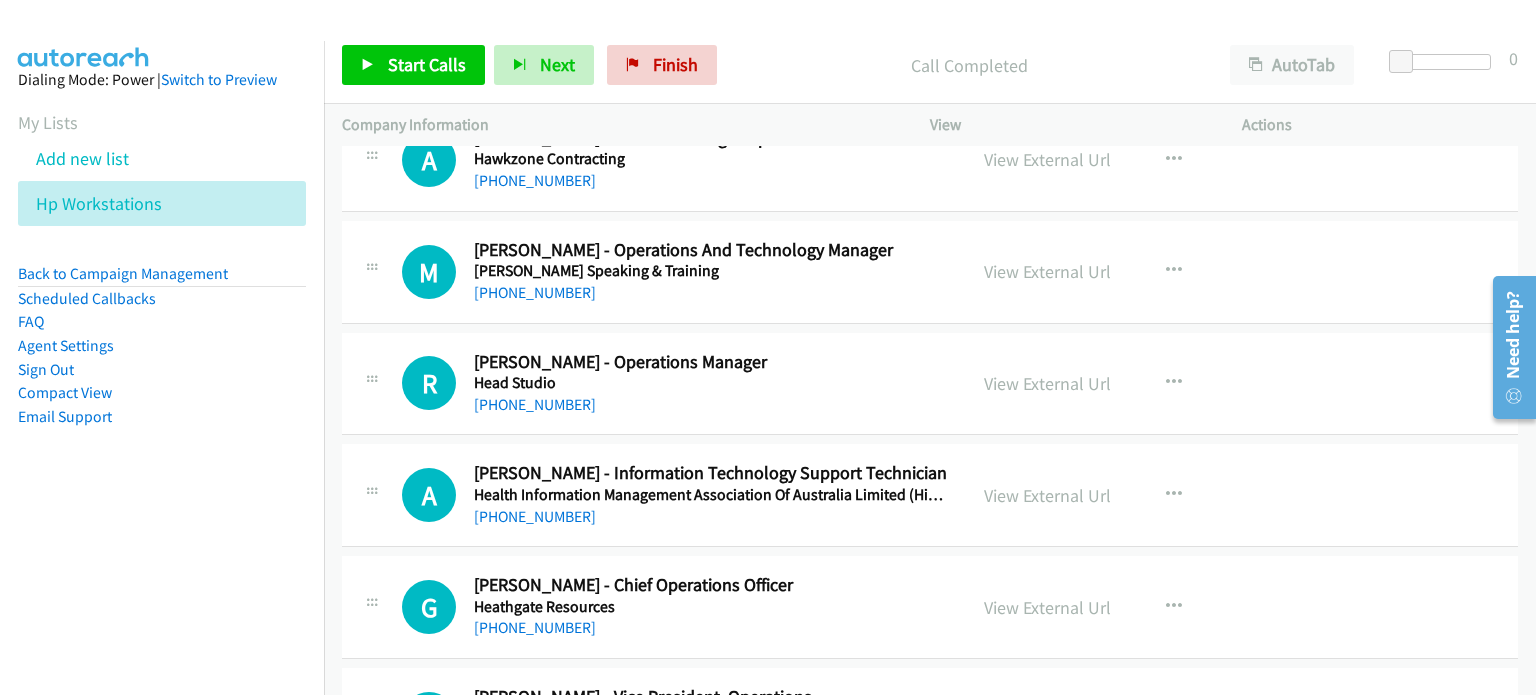 scroll, scrollTop: 3400, scrollLeft: 0, axis: vertical 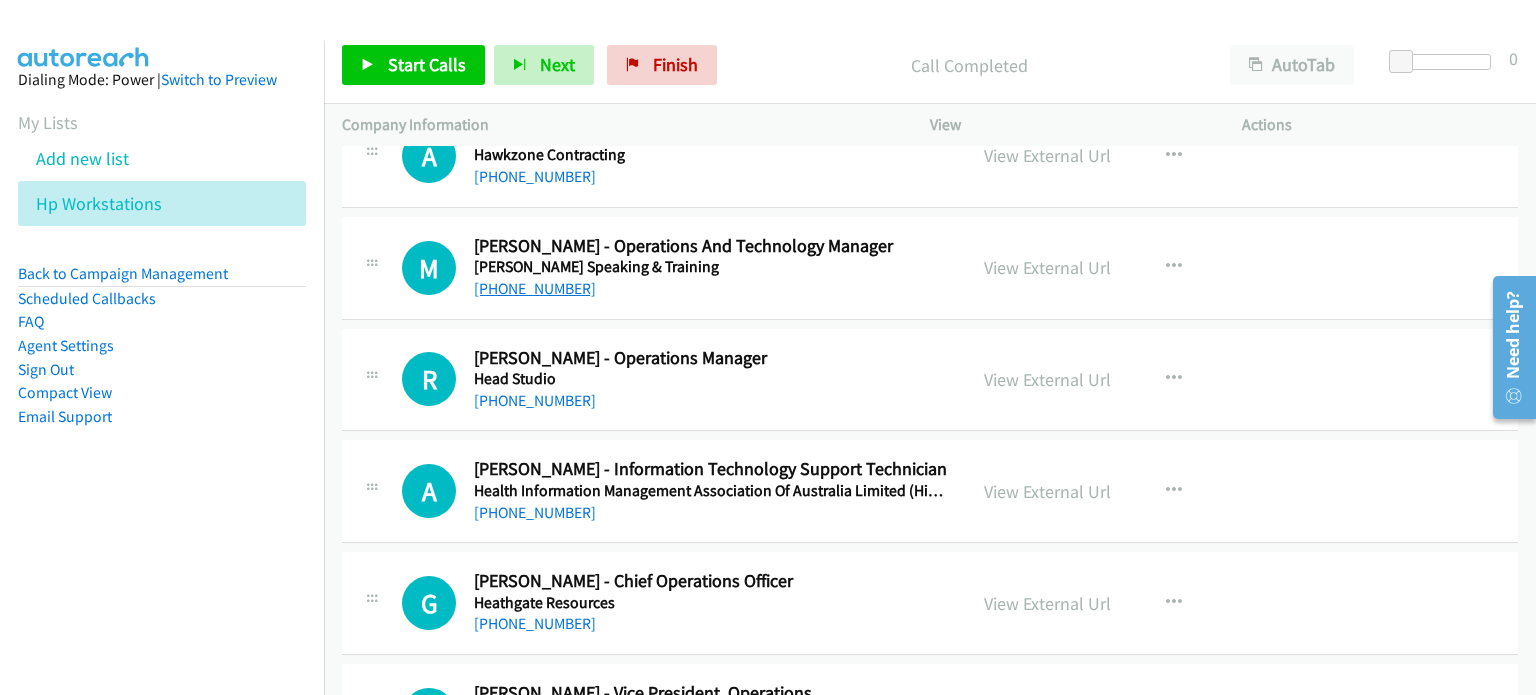 click on "+61 426 286 951" at bounding box center (535, 288) 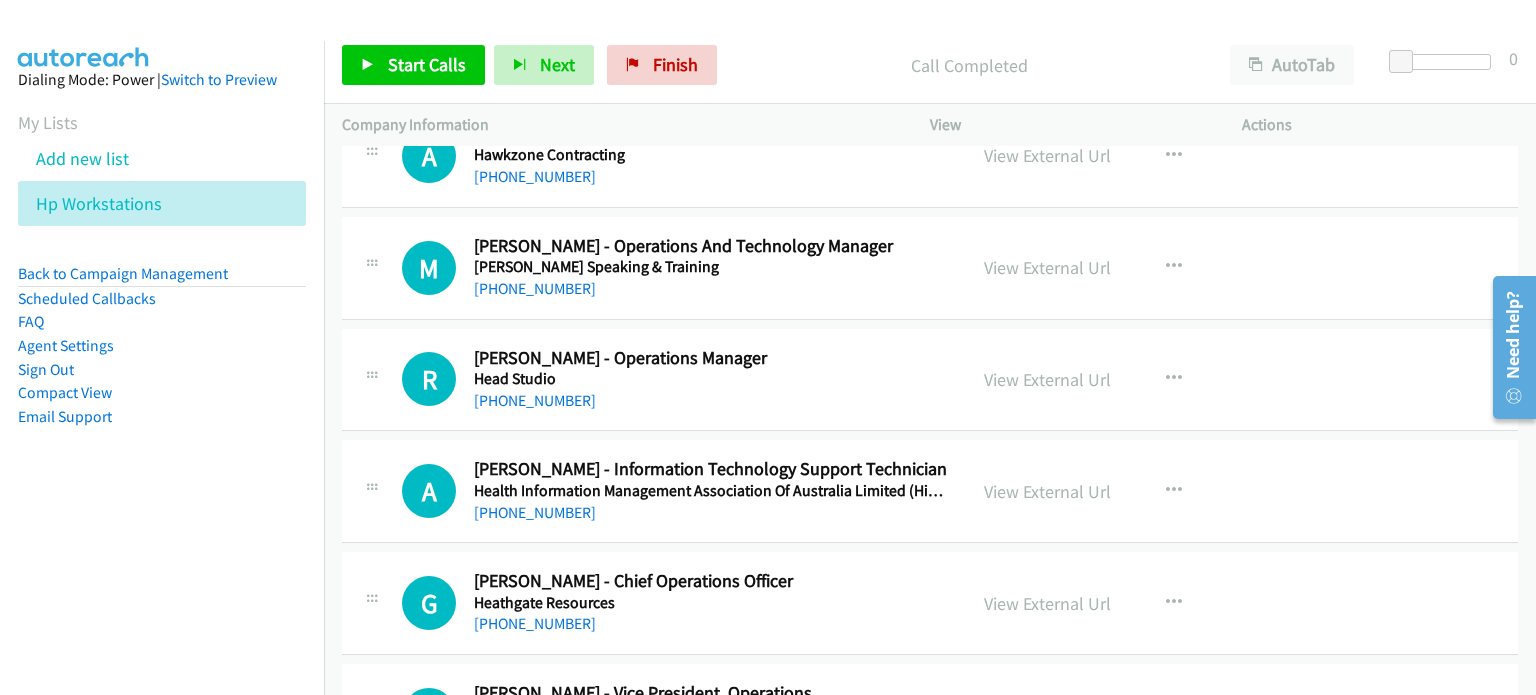 click on "View External Url
View External Url
Schedule/Manage Callback
Start Calls Here
Remove from list
Add to do not call list
Reset Call Status" at bounding box center [1131, 268] 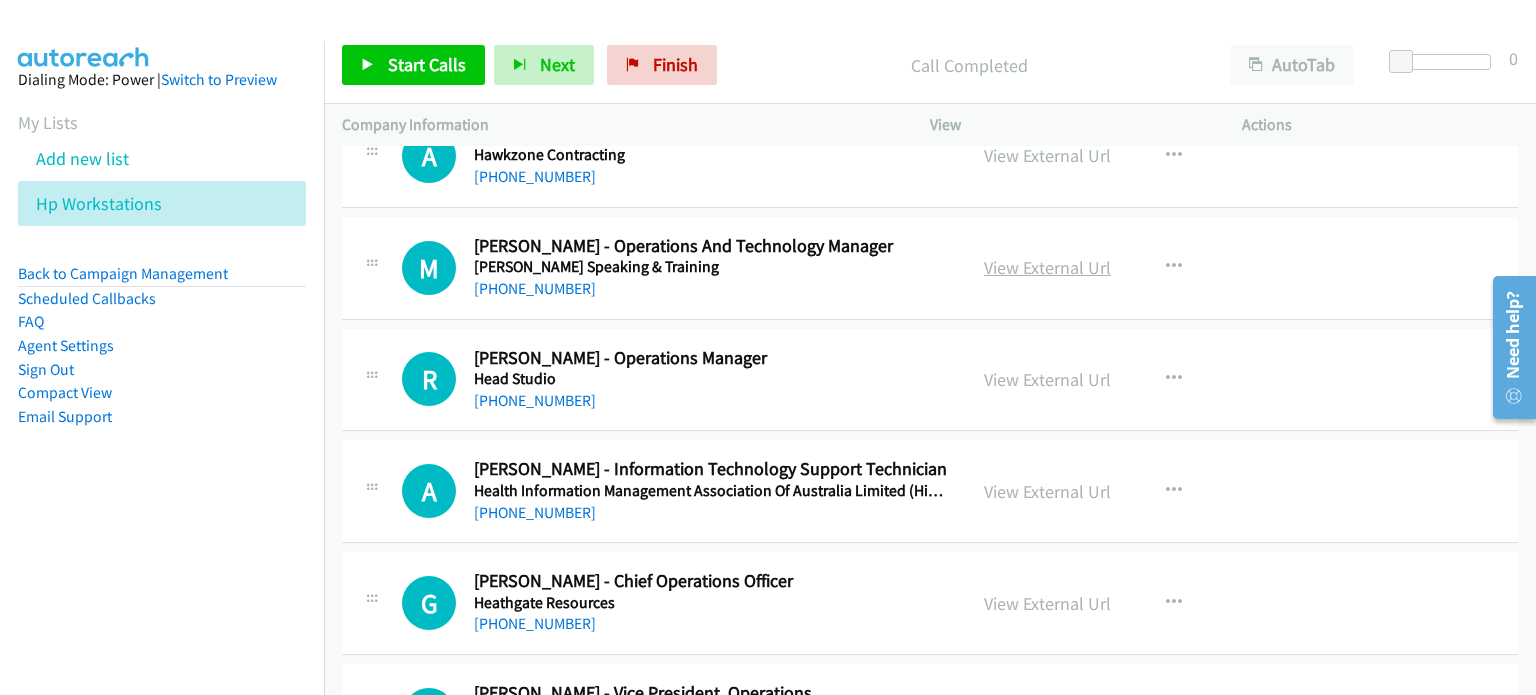 click on "View External Url" at bounding box center [1047, 267] 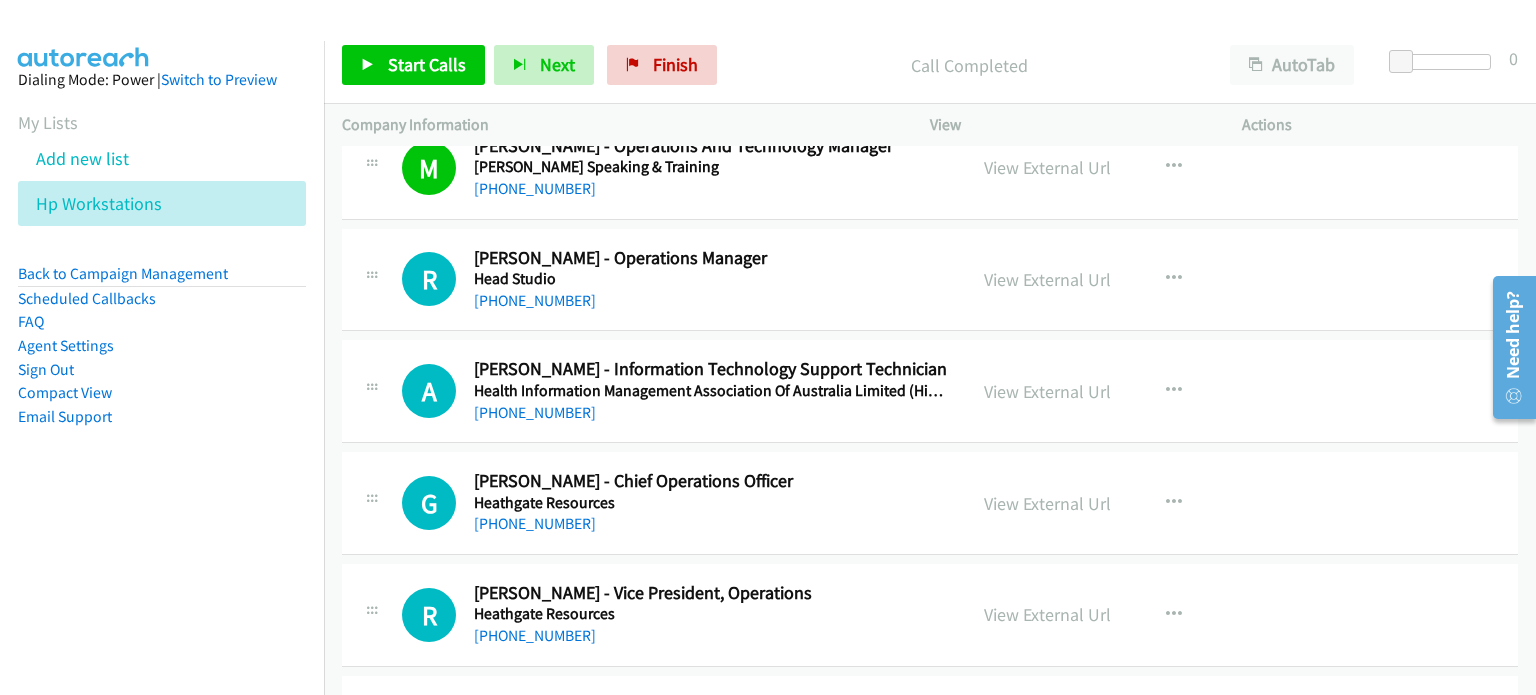 scroll, scrollTop: 3600, scrollLeft: 0, axis: vertical 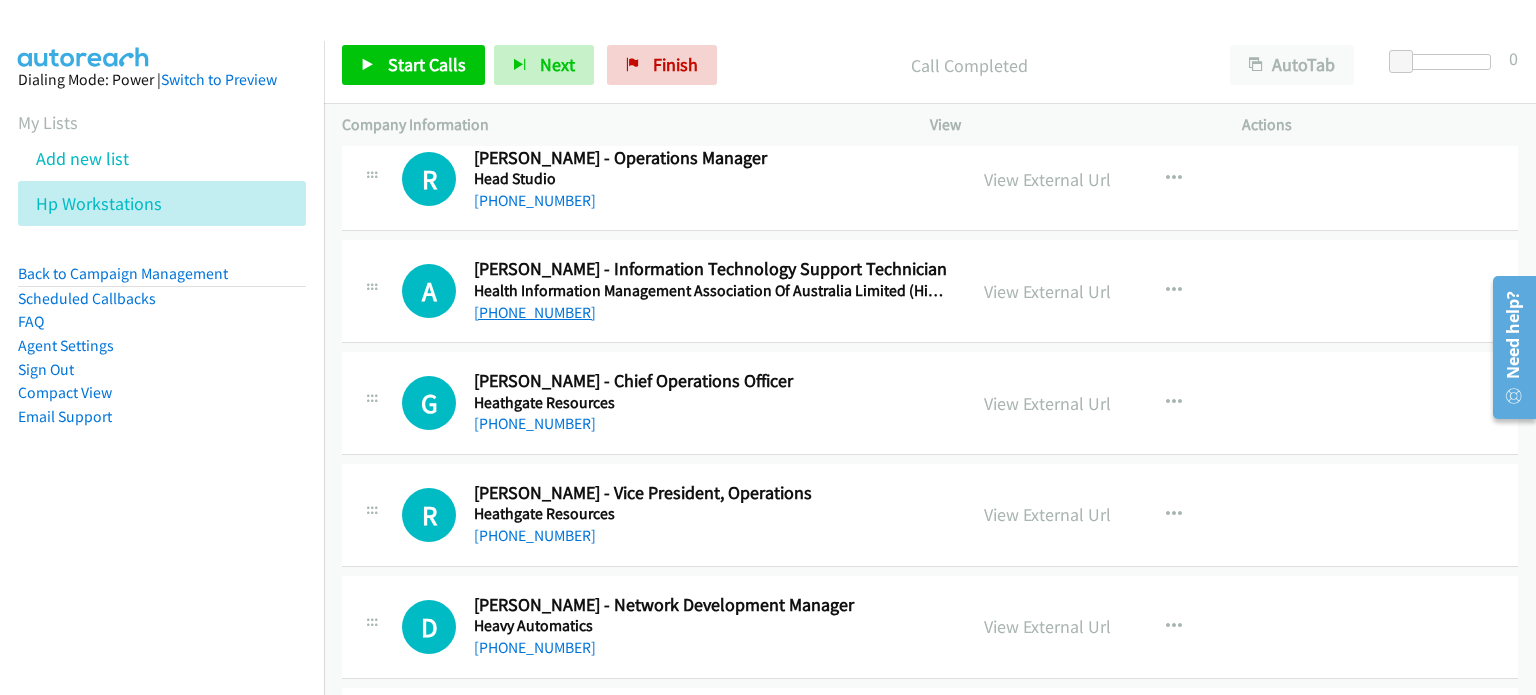 click on "+61 2 9887 5014" at bounding box center (535, 312) 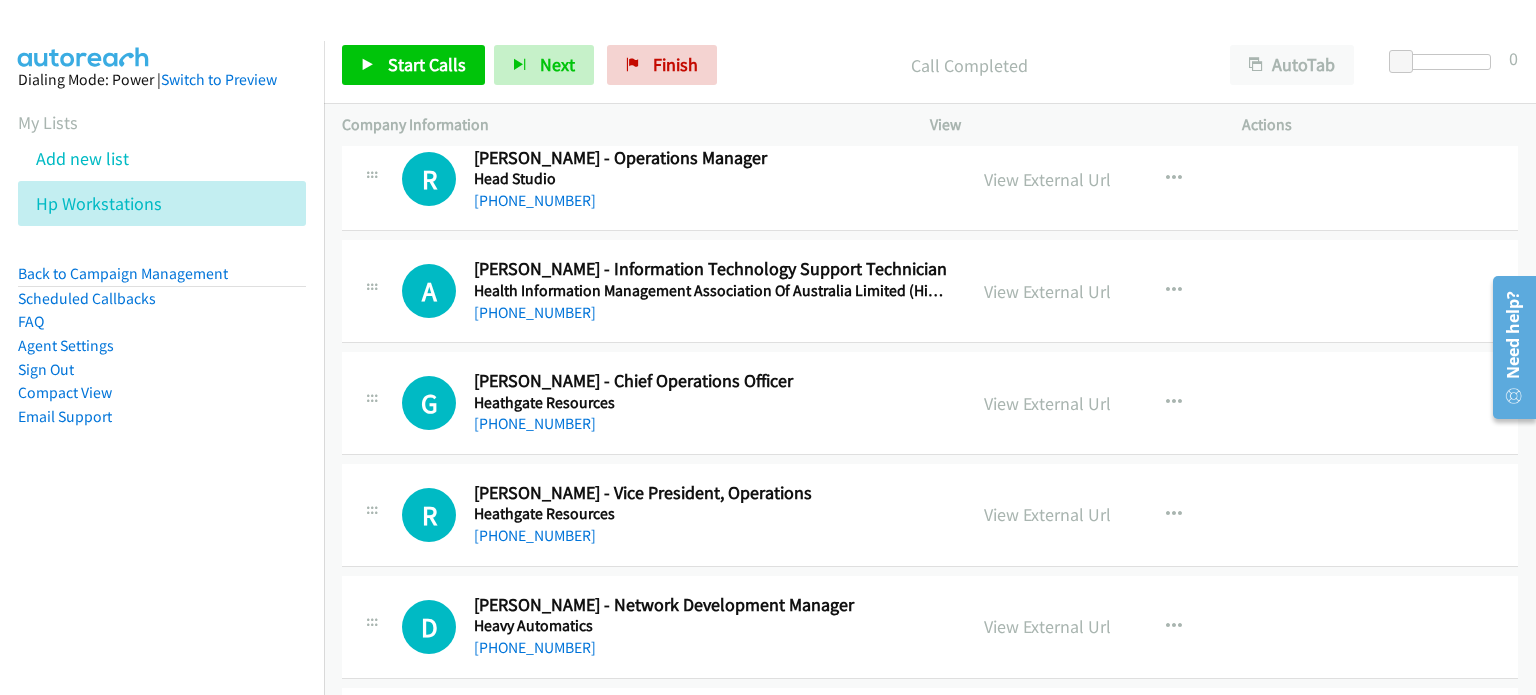 click on "A
Callback Scheduled
Andrew Clancy - Information Technology Support Technician
Health Information Management Association Of Australia Limited (Himaa)
Australia/Sydney
+61 2 9887 5014
View External Url
View External Url
Schedule/Manage Callback
Start Calls Here
Remove from list
Add to do not call list
Reset Call Status" at bounding box center (930, 291) 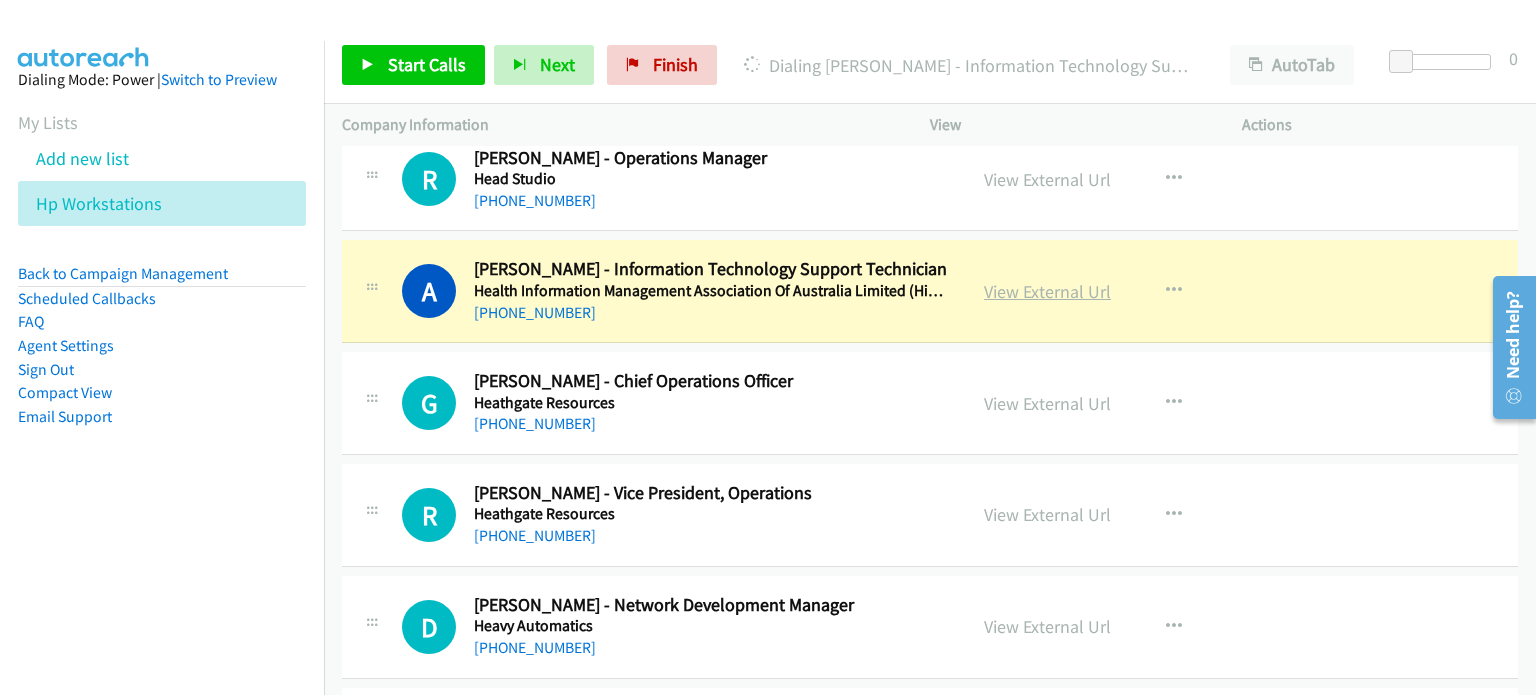 click on "View External Url" at bounding box center [1047, 291] 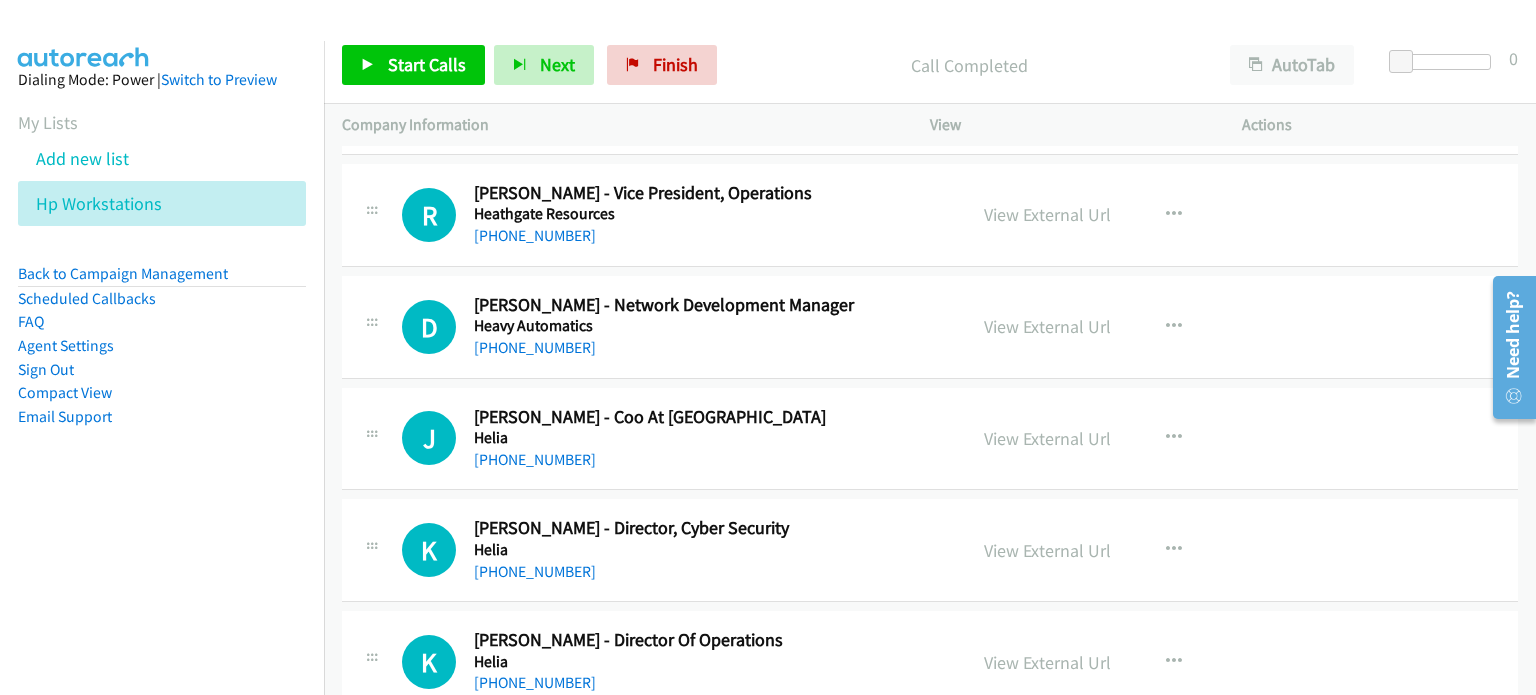 scroll, scrollTop: 4100, scrollLeft: 0, axis: vertical 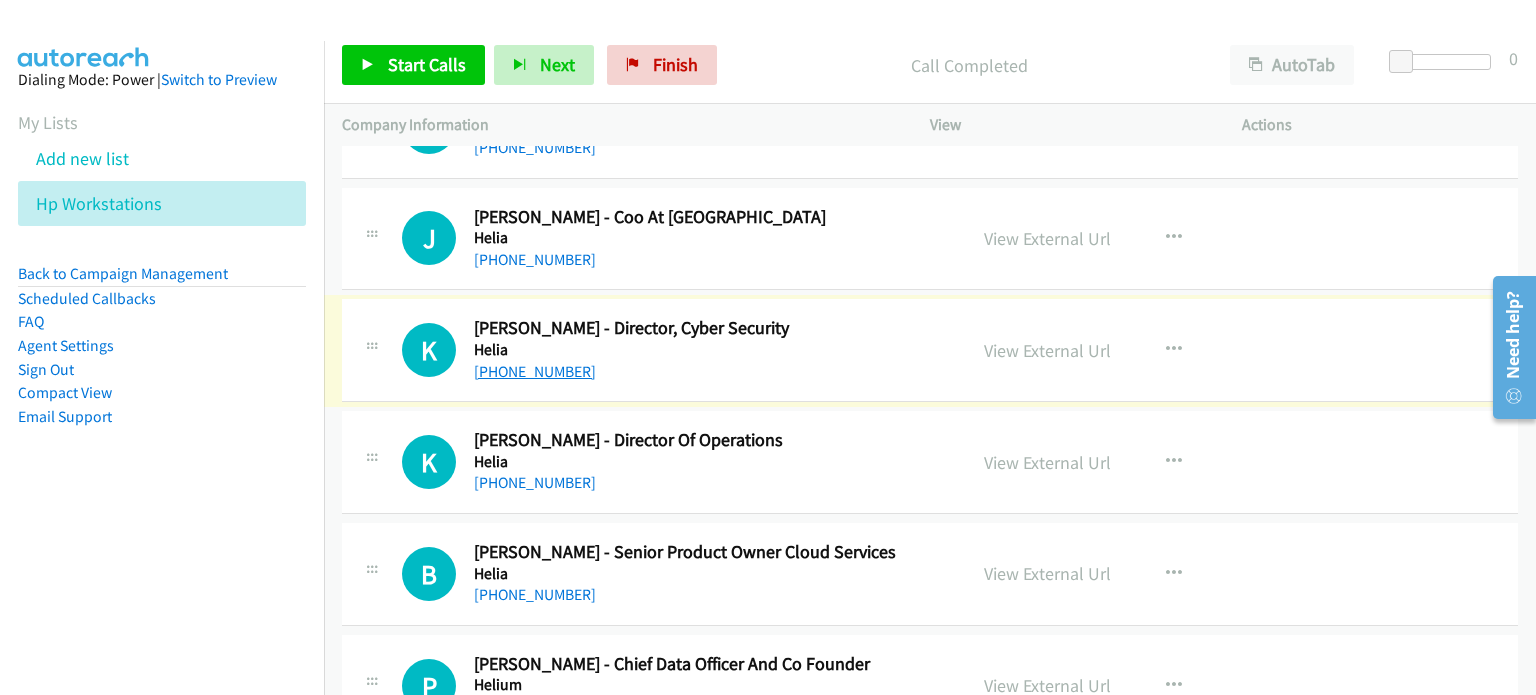 click on "+61 408 168 376" at bounding box center [535, 371] 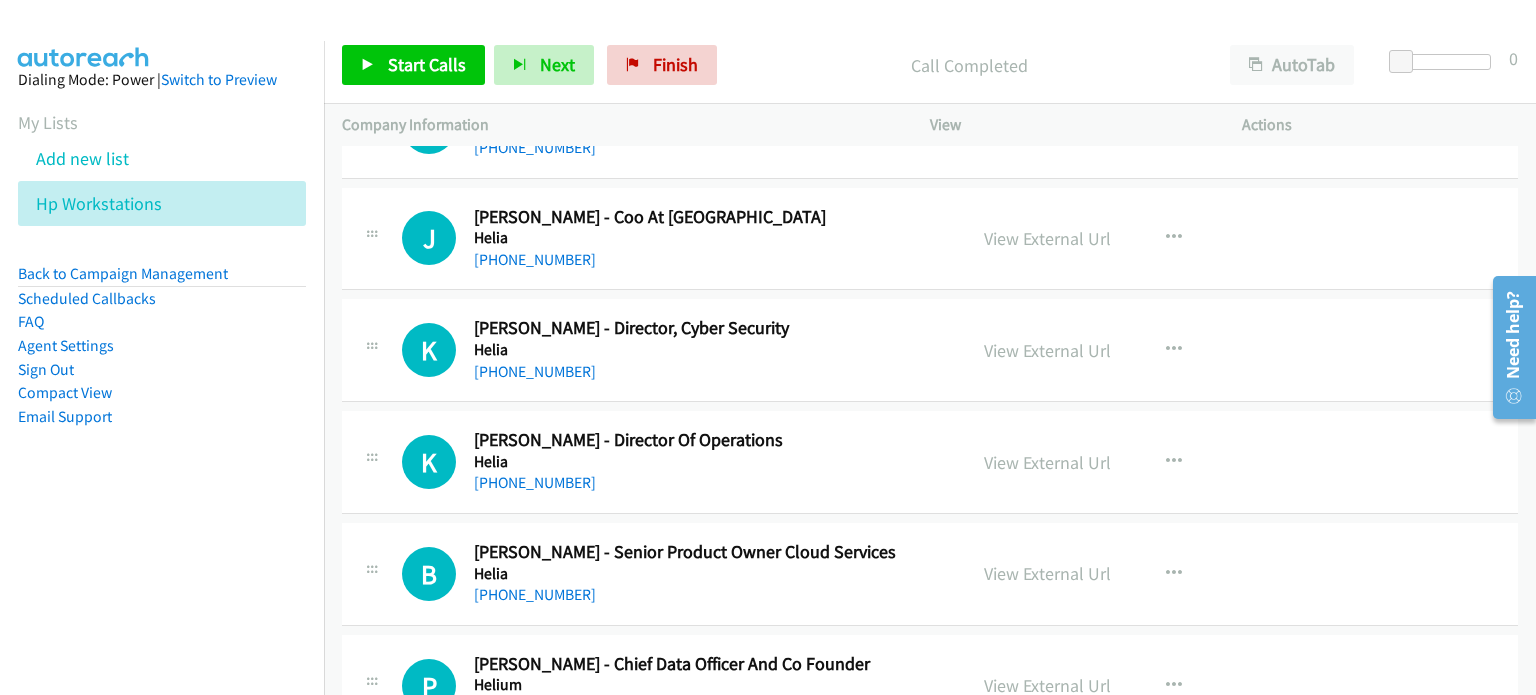 click on "K
Callback Scheduled
Kynan Fraser - Director, Cyber Security
Helia
Australia/Sydney
+61 408 168 376
View External Url
View External Url
Schedule/Manage Callback
Start Calls Here
Remove from list
Add to do not call list
Reset Call Status" at bounding box center (930, 350) 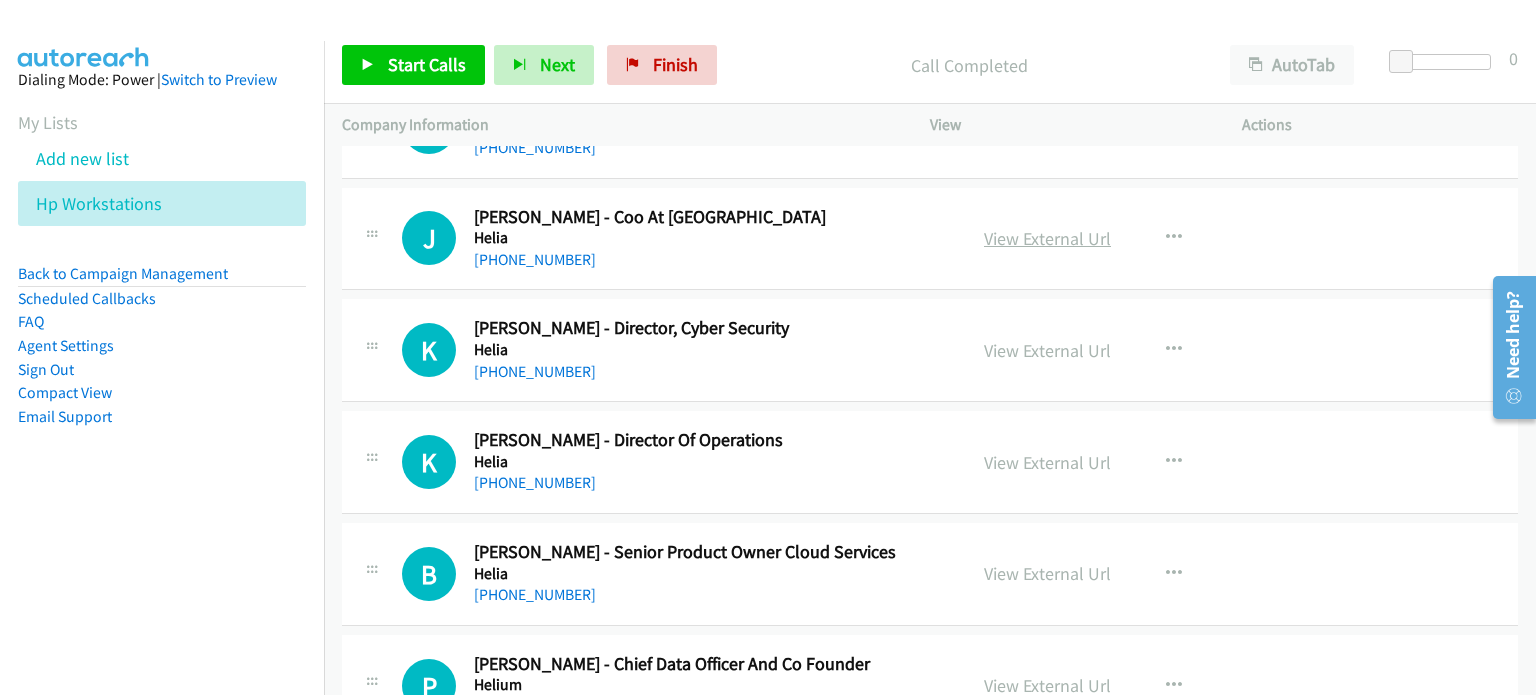 drag, startPoint x: 1057, startPoint y: 337, endPoint x: 1089, endPoint y: 223, distance: 118.40608 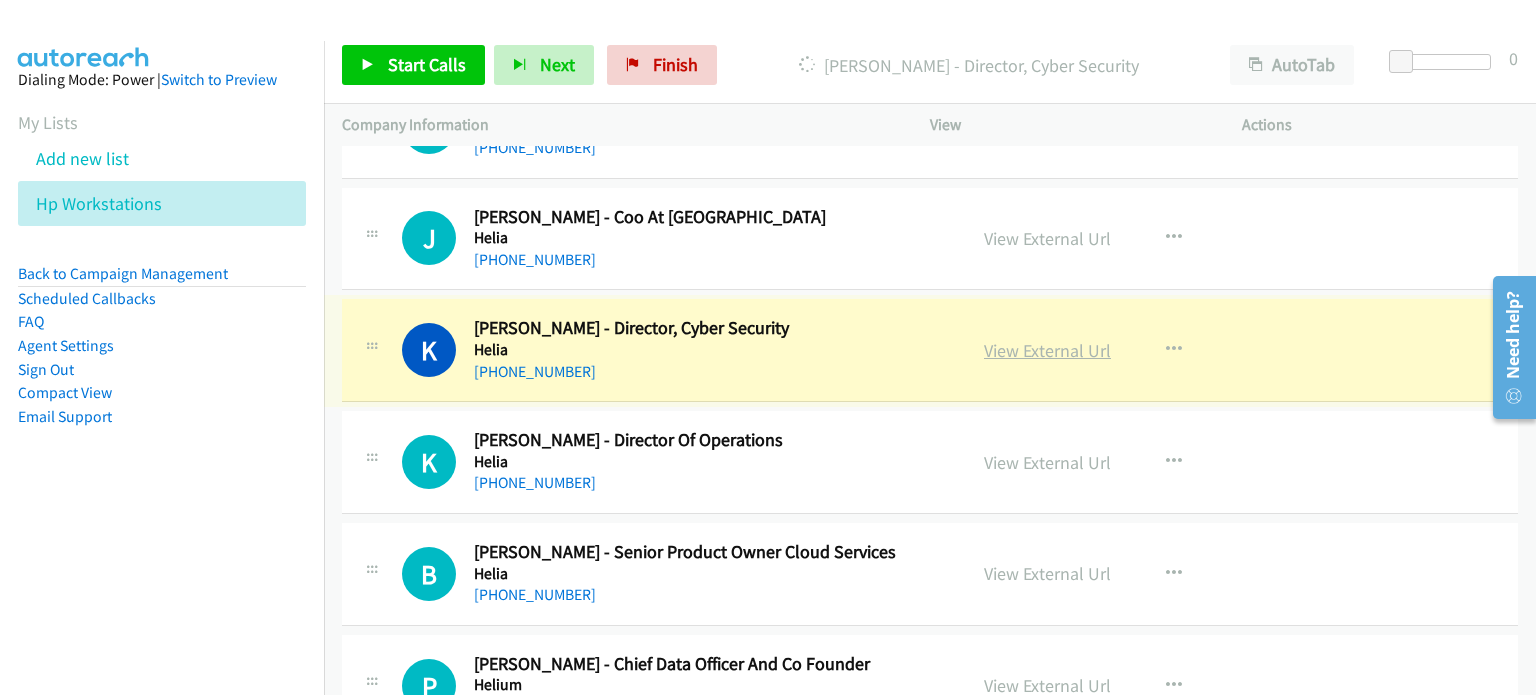 click on "View External Url" at bounding box center (1047, 350) 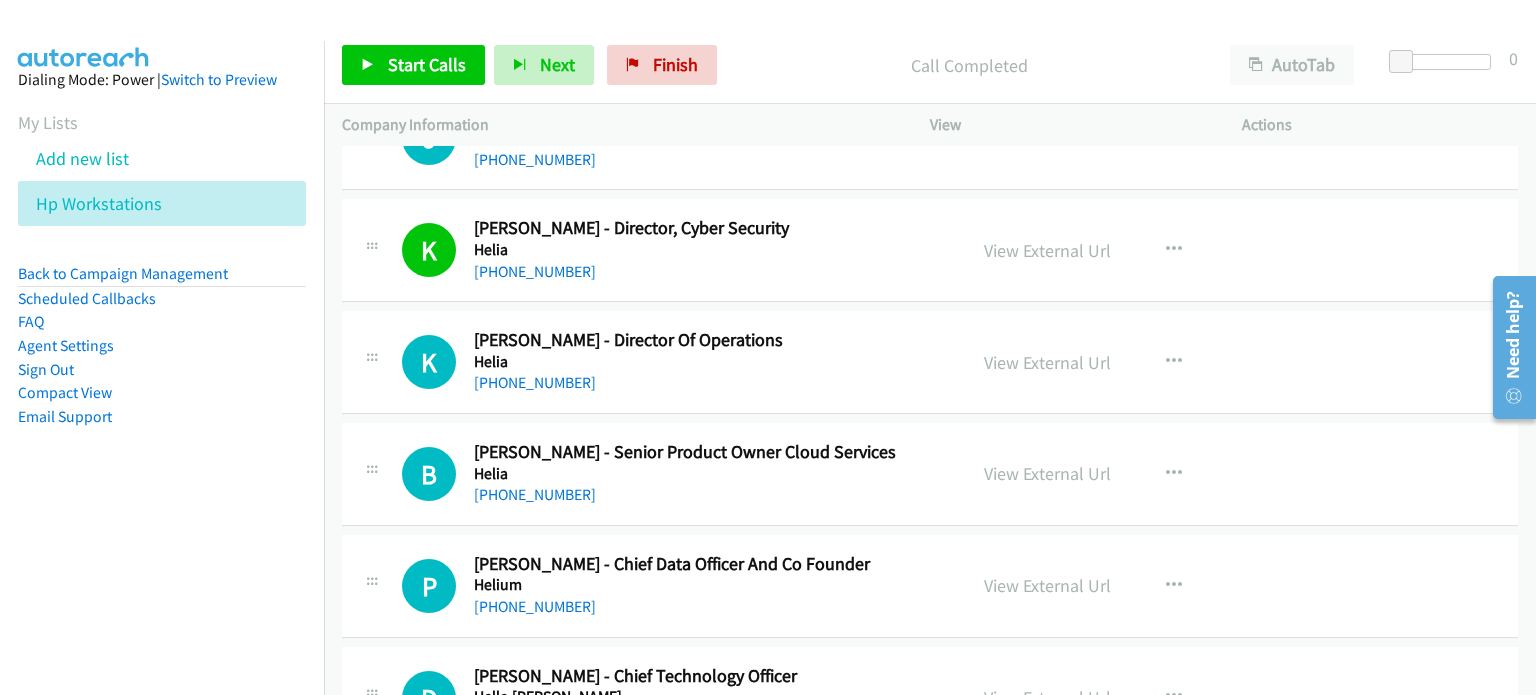 scroll, scrollTop: 4400, scrollLeft: 0, axis: vertical 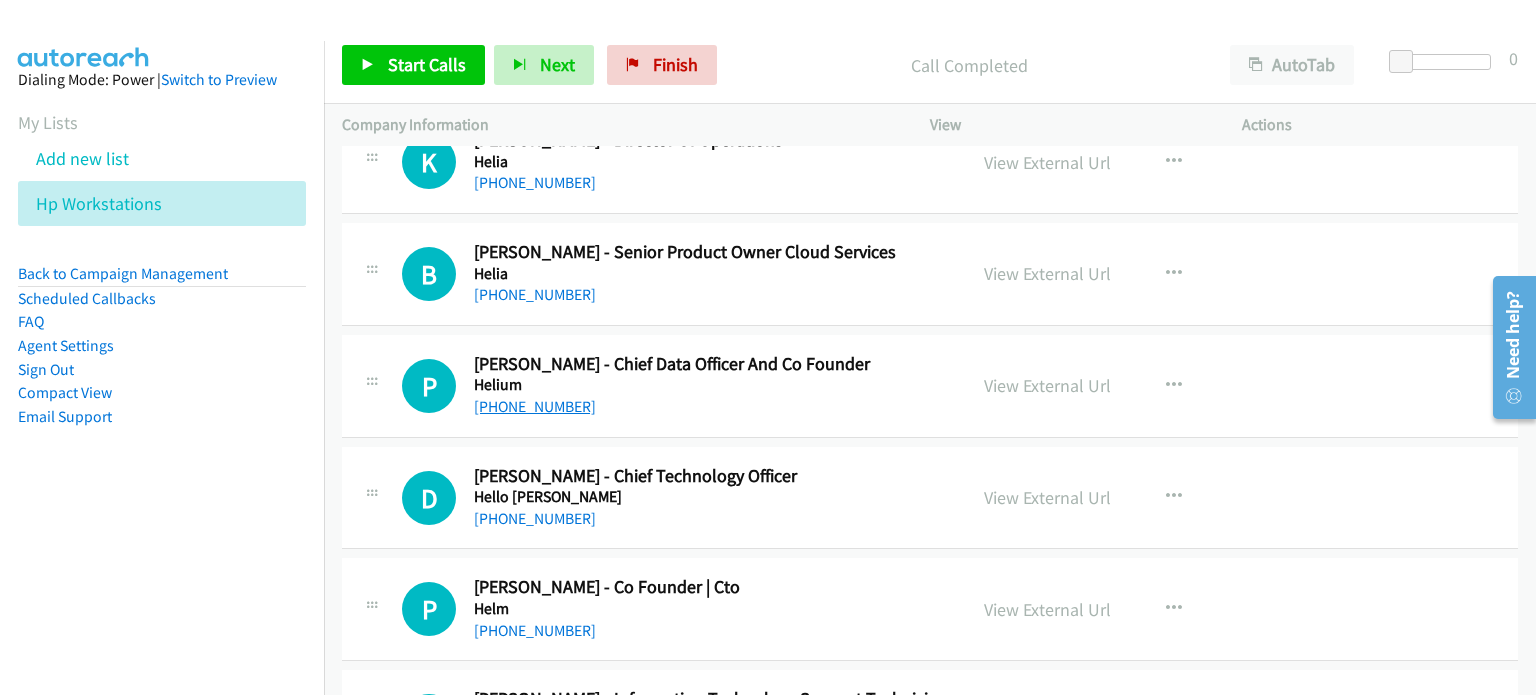 click on "+61 413 629 231" at bounding box center (535, 406) 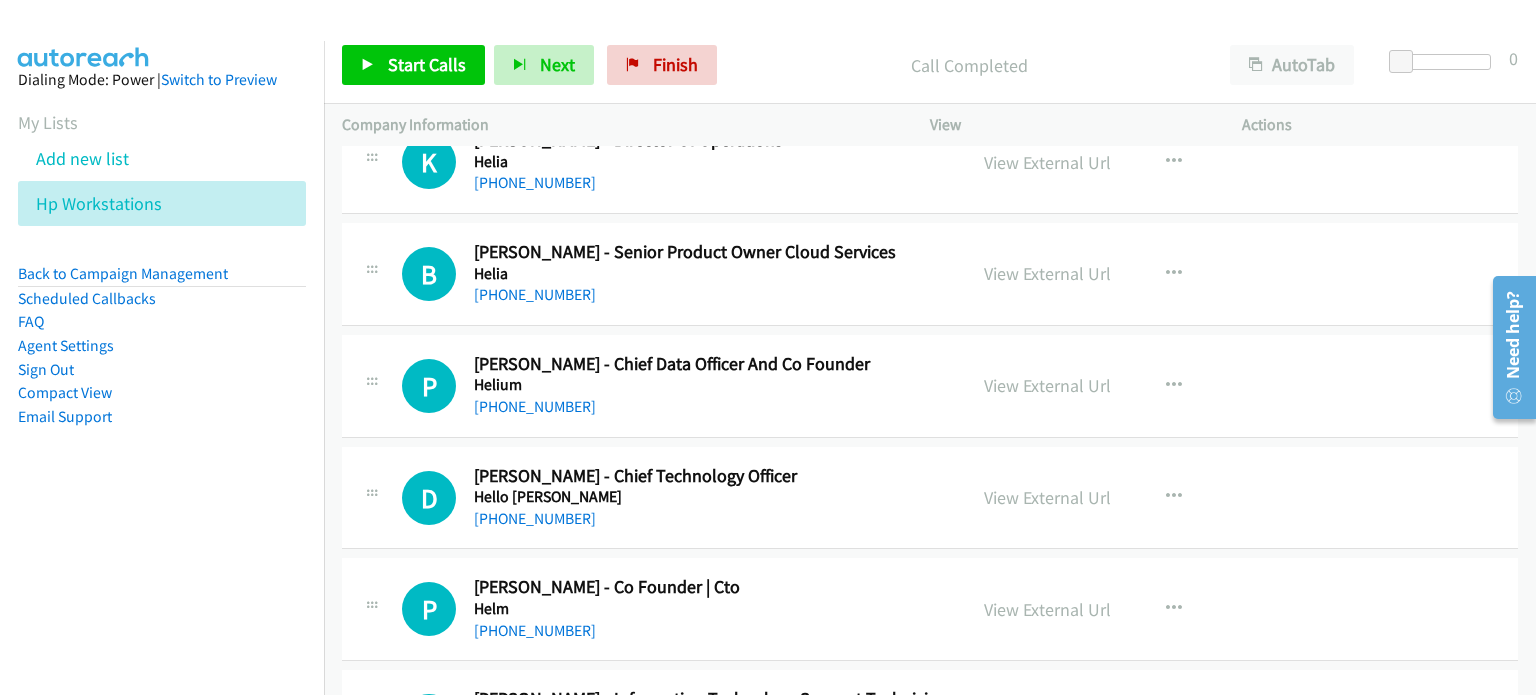 click on "P
Callback Scheduled
Puneet Srivastava - Chief Data Officer And Co Founder
Helium
Australia/Sydney
+61 413 629 231
View External Url
View External Url
Schedule/Manage Callback
Start Calls Here
Remove from list
Add to do not call list
Reset Call Status" at bounding box center [930, 386] 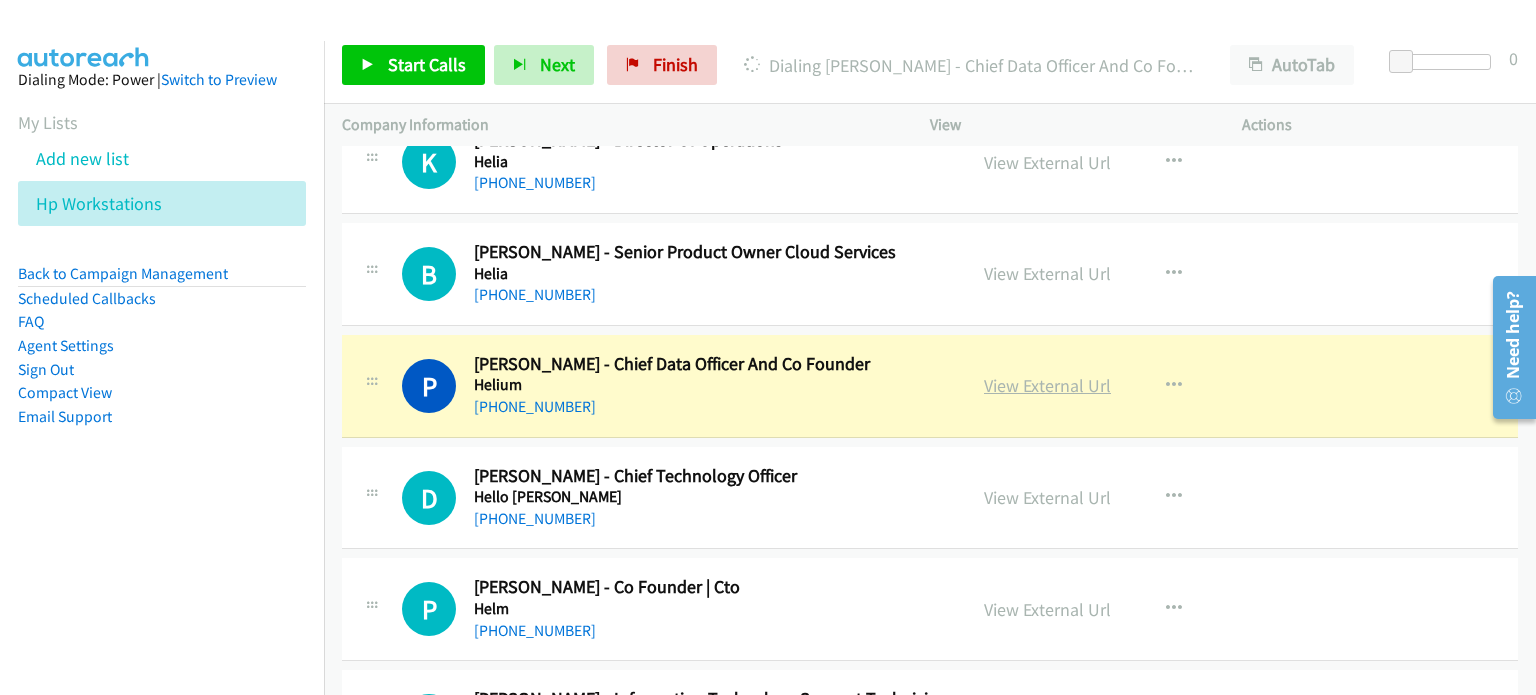 click on "View External Url" at bounding box center [1047, 385] 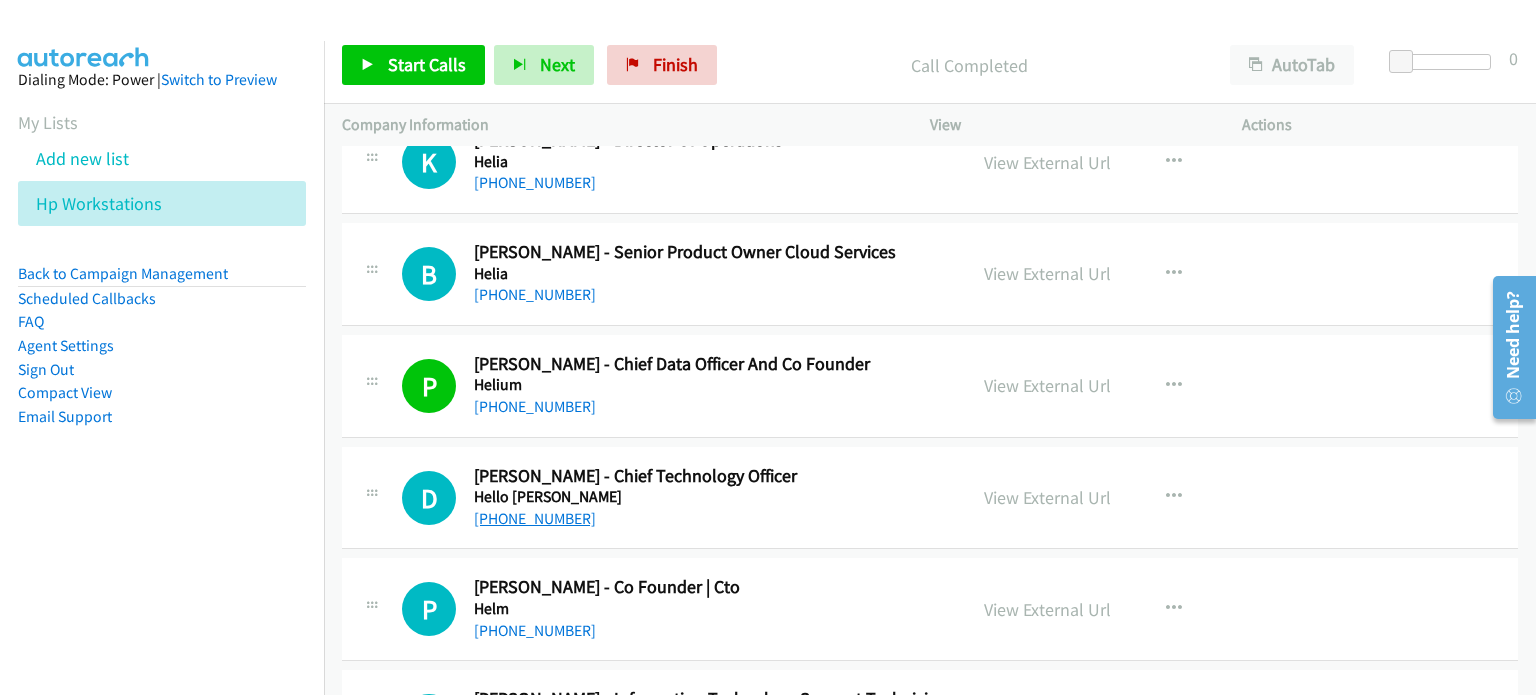 click on "+61 411 676 656" at bounding box center (535, 518) 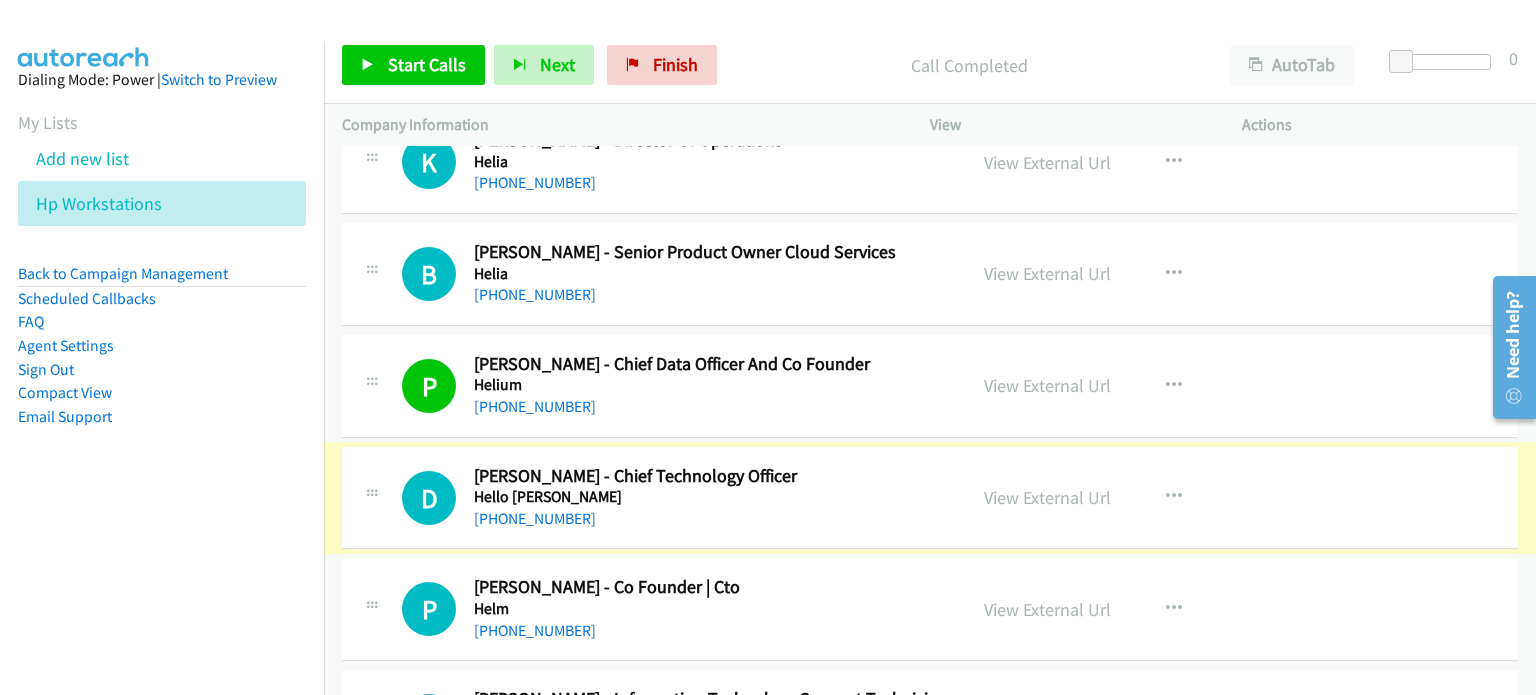click on "View External Url
View External Url
Schedule/Manage Callback
Start Calls Here
Remove from list
Add to do not call list
Reset Call Status" at bounding box center [1131, 498] 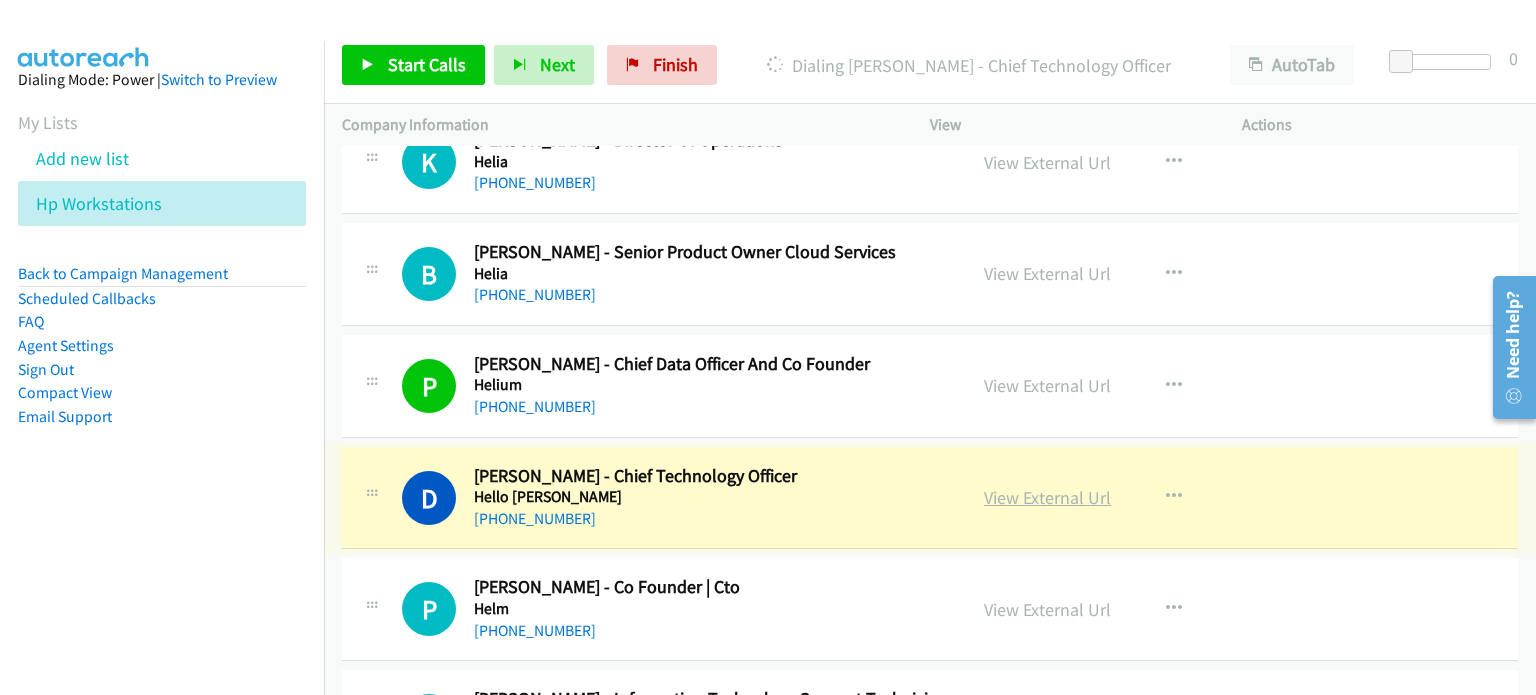click on "View External Url" at bounding box center [1047, 497] 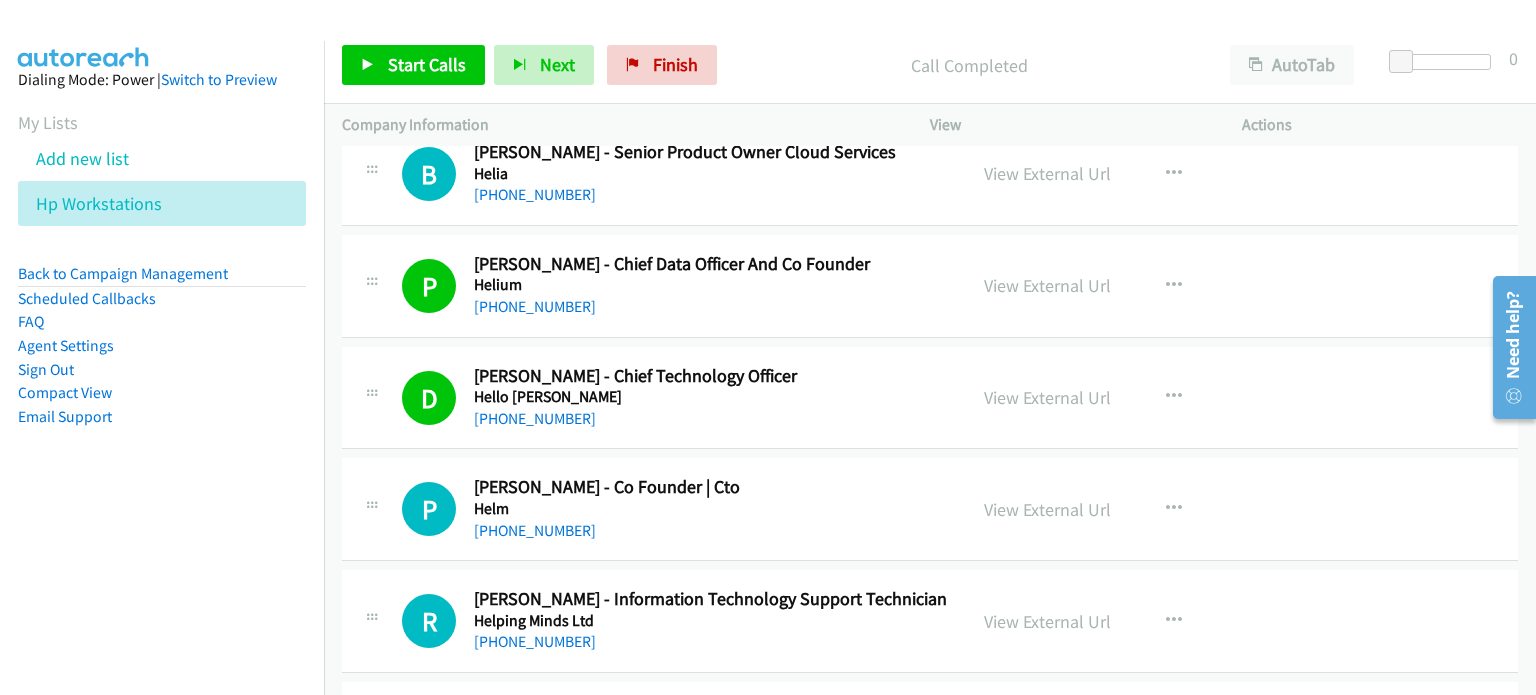 scroll, scrollTop: 4600, scrollLeft: 0, axis: vertical 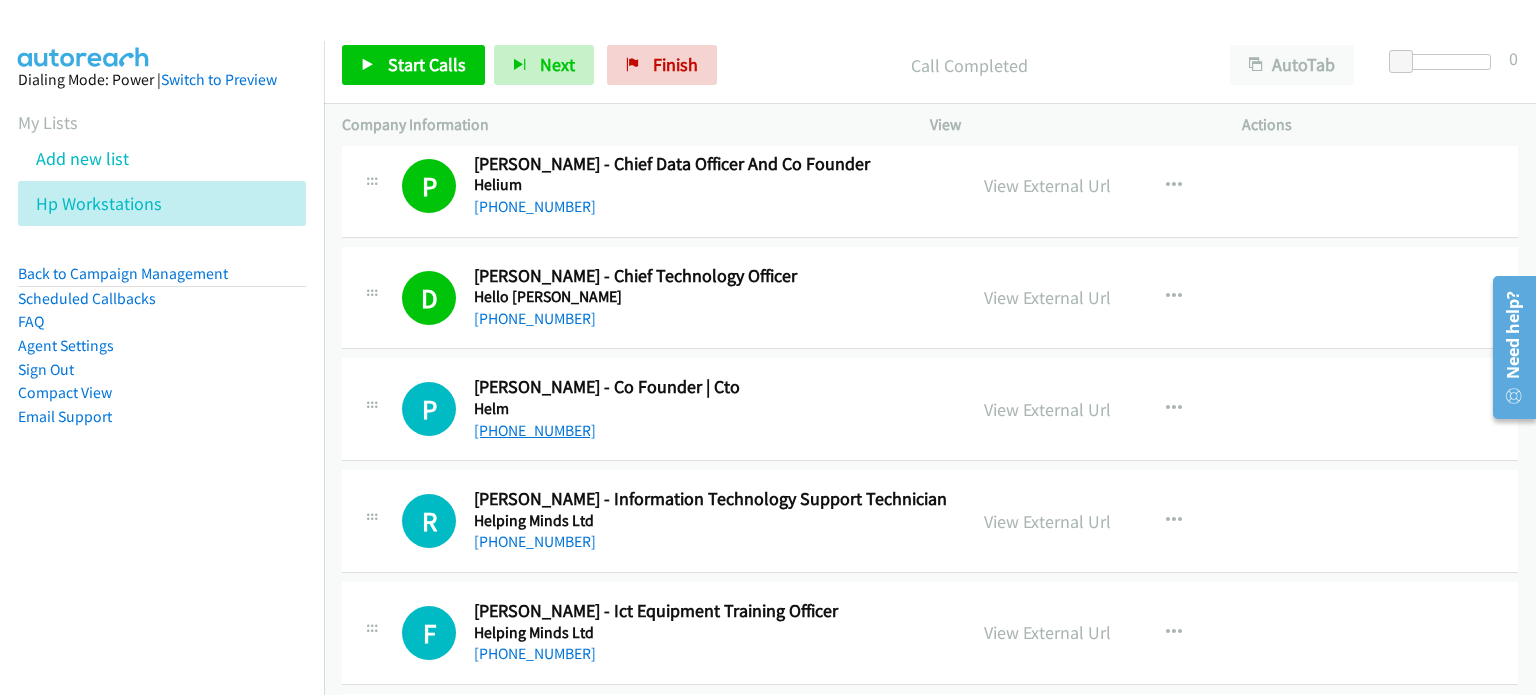 click on "+61 418 283 921" at bounding box center (535, 430) 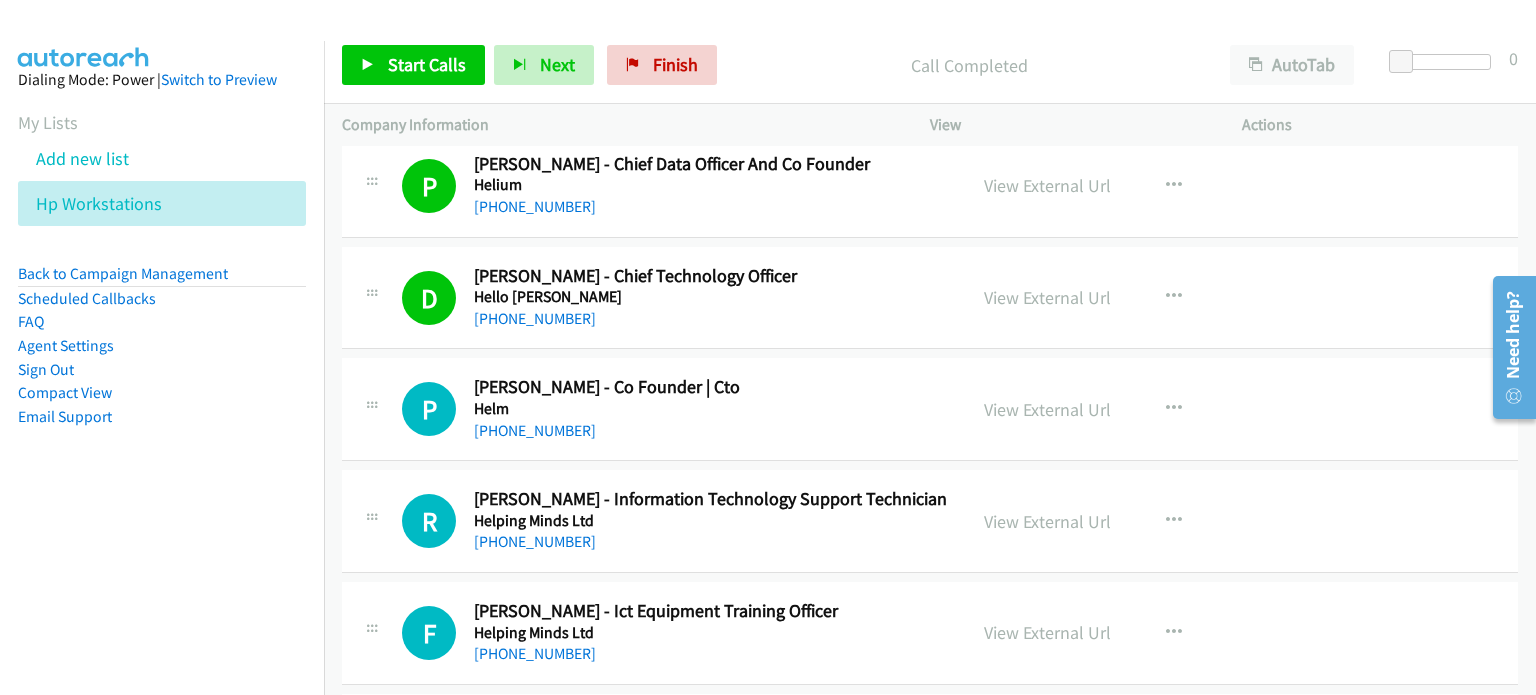 click on "P
Callback Scheduled
Paul Barrett - Co Founder | Cto
Helm
Australia/Sydney
+61 418 283 921
View External Url
View External Url
Schedule/Manage Callback
Start Calls Here
Remove from list
Add to do not call list
Reset Call Status" at bounding box center (930, 409) 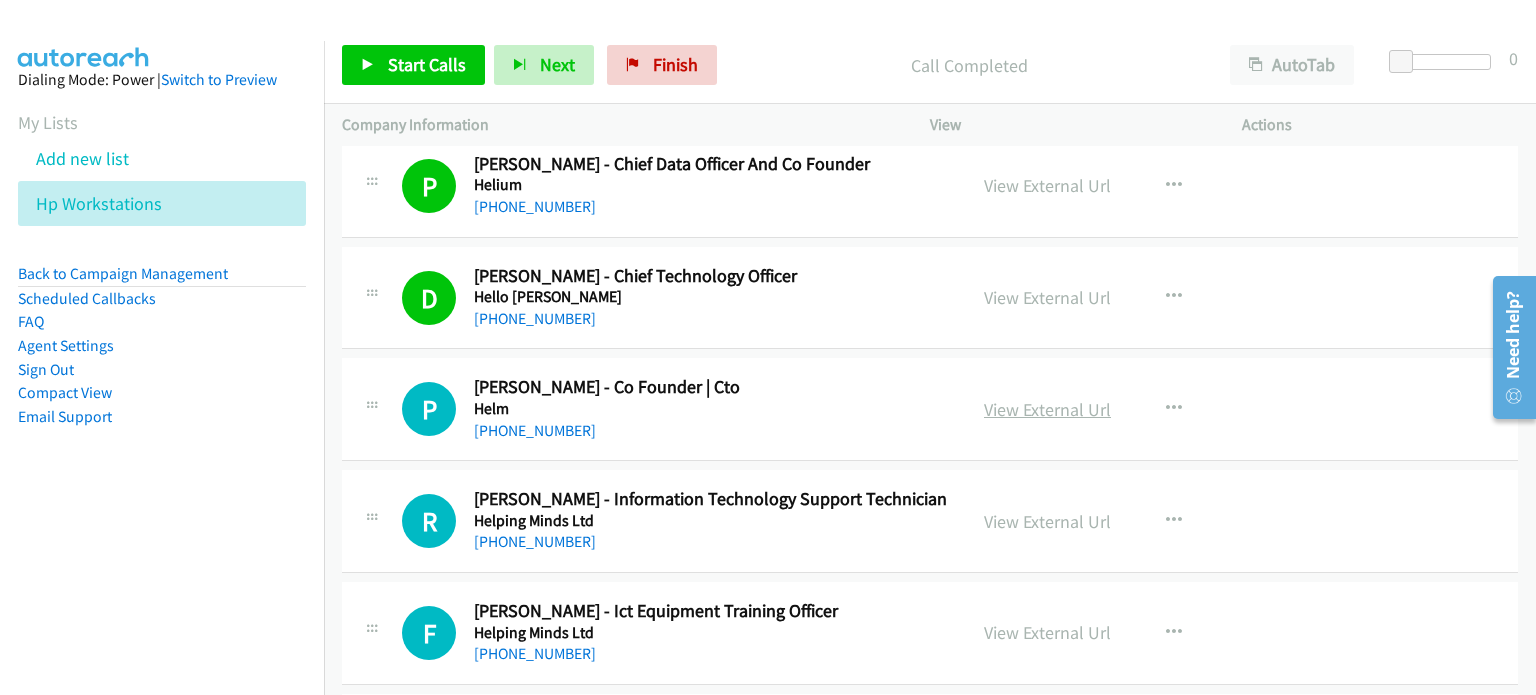 click on "View External Url" at bounding box center [1047, 409] 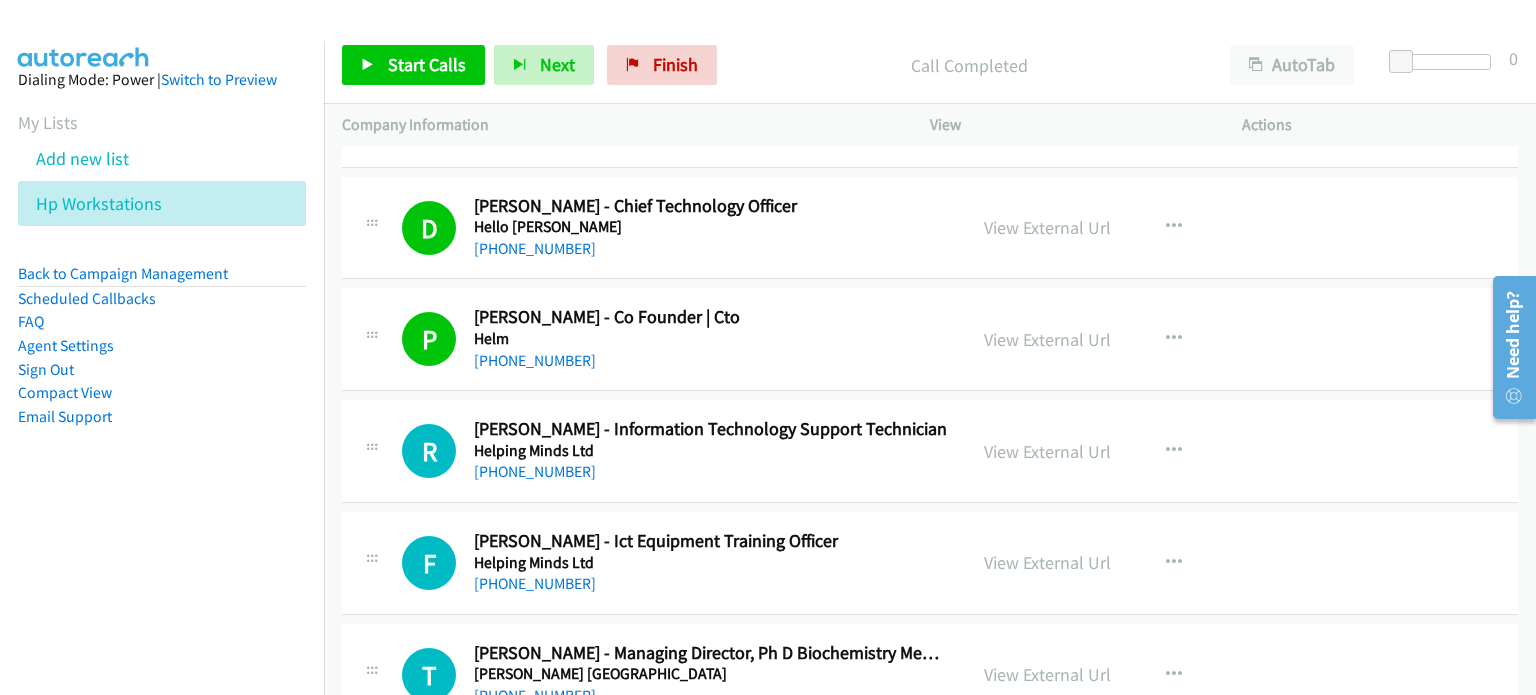 scroll, scrollTop: 4700, scrollLeft: 0, axis: vertical 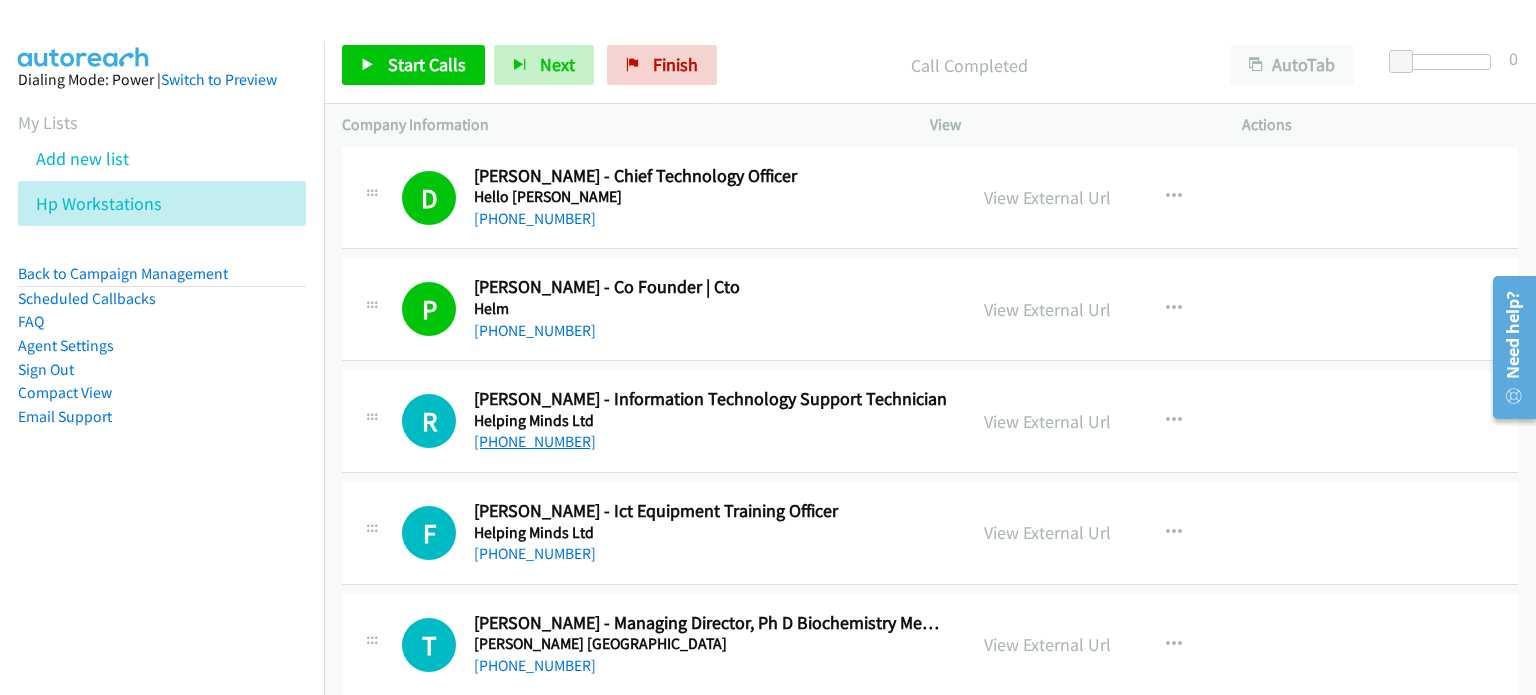 click on "+61 468 971 562" at bounding box center (535, 441) 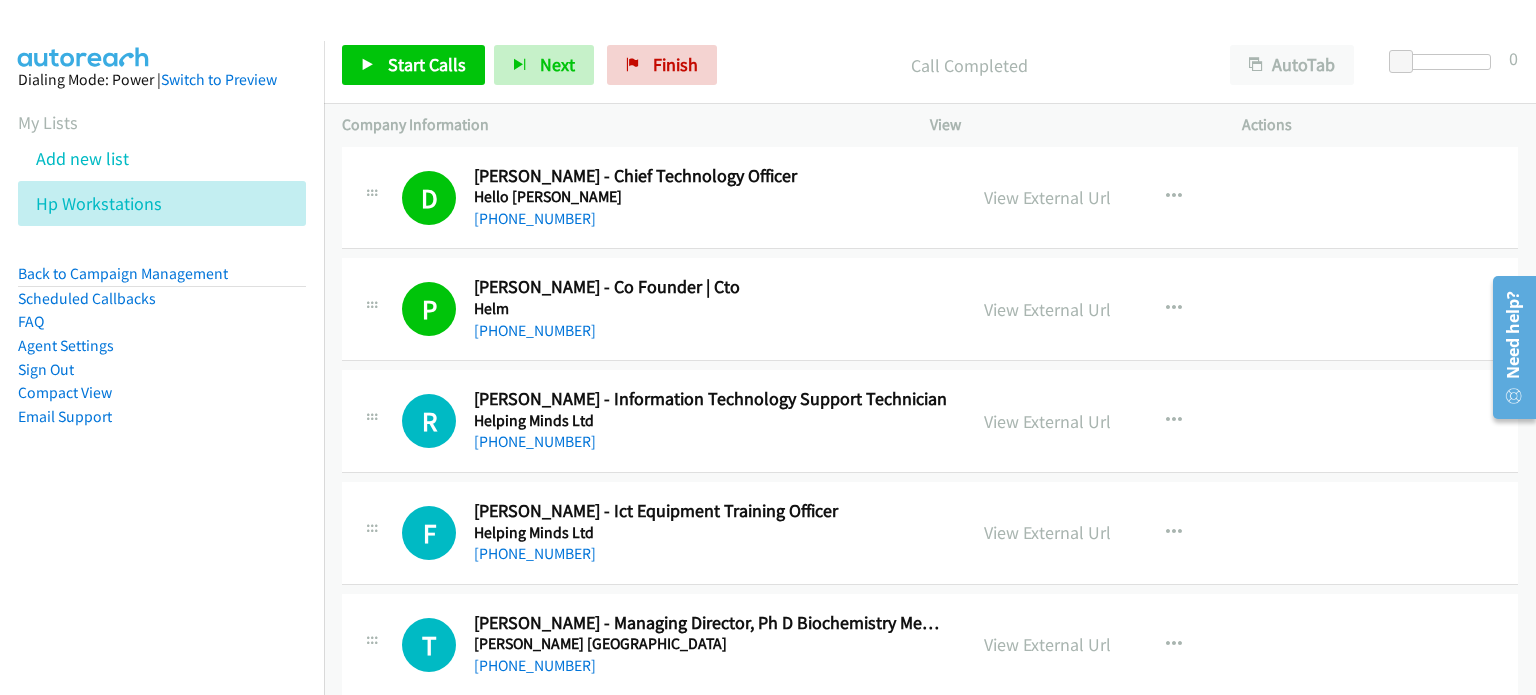 click on "R
Callback Scheduled
Robert Oldham - Information Technology Support Technician
Helping Minds Ltd
Australia/Sydney
+61 468 971 562
View External Url
View External Url
Schedule/Manage Callback
Start Calls Here
Remove from list
Add to do not call list
Reset Call Status" at bounding box center [930, 421] 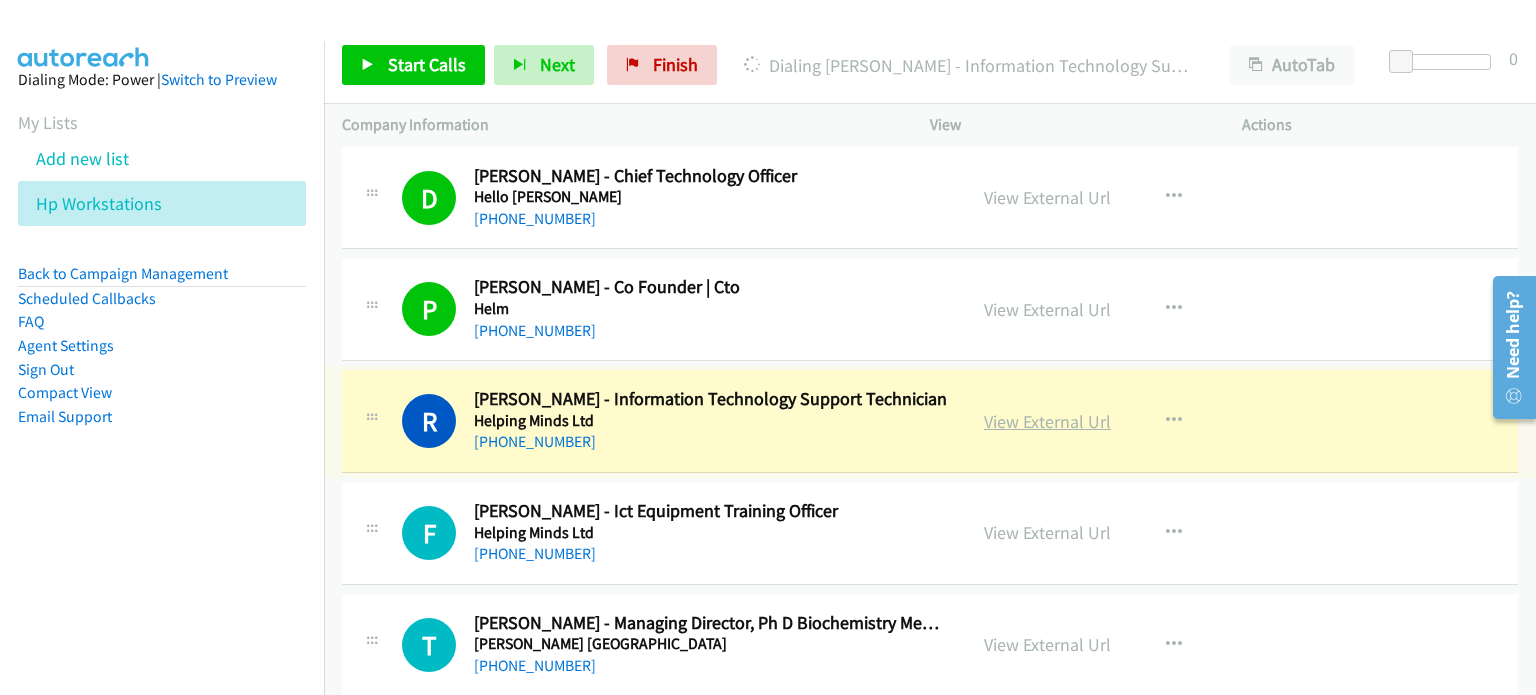 click on "View External Url" at bounding box center [1047, 421] 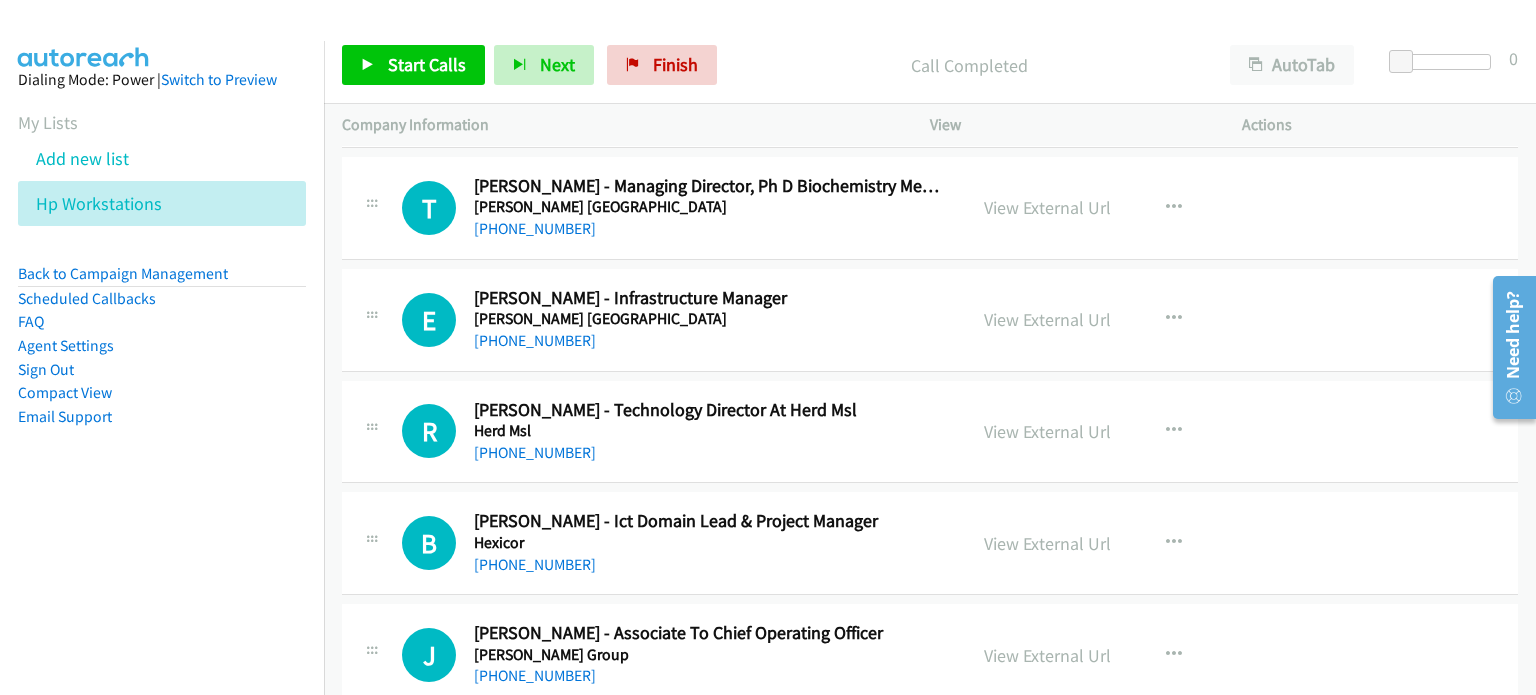 scroll, scrollTop: 5200, scrollLeft: 0, axis: vertical 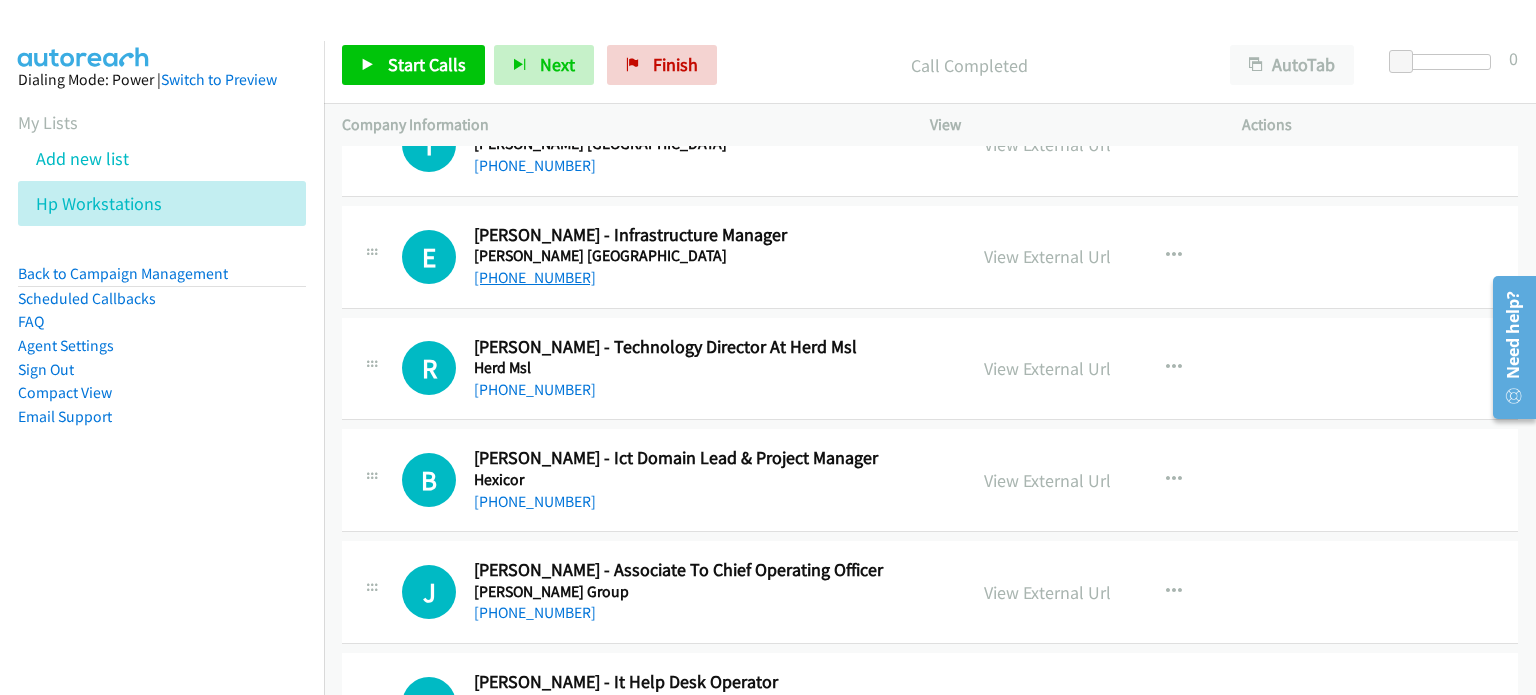 click on "+61 419 977 688" at bounding box center (535, 277) 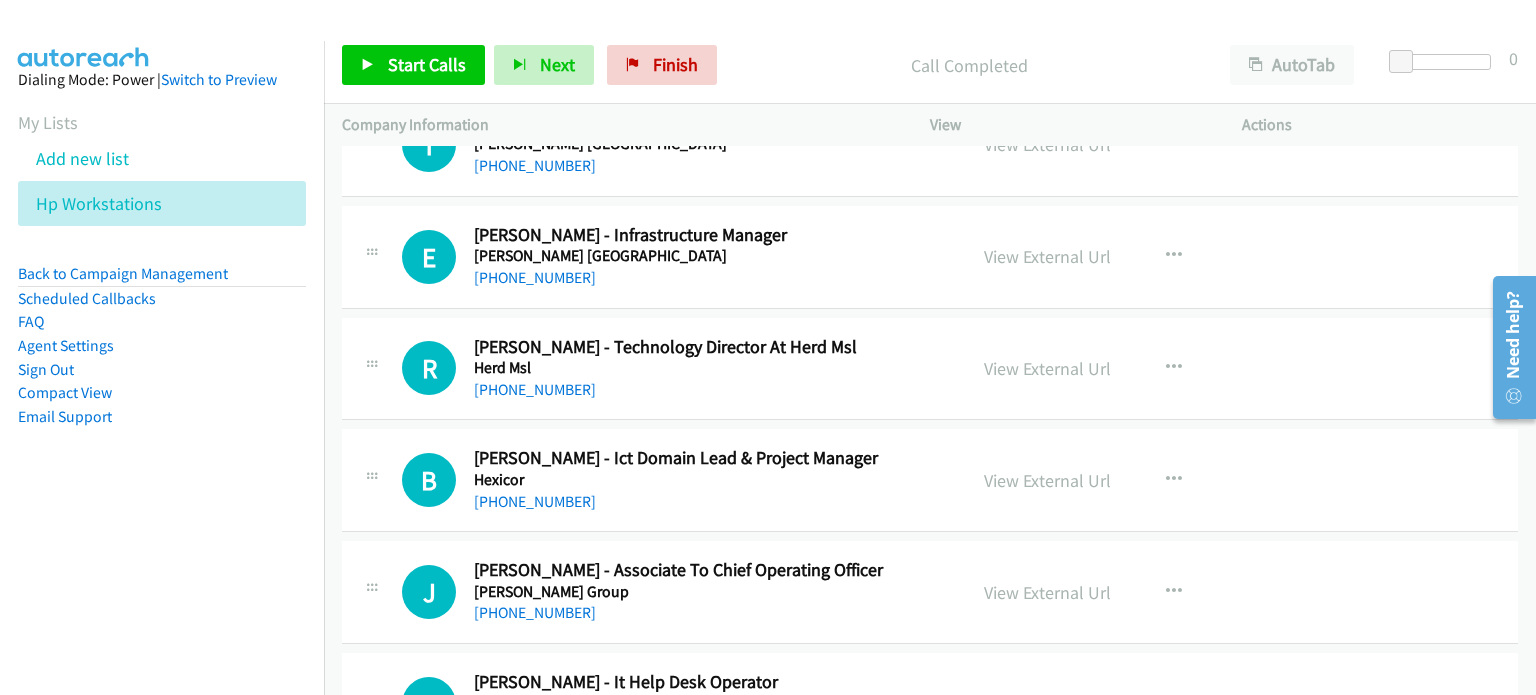 click on "E
Callback Scheduled
Edmond Lowe - Infrastructure Manager
Henry Schein Australia
Australia/Sydney
+61 419 977 688
View External Url
View External Url
Schedule/Manage Callback
Start Calls Here
Remove from list
Add to do not call list
Reset Call Status" at bounding box center [930, 257] 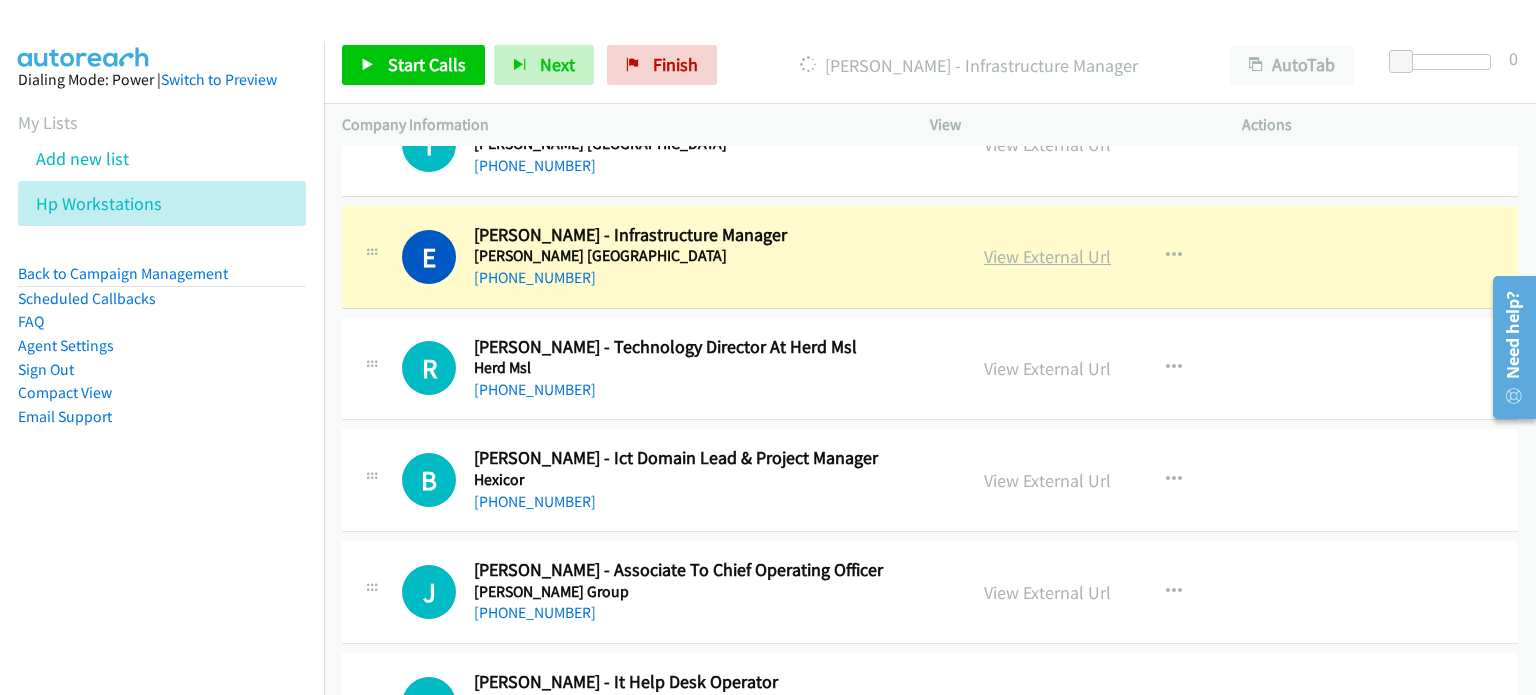 click on "View External Url" at bounding box center (1047, 256) 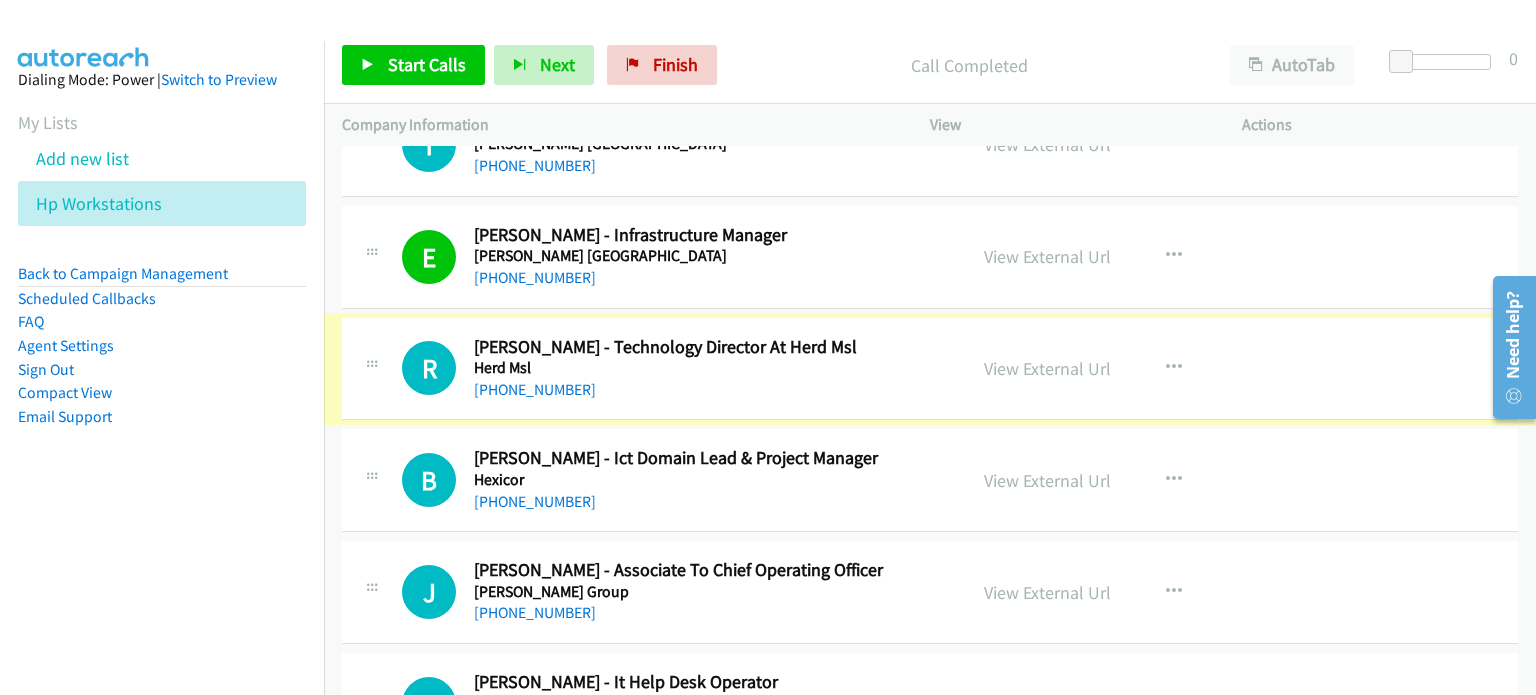 click on "+61 2 9258 9265" at bounding box center [535, 389] 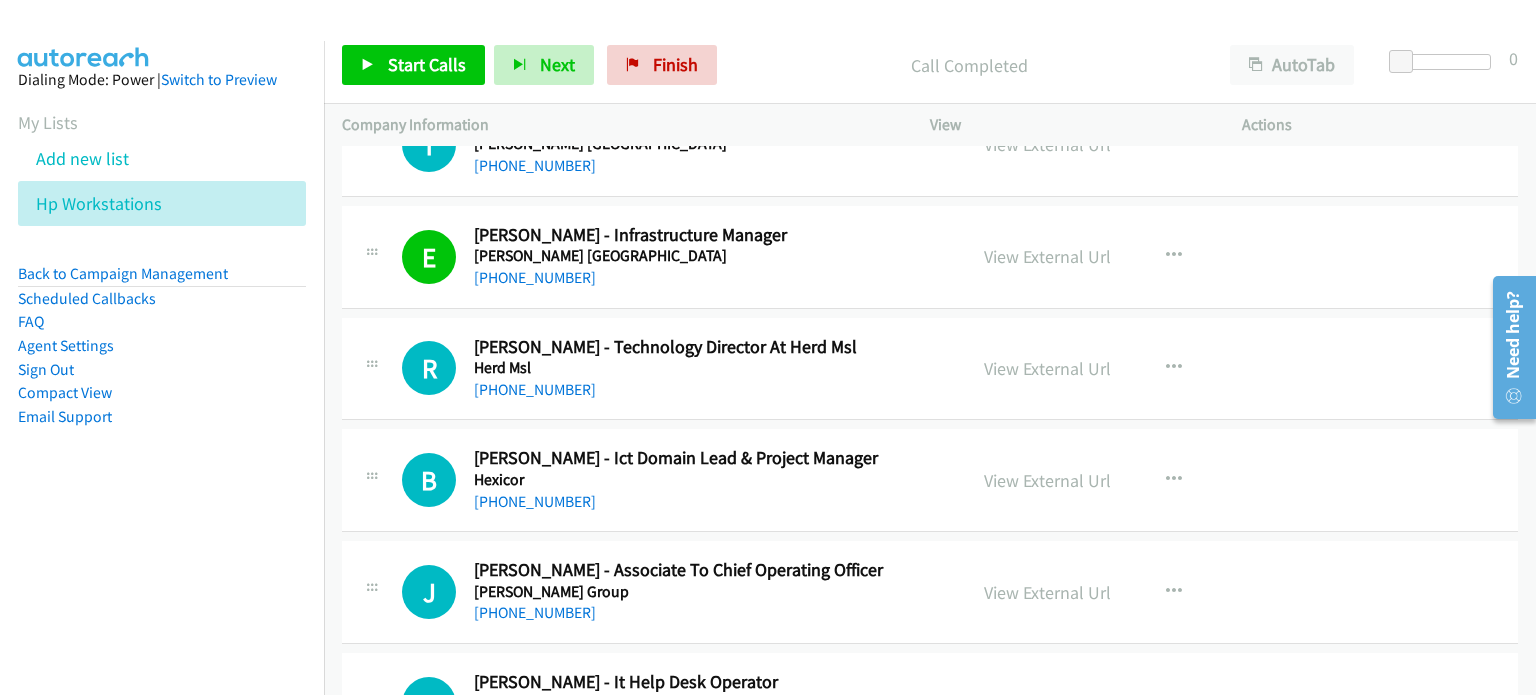 click on "View External Url
View External Url
Schedule/Manage Callback
Start Calls Here
Remove from list
Add to do not call list
Reset Call Status" at bounding box center (1131, 369) 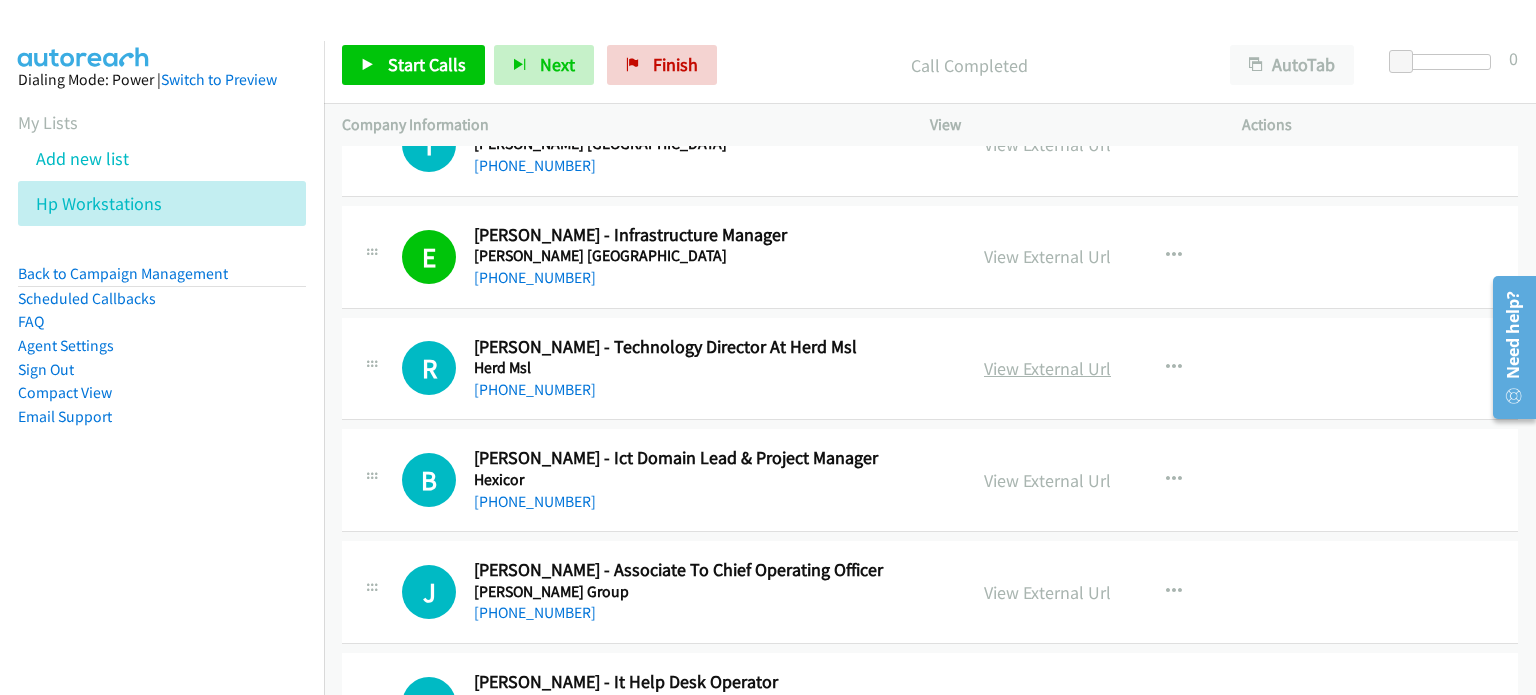 click on "View External Url" at bounding box center [1047, 368] 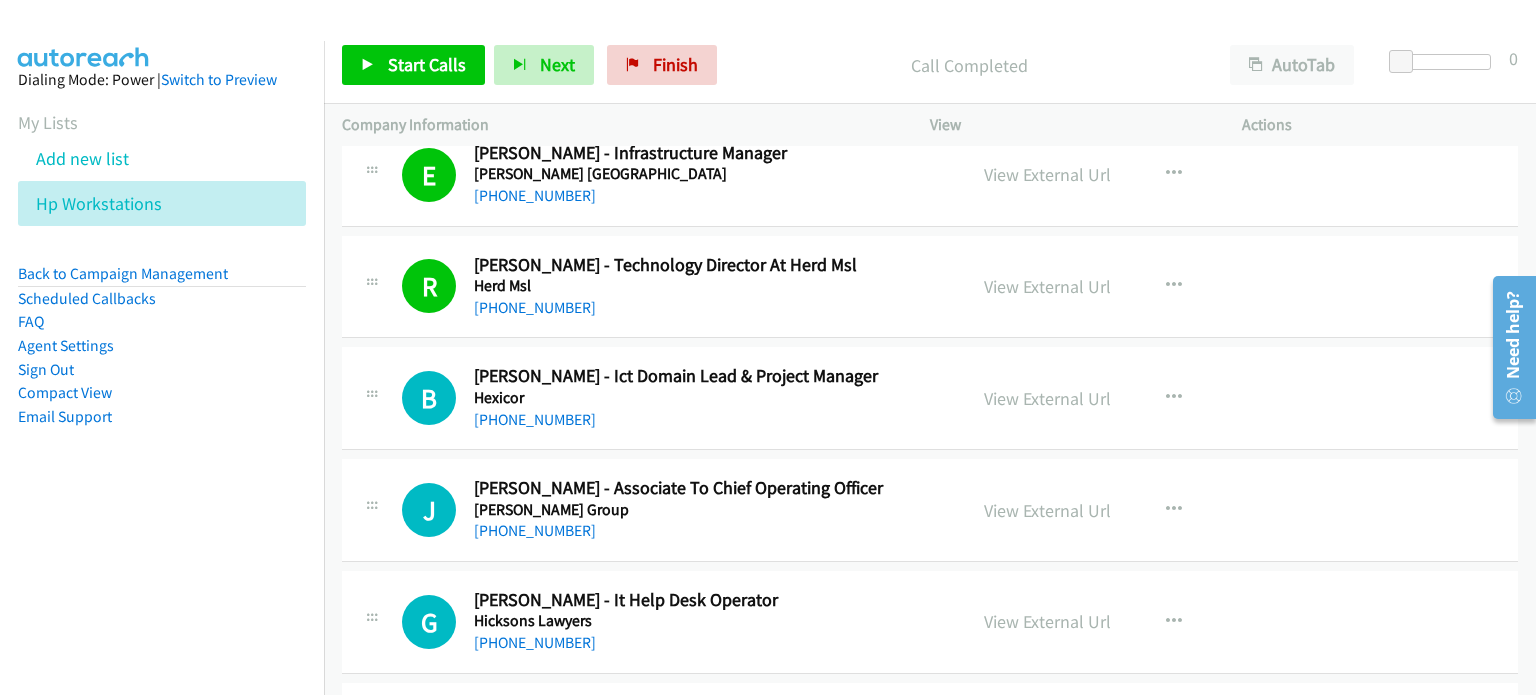 scroll, scrollTop: 5400, scrollLeft: 0, axis: vertical 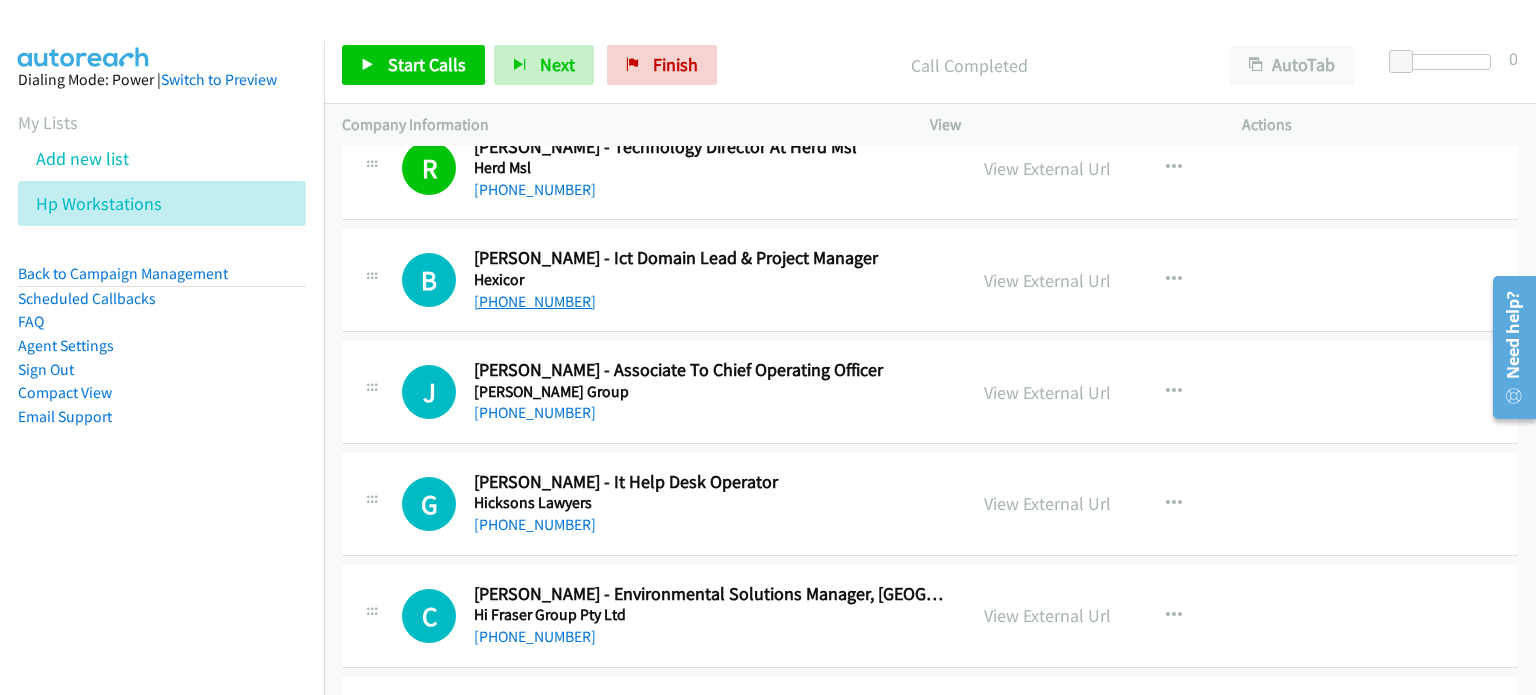 click on "+61 408 135 114" at bounding box center (535, 301) 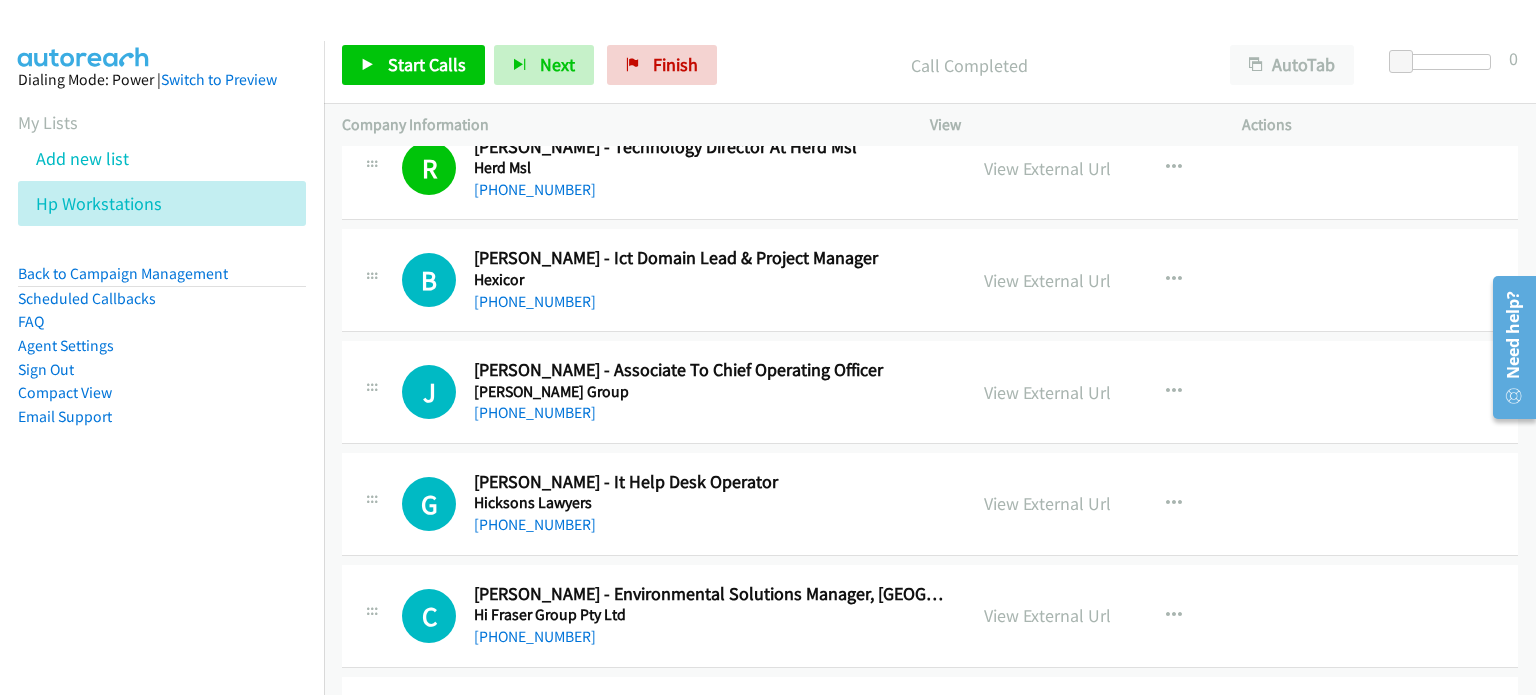 drag, startPoint x: 1305, startPoint y: 275, endPoint x: 1224, endPoint y: 277, distance: 81.02469 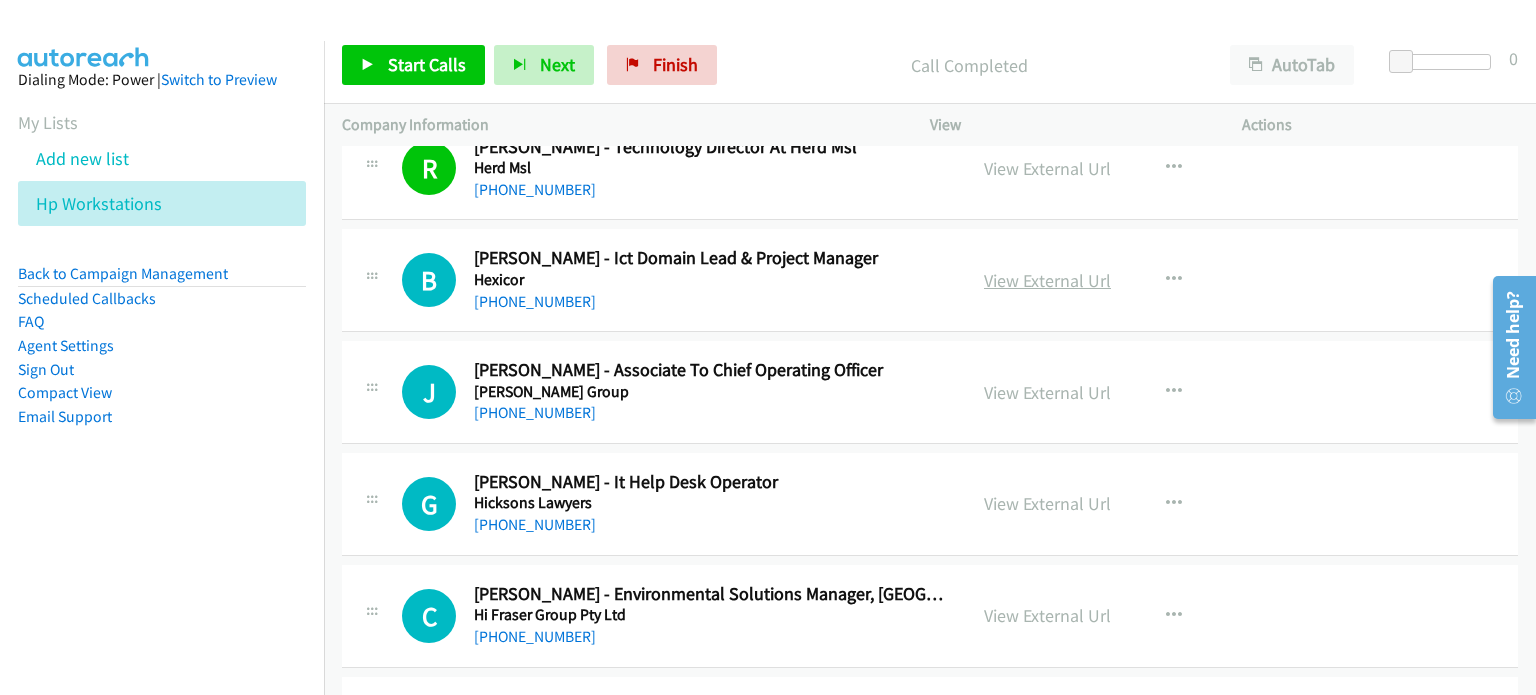 click on "View External Url" at bounding box center [1047, 280] 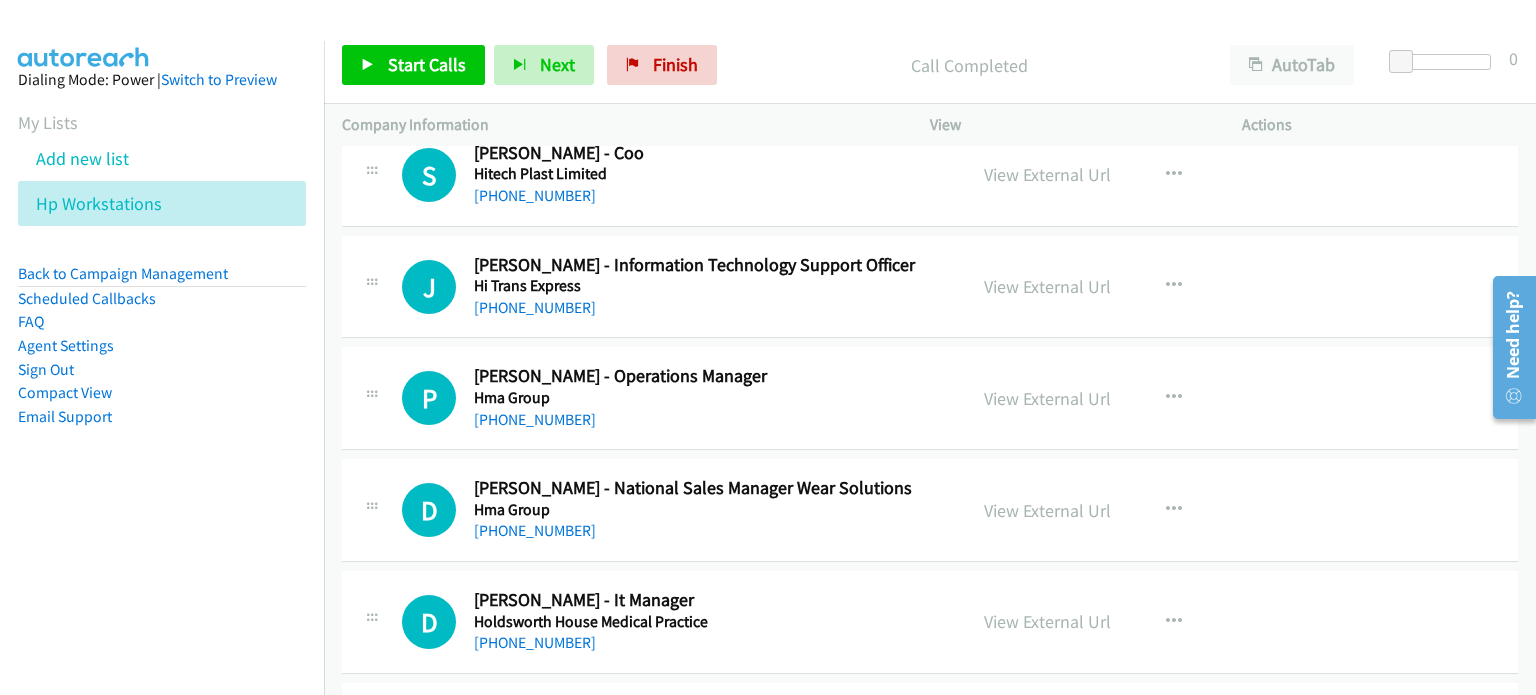 scroll, scrollTop: 6600, scrollLeft: 0, axis: vertical 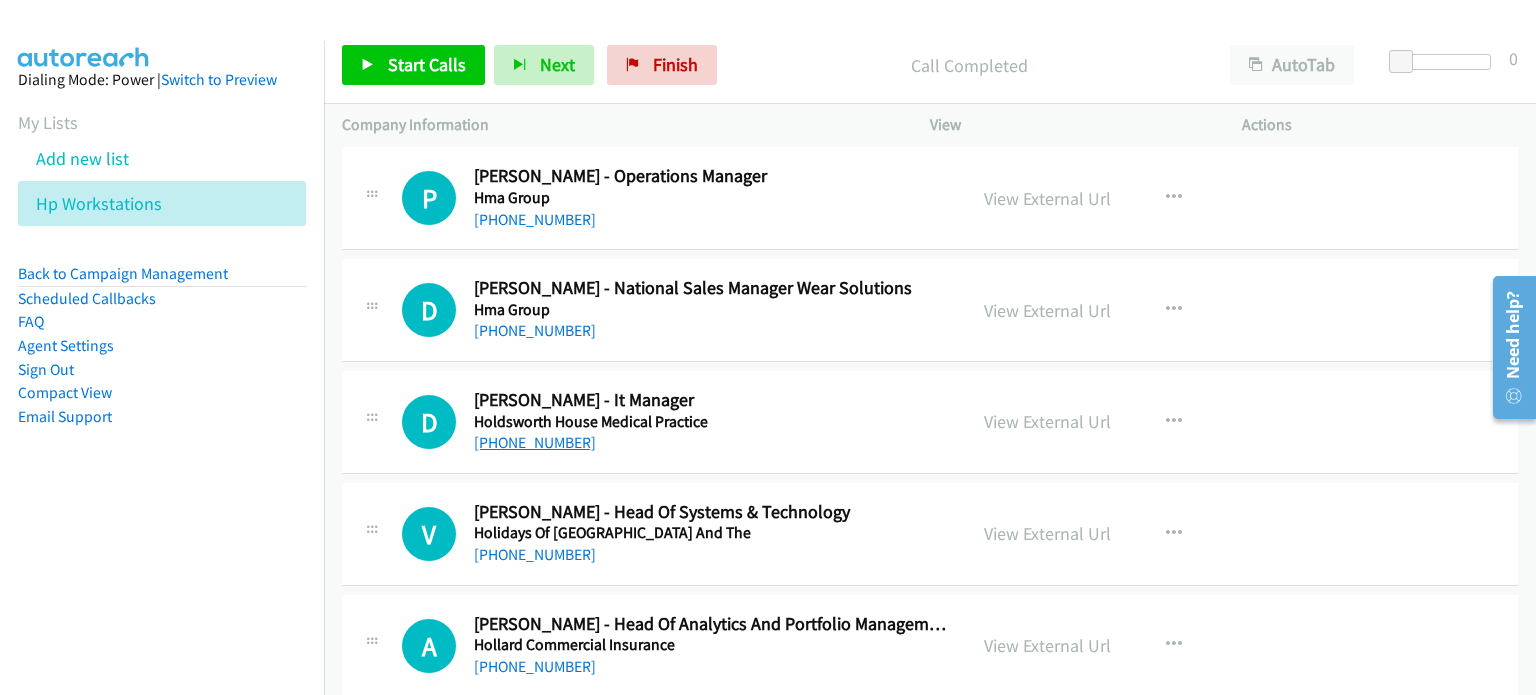 click on "+61 451 373 796" at bounding box center (535, 442) 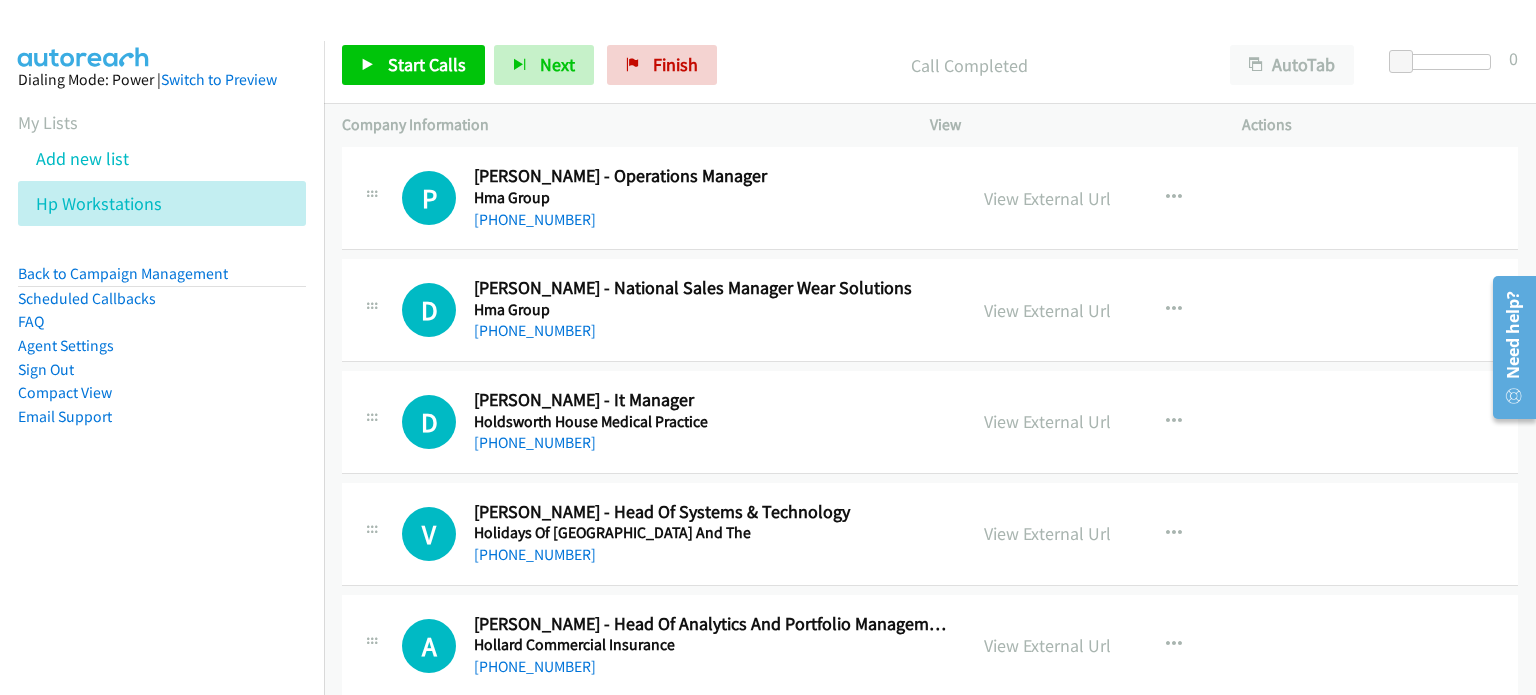 drag, startPoint x: 1340, startPoint y: 366, endPoint x: 1272, endPoint y: 377, distance: 68.88396 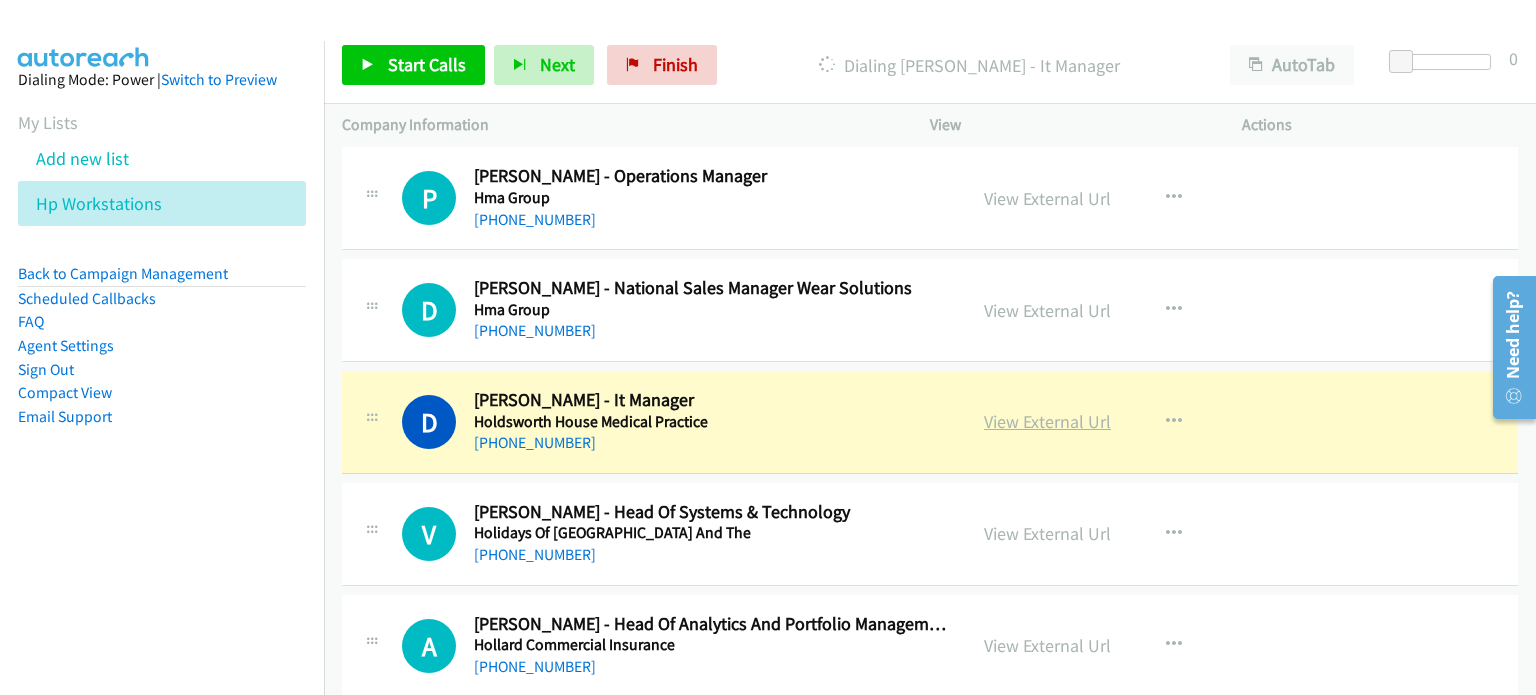 click on "View External Url" at bounding box center (1047, 421) 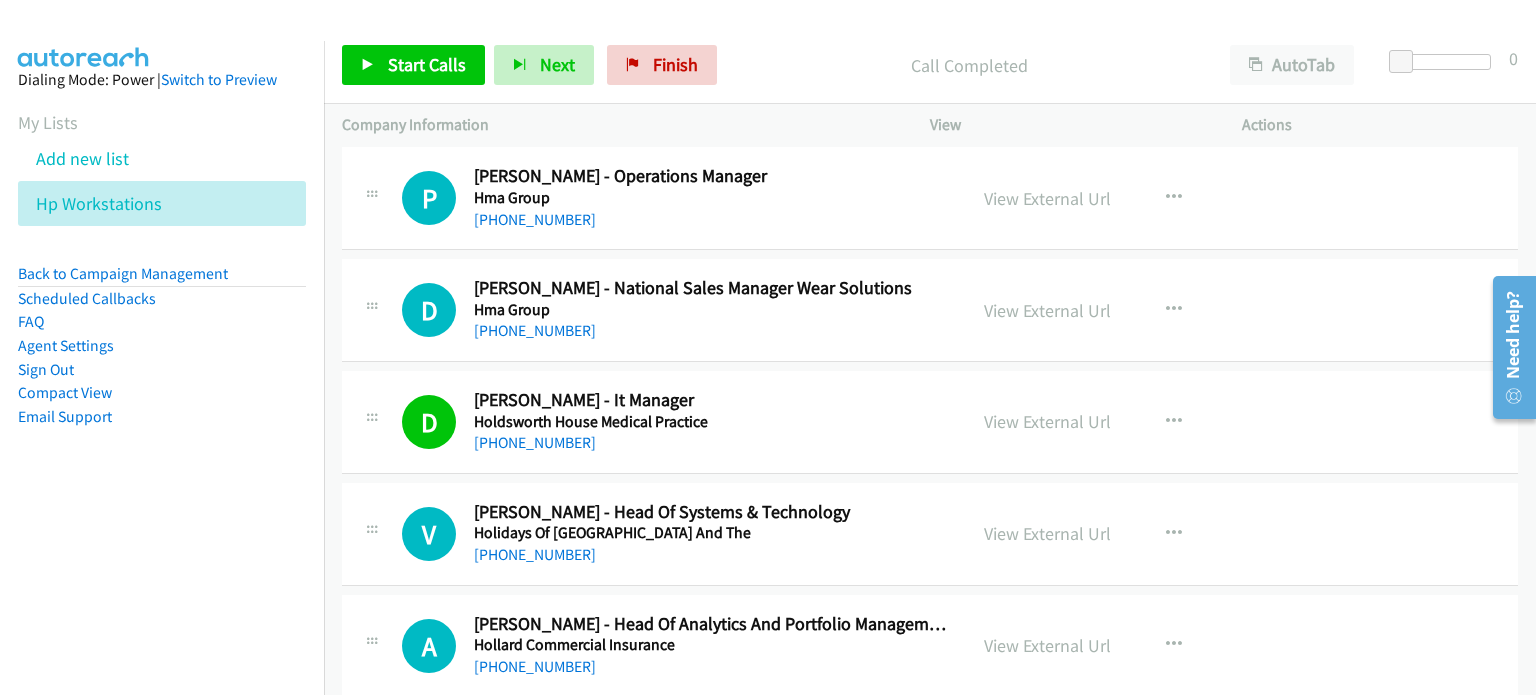 scroll, scrollTop: 6800, scrollLeft: 0, axis: vertical 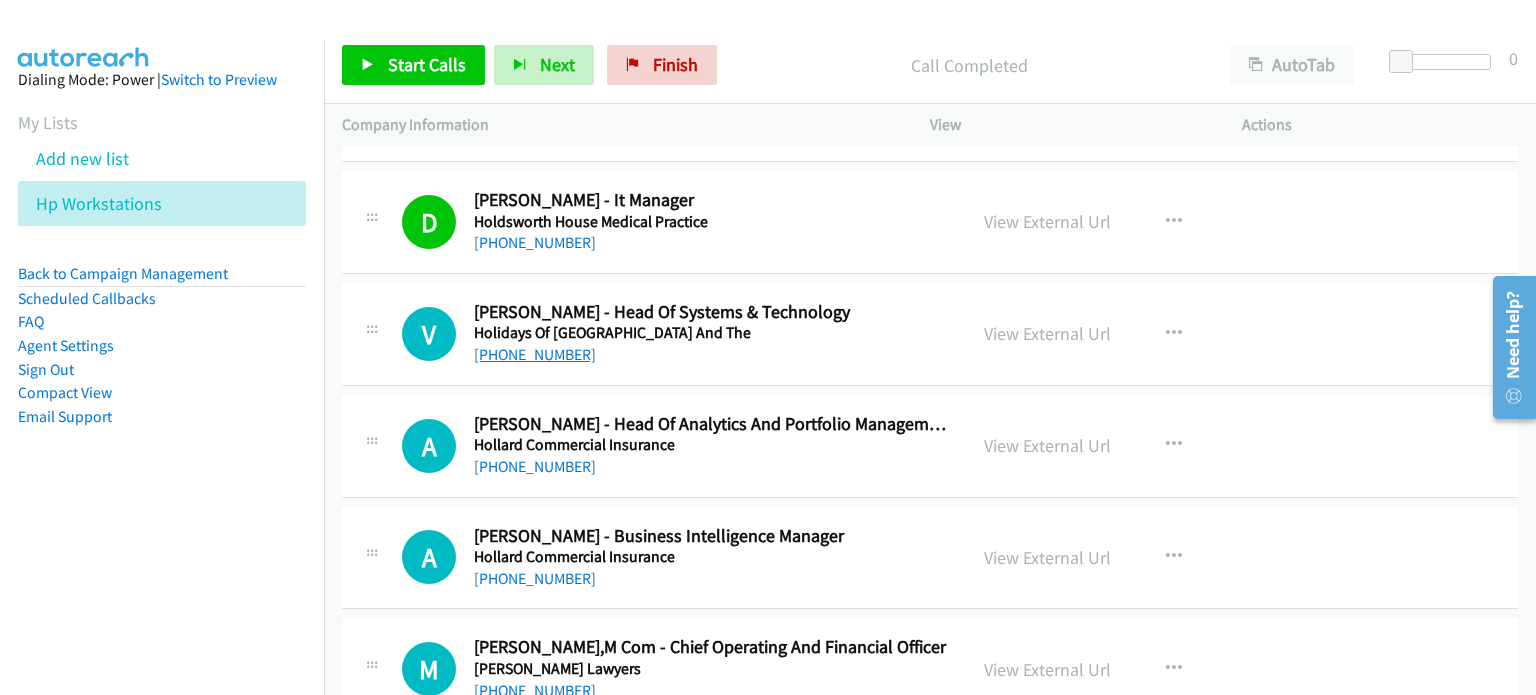 click on "+61 1300 854 897" at bounding box center (535, 354) 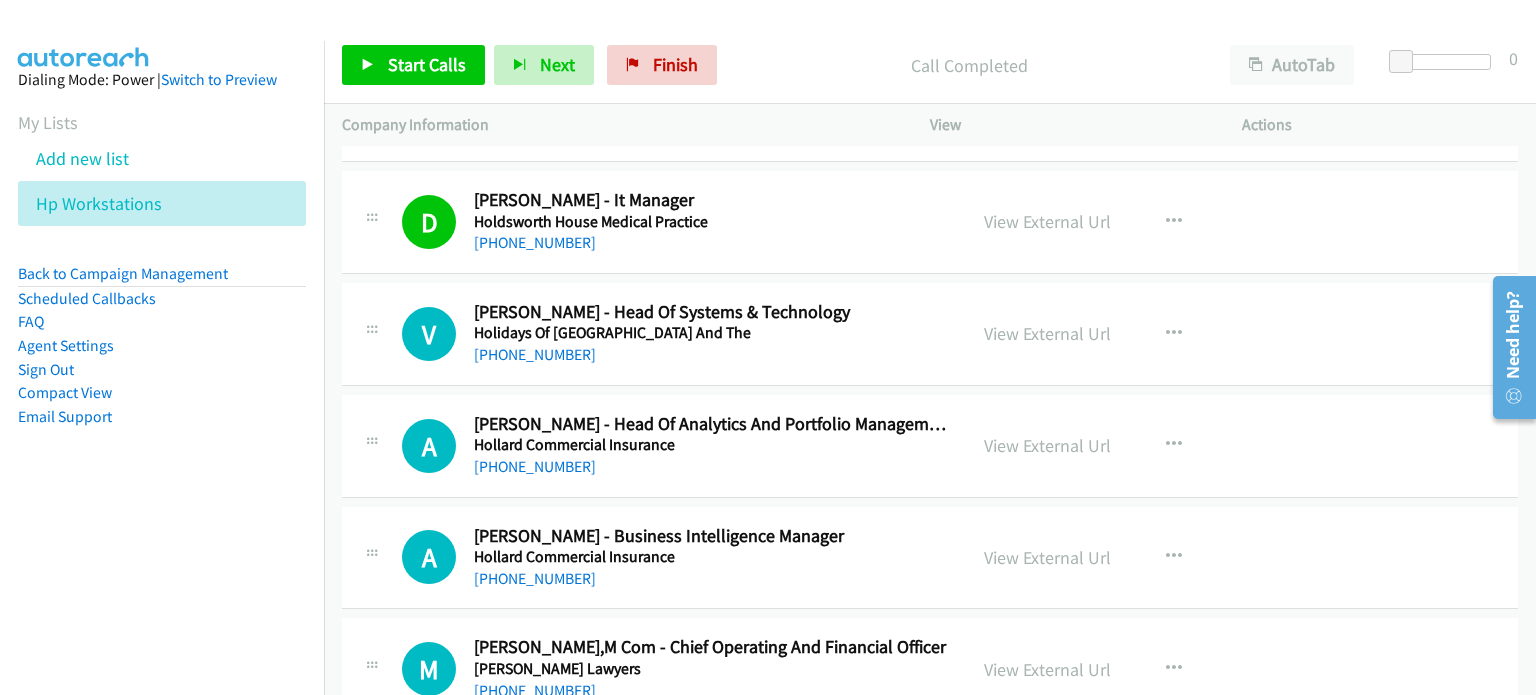 drag, startPoint x: 1372, startPoint y: 271, endPoint x: 1229, endPoint y: 307, distance: 147.46185 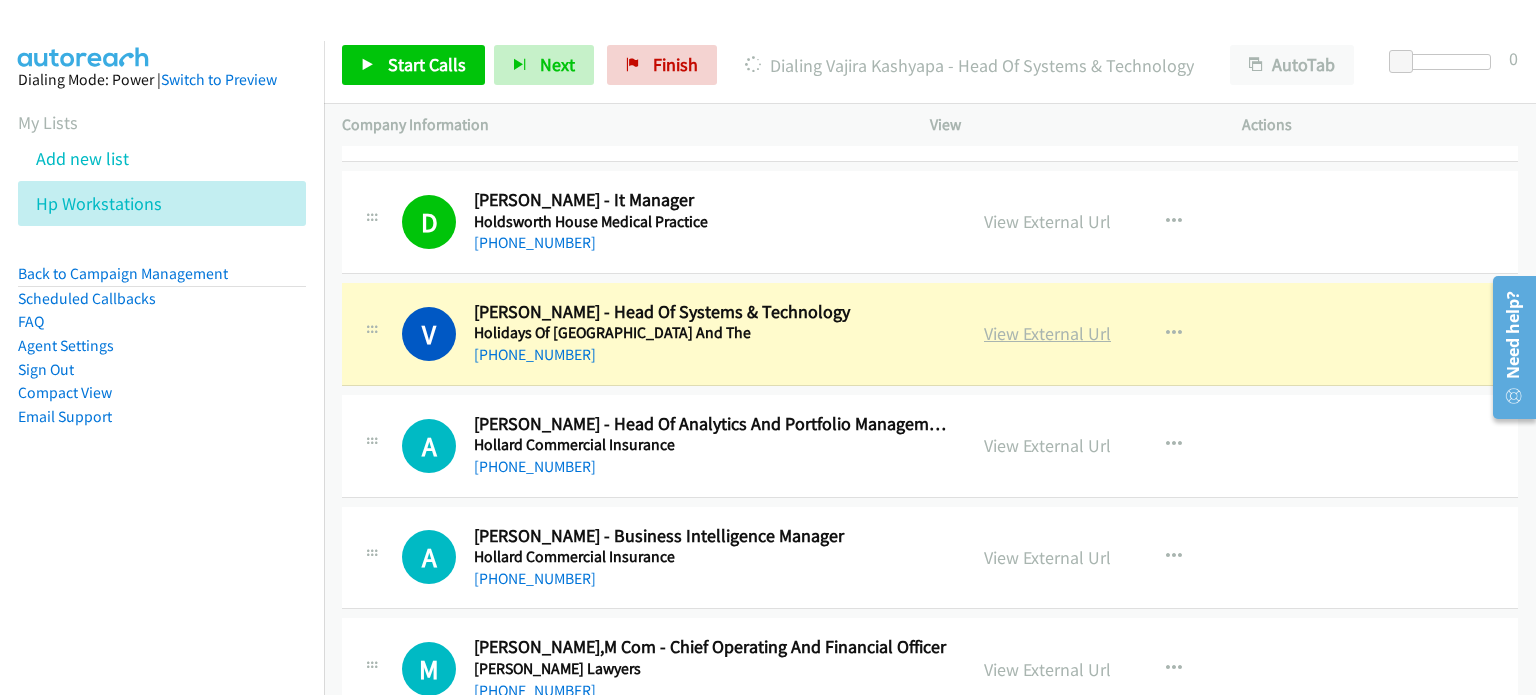 click on "View External Url" at bounding box center [1047, 333] 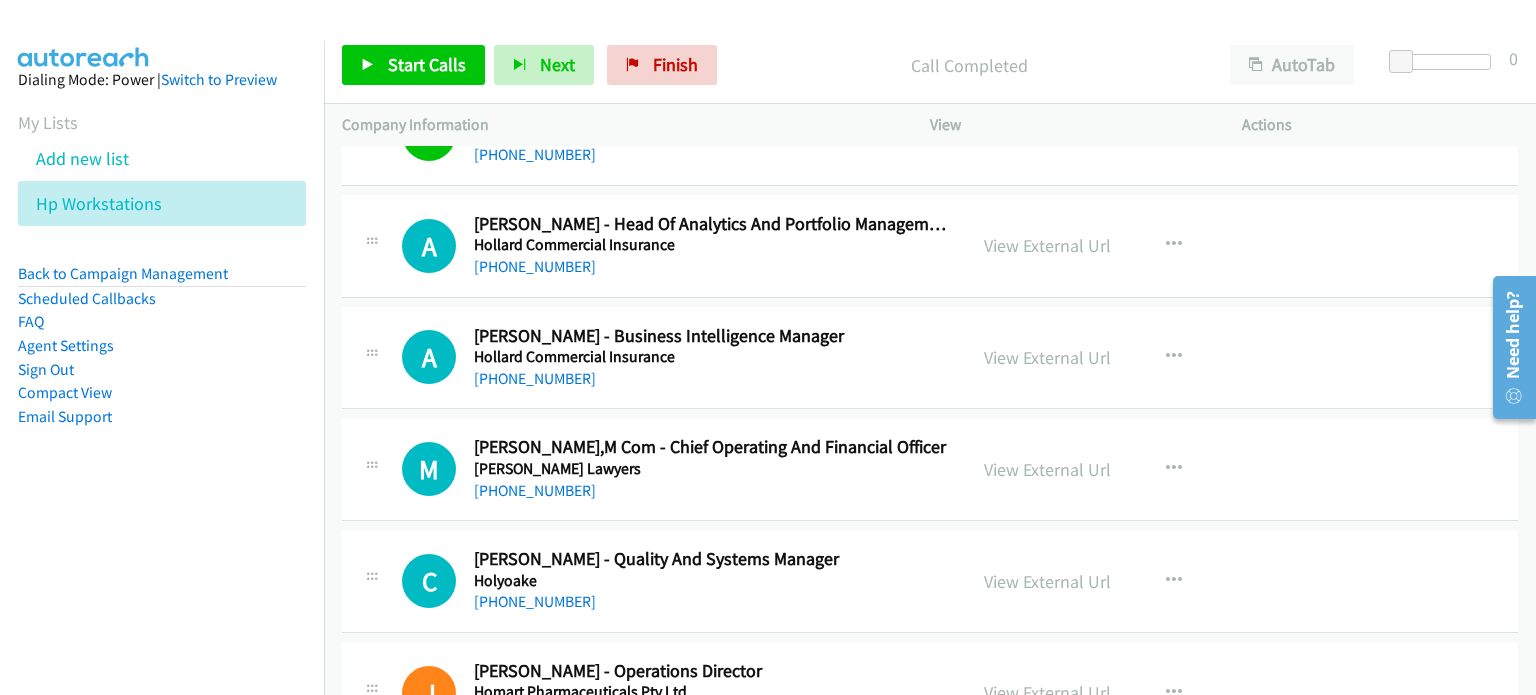 scroll, scrollTop: 7300, scrollLeft: 0, axis: vertical 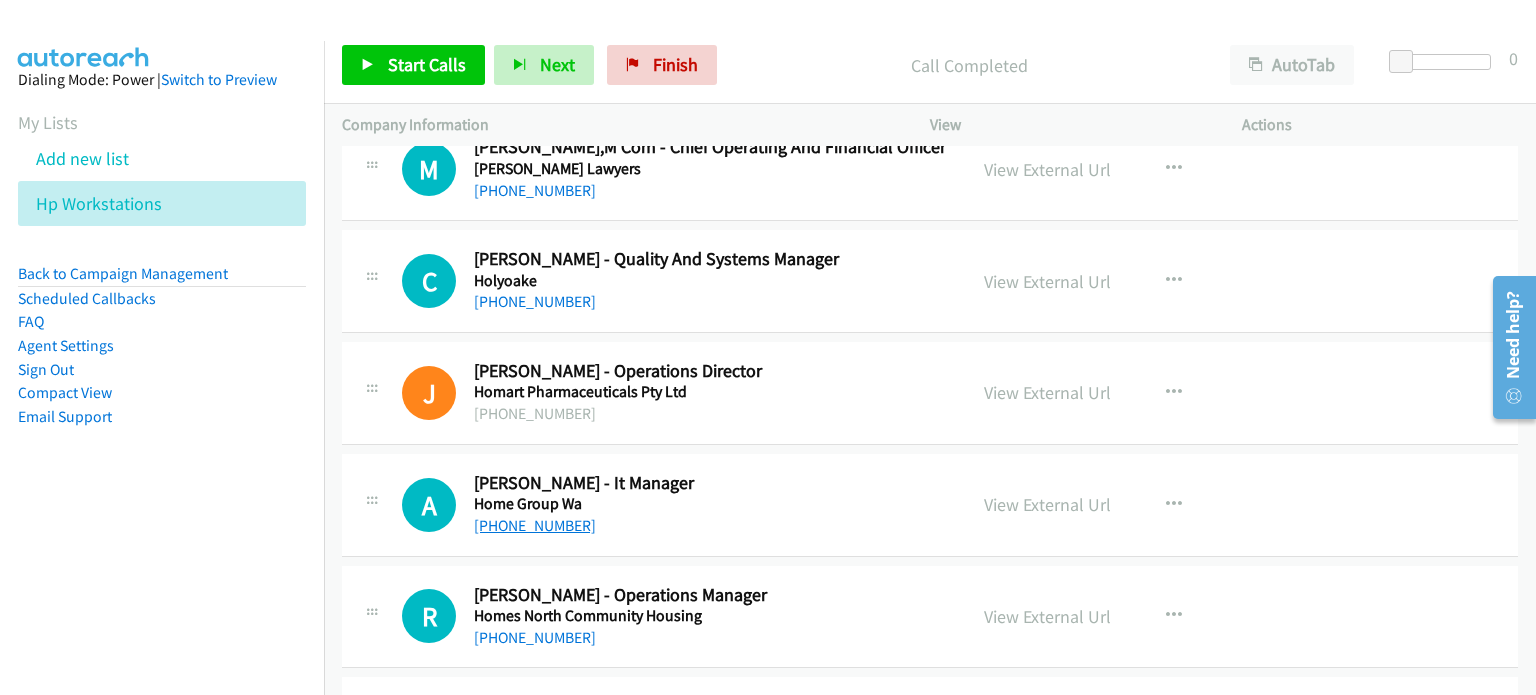 click on "+61 433 588 141" at bounding box center (535, 525) 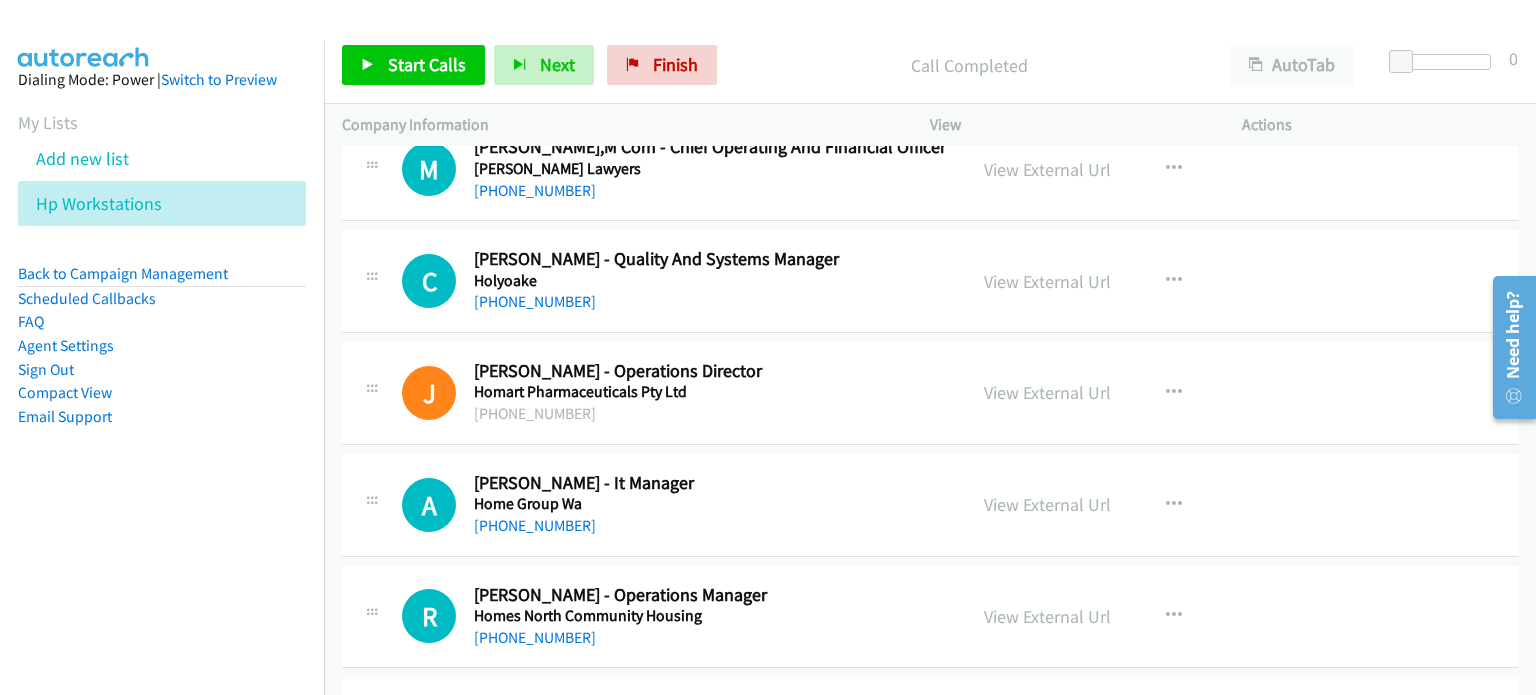 click on "A
Callback Scheduled
Adam Clarke - It Manager
Home Group Wa
Australia/Sydney
+61 433 588 141
View External Url
View External Url
Schedule/Manage Callback
Start Calls Here
Remove from list
Add to do not call list
Reset Call Status" at bounding box center (930, 505) 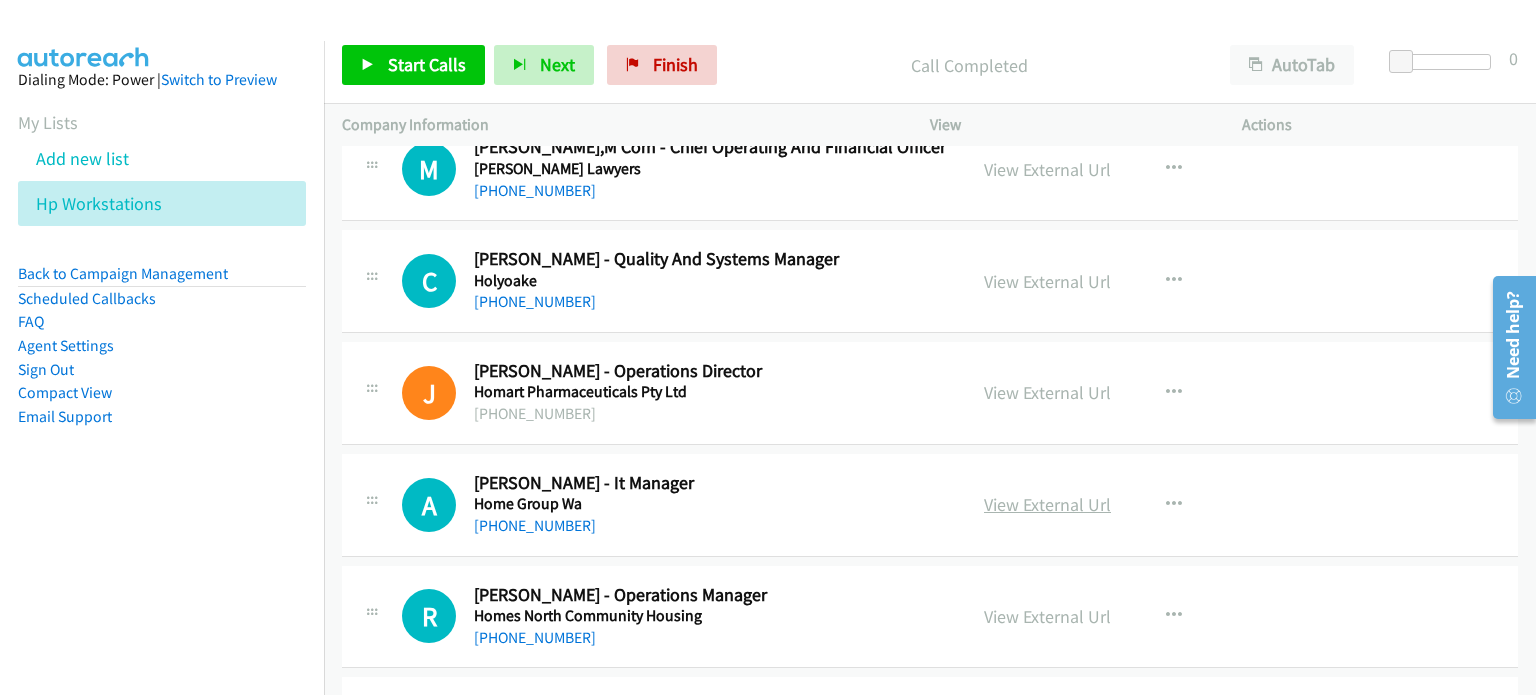 click on "View External Url" at bounding box center (1047, 504) 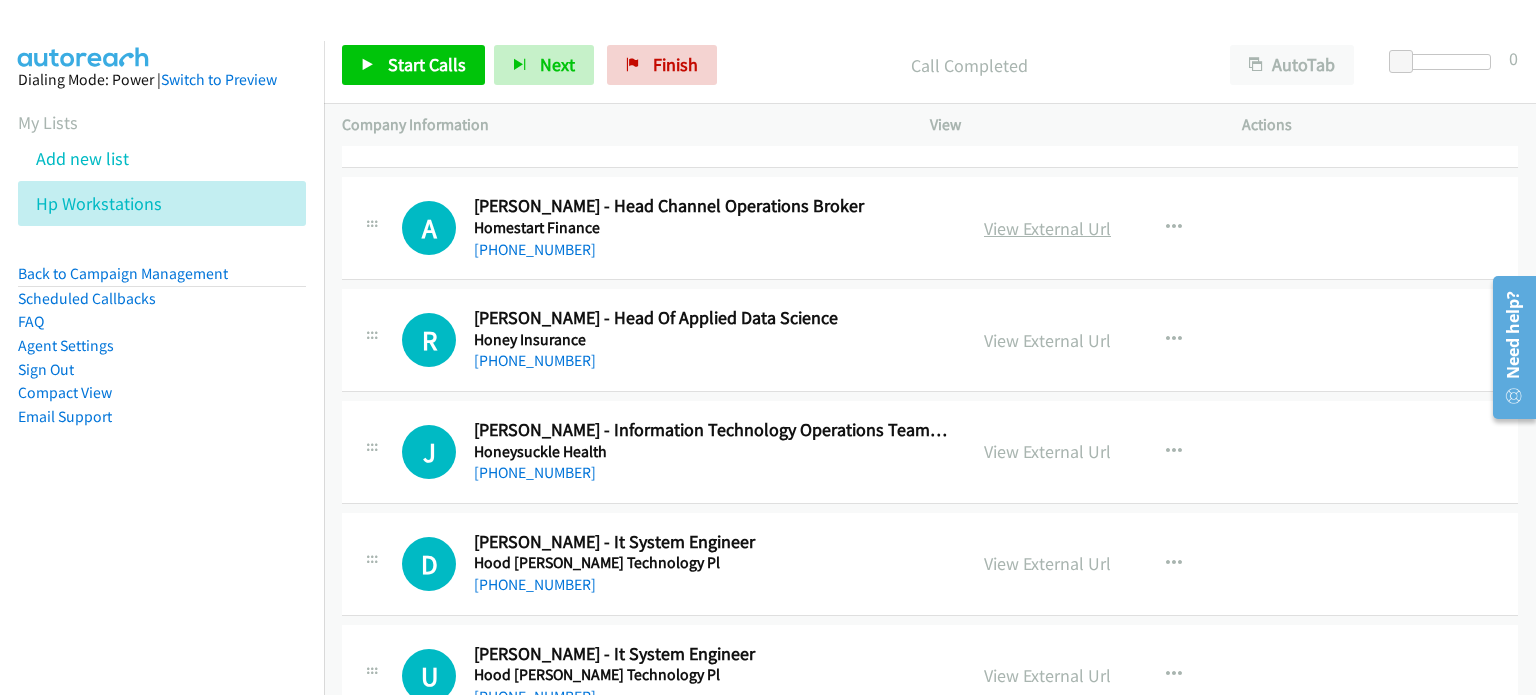 scroll, scrollTop: 7900, scrollLeft: 0, axis: vertical 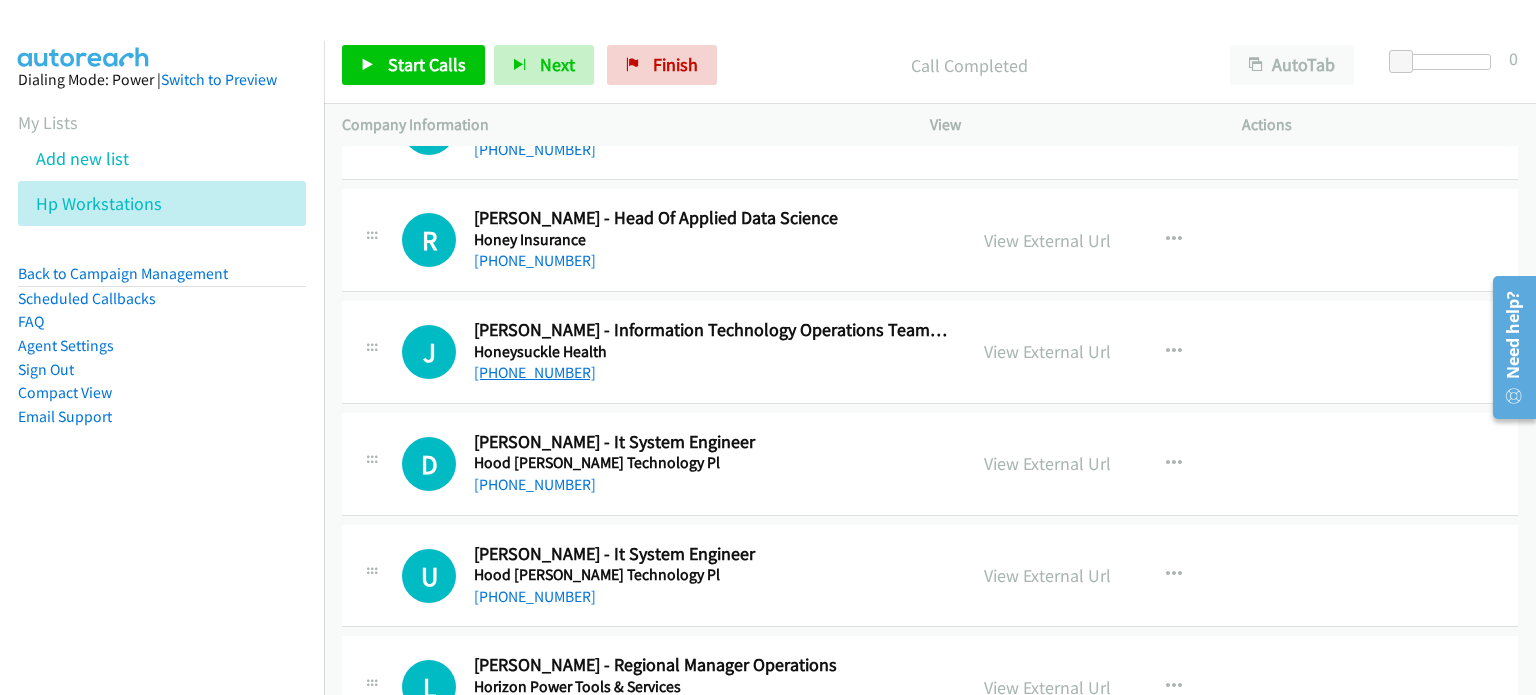 click on "+61 16 387 4467" at bounding box center [535, 372] 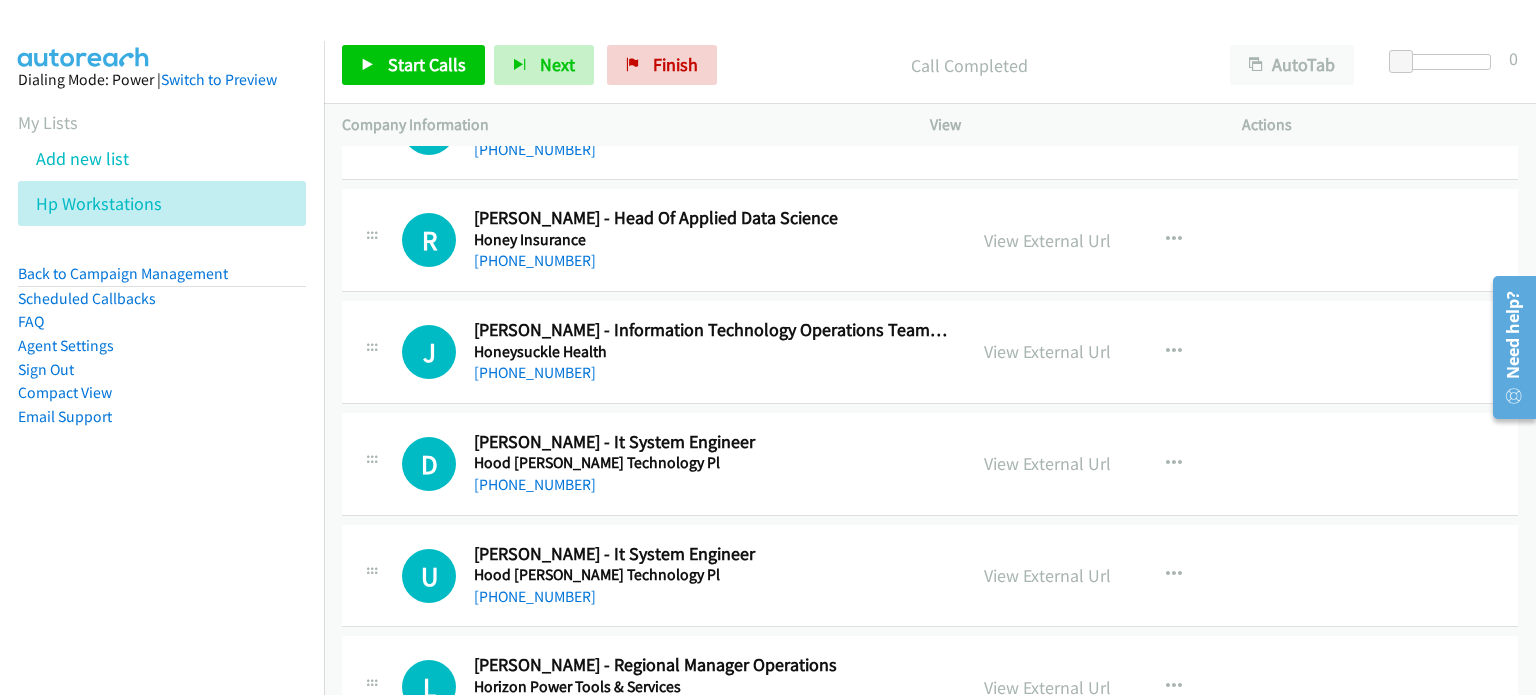 click on "J
Callback Scheduled
James F. - Information Technology Operations Team Lead
Honeysuckle Health
Australia/Sydney
+61 16 387 4467
View External Url
View External Url
Schedule/Manage Callback
Start Calls Here
Remove from list
Add to do not call list
Reset Call Status" at bounding box center [930, 352] 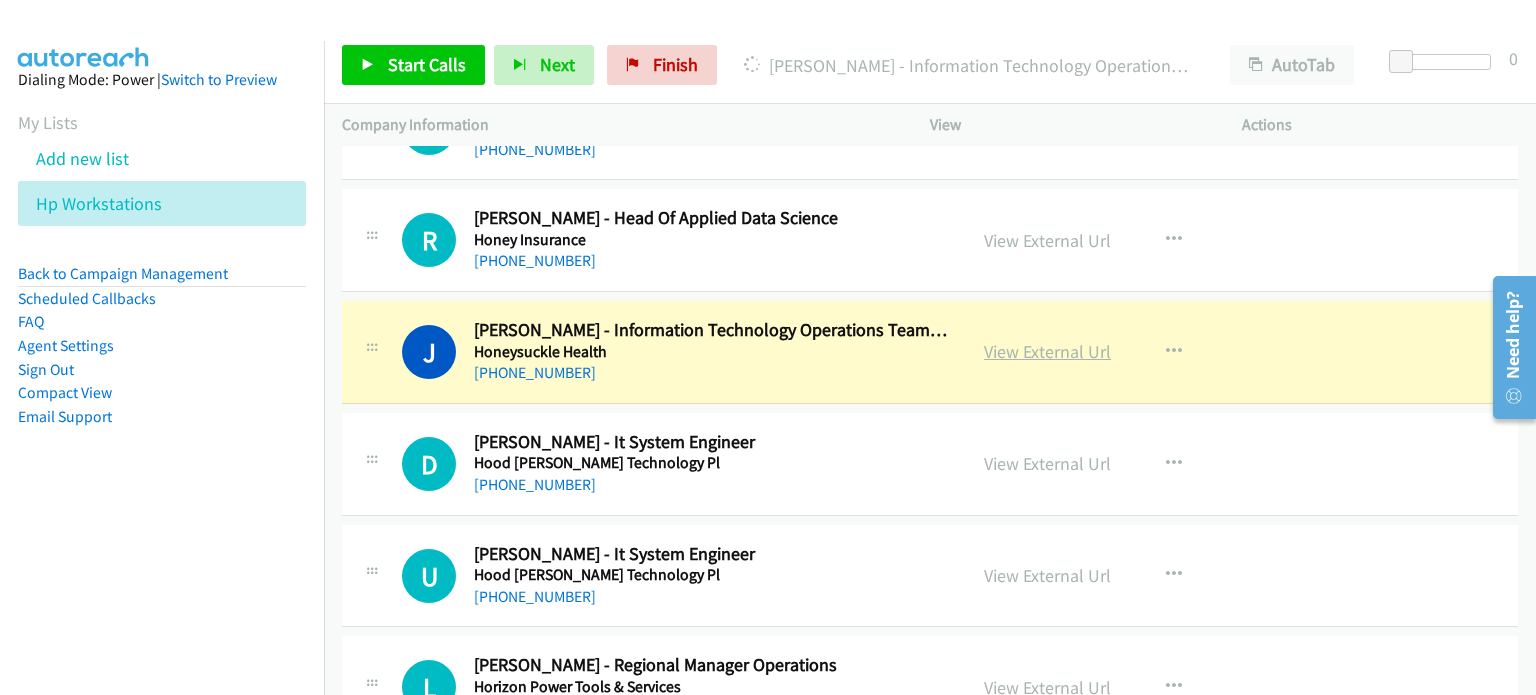 click on "View External Url" at bounding box center [1047, 351] 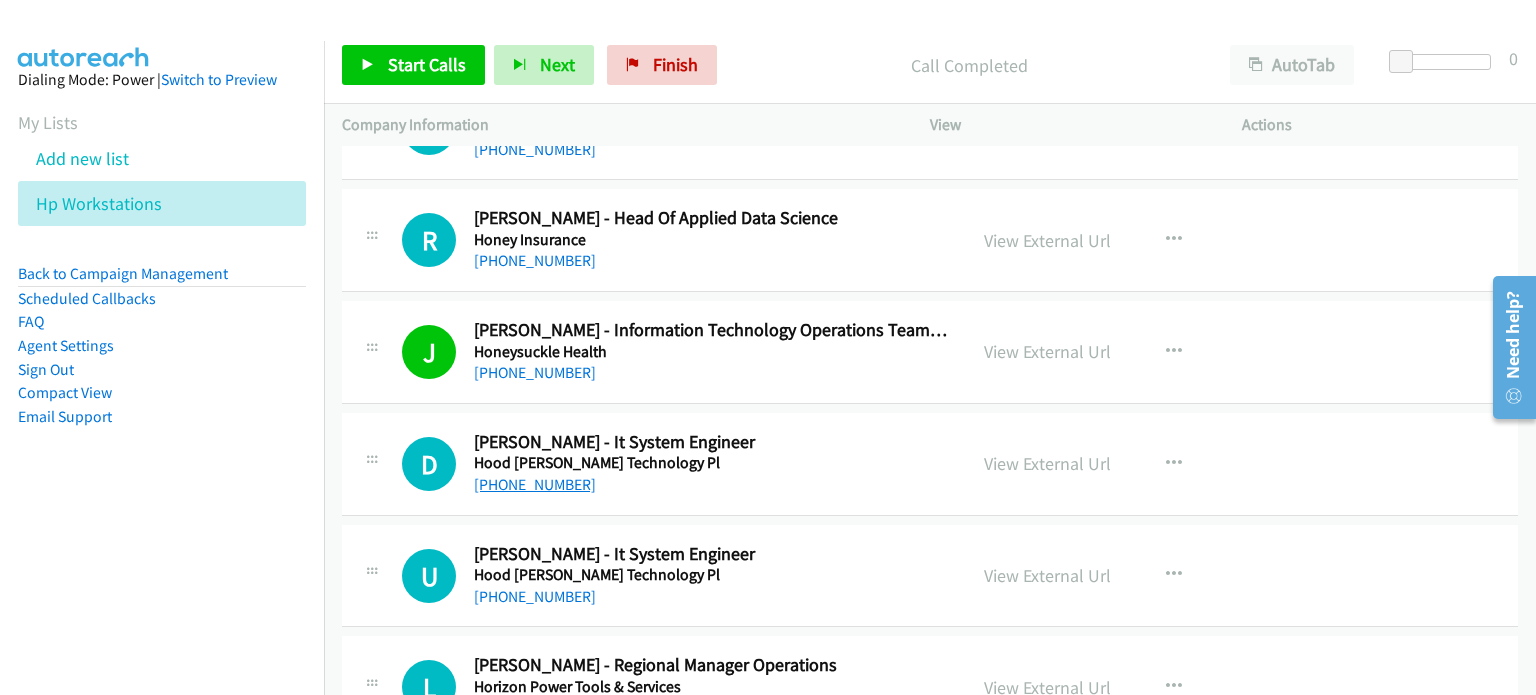 click on "+61 433 549 242" at bounding box center (535, 484) 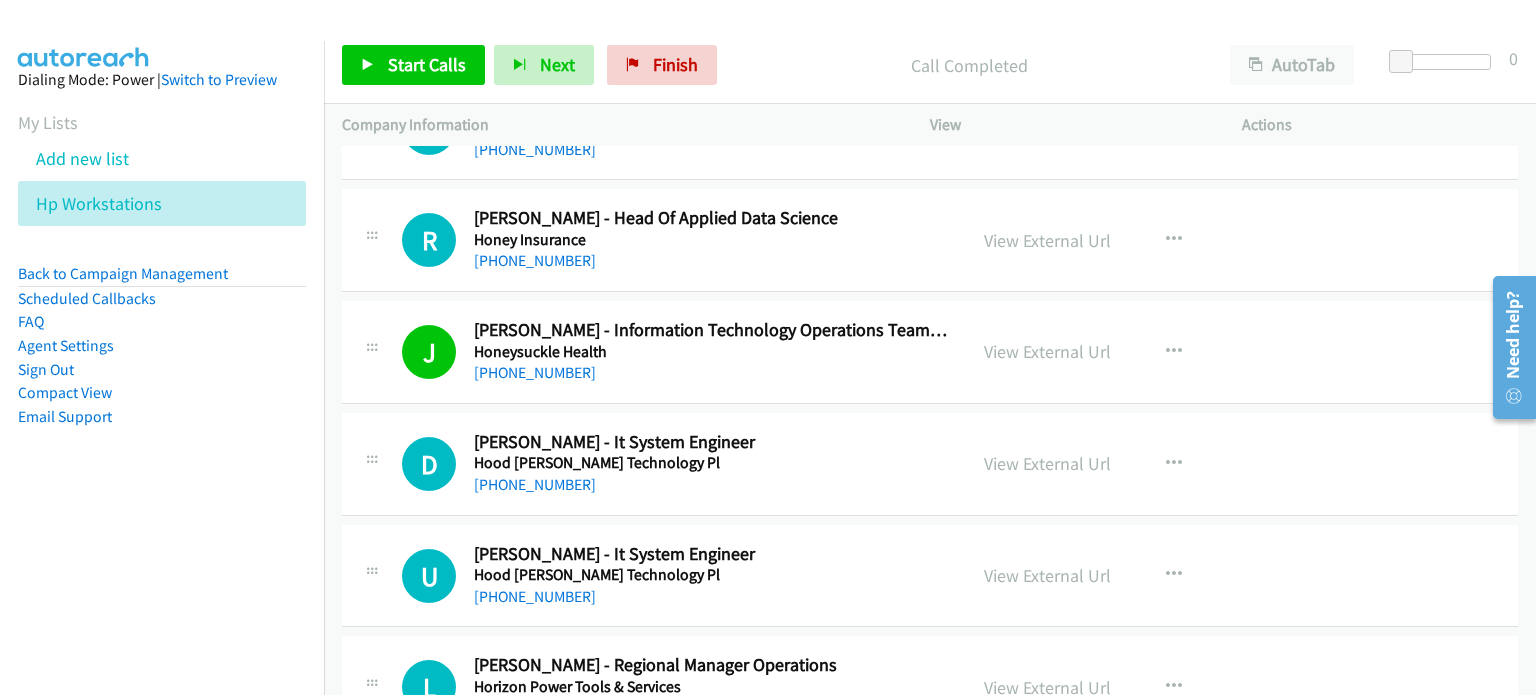 drag, startPoint x: 1400, startPoint y: 420, endPoint x: 1208, endPoint y: 428, distance: 192.1666 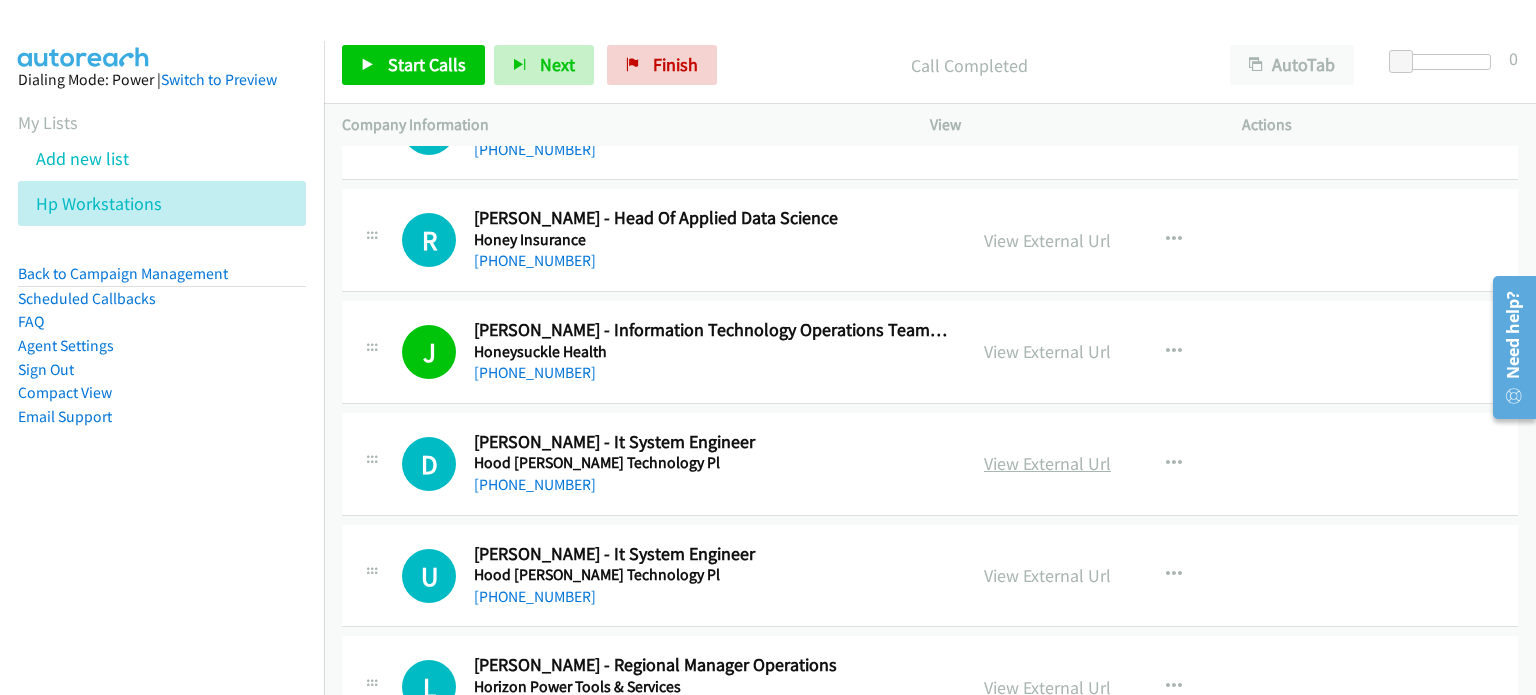 click on "View External Url" at bounding box center [1047, 463] 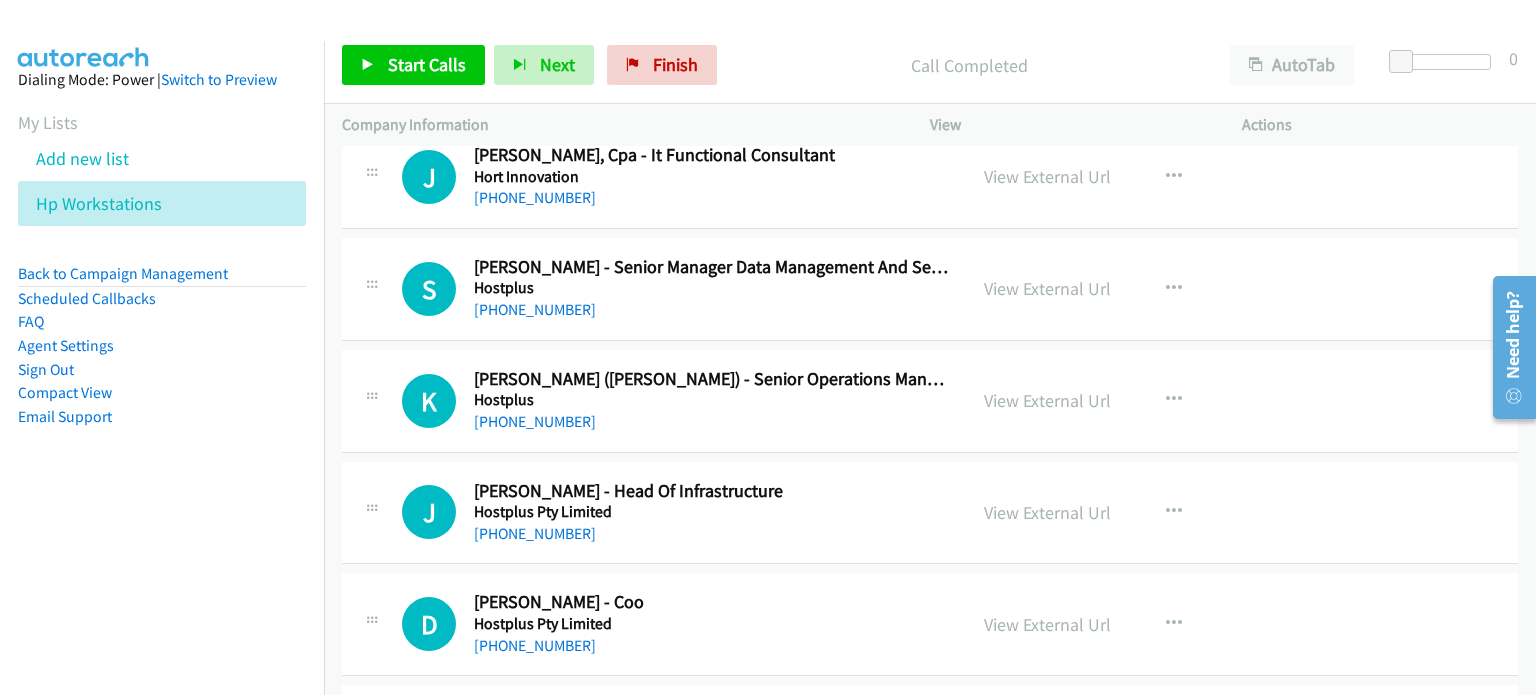scroll, scrollTop: 8800, scrollLeft: 0, axis: vertical 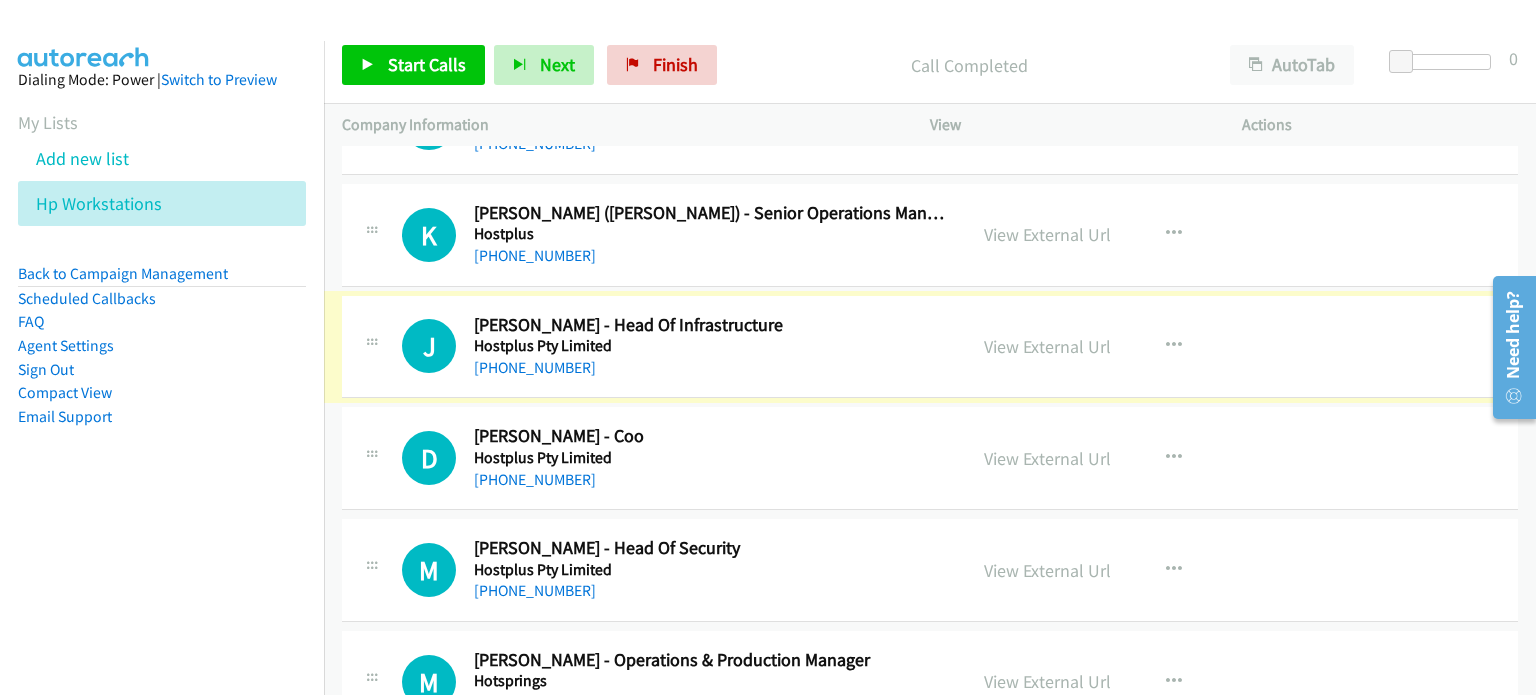 click on "Hostplus Pty Limited" at bounding box center (711, 346) 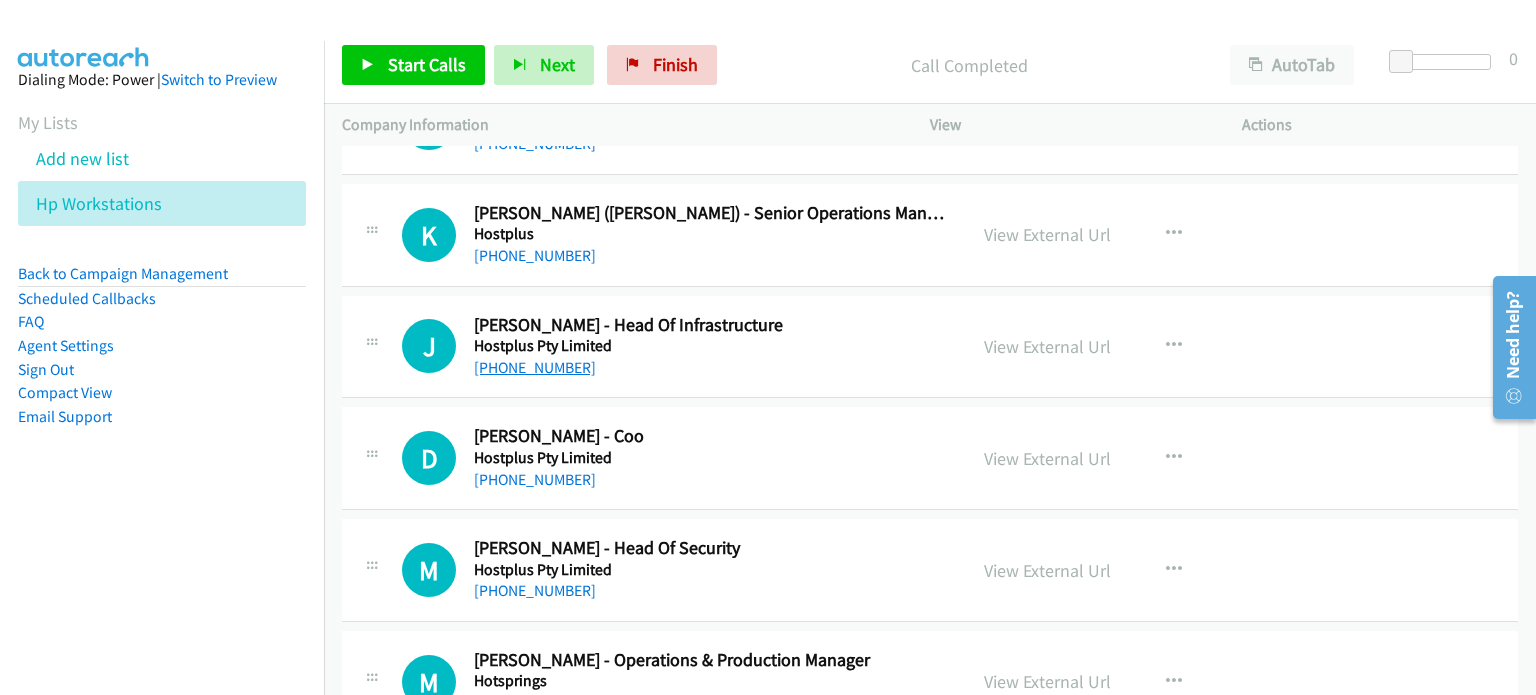 click on "+61 408 240 324" at bounding box center [535, 367] 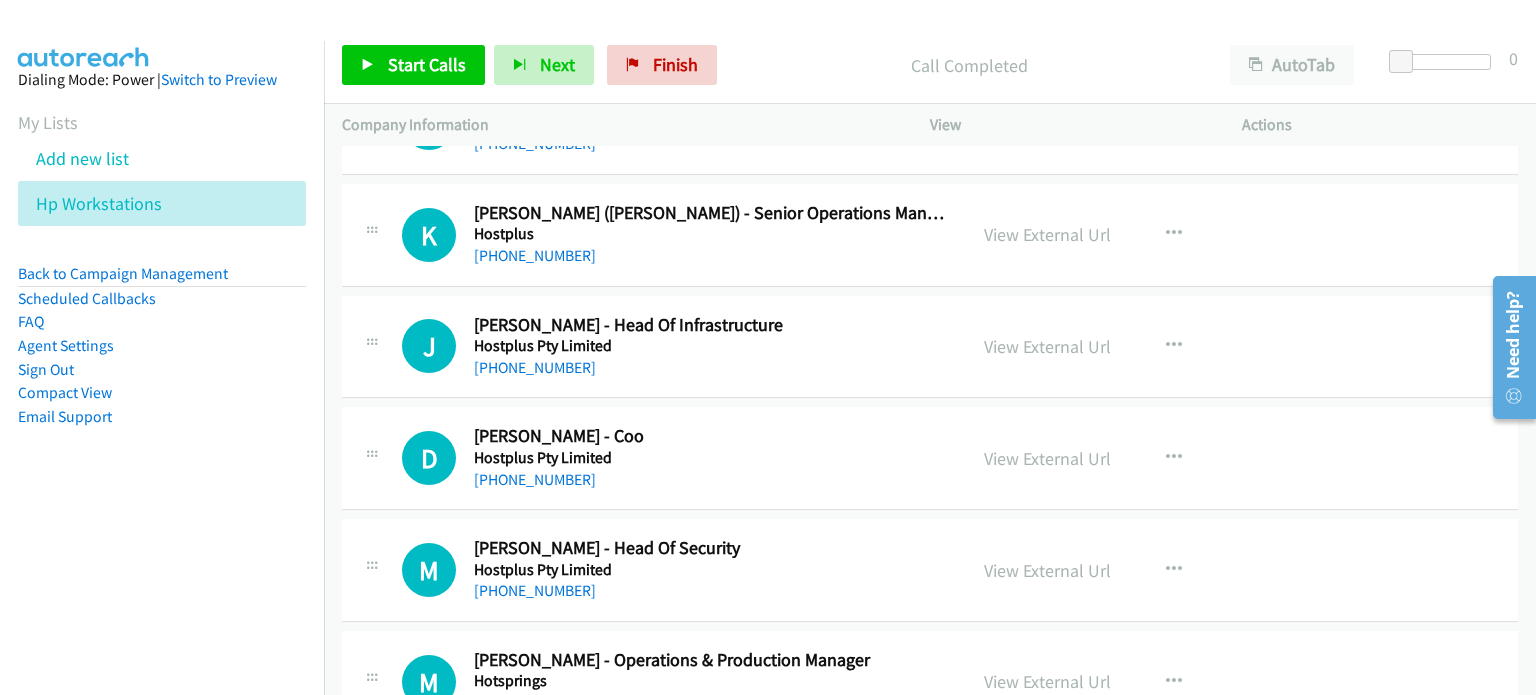 click on "View External Url
View External Url
Schedule/Manage Callback
Start Calls Here
Remove from list
Add to do not call list
Reset Call Status" at bounding box center (1131, 347) 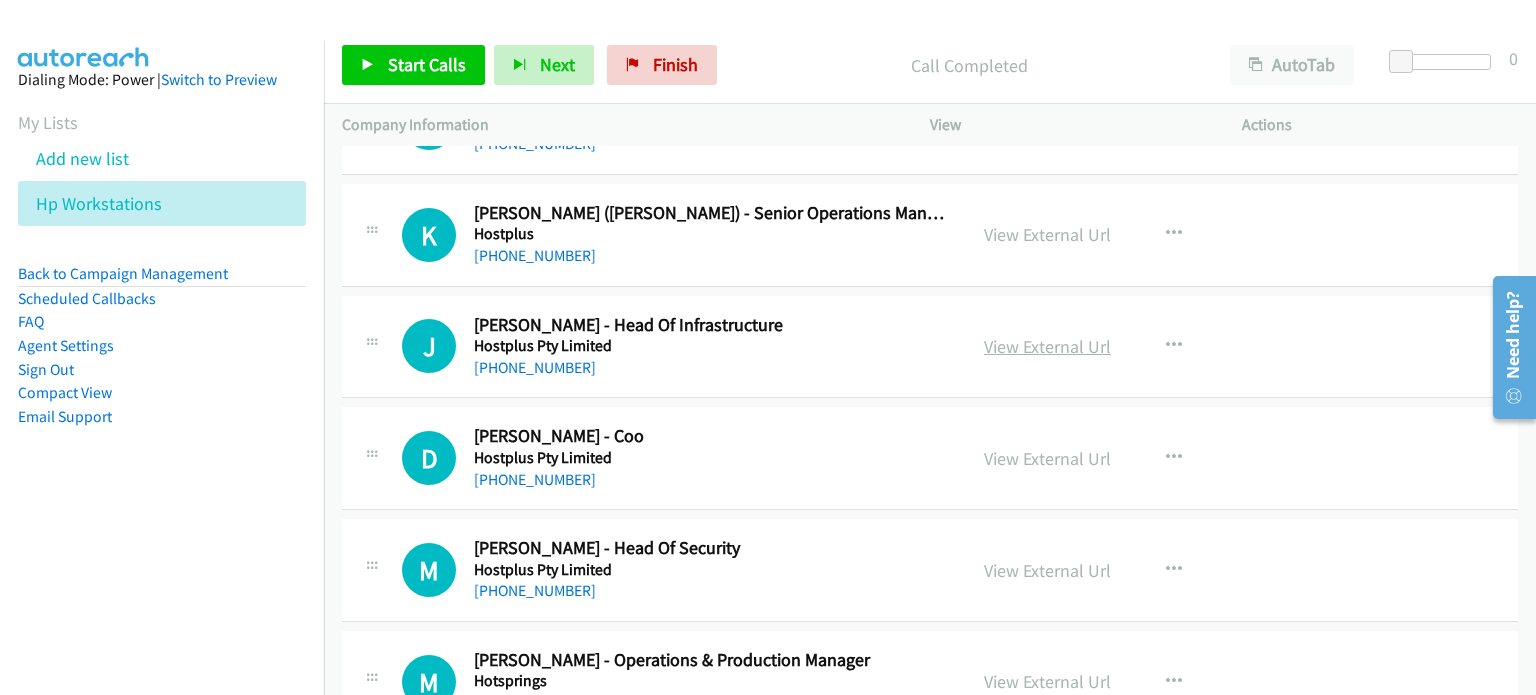 click on "View External Url" at bounding box center (1047, 346) 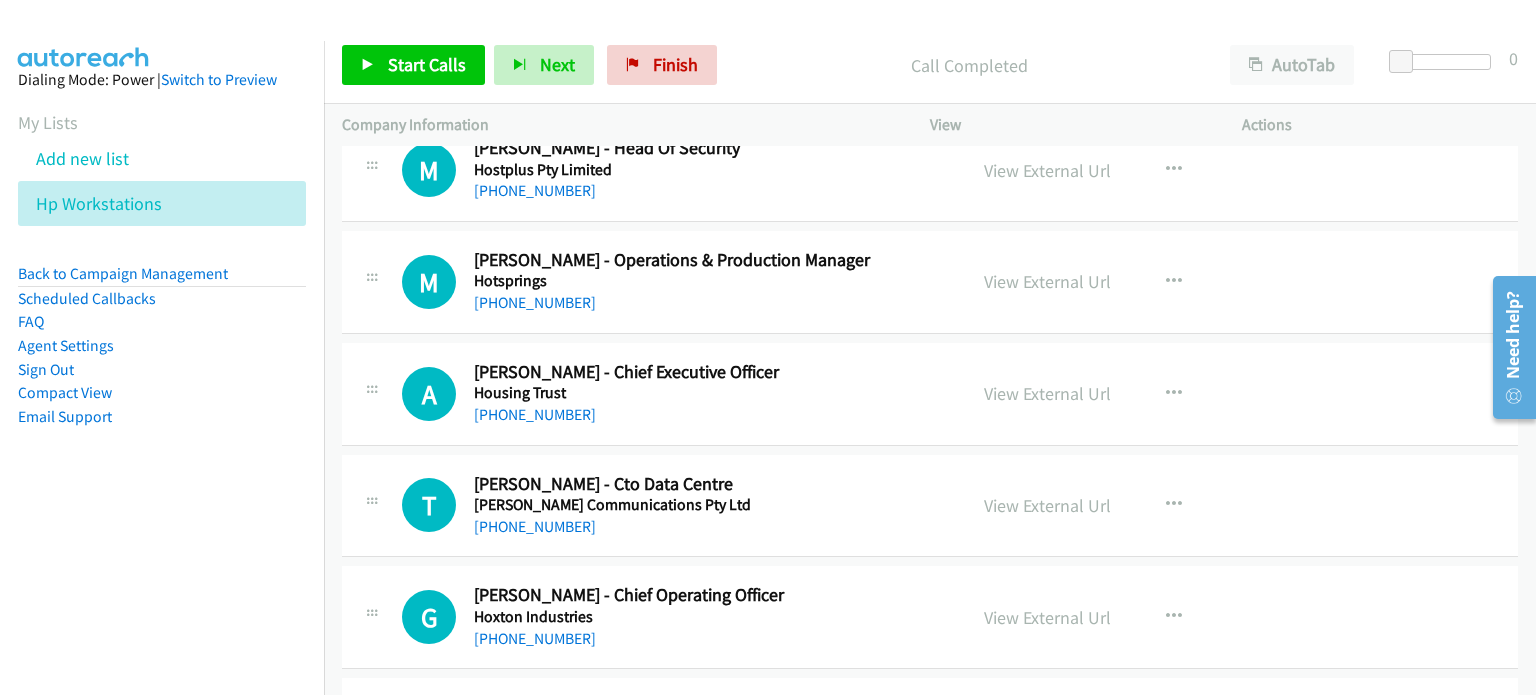 scroll, scrollTop: 9400, scrollLeft: 0, axis: vertical 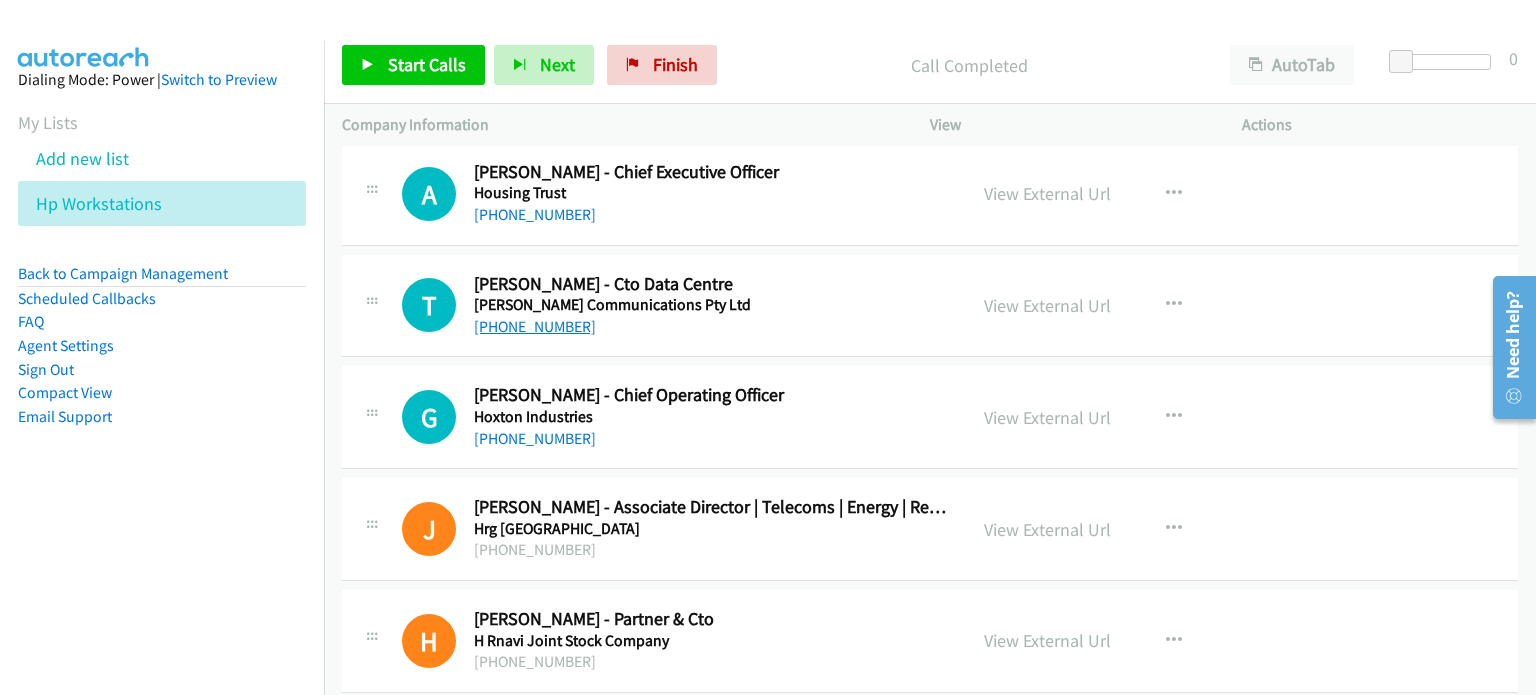 click on "+61 403 712 654" at bounding box center [535, 326] 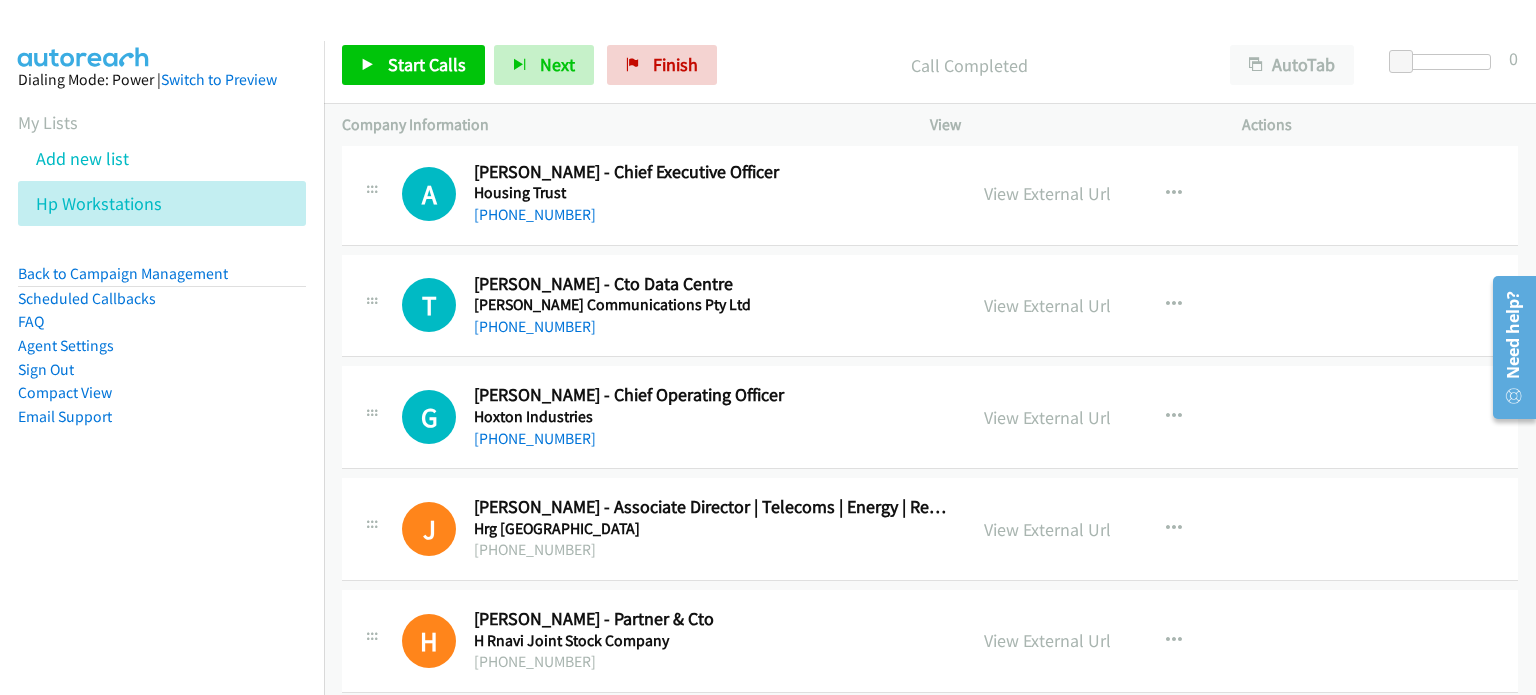 click on "T
Callback Scheduled
Tony Condran - Cto Data Centre
Housley Communications Pty Ltd
Australia/Sydney
+61 403 712 654
View External Url
View External Url
Schedule/Manage Callback
Start Calls Here
Remove from list
Add to do not call list
Reset Call Status" at bounding box center [930, 306] 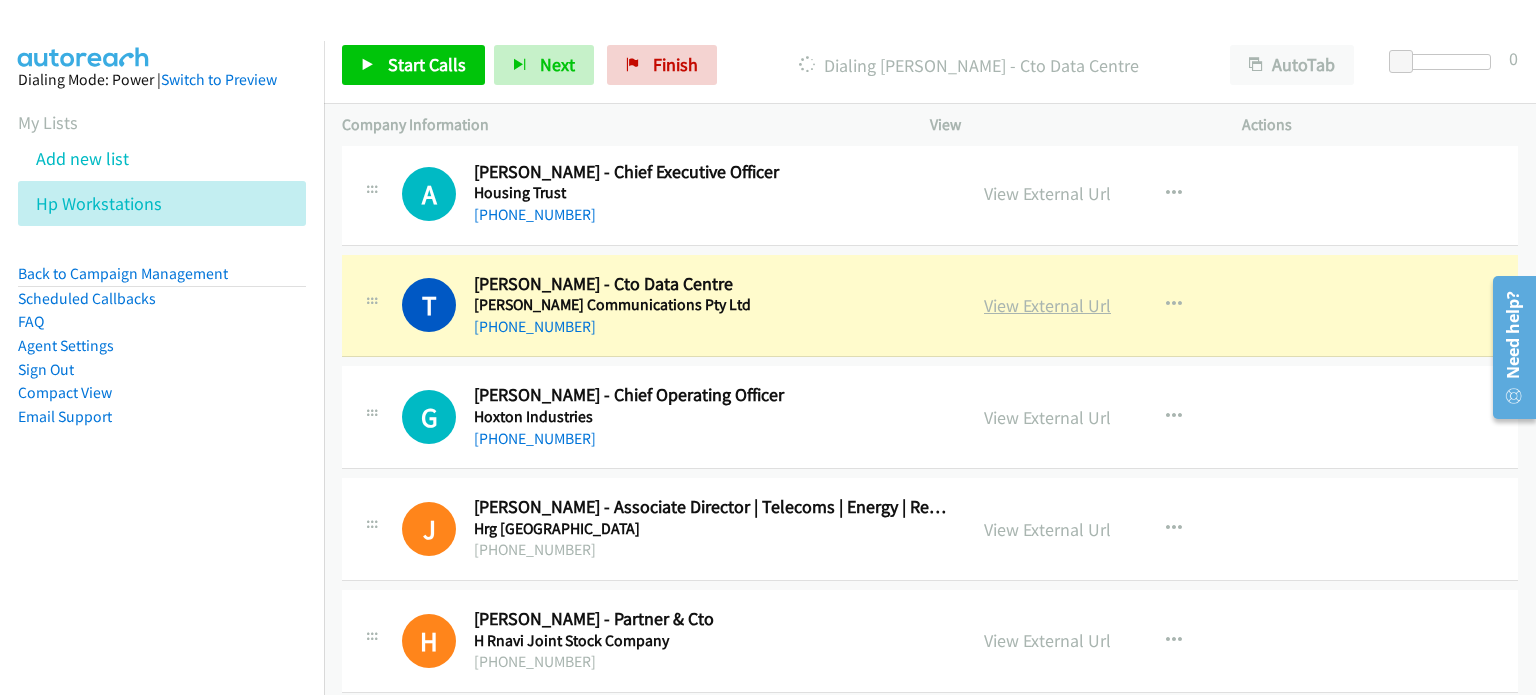 click on "View External Url" at bounding box center (1047, 305) 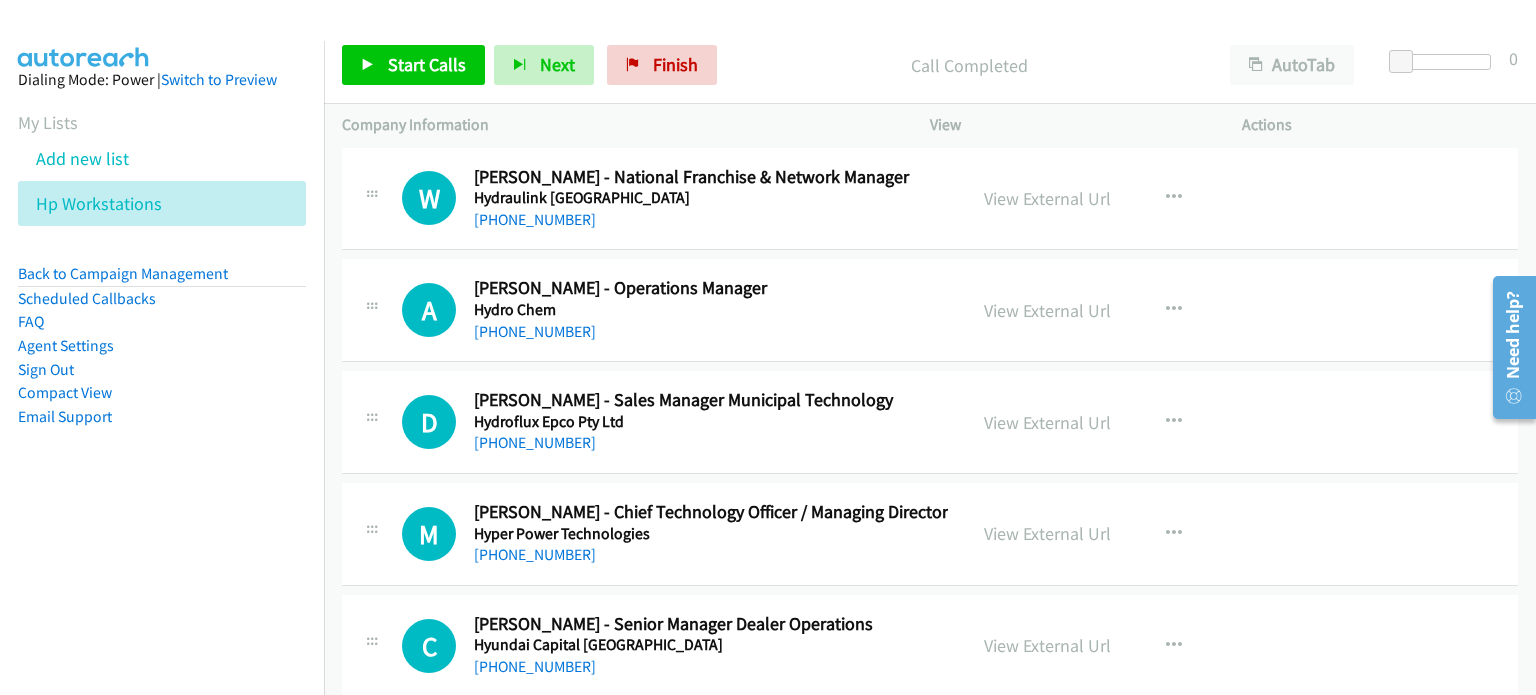 scroll, scrollTop: 11300, scrollLeft: 0, axis: vertical 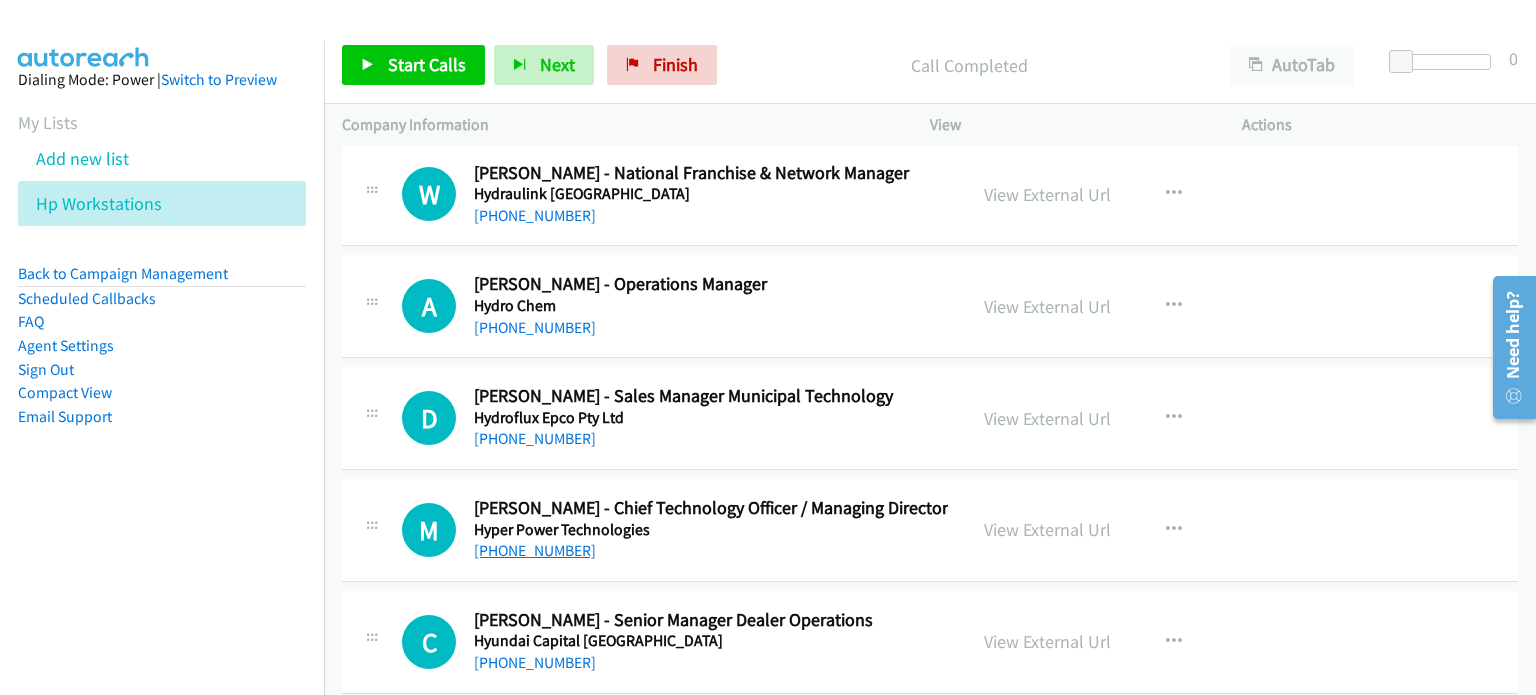 click on "+61 401 161 630" at bounding box center (535, 550) 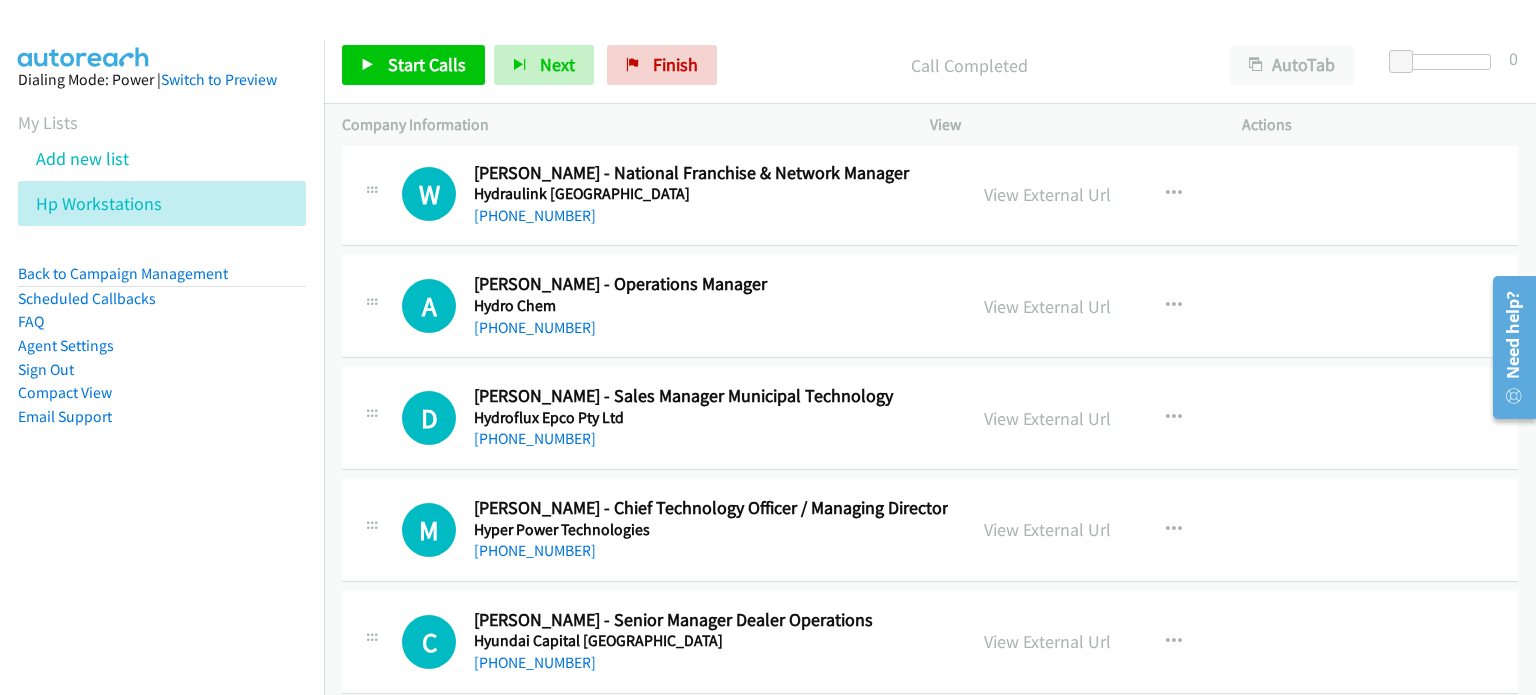 drag, startPoint x: 1332, startPoint y: 490, endPoint x: 1275, endPoint y: 503, distance: 58.463665 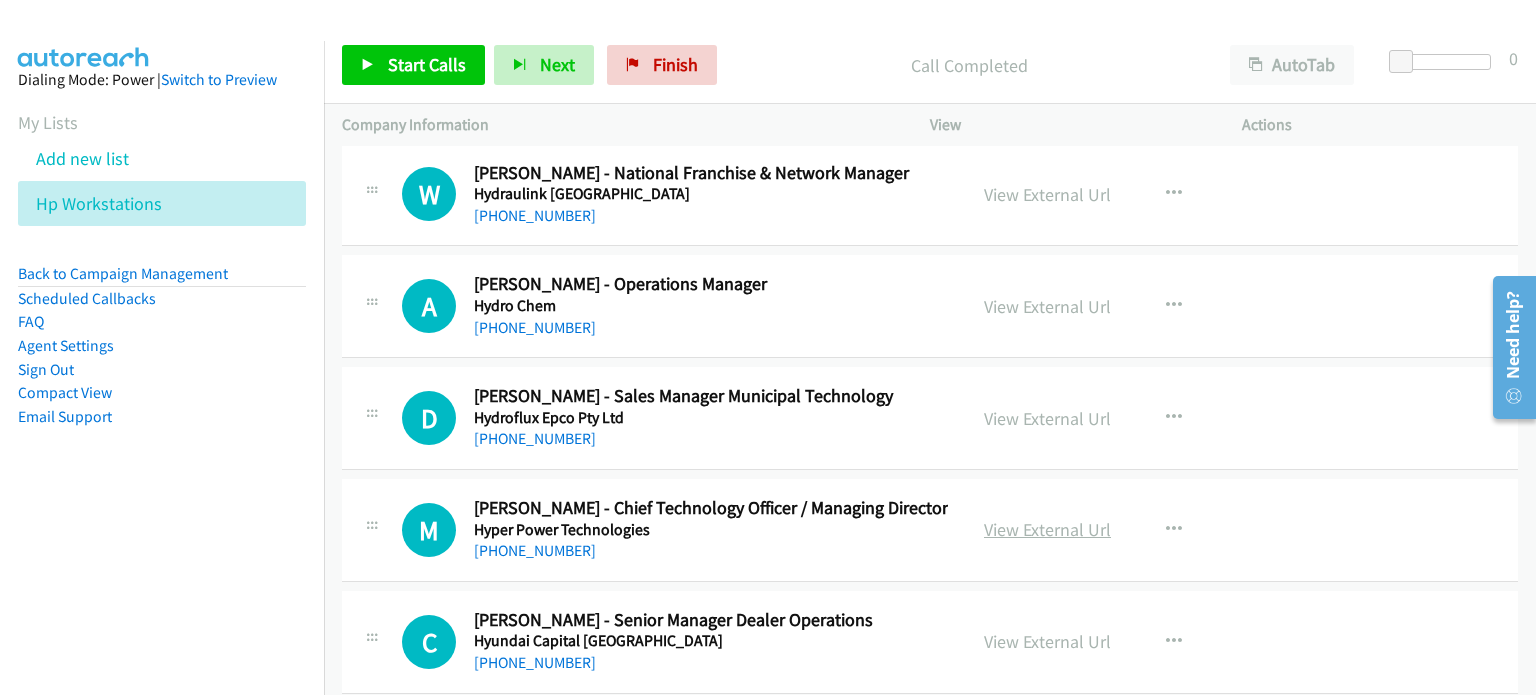 click on "View External Url" at bounding box center (1047, 529) 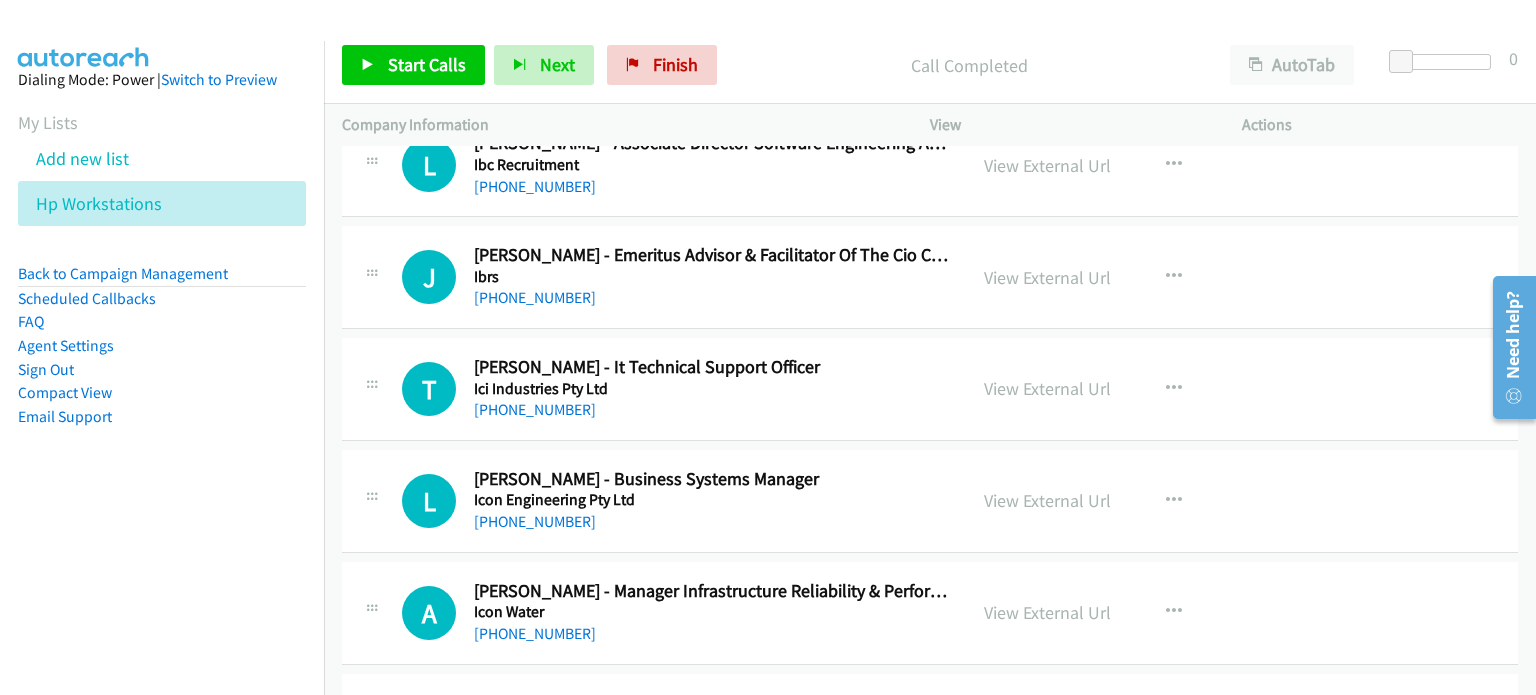 scroll, scrollTop: 12100, scrollLeft: 0, axis: vertical 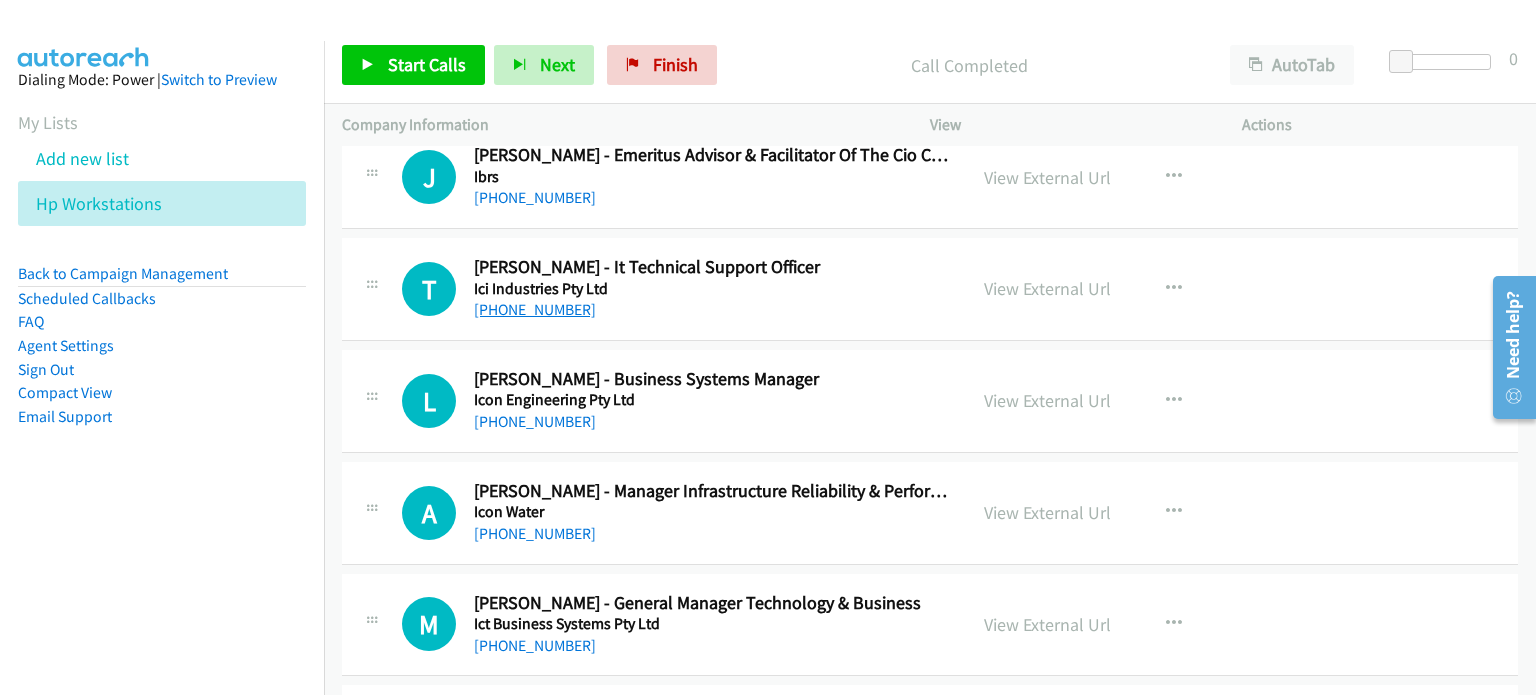 click on "+61 459 900 188" at bounding box center [535, 309] 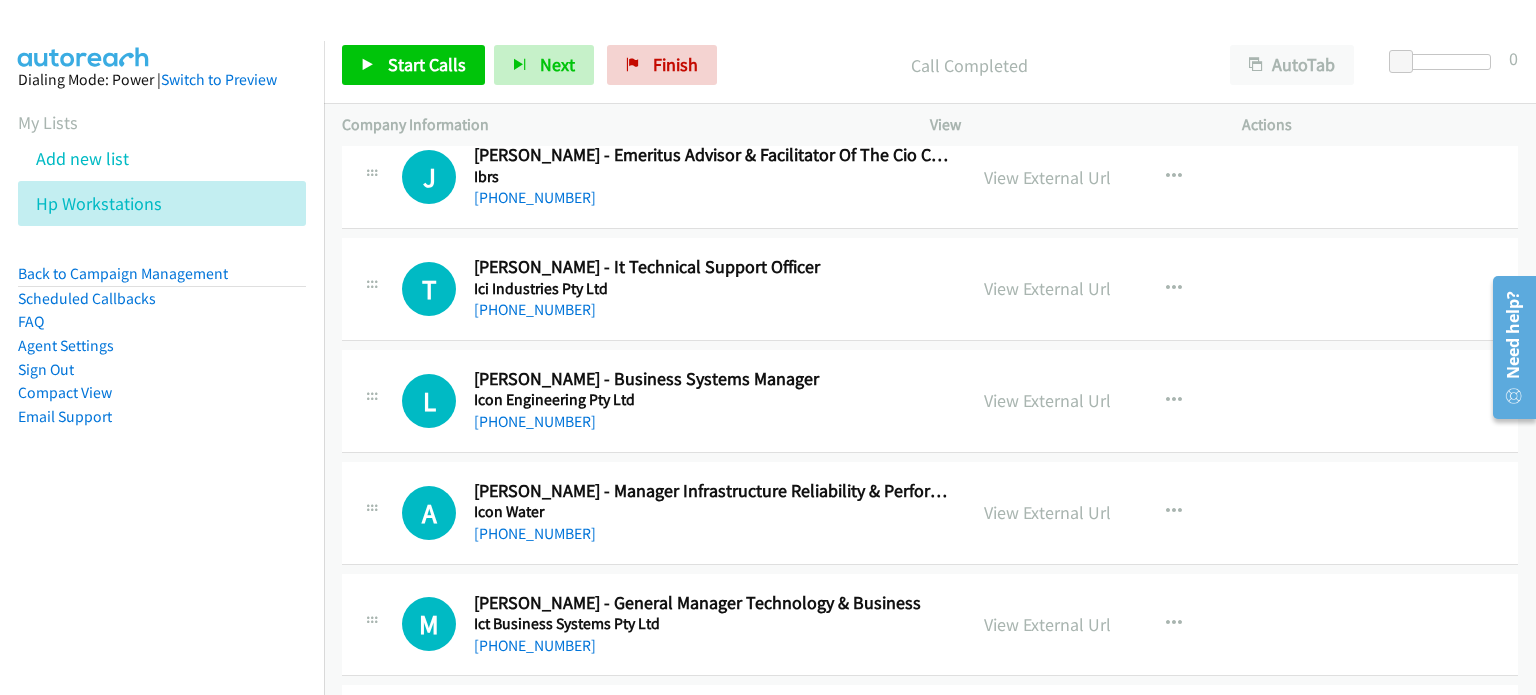 click on "View External Url
View External Url
Schedule/Manage Callback
Start Calls Here
Remove from list
Add to do not call list
Reset Call Status" at bounding box center [1131, 289] 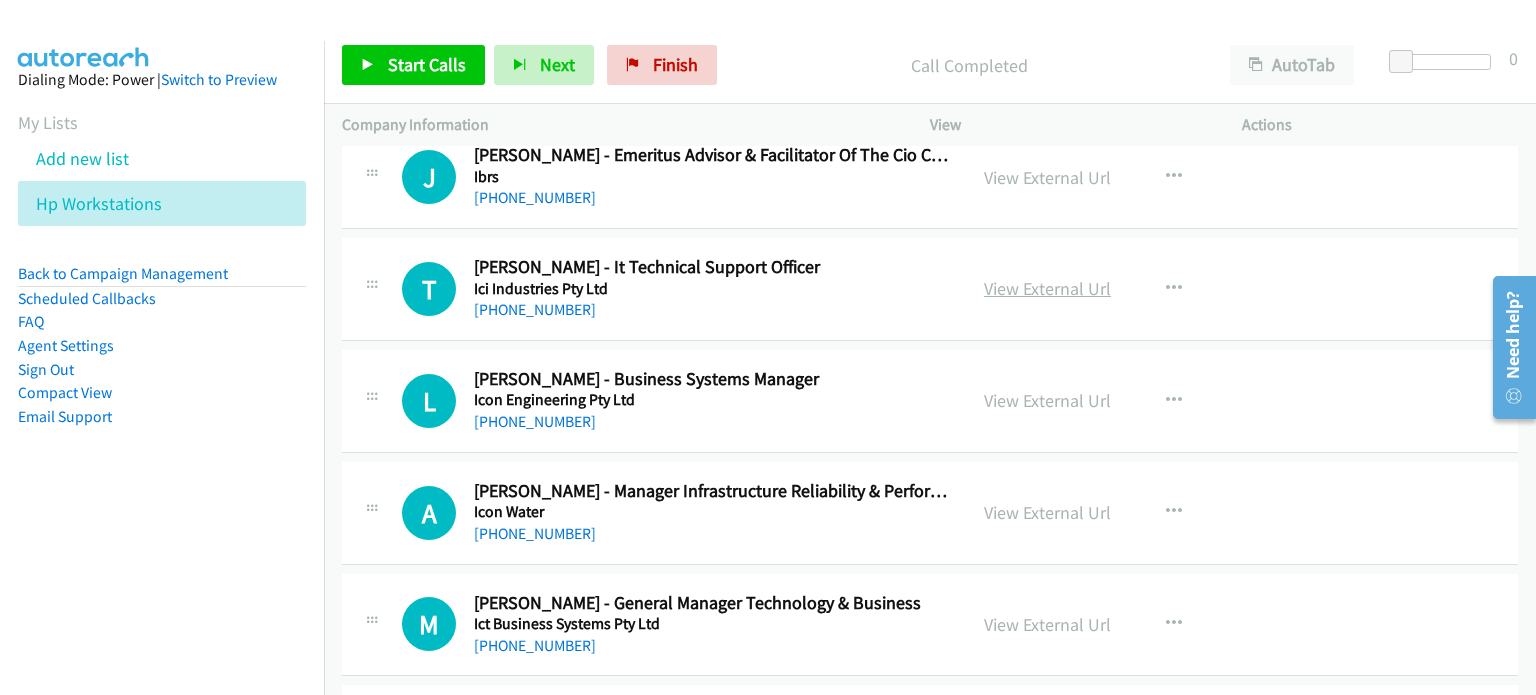 click on "View External Url" at bounding box center [1047, 288] 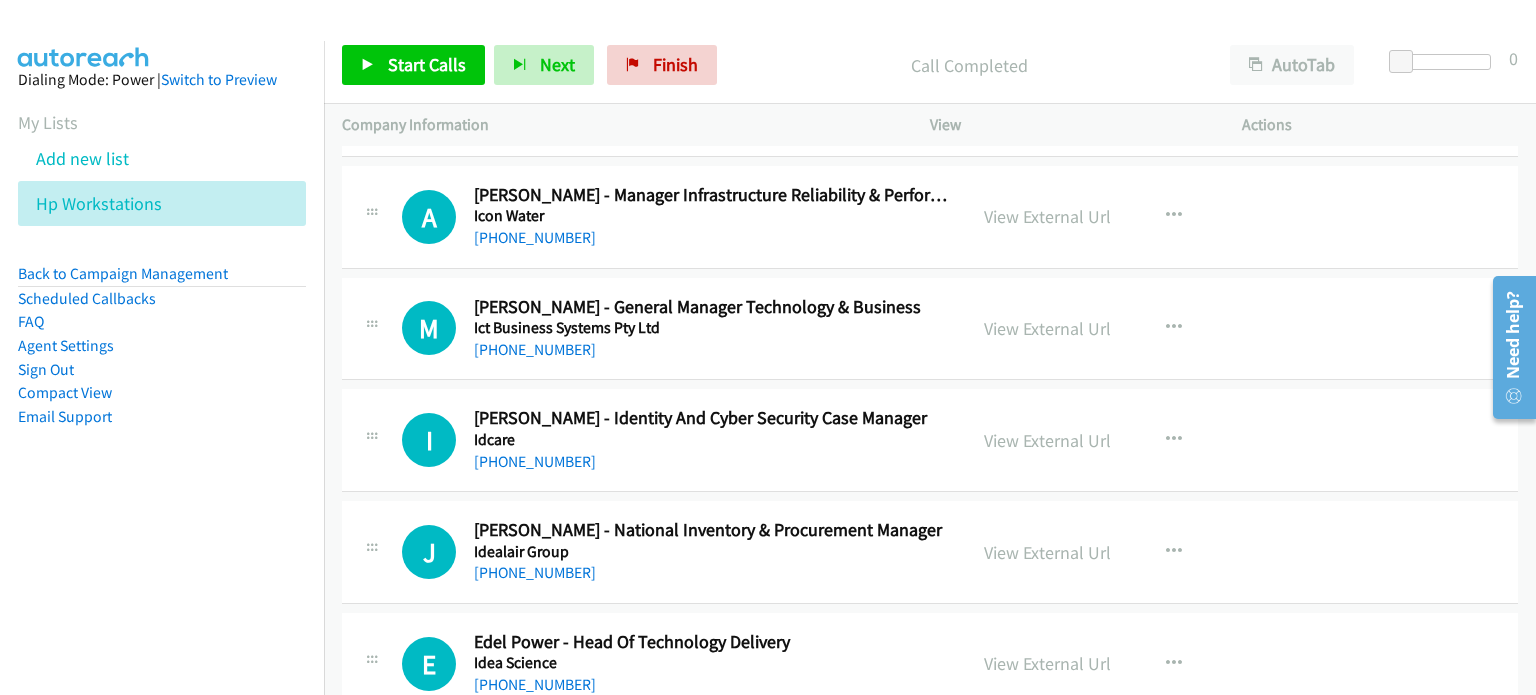 scroll, scrollTop: 12600, scrollLeft: 0, axis: vertical 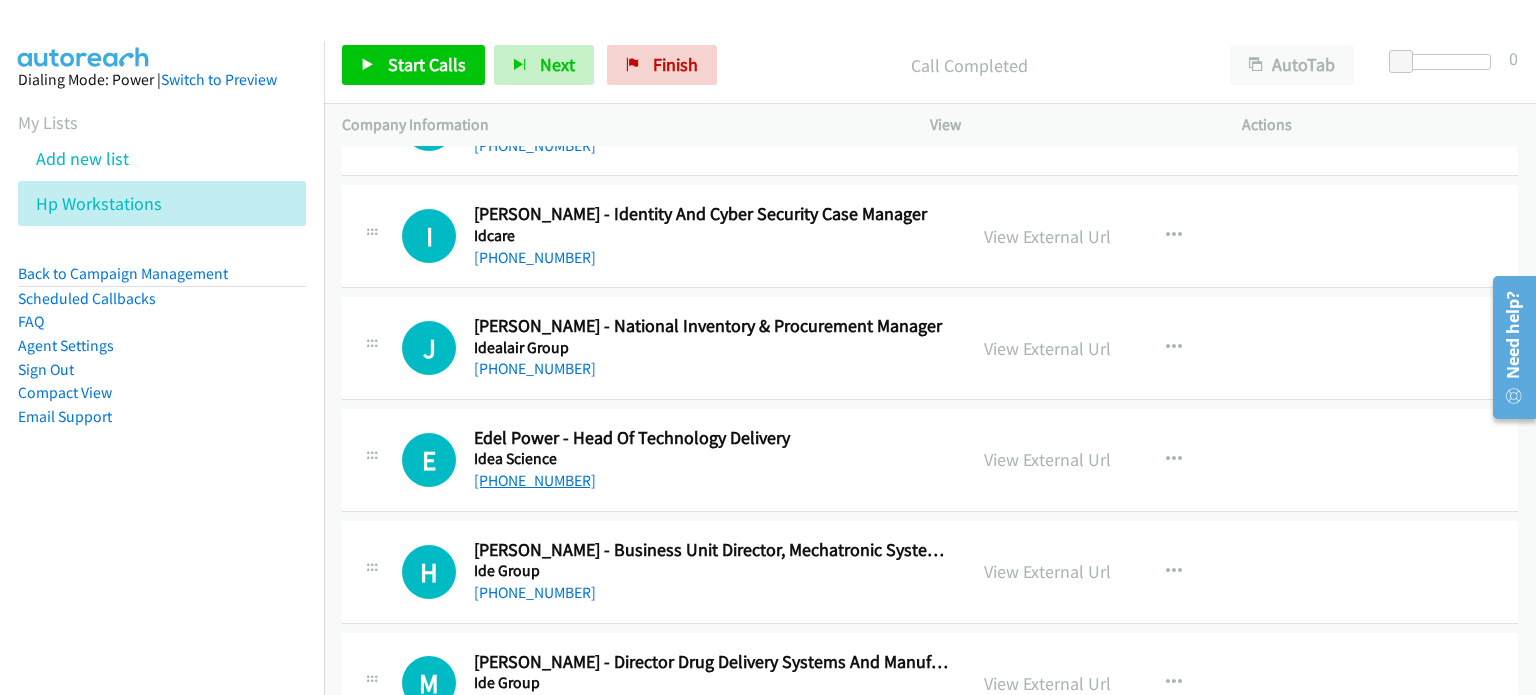 click on "+61 423 291 327" at bounding box center (535, 480) 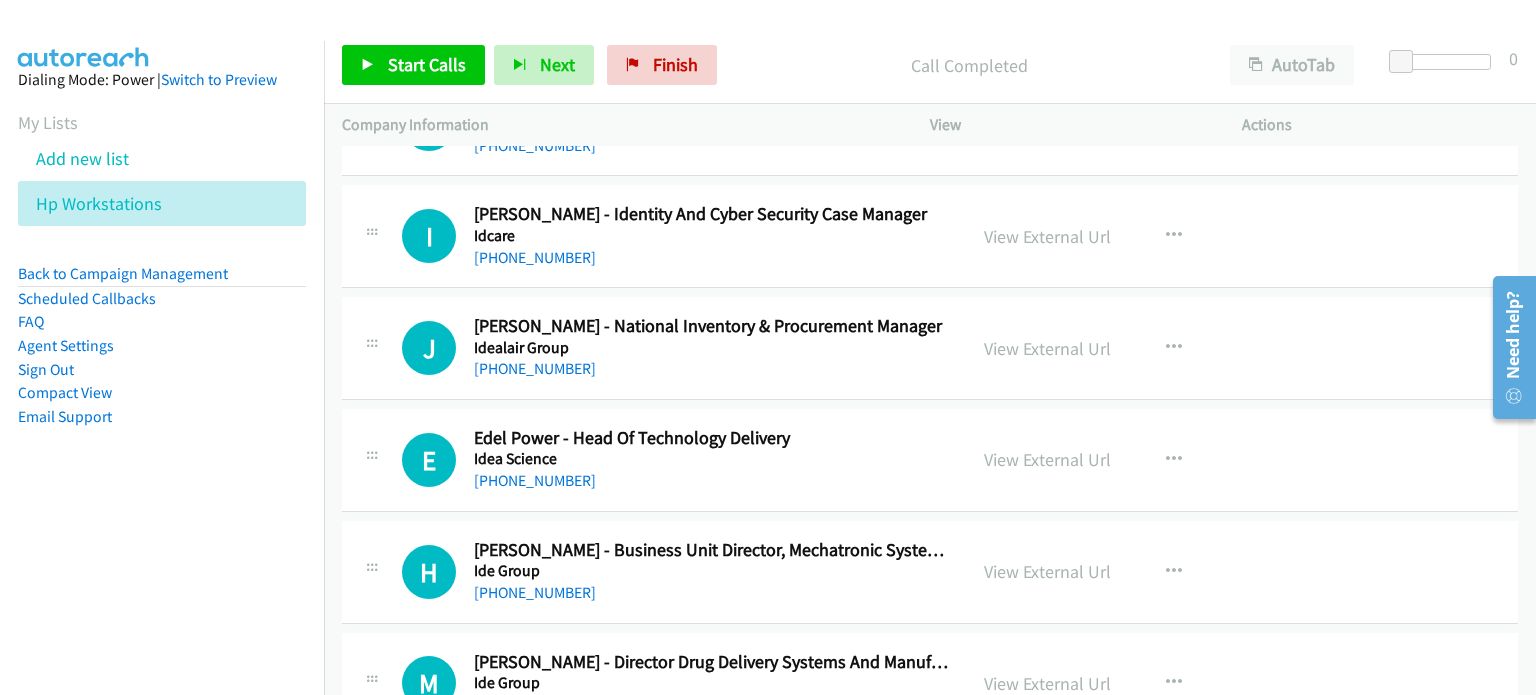 drag, startPoint x: 1269, startPoint y: 407, endPoint x: 1234, endPoint y: 418, distance: 36.687874 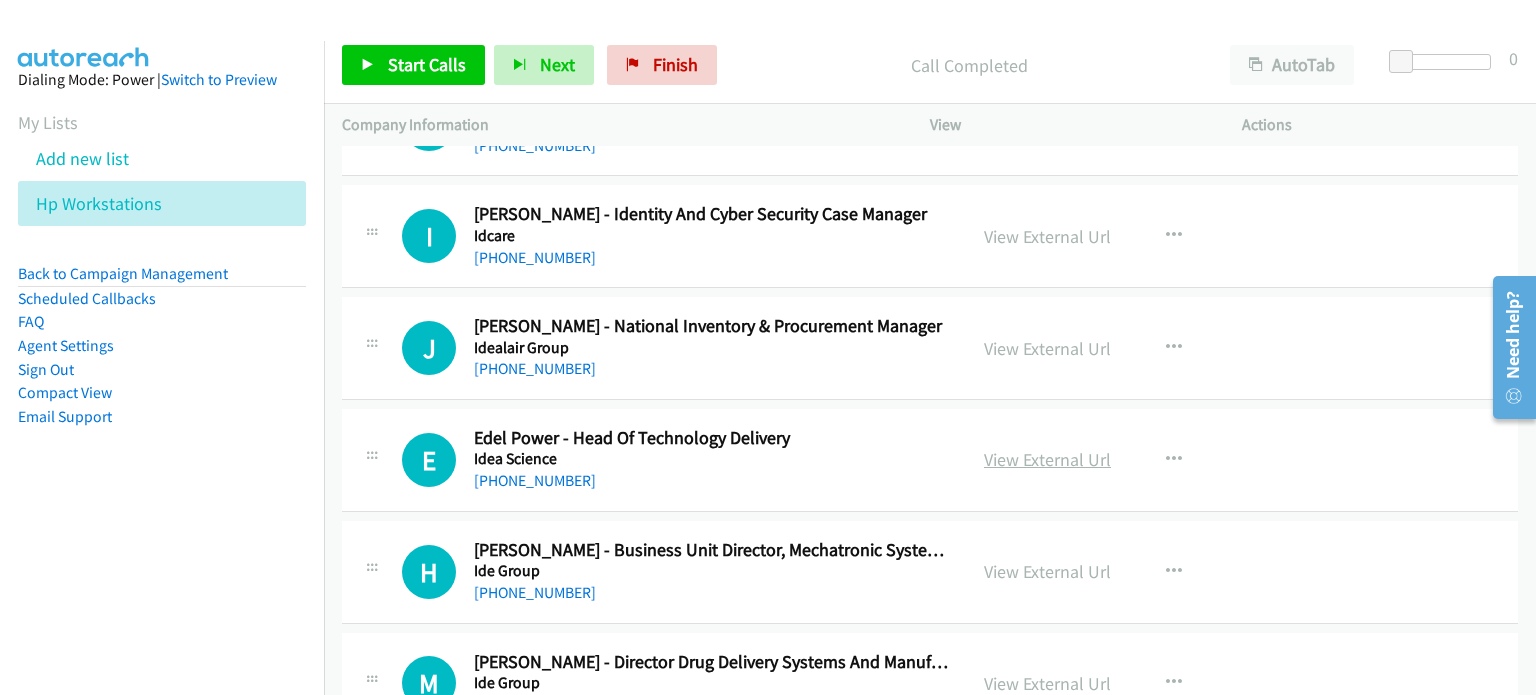 click on "View External Url" at bounding box center (1047, 459) 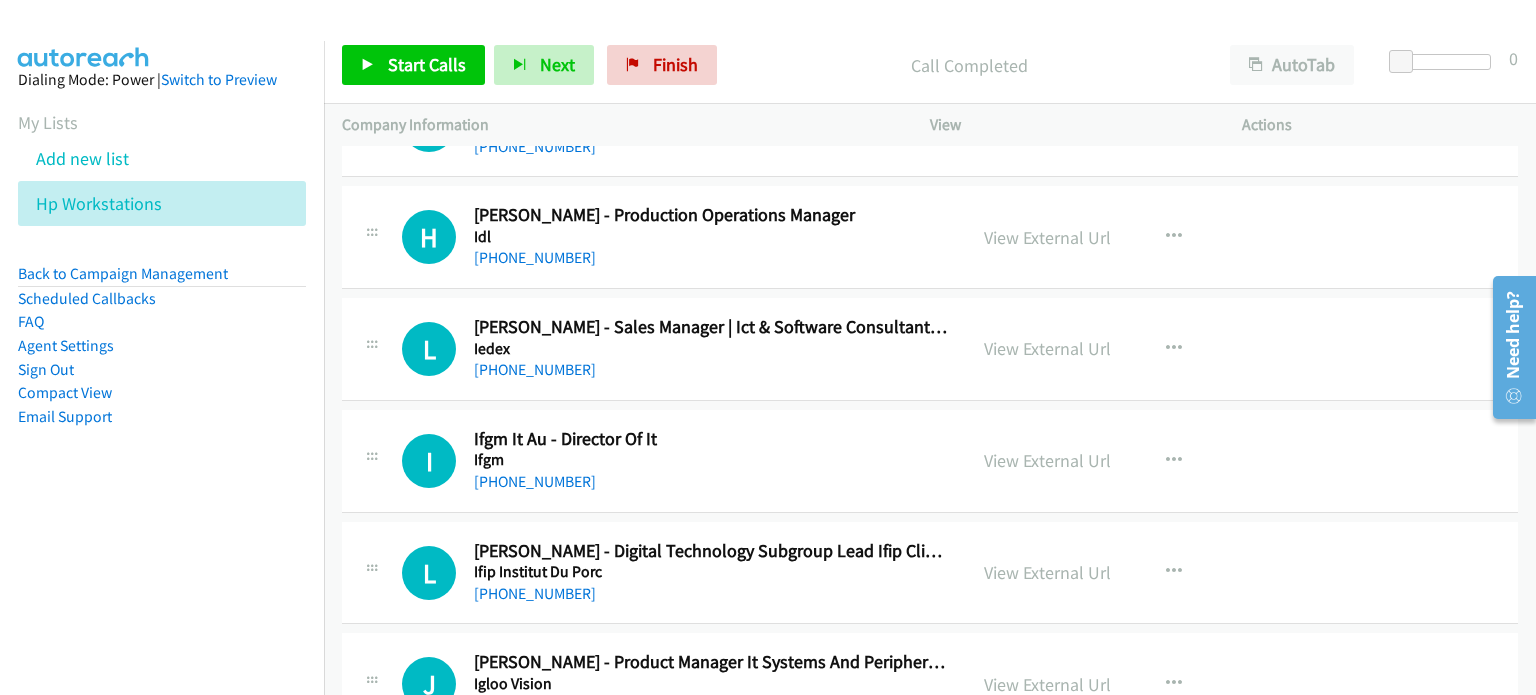 scroll, scrollTop: 13300, scrollLeft: 0, axis: vertical 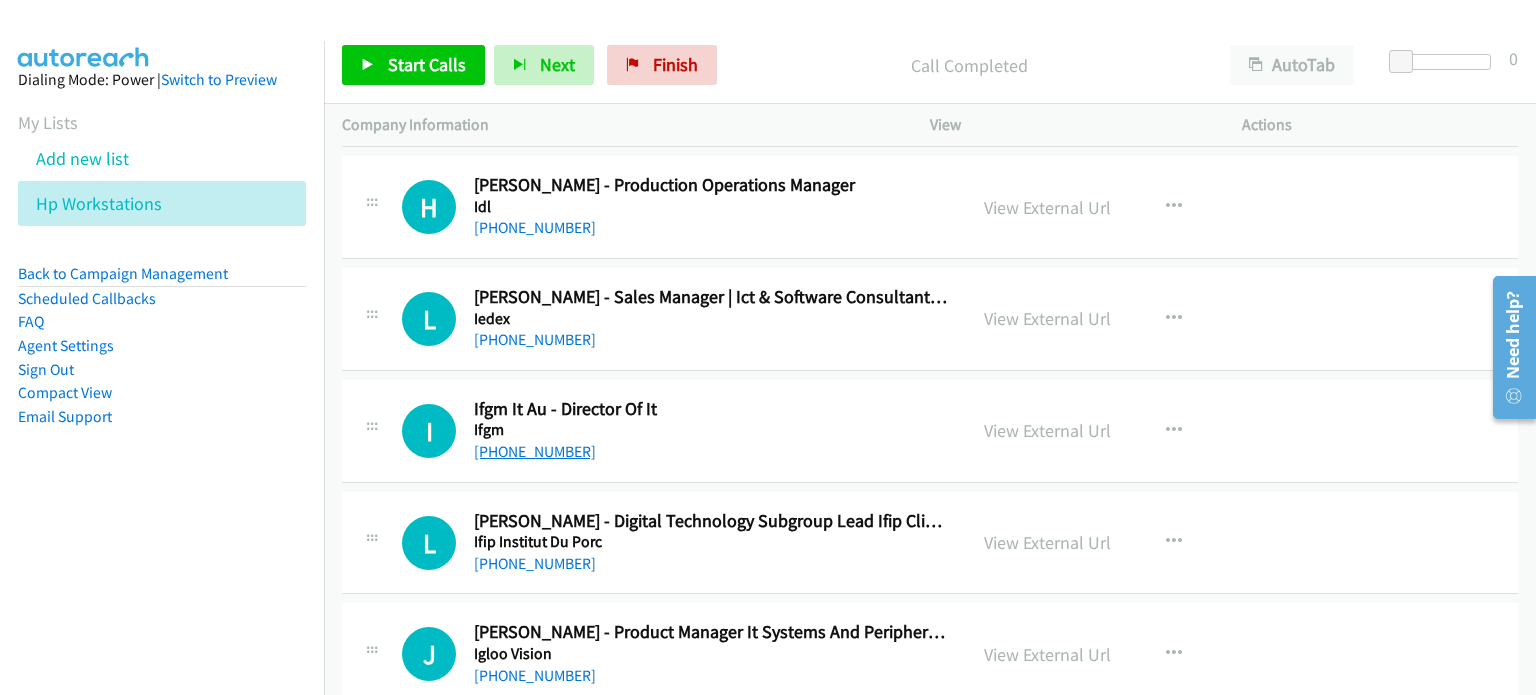 click on "+61 3 9386 1773" at bounding box center [535, 451] 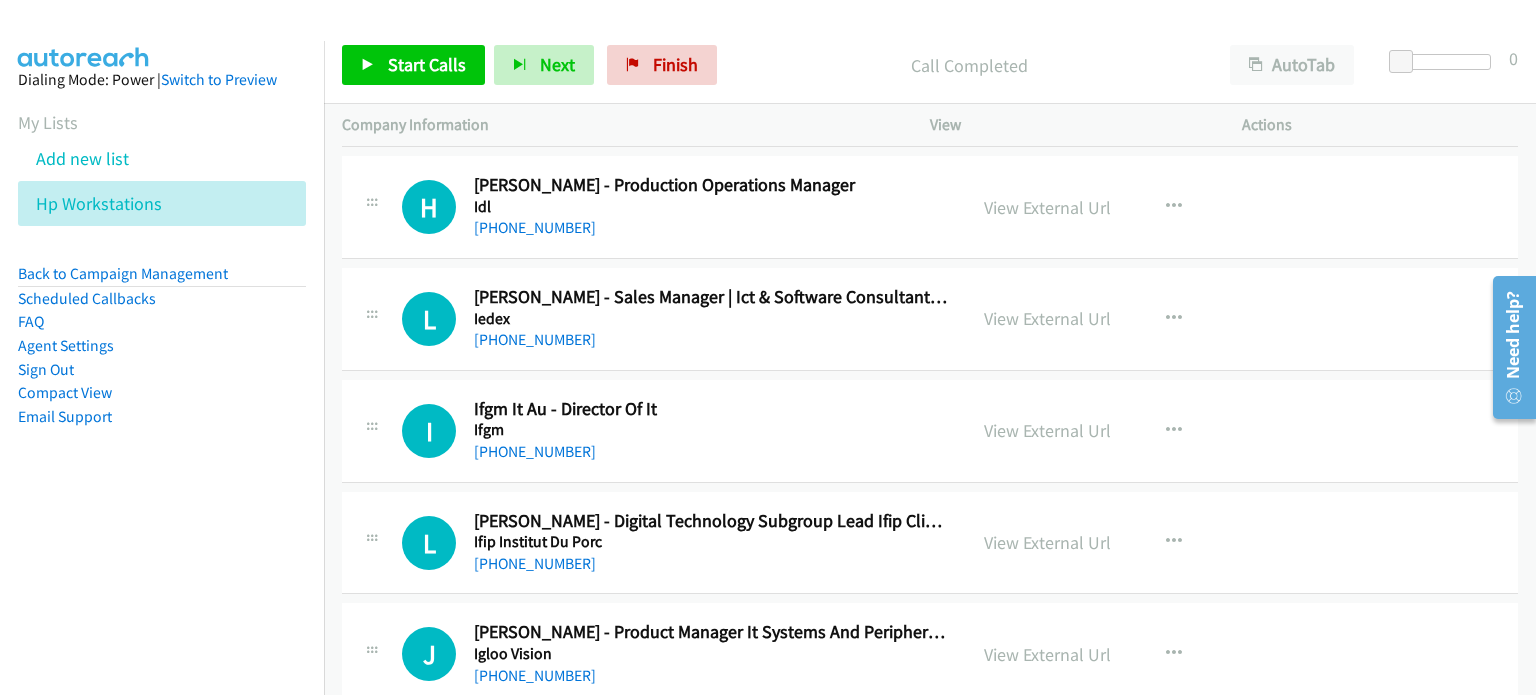 drag, startPoint x: 1312, startPoint y: 397, endPoint x: 1273, endPoint y: 406, distance: 40.024994 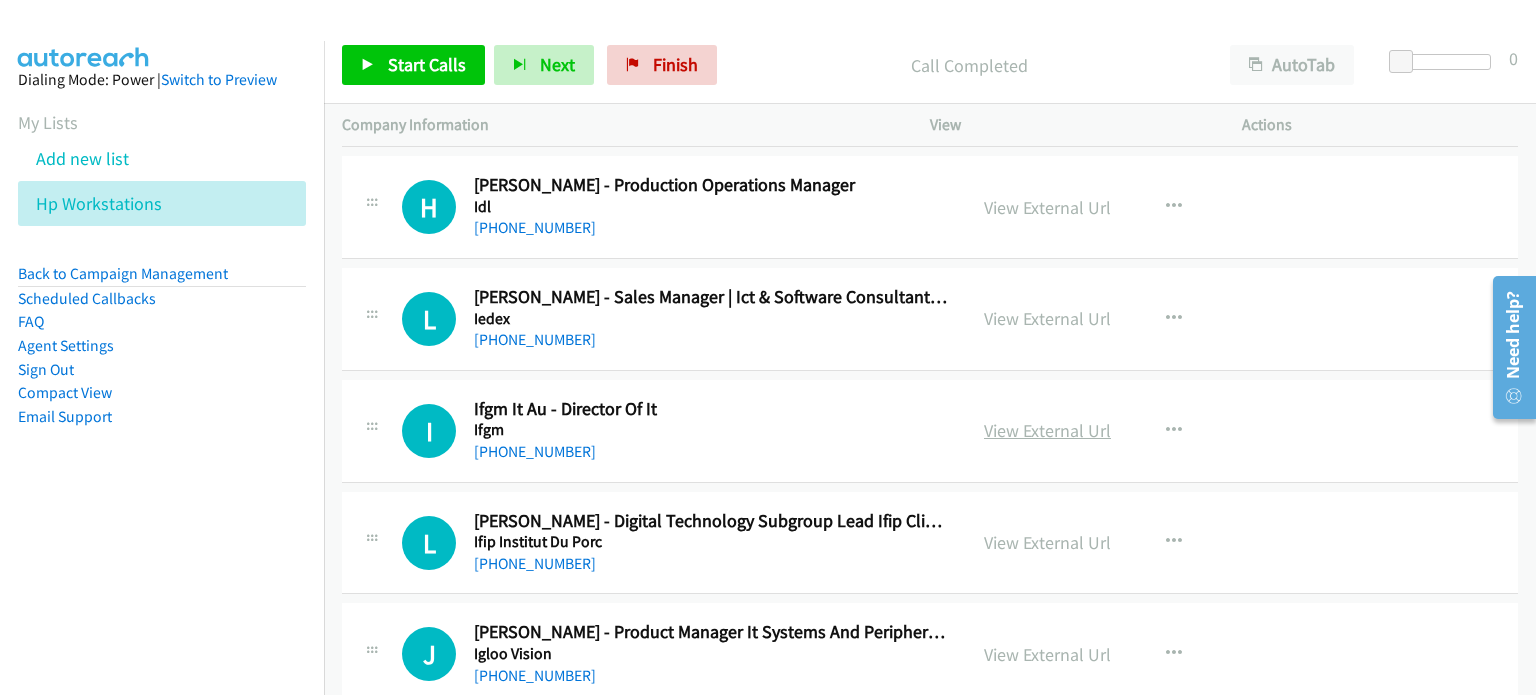 click on "View External Url" at bounding box center [1047, 430] 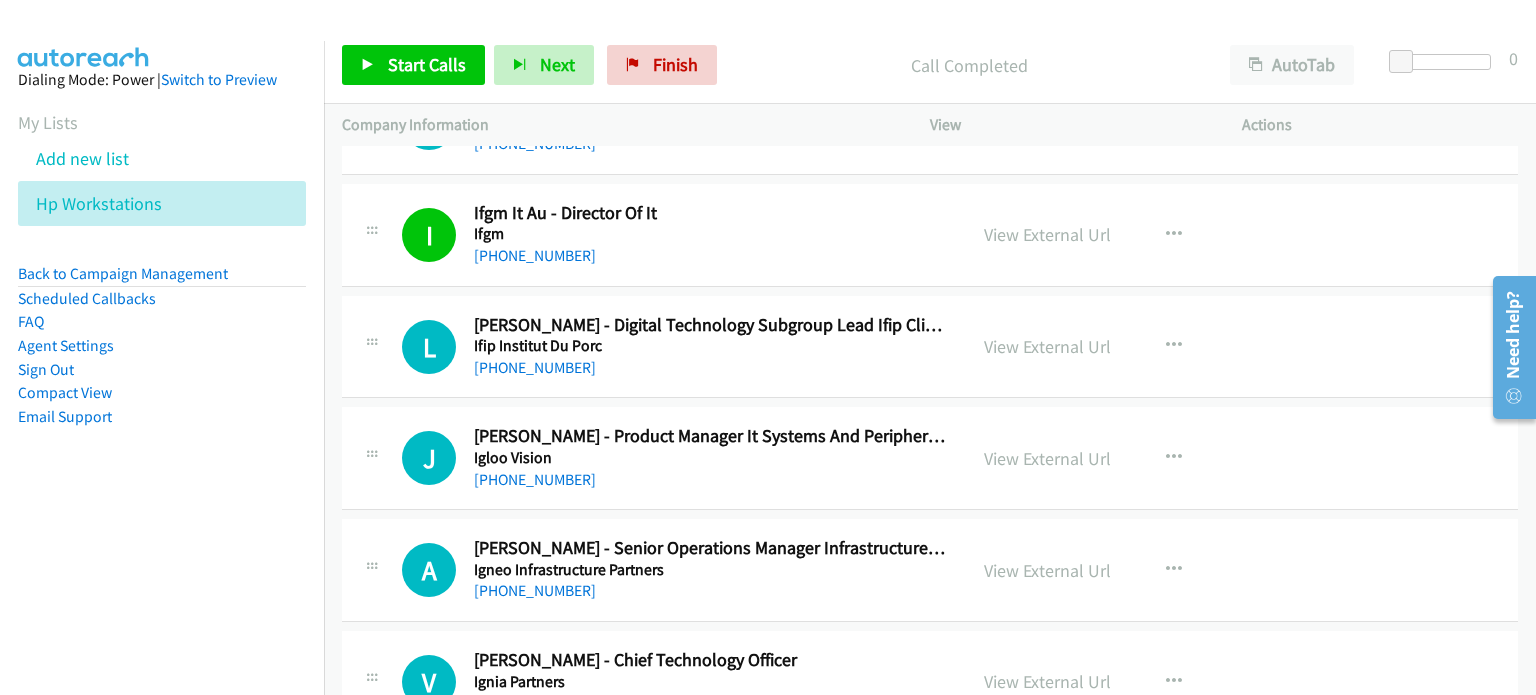 scroll, scrollTop: 13500, scrollLeft: 0, axis: vertical 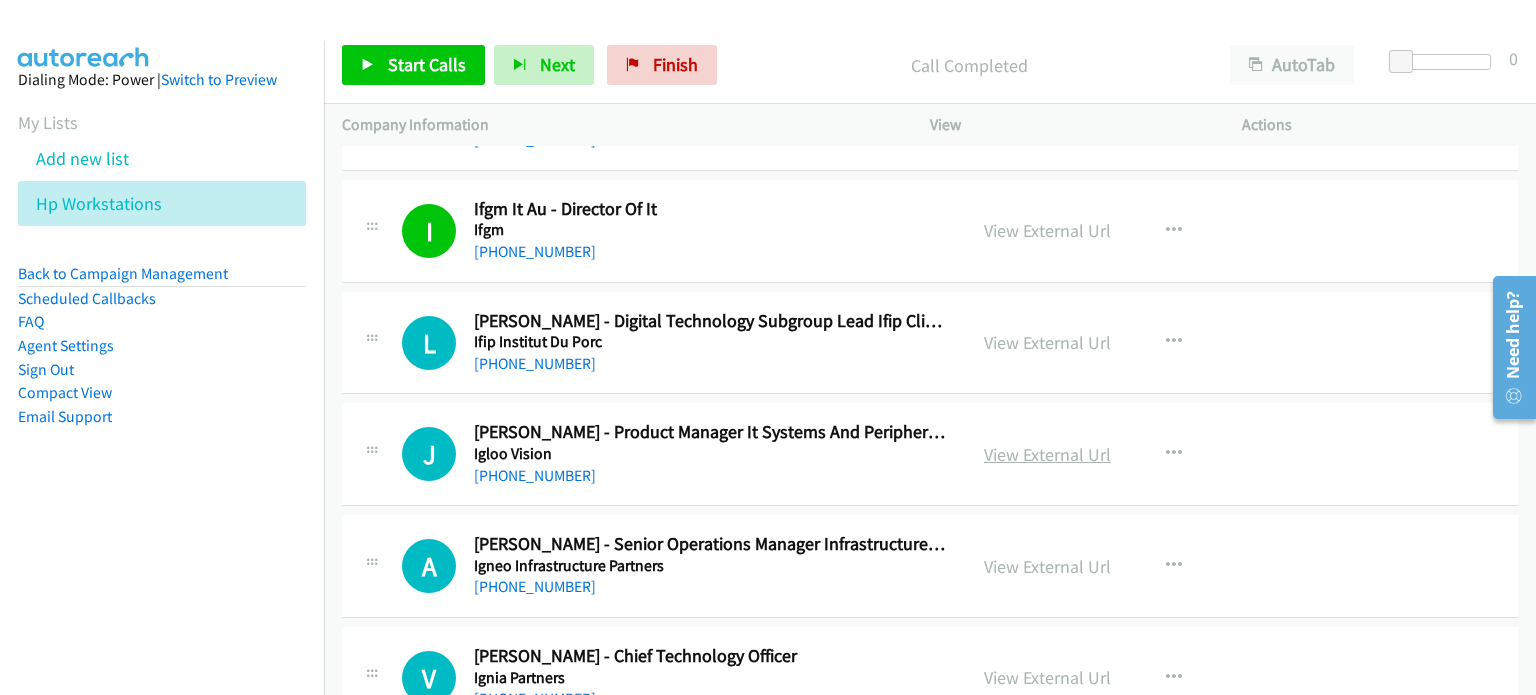 click on "View External Url" at bounding box center (1047, 454) 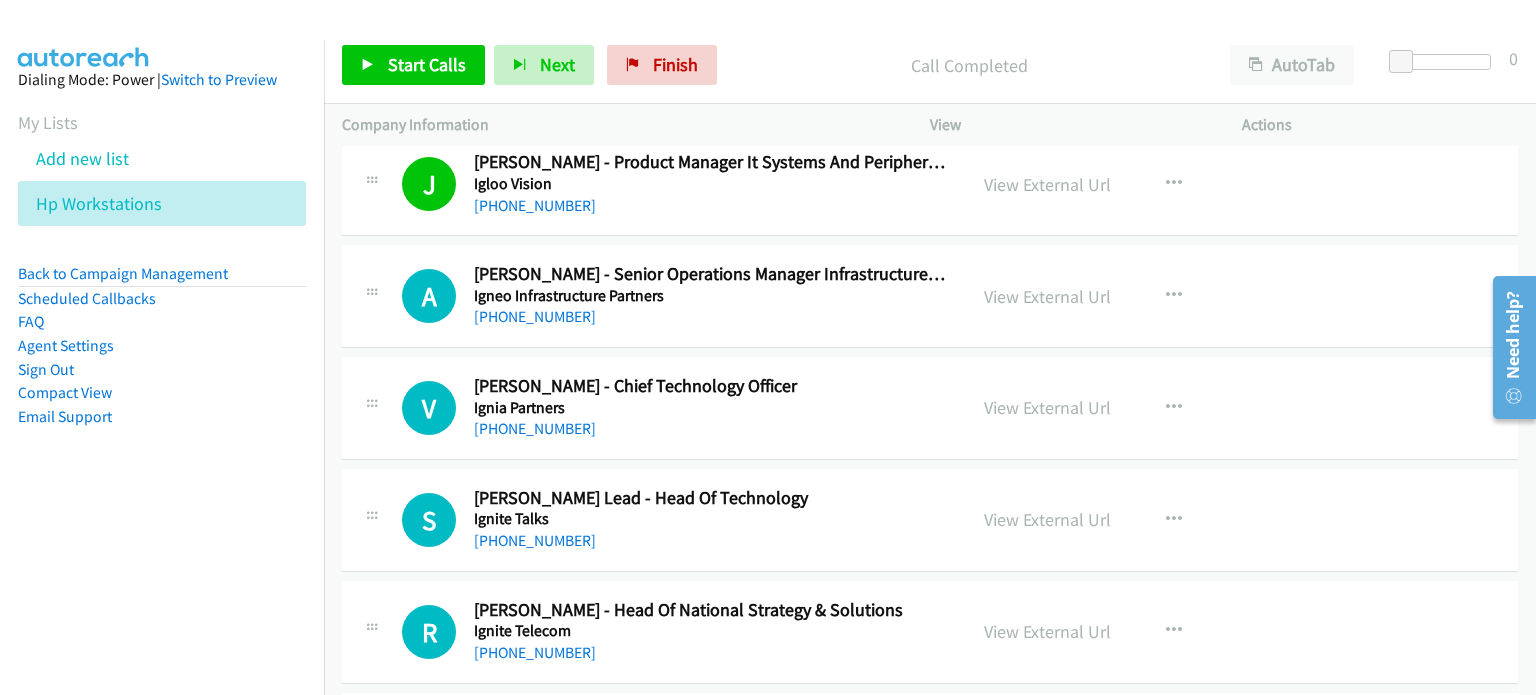 scroll, scrollTop: 13900, scrollLeft: 0, axis: vertical 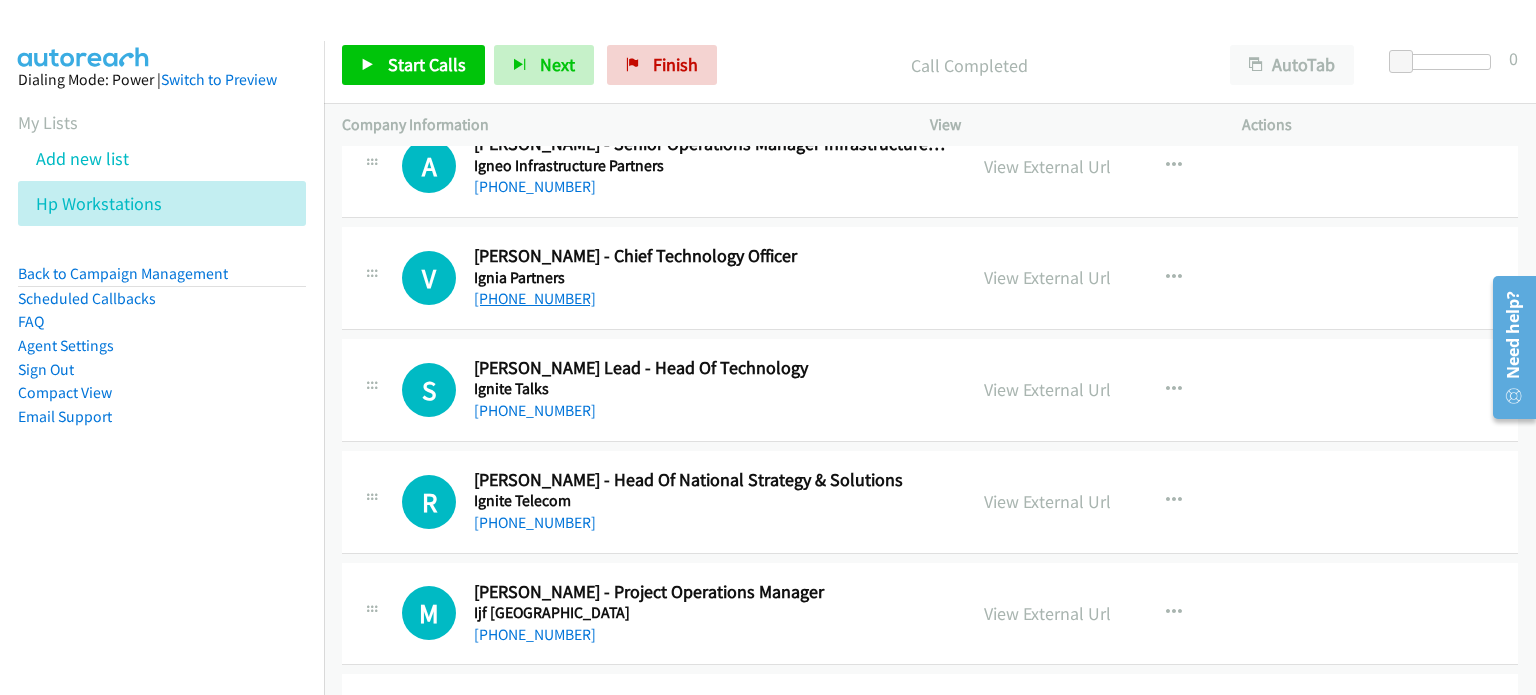 click on "+61 478 921 145" at bounding box center [535, 298] 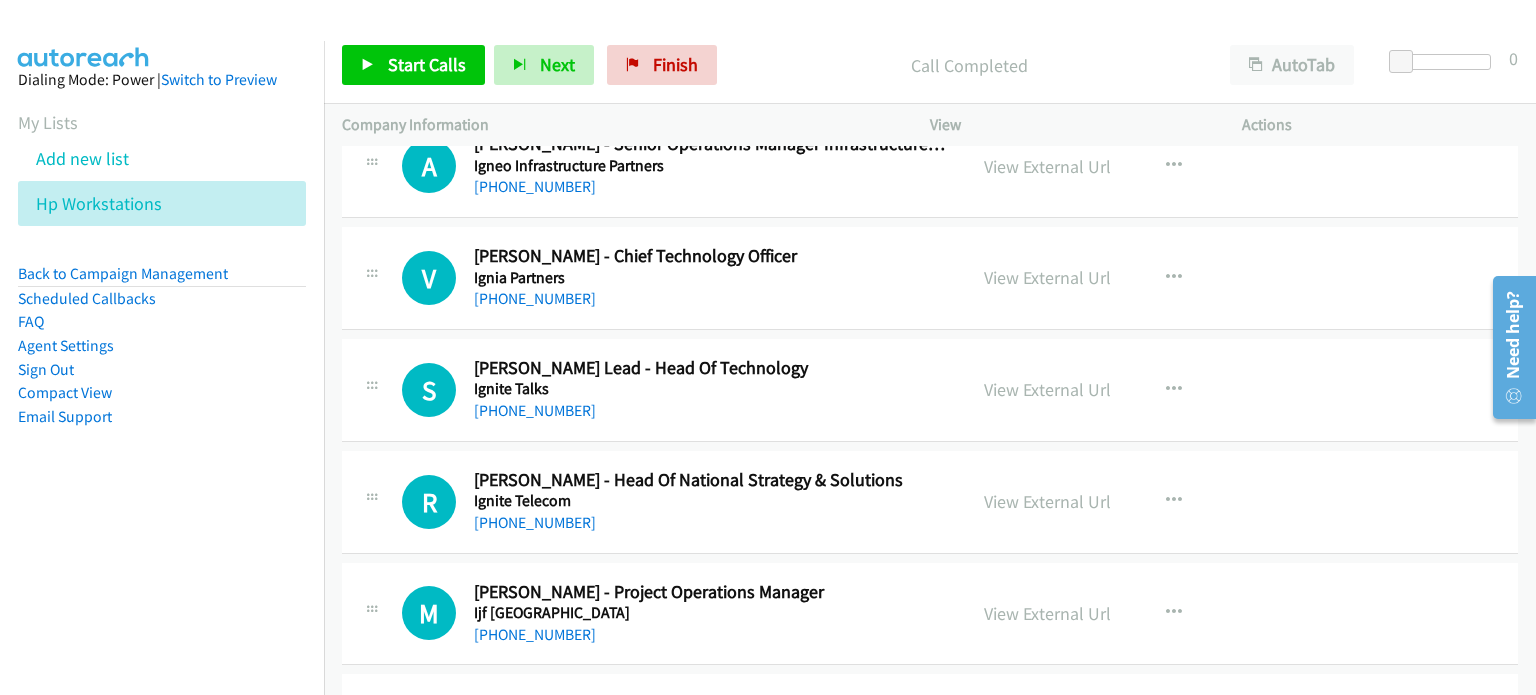 drag, startPoint x: 1416, startPoint y: 219, endPoint x: 1344, endPoint y: 233, distance: 73.34848 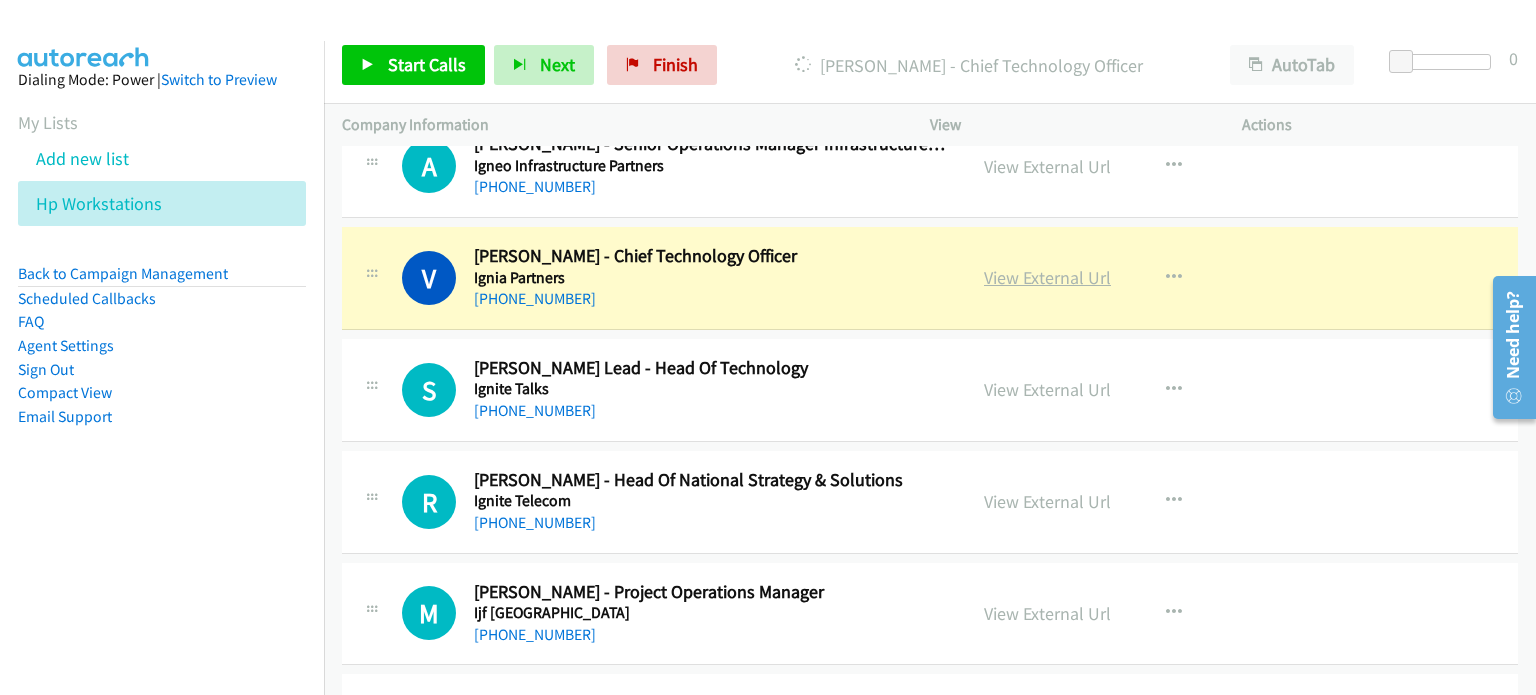 click on "View External Url" at bounding box center (1047, 277) 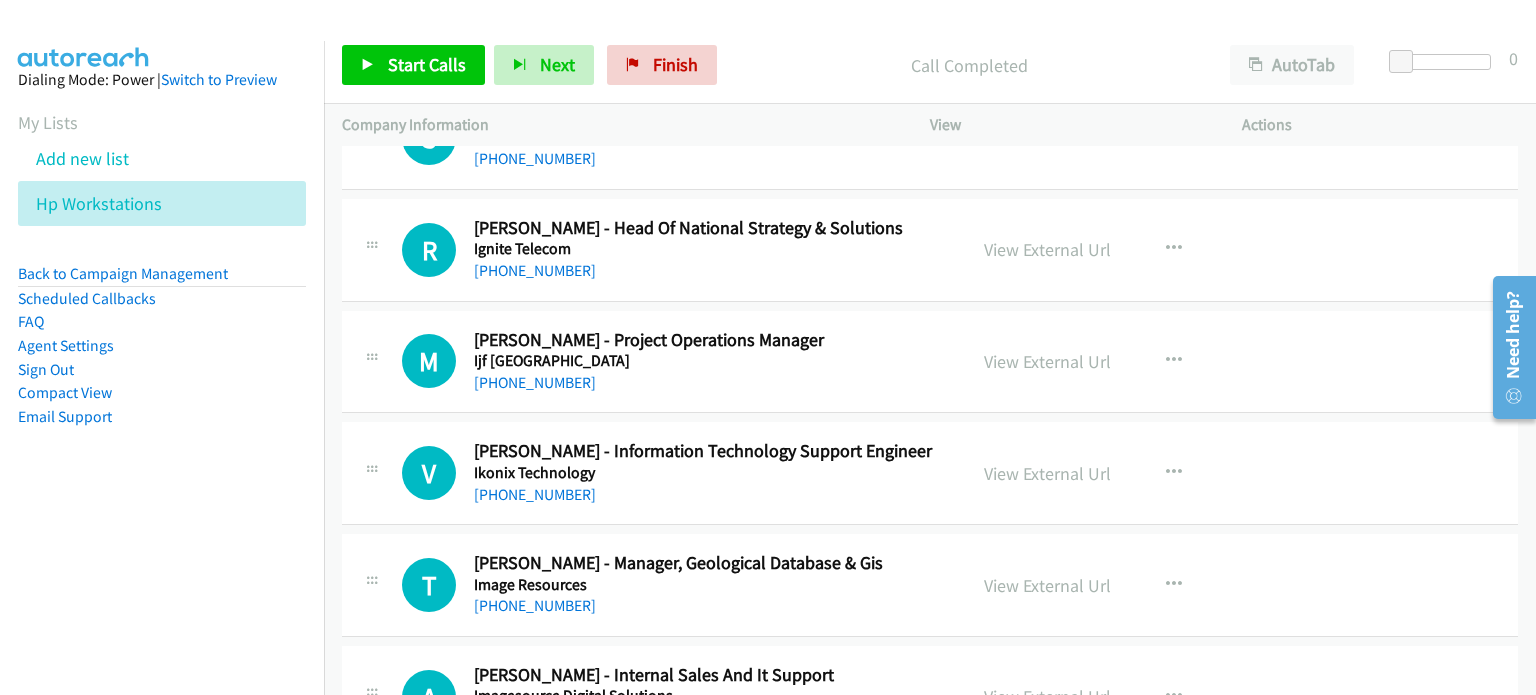 scroll, scrollTop: 14200, scrollLeft: 0, axis: vertical 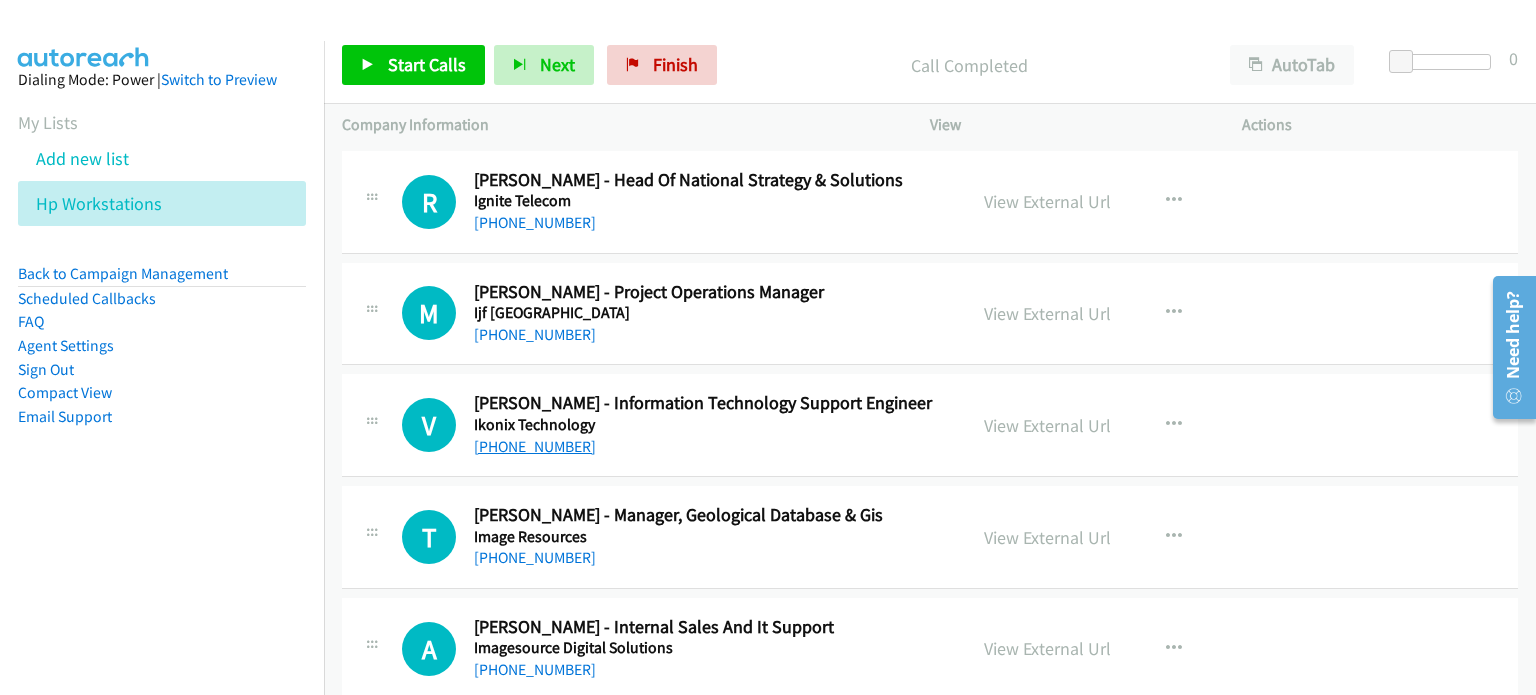 click on "+61 450 054 127" at bounding box center [535, 446] 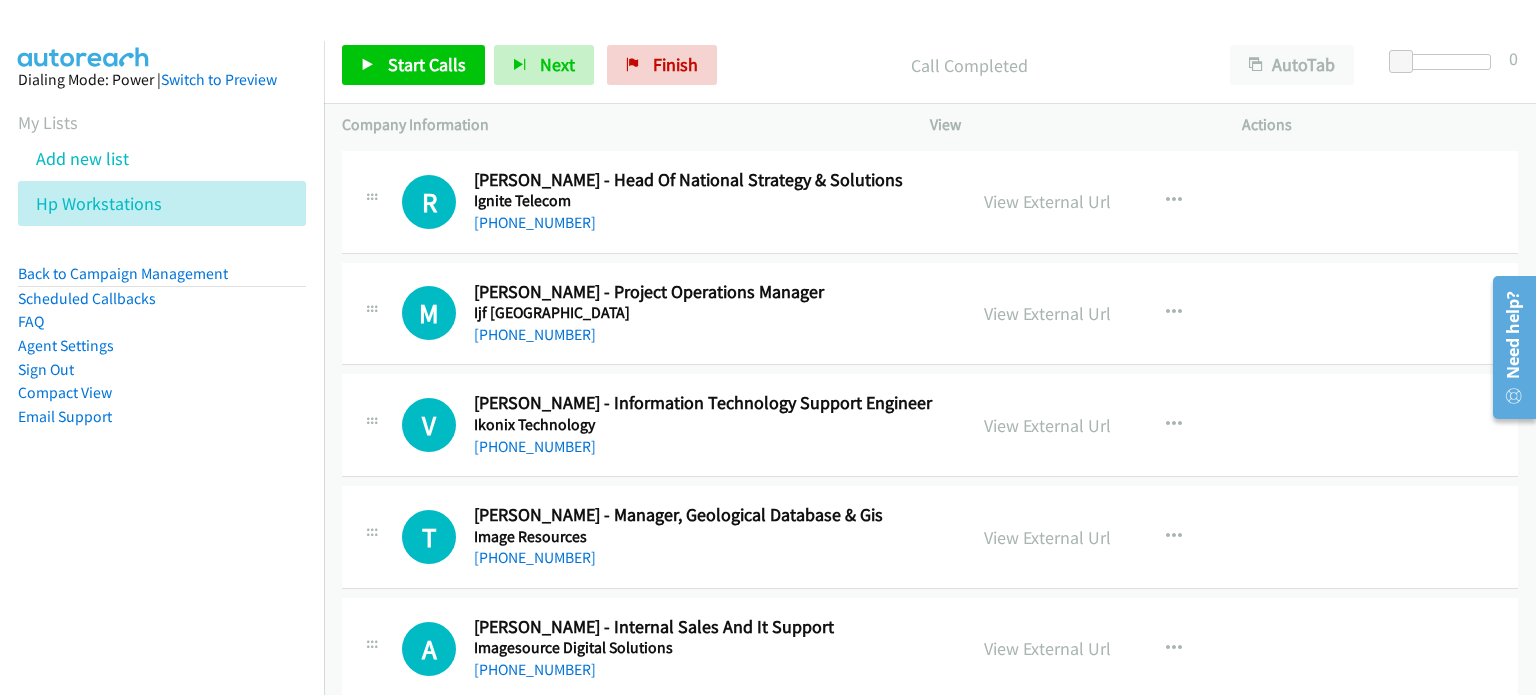 click on "V
Callback Scheduled
Vrund Joshi - Information Technology Support Engineer
Ikonix Technology
Australia/Sydney
+61 450 054 127
View External Url
View External Url
Schedule/Manage Callback
Start Calls Here
Remove from list
Add to do not call list
Reset Call Status" at bounding box center [930, 425] 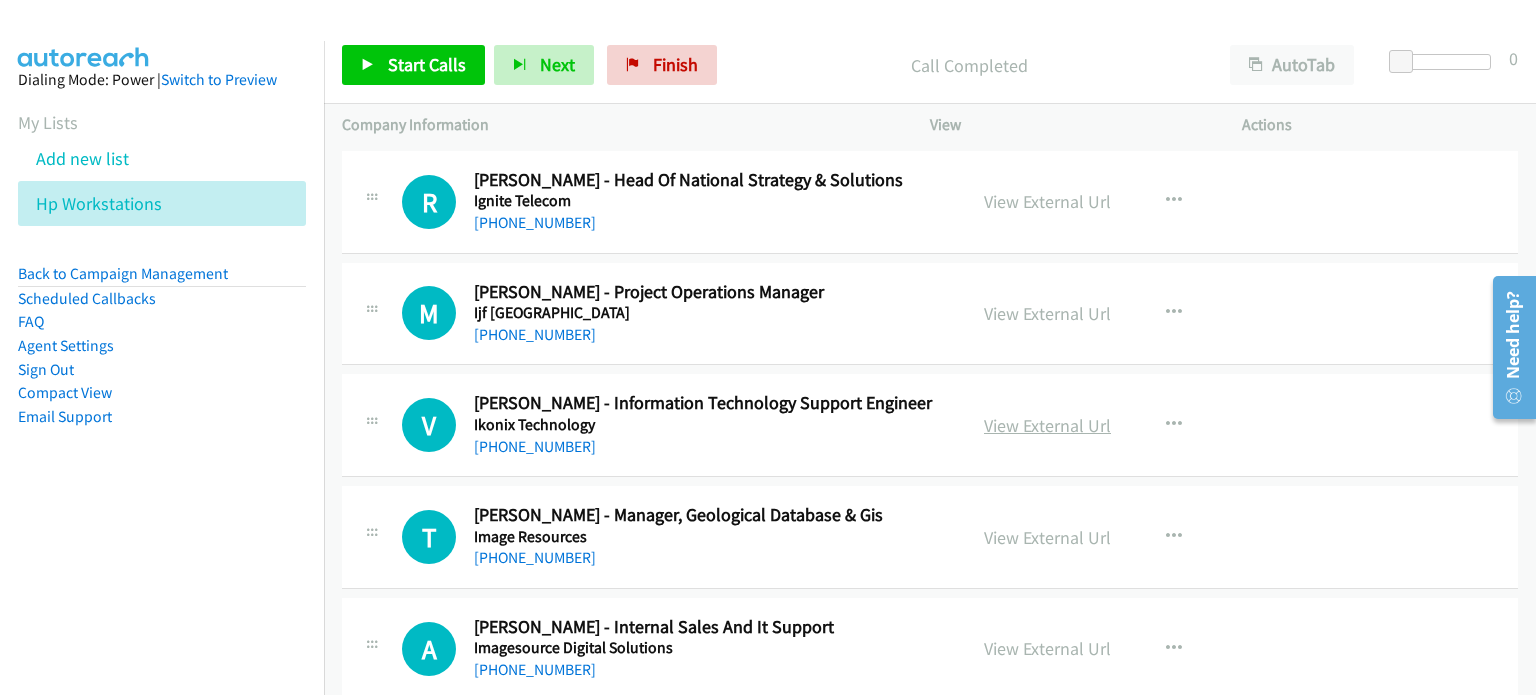 click on "View External Url" at bounding box center (1047, 425) 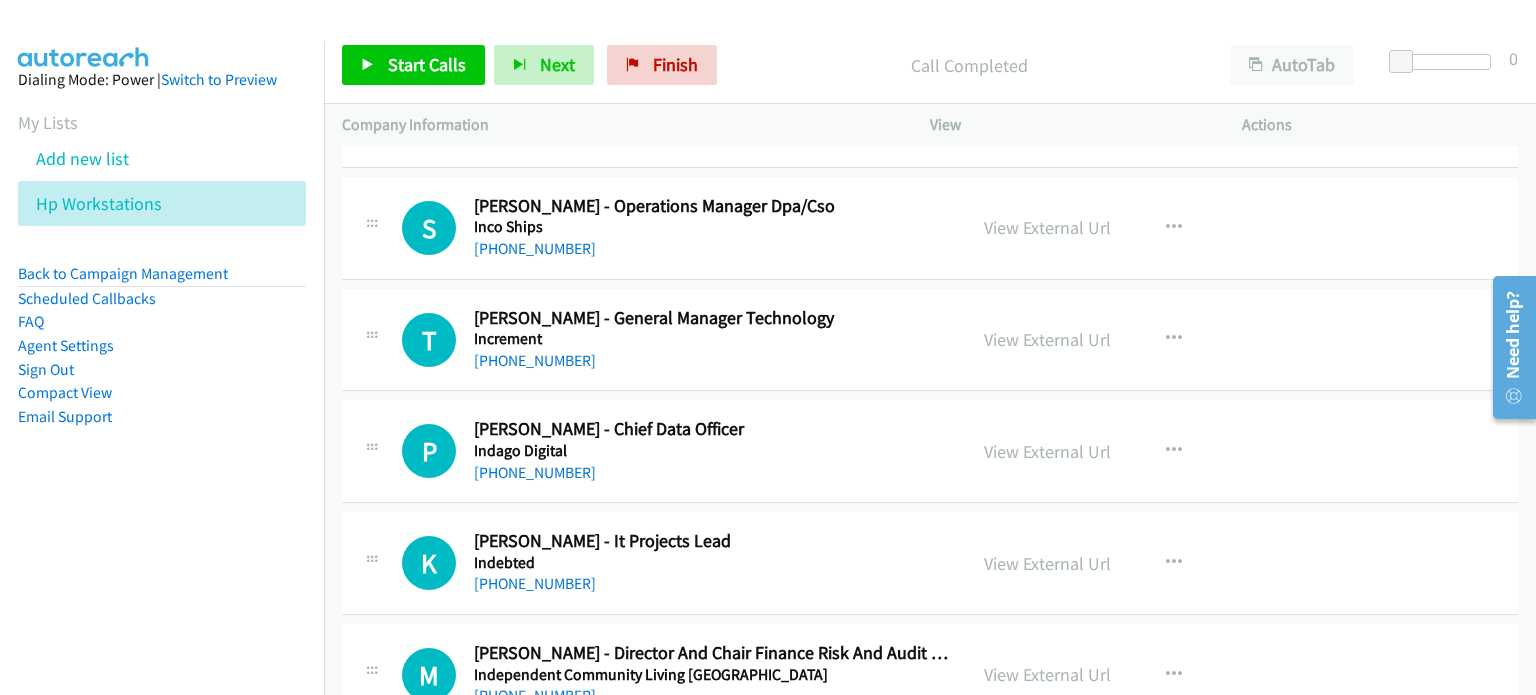 scroll, scrollTop: 15300, scrollLeft: 0, axis: vertical 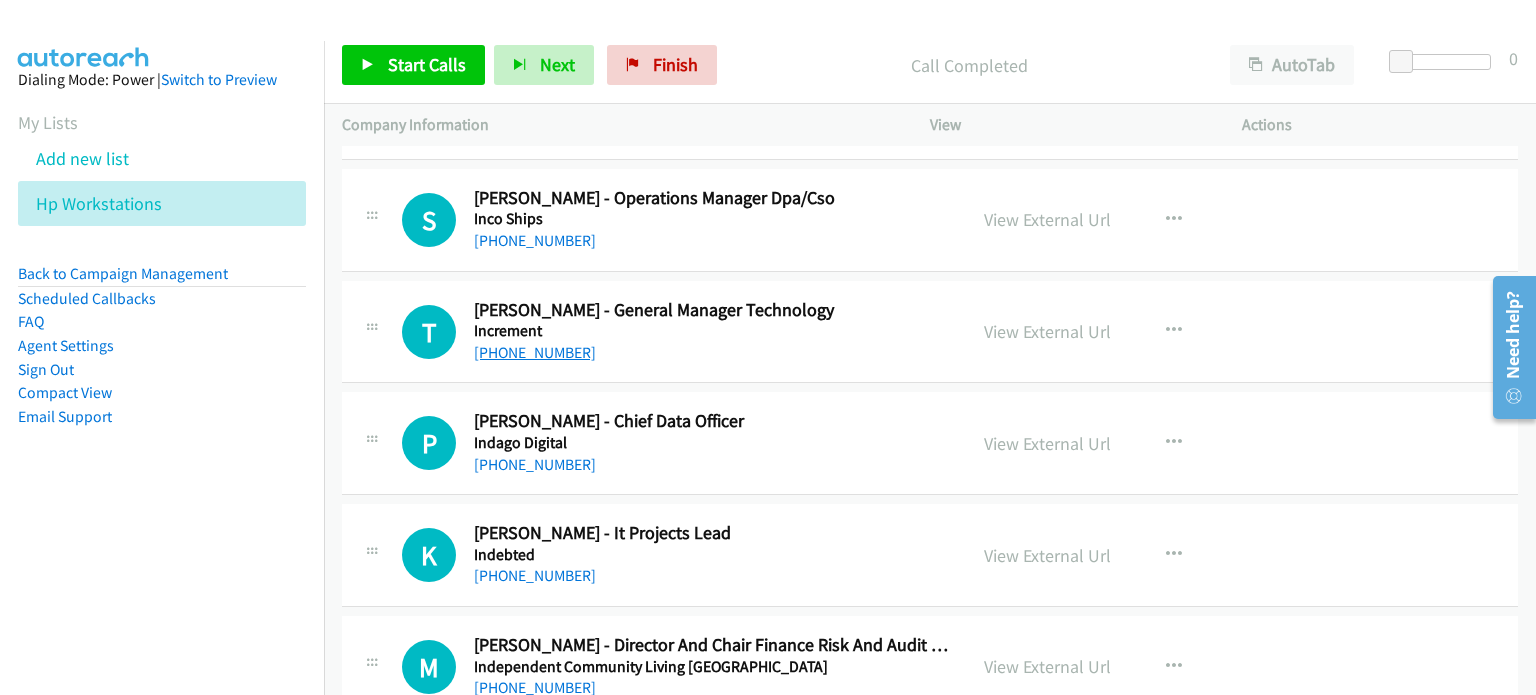 click on "+61 402 062 114" at bounding box center [535, 352] 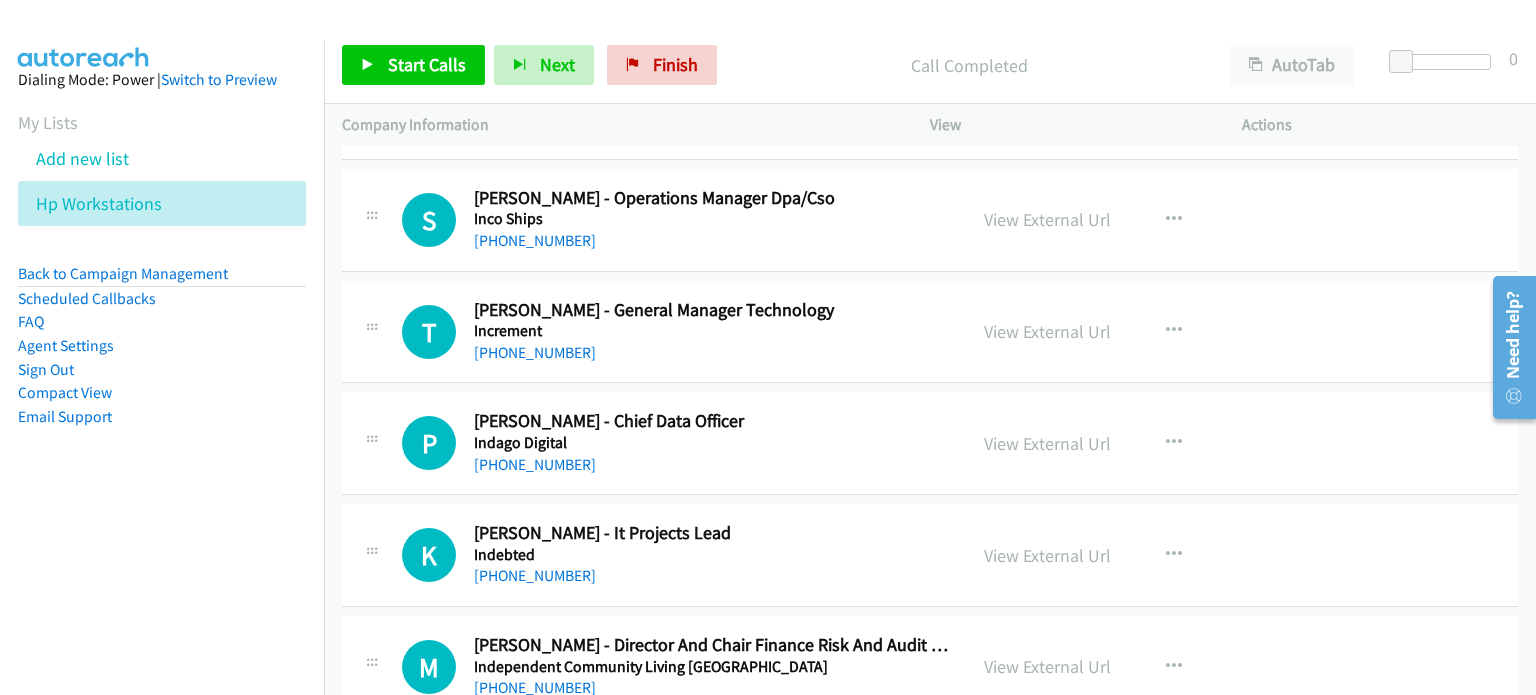 click on "T
Callback Scheduled
Tim Olorenshaw - General Manager Technology
Increment
Australia/Sydney
+61 402 062 114
View External Url
View External Url
Schedule/Manage Callback
Start Calls Here
Remove from list
Add to do not call list
Reset Call Status" at bounding box center [930, 332] 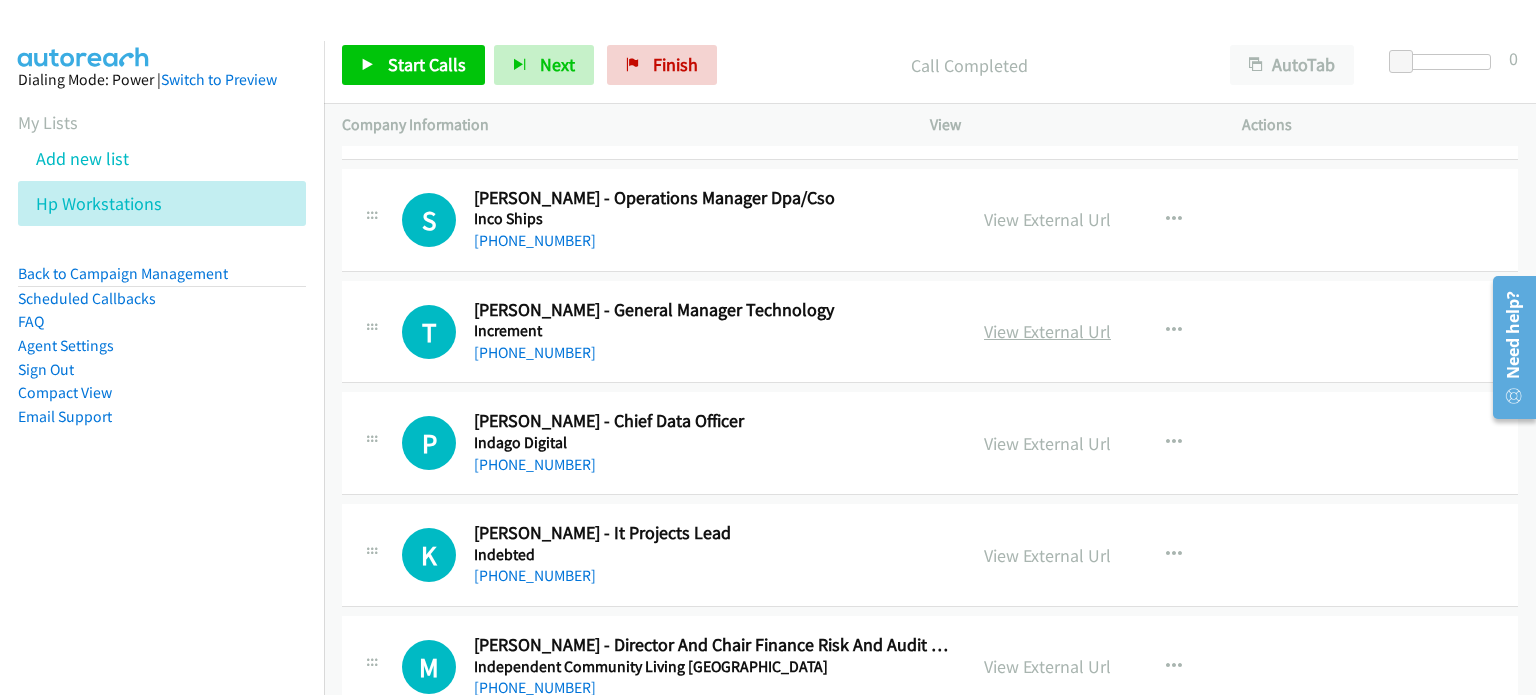 click on "View External Url" at bounding box center (1047, 331) 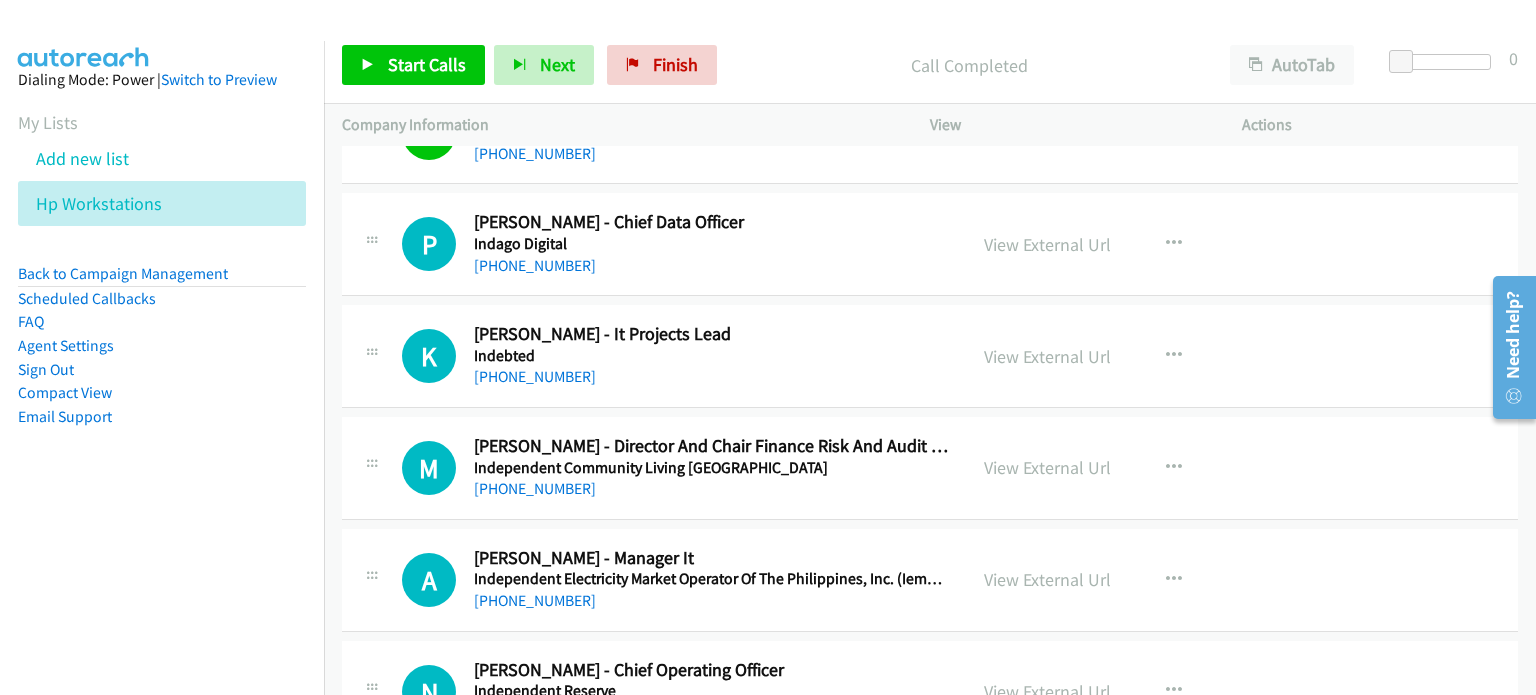 scroll, scrollTop: 15500, scrollLeft: 0, axis: vertical 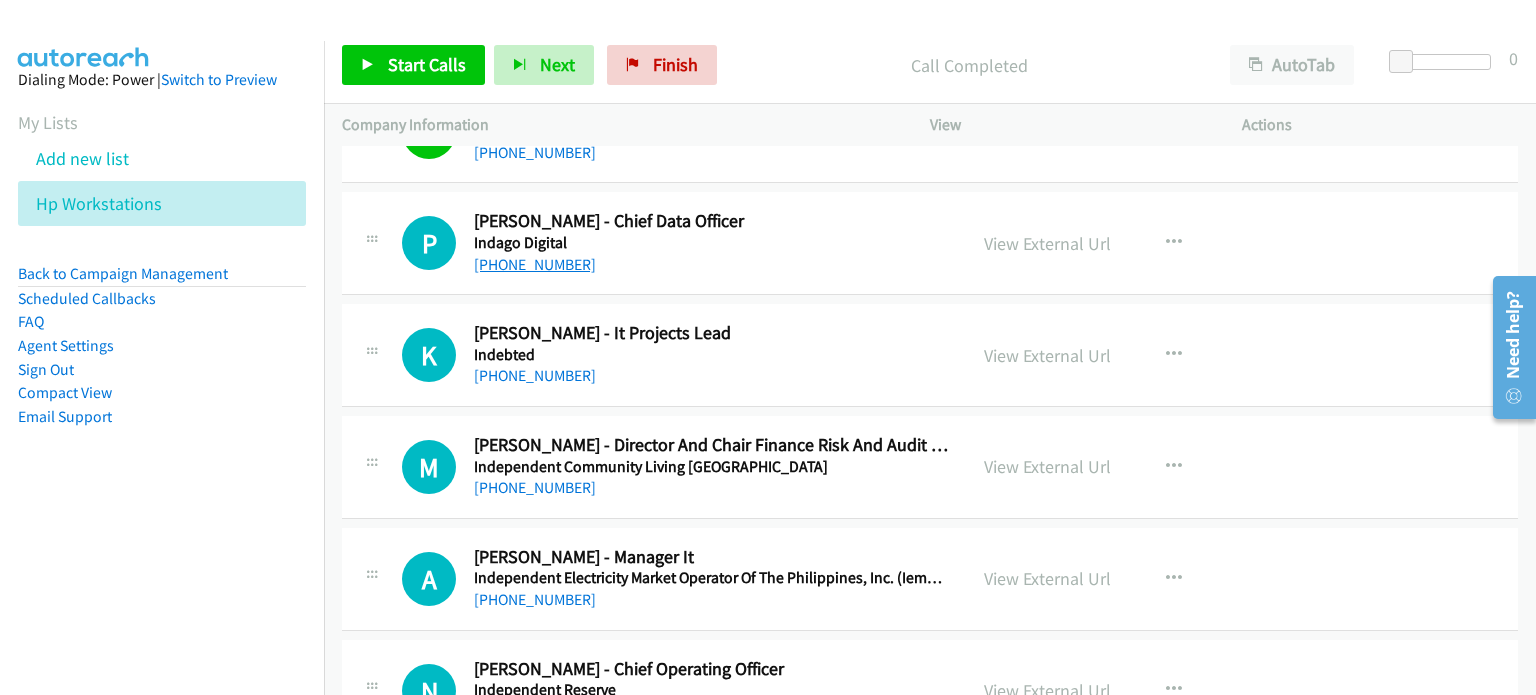 click on "+61 432 331 183" at bounding box center (535, 264) 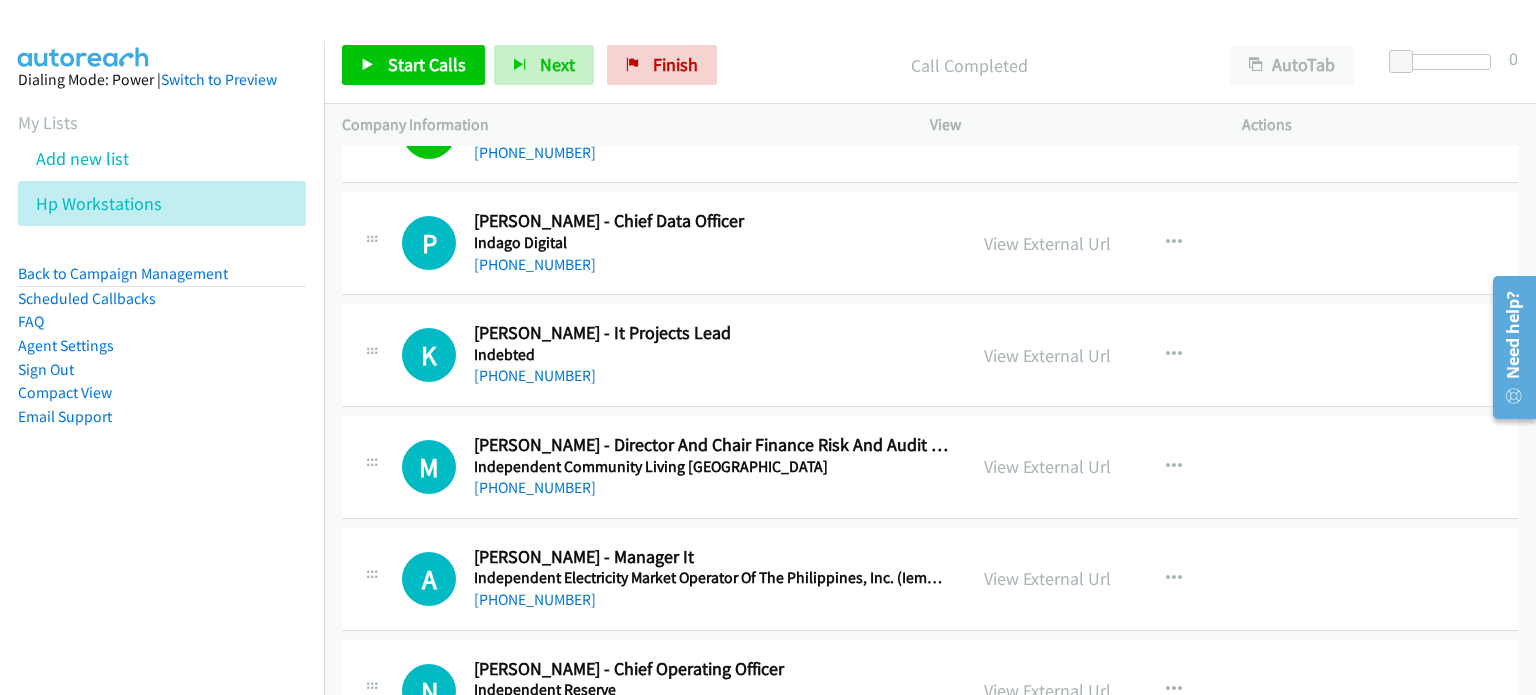 click on "P
Callback Scheduled
Preet Singh - Chief Data Officer
Indago Digital
Australia/Sydney
+61 432 331 183
View External Url
View External Url
Schedule/Manage Callback
Start Calls Here
Remove from list
Add to do not call list
Reset Call Status" at bounding box center (930, 243) 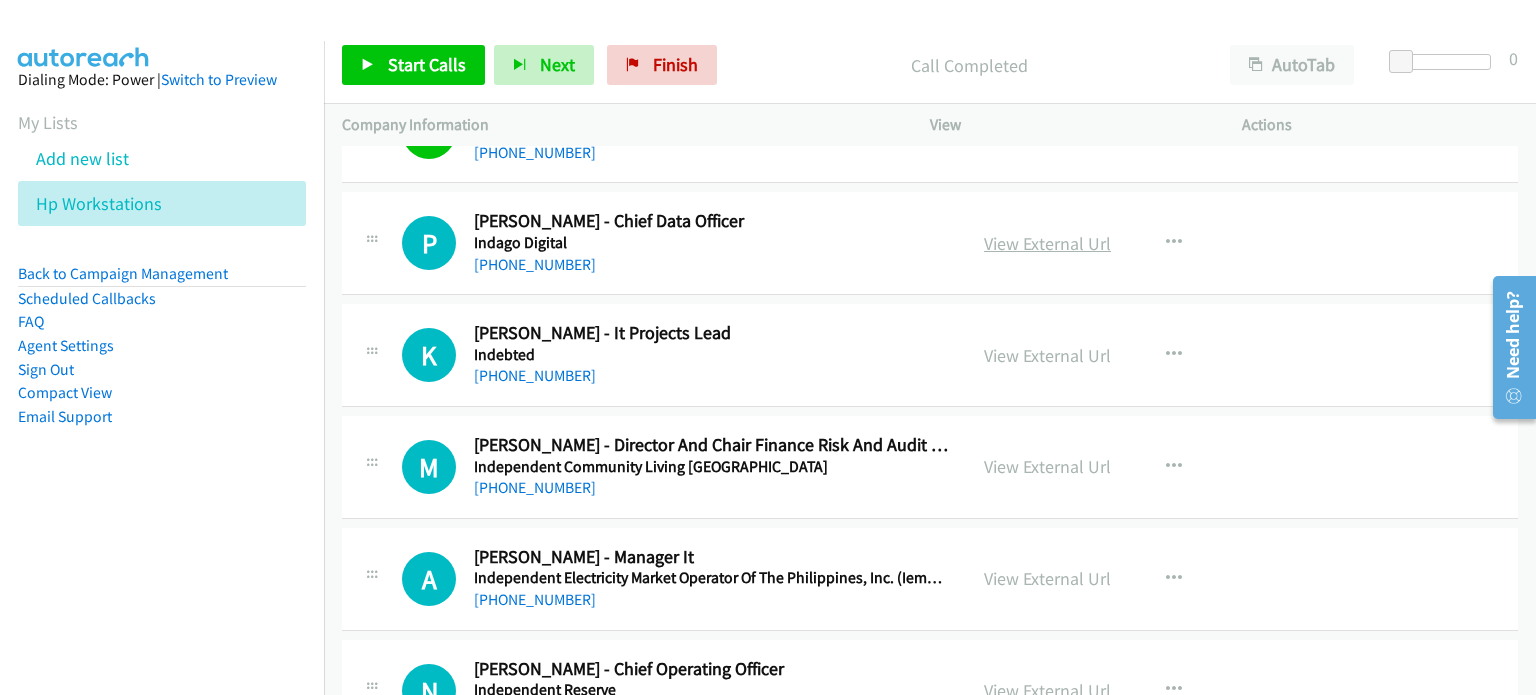 click on "View External Url" at bounding box center (1047, 243) 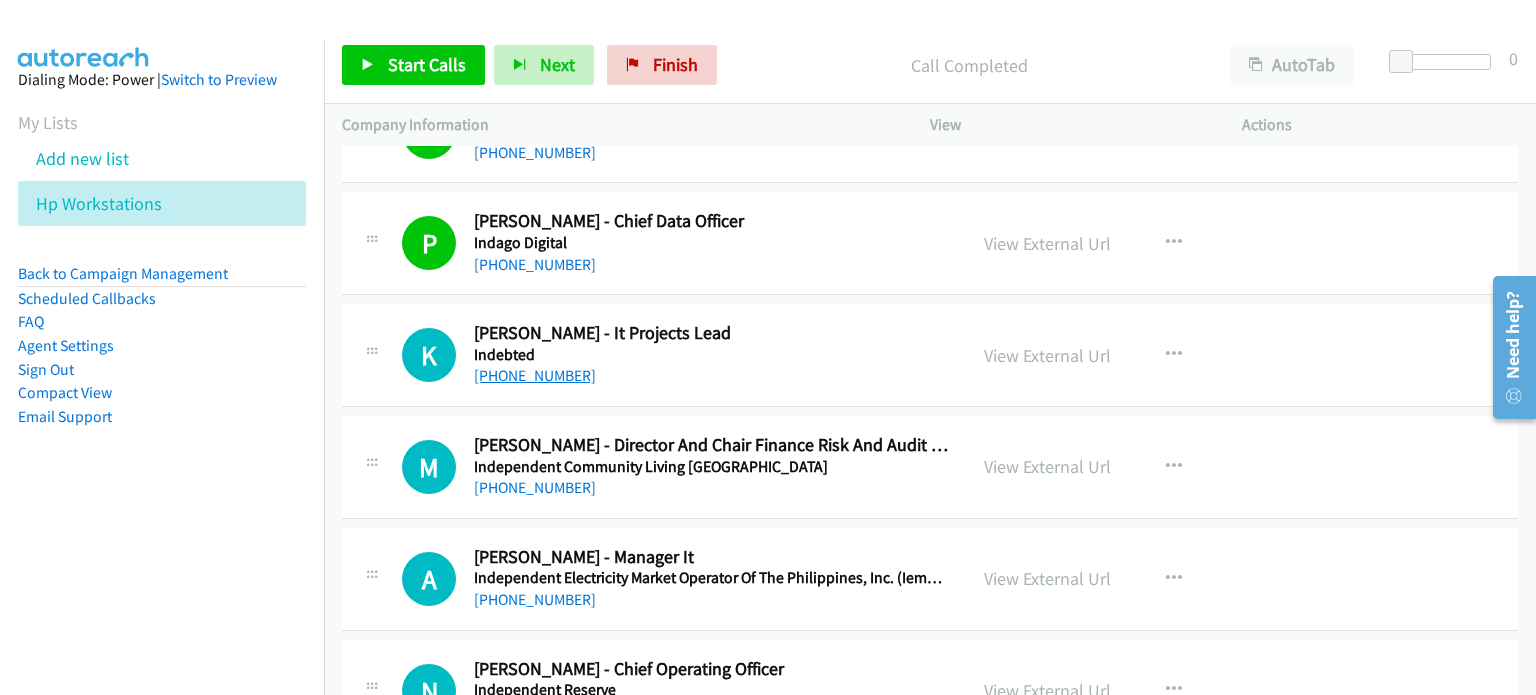 click on "+61 488 811 361" at bounding box center [535, 375] 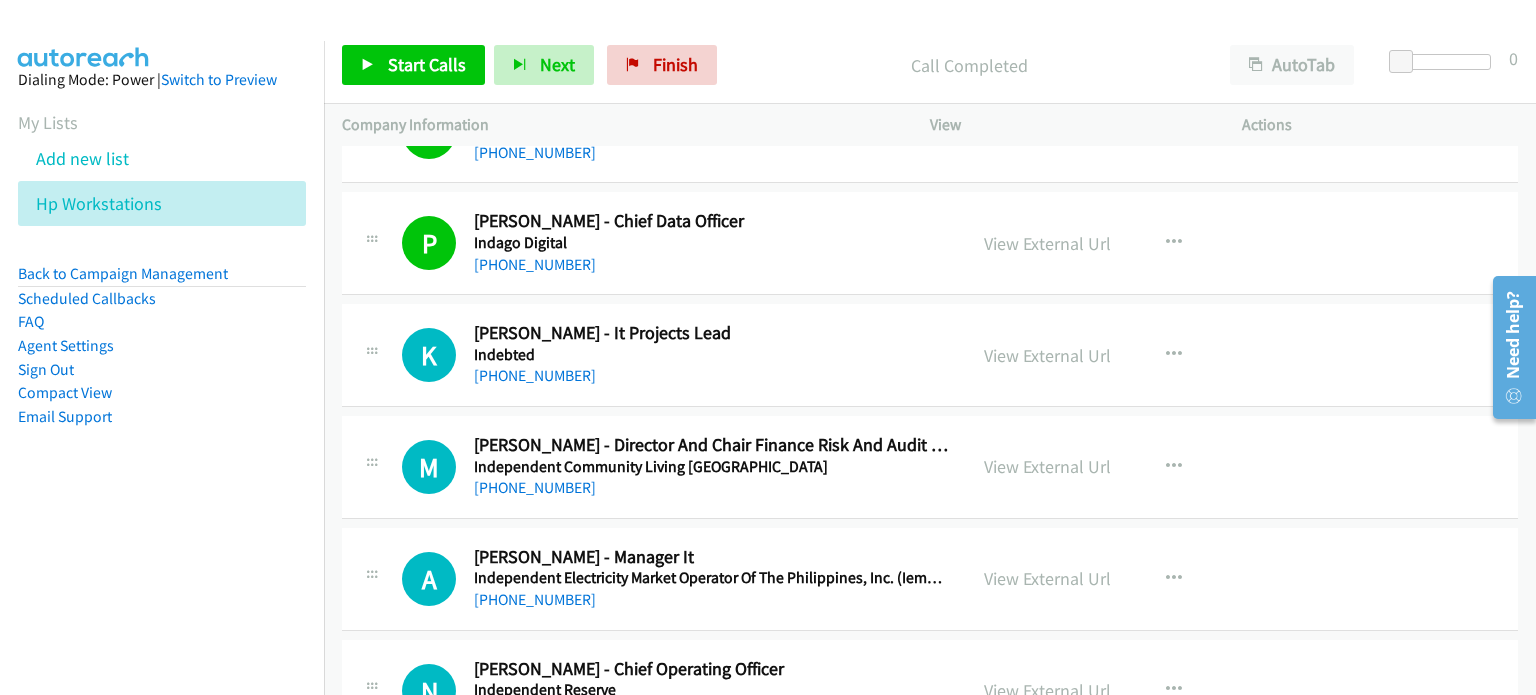 click on "View External Url
View External Url
Schedule/Manage Callback
Start Calls Here
Remove from list
Add to do not call list
Reset Call Status" at bounding box center (1131, 355) 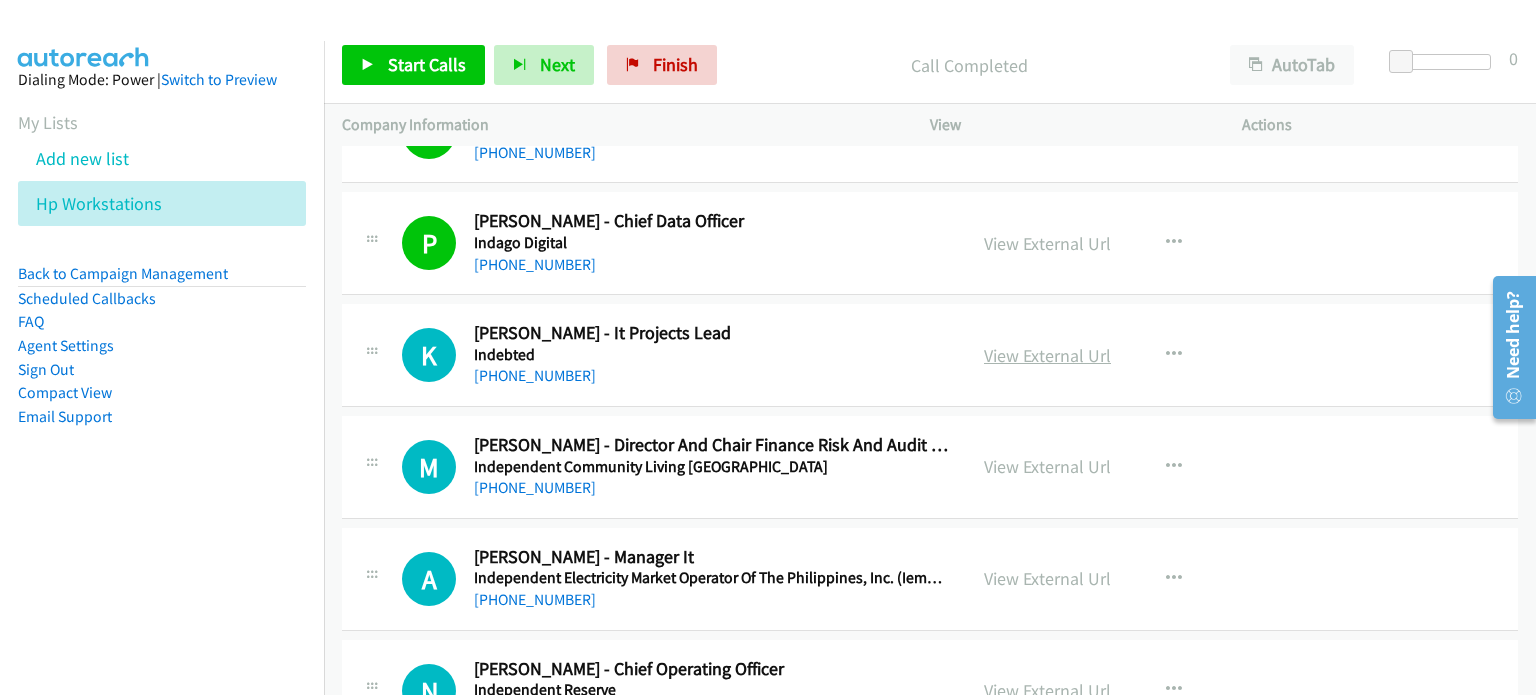 click on "View External Url" at bounding box center (1047, 355) 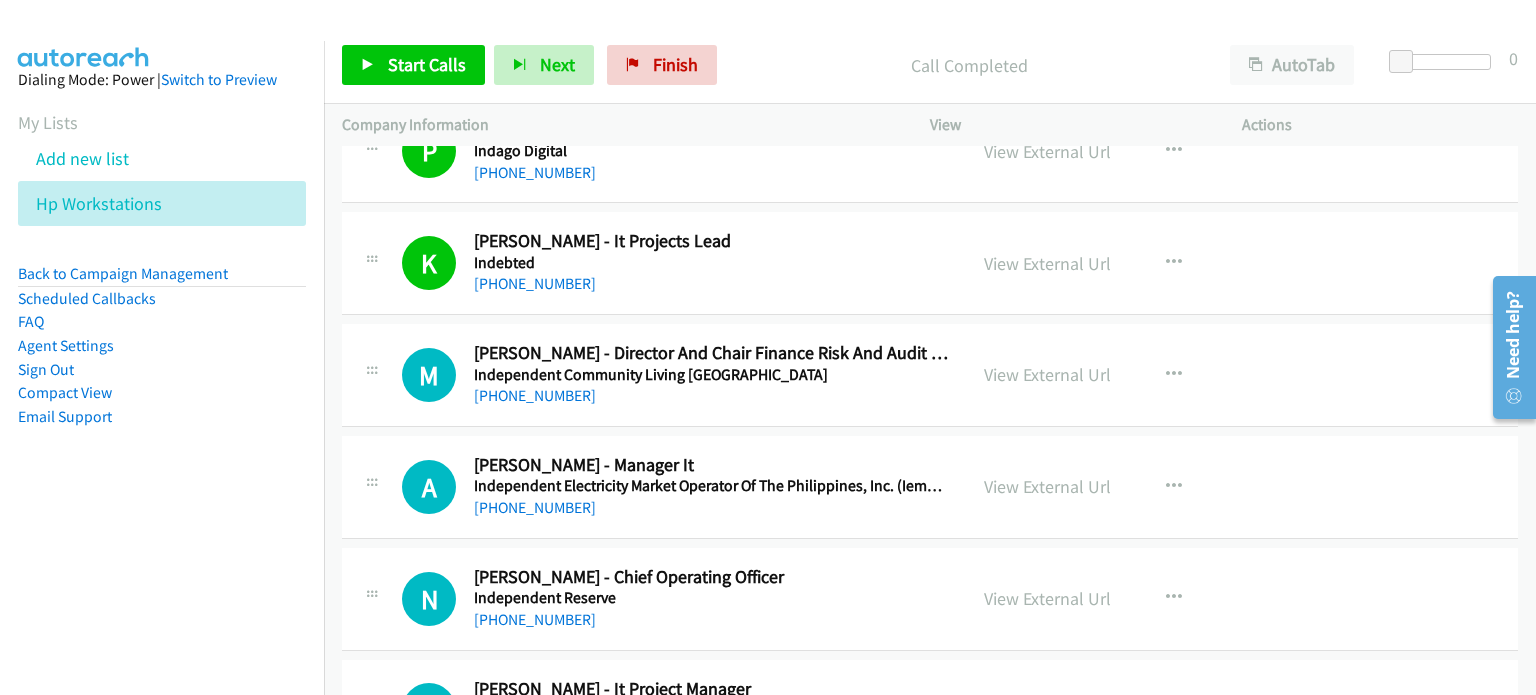 scroll, scrollTop: 15700, scrollLeft: 0, axis: vertical 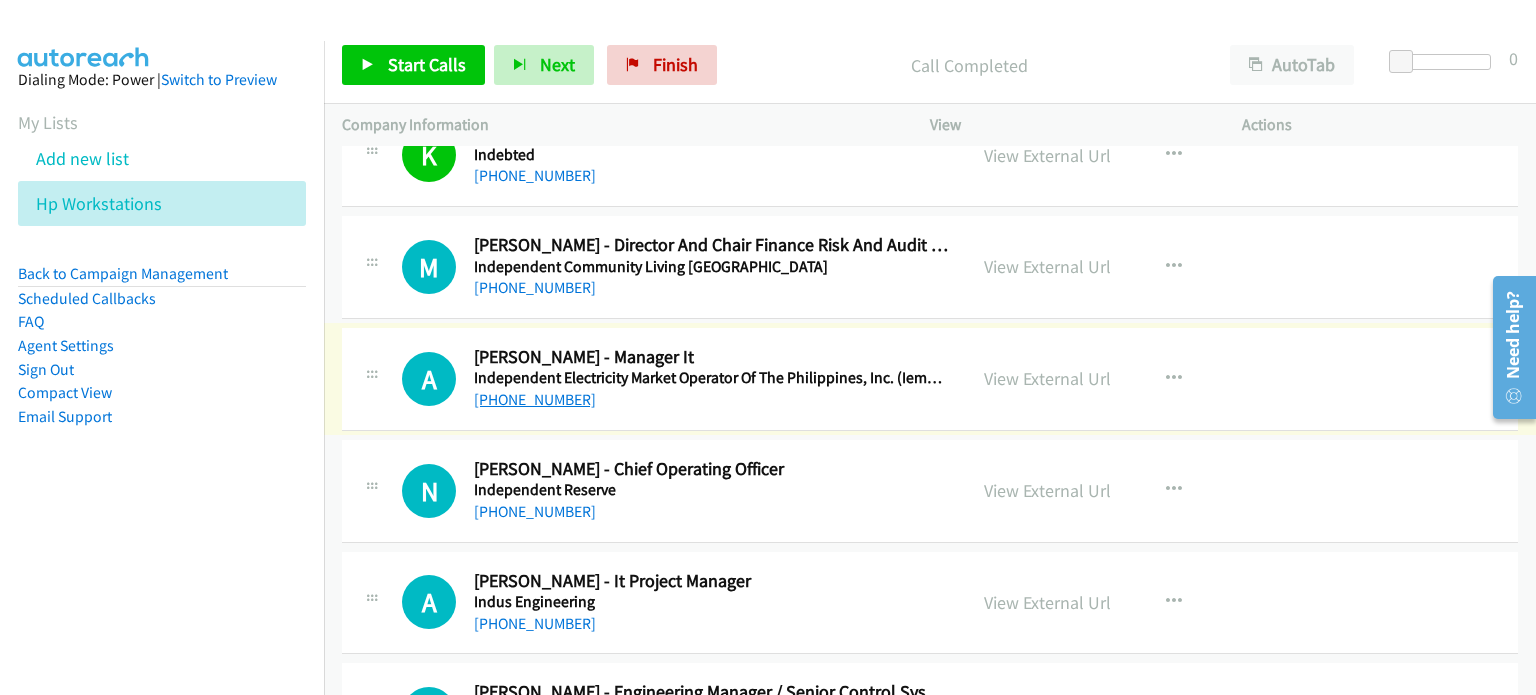 click on "+61 434 605 359" at bounding box center [535, 399] 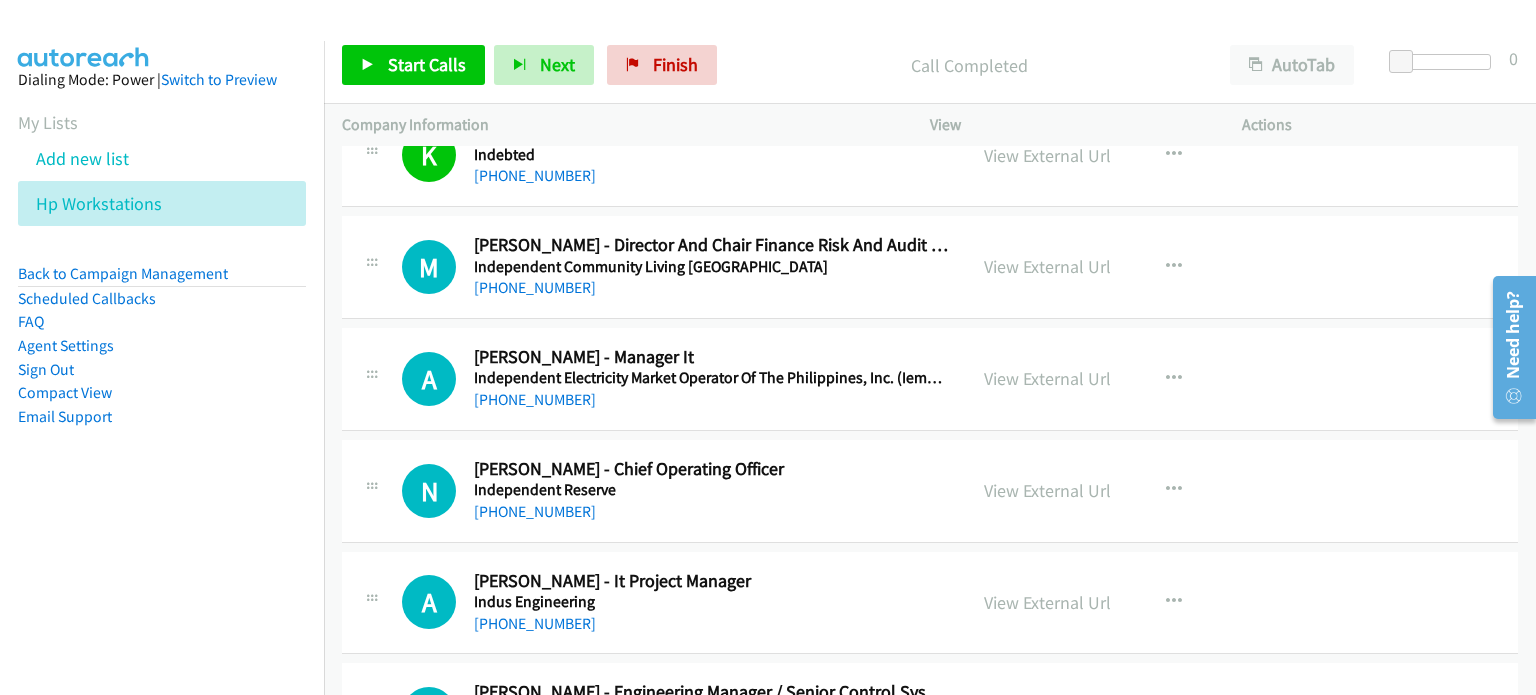 drag, startPoint x: 1380, startPoint y: 343, endPoint x: 1239, endPoint y: 342, distance: 141.00354 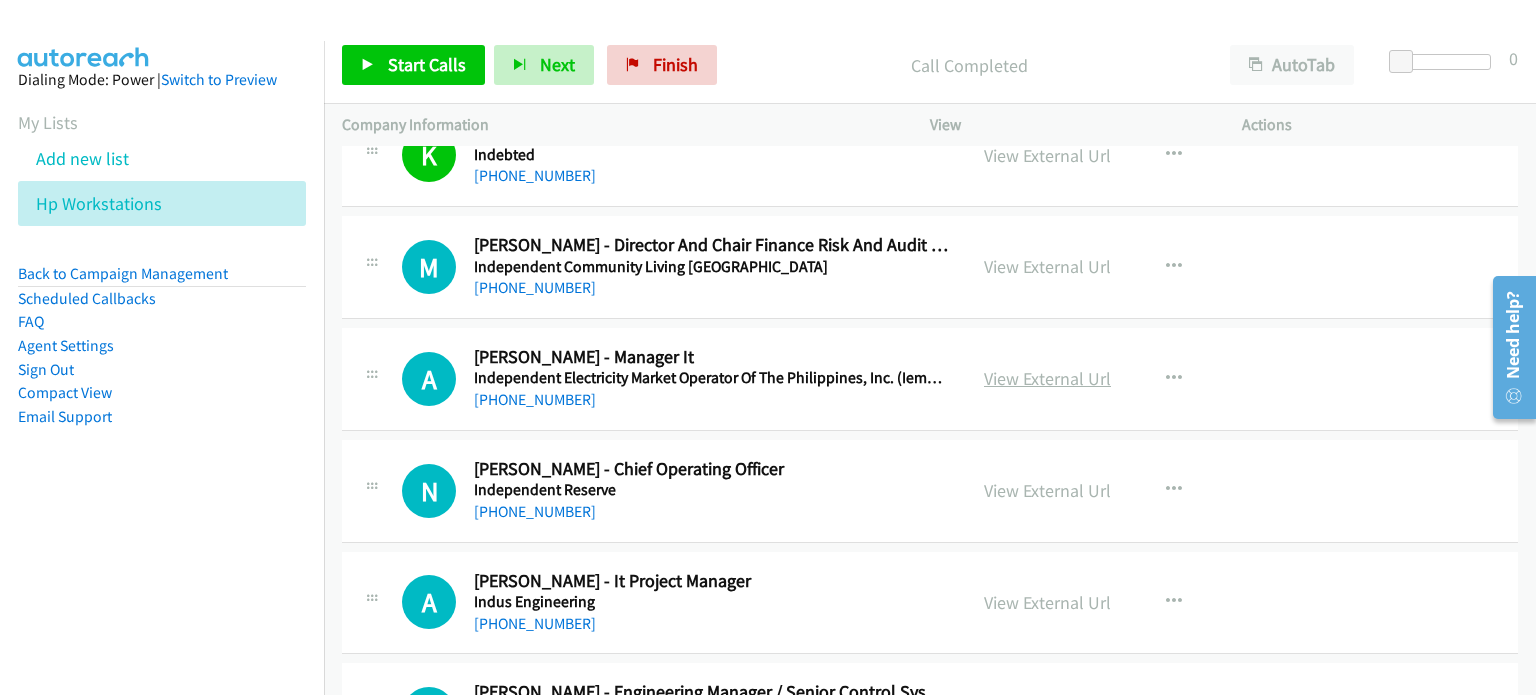 click on "View External Url" at bounding box center [1047, 378] 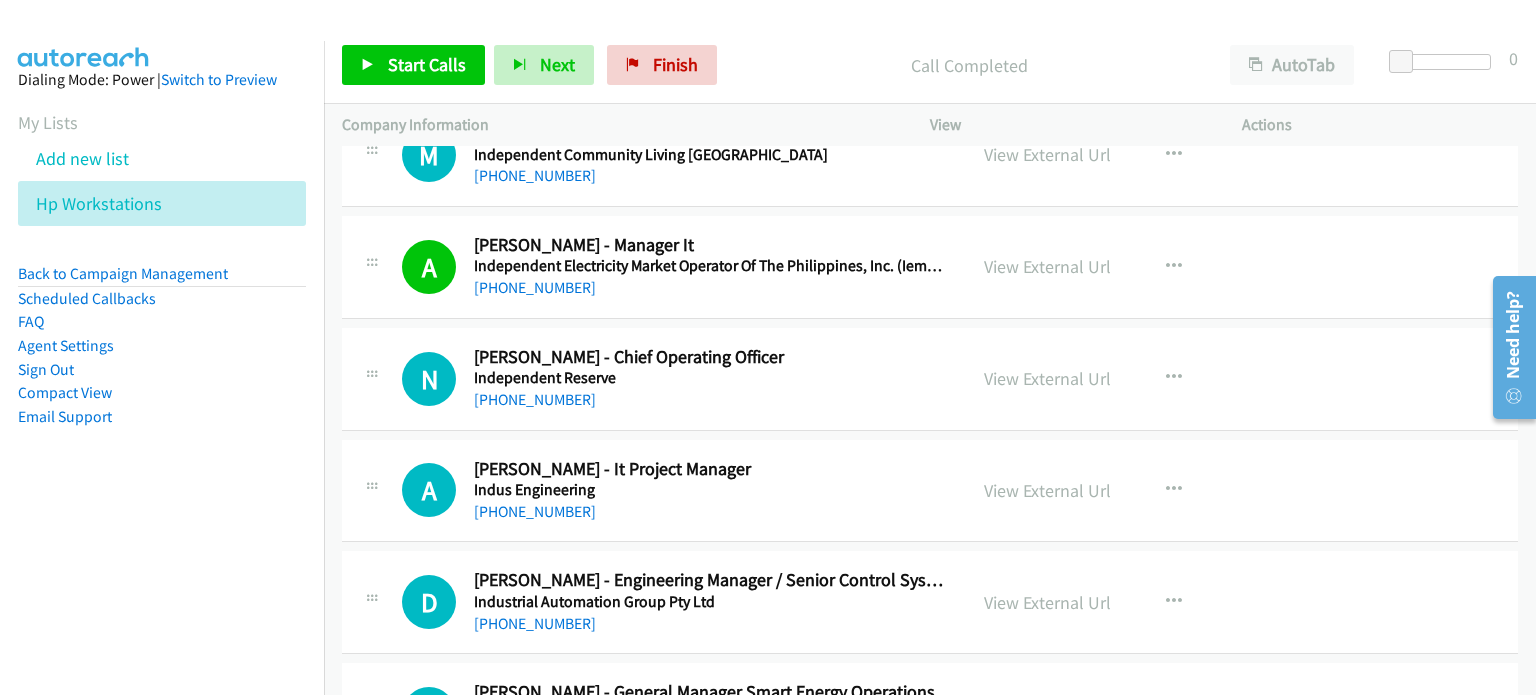 scroll, scrollTop: 15900, scrollLeft: 0, axis: vertical 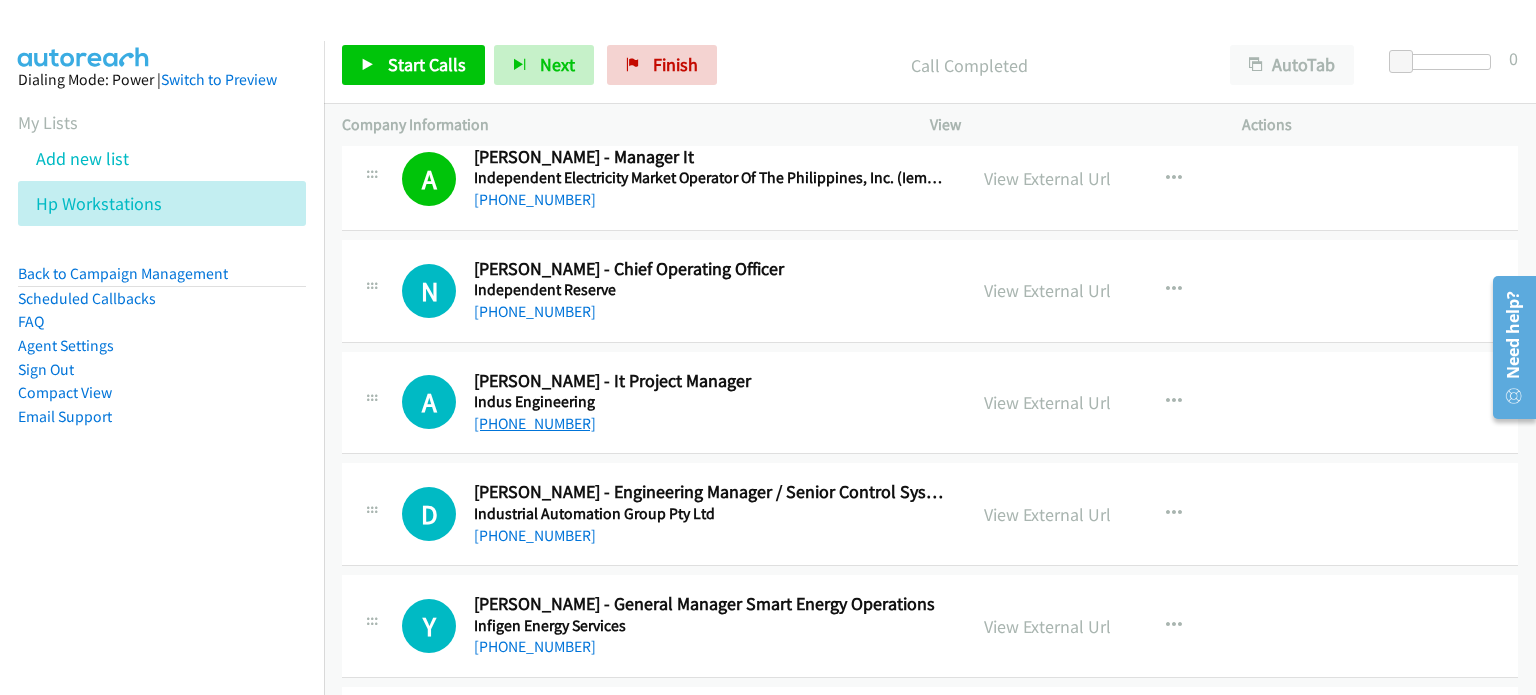 click on "+61 450 810 267" at bounding box center [535, 423] 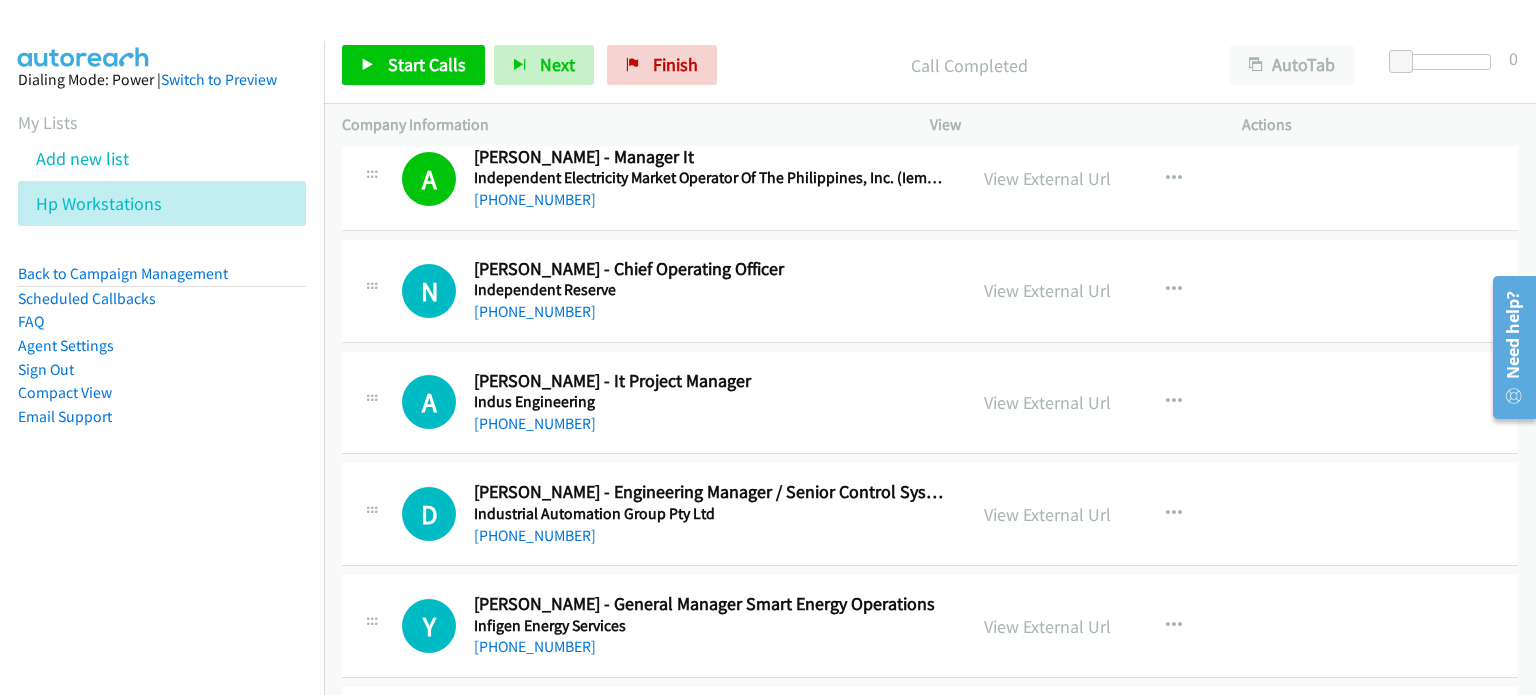 click on "A
Callback Scheduled
Ahmad Karim - It Project Manager
Indus Engineering
Australia/Sydney
+61 450 810 267
View External Url
View External Url
Schedule/Manage Callback
Start Calls Here
Remove from list
Add to do not call list
Reset Call Status" at bounding box center [930, 403] 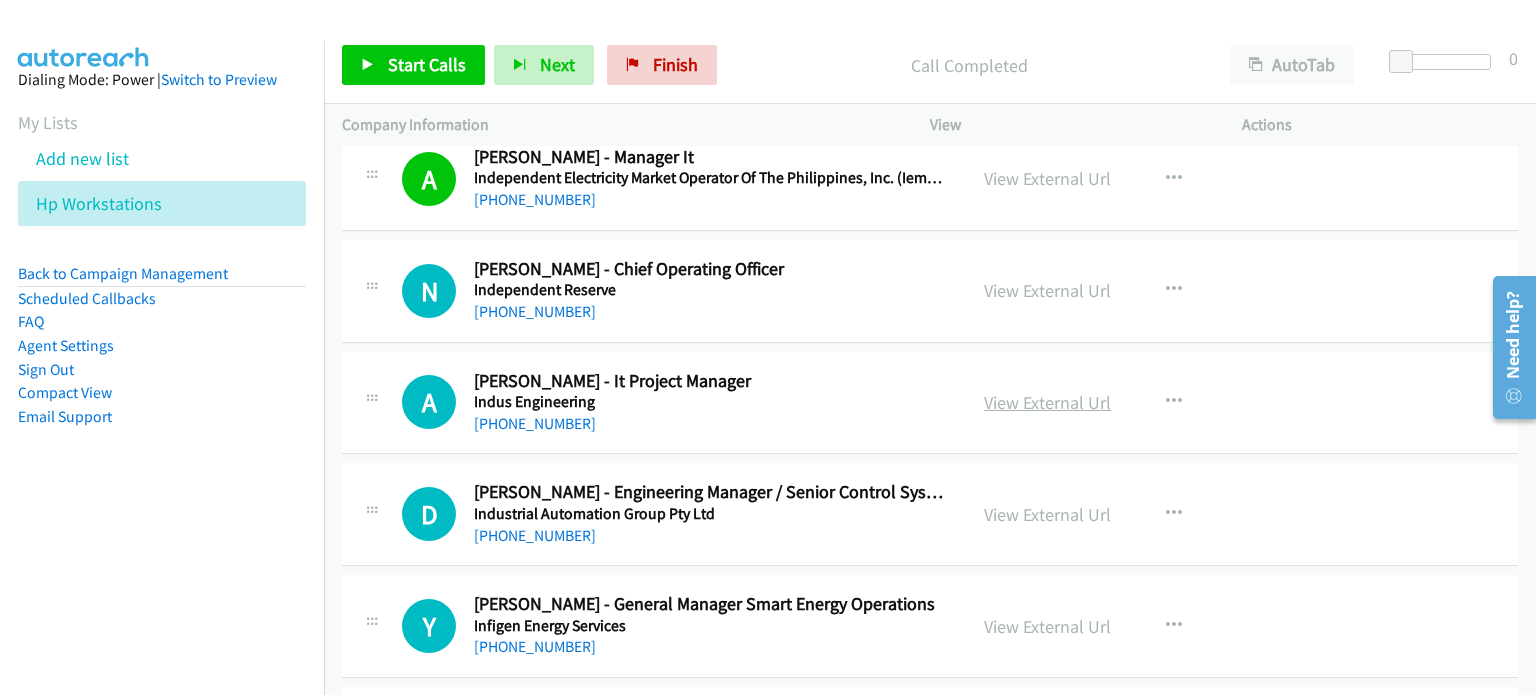 click on "View External Url" at bounding box center [1047, 402] 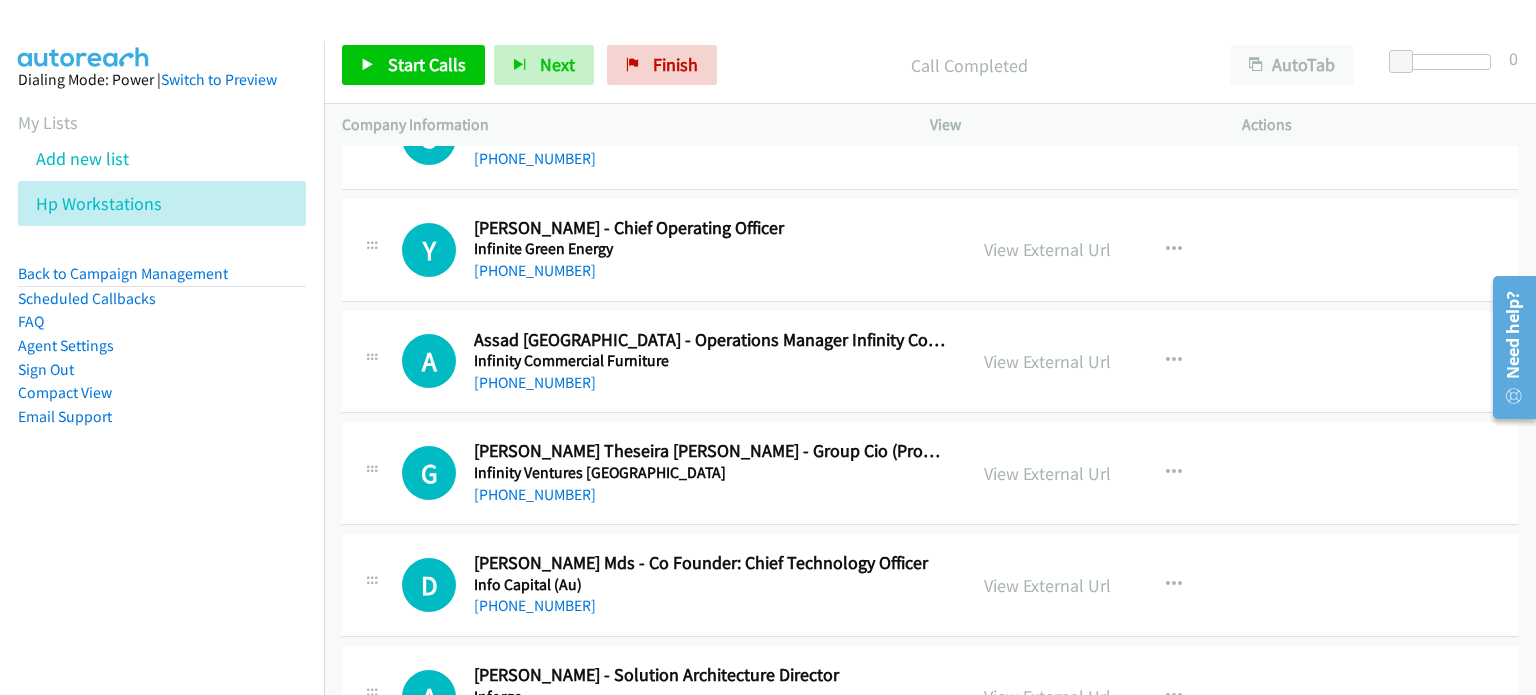scroll, scrollTop: 16700, scrollLeft: 0, axis: vertical 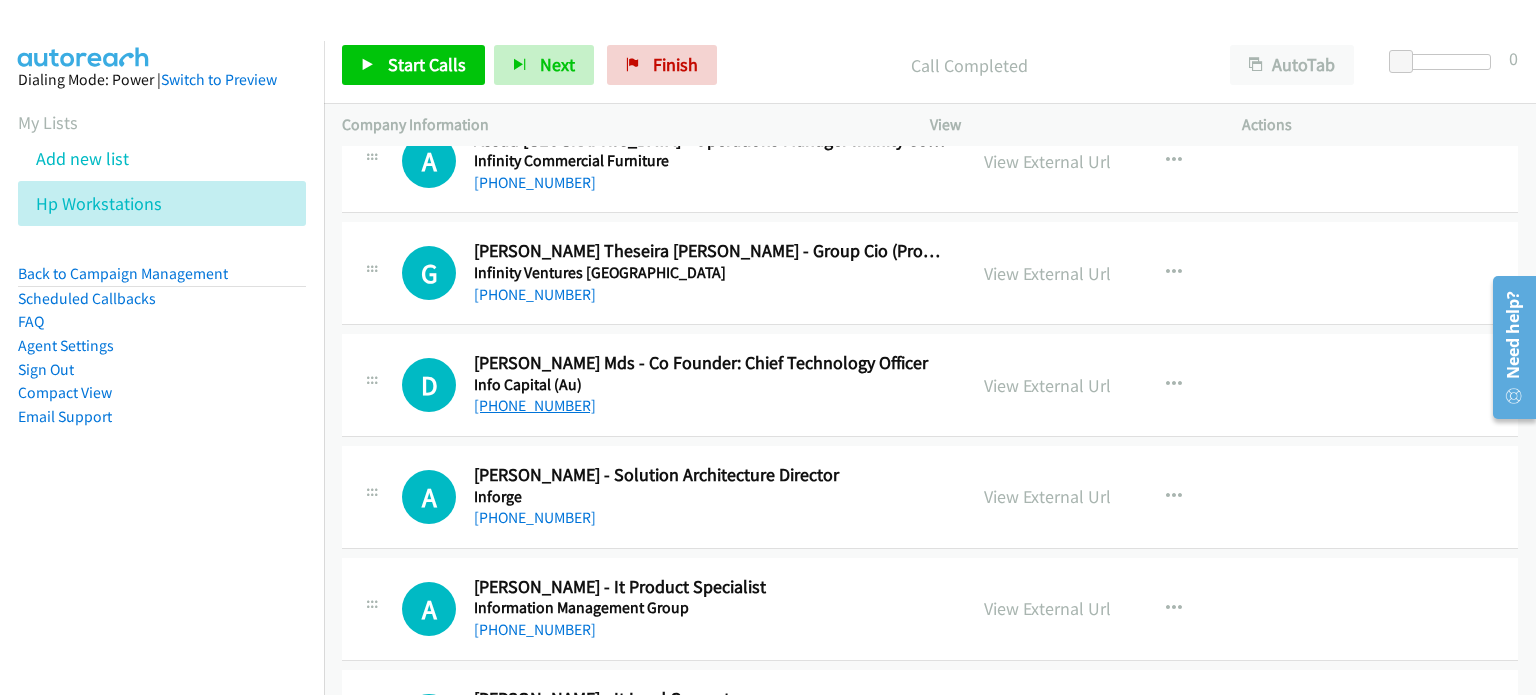 click on "+61 2 8303 2700" at bounding box center [535, 405] 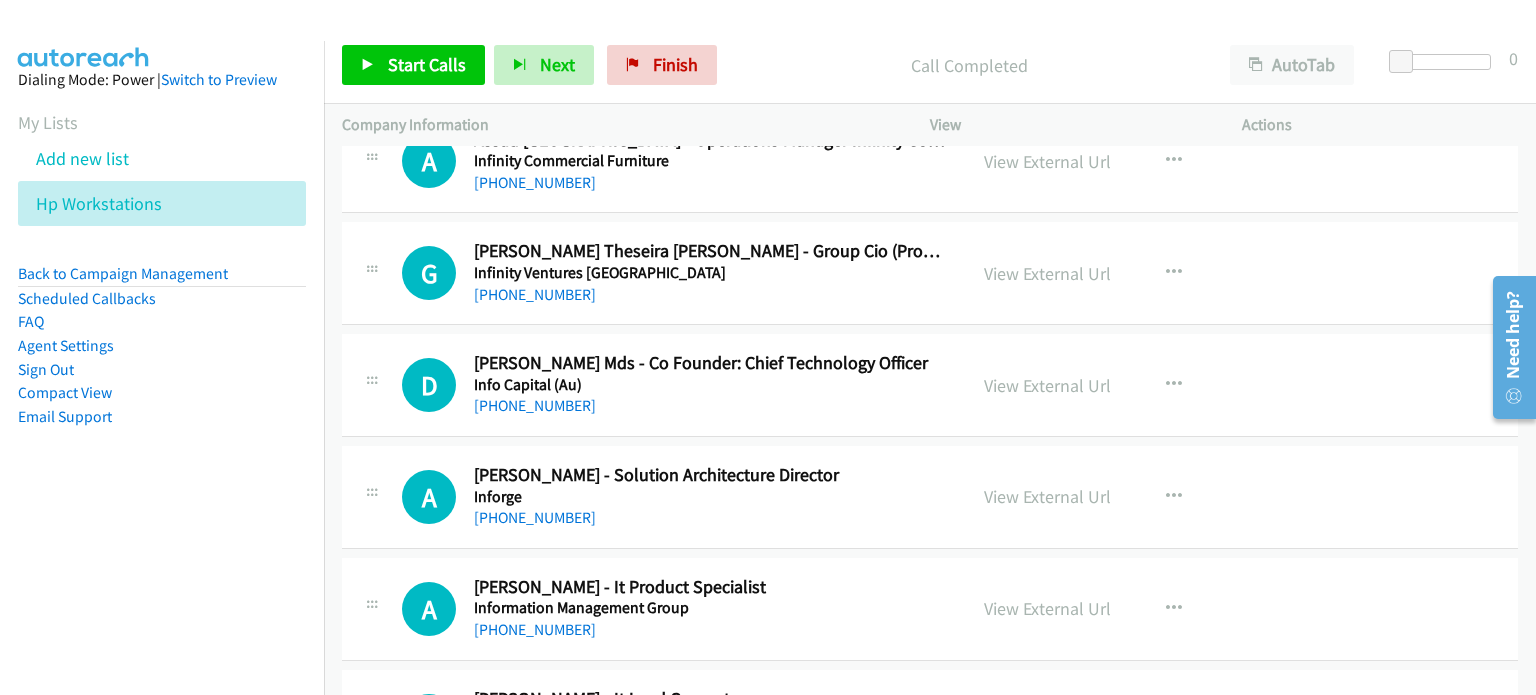 click on "D
Callback Scheduled
Dave Cleminson   Gaicd Mds - Co Founder: Chief Technology Officer
Info Capital (Au)
Australia/Sydney
+61 2 8303 2700
View External Url
View External Url
Schedule/Manage Callback
Start Calls Here
Remove from list
Add to do not call list
Reset Call Status" at bounding box center (930, 385) 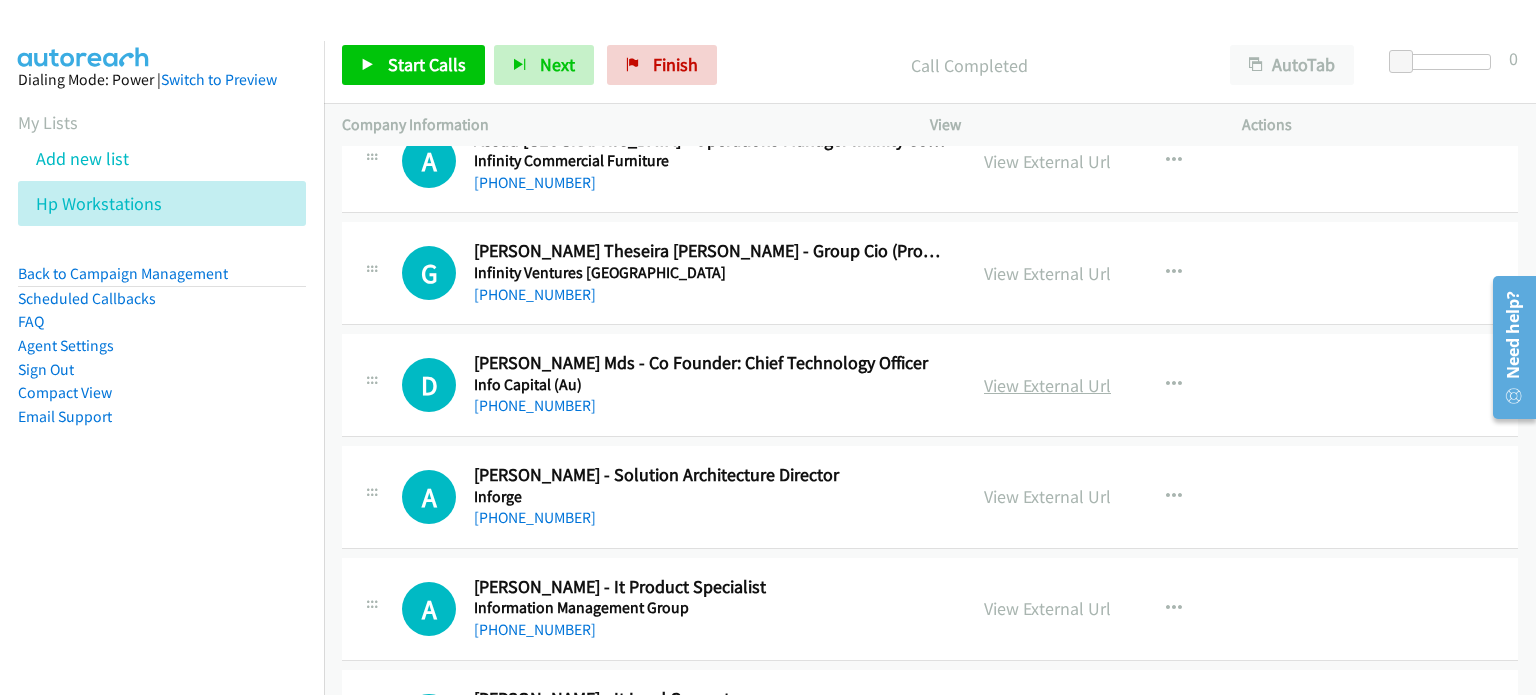 click on "View External Url" at bounding box center (1047, 385) 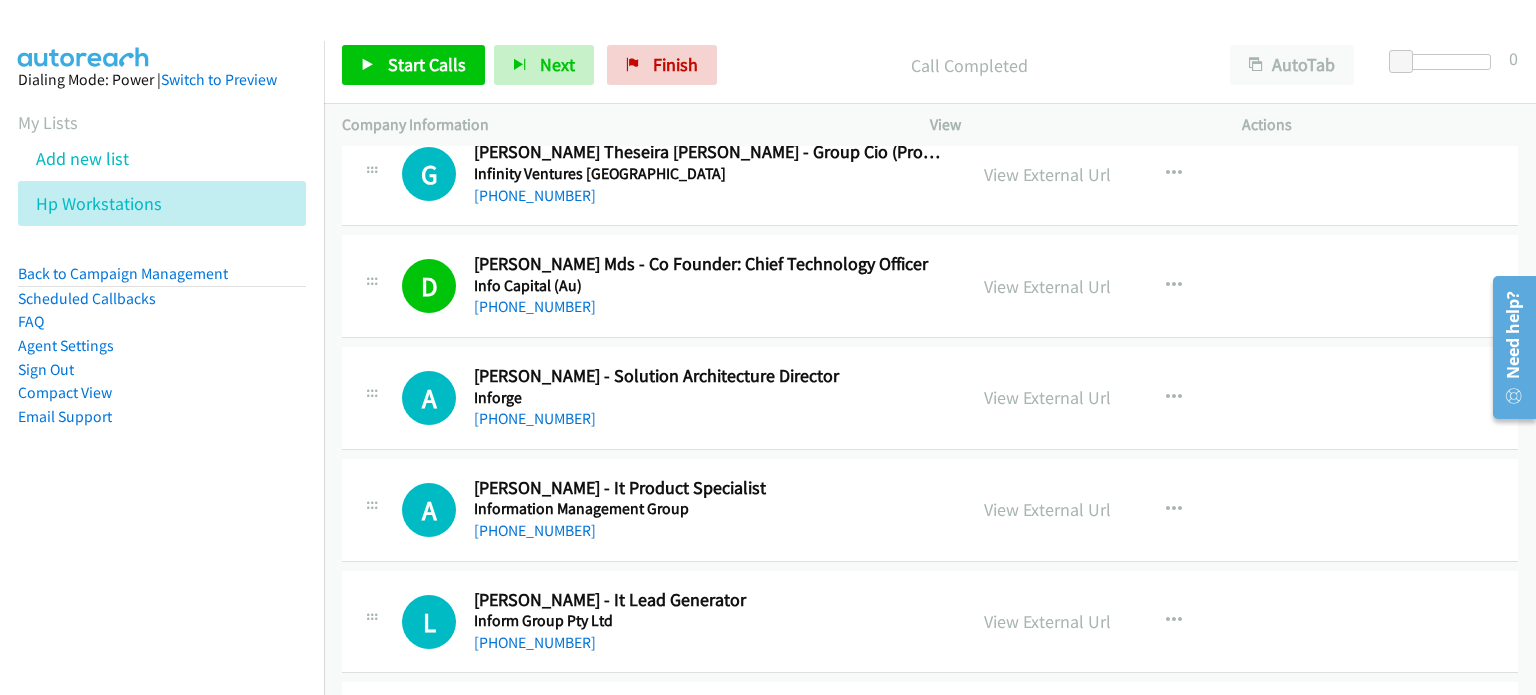 scroll, scrollTop: 16900, scrollLeft: 0, axis: vertical 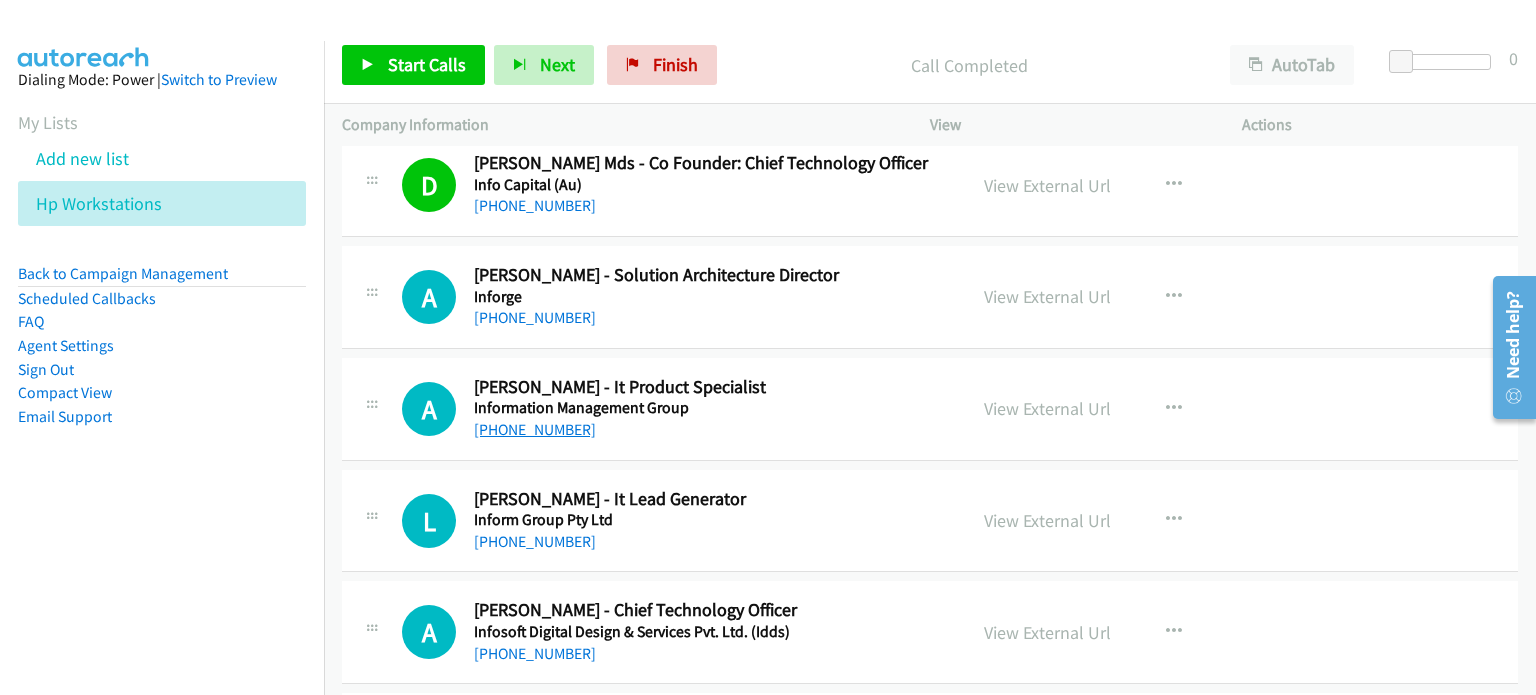 click on "+61 433 901 886" at bounding box center (535, 429) 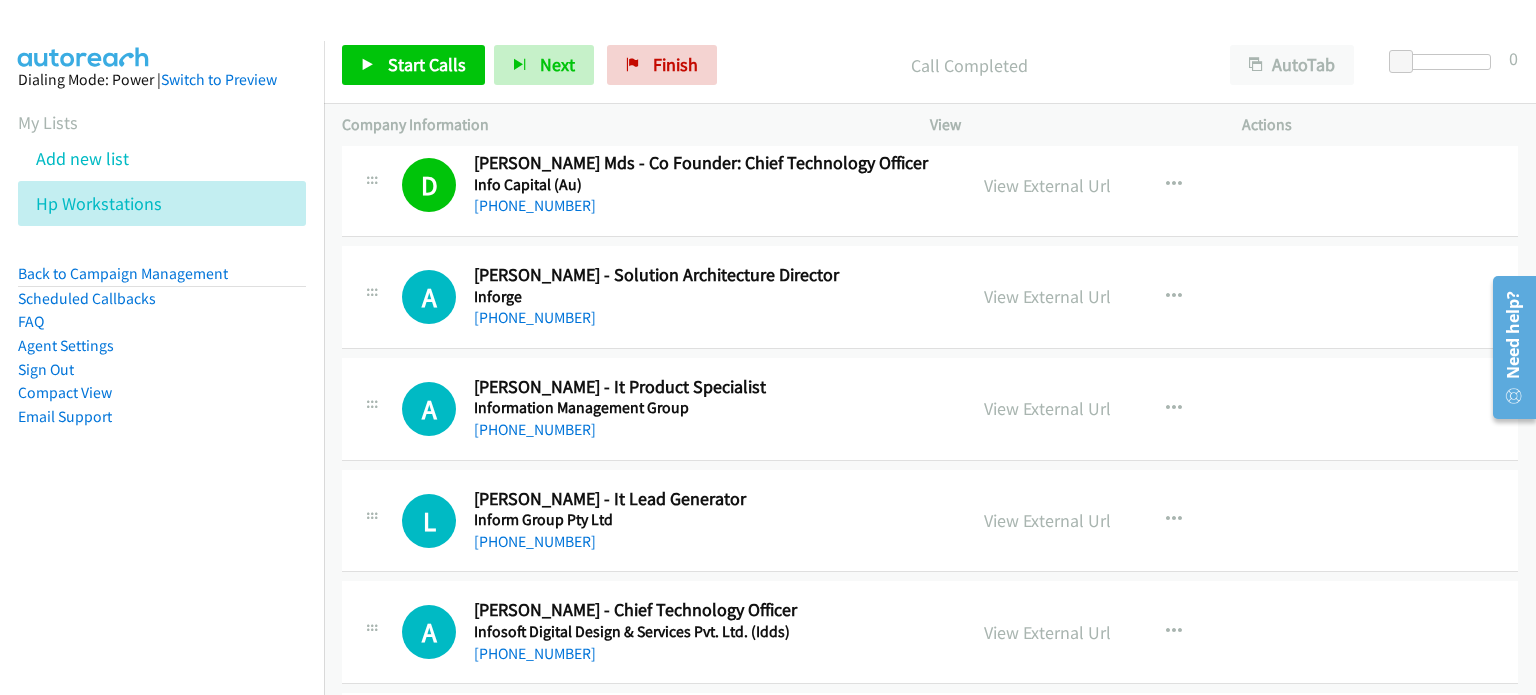 click on "A
Callback Scheduled
Ananth Pillalamarri - It Product Specialist
Information Management Group
Australia/Sydney
+61 433 901 886
View External Url
View External Url
Schedule/Manage Callback
Start Calls Here
Remove from list
Add to do not call list
Reset Call Status" at bounding box center [930, 409] 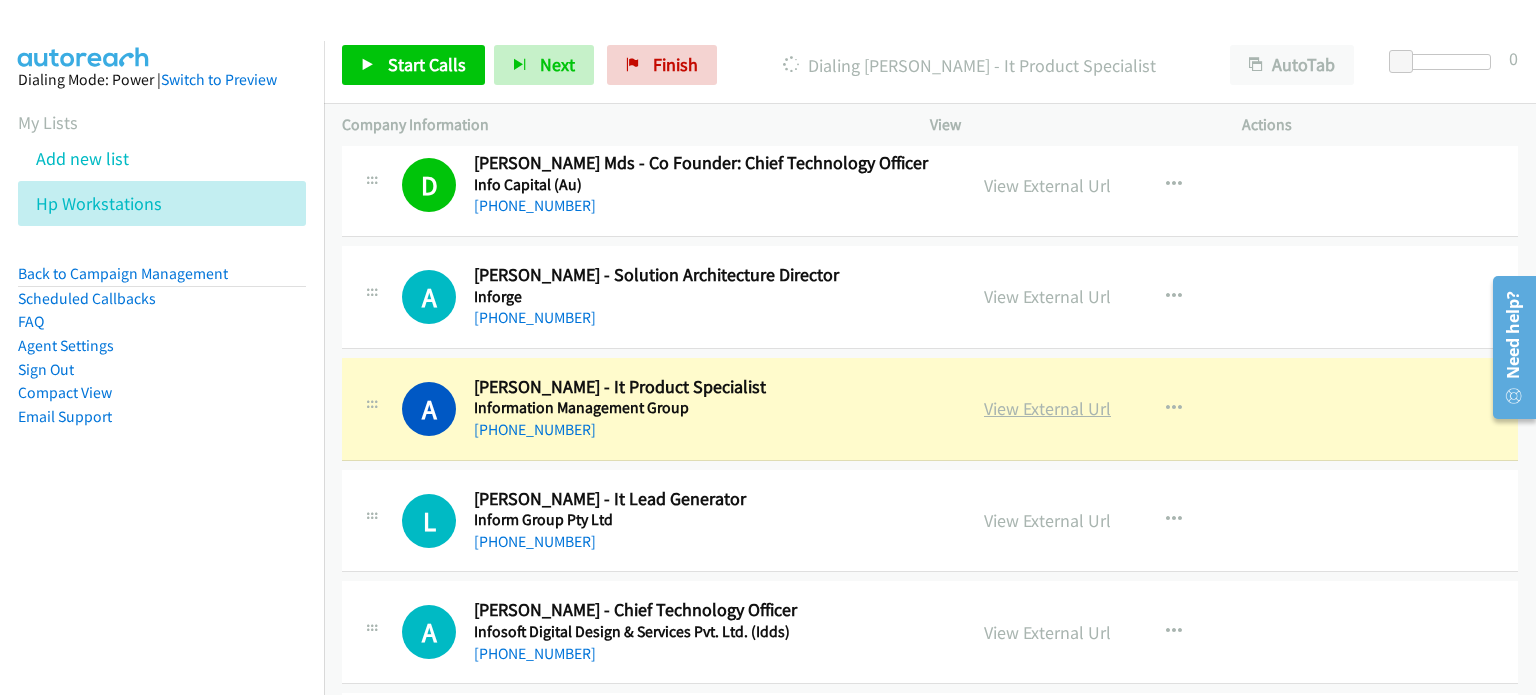 click on "View External Url" at bounding box center (1047, 408) 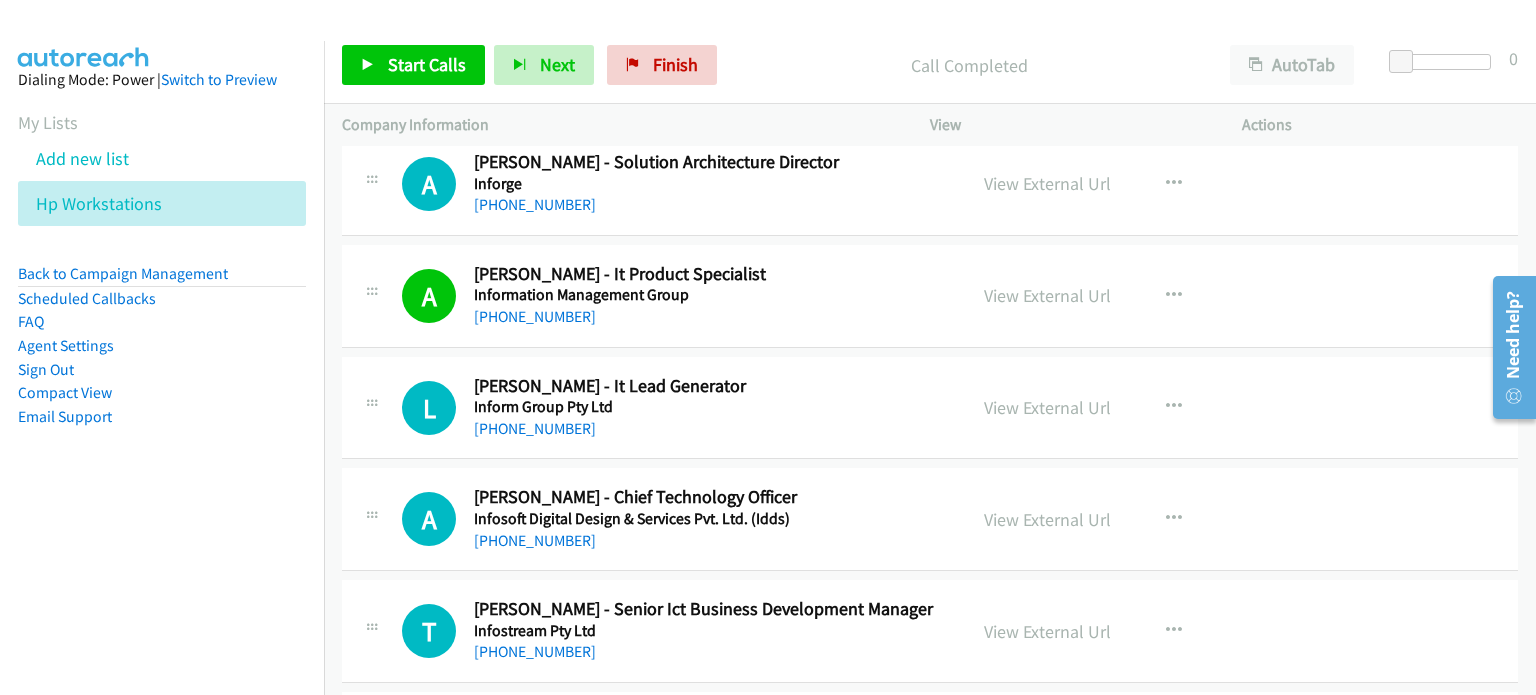 scroll, scrollTop: 17100, scrollLeft: 0, axis: vertical 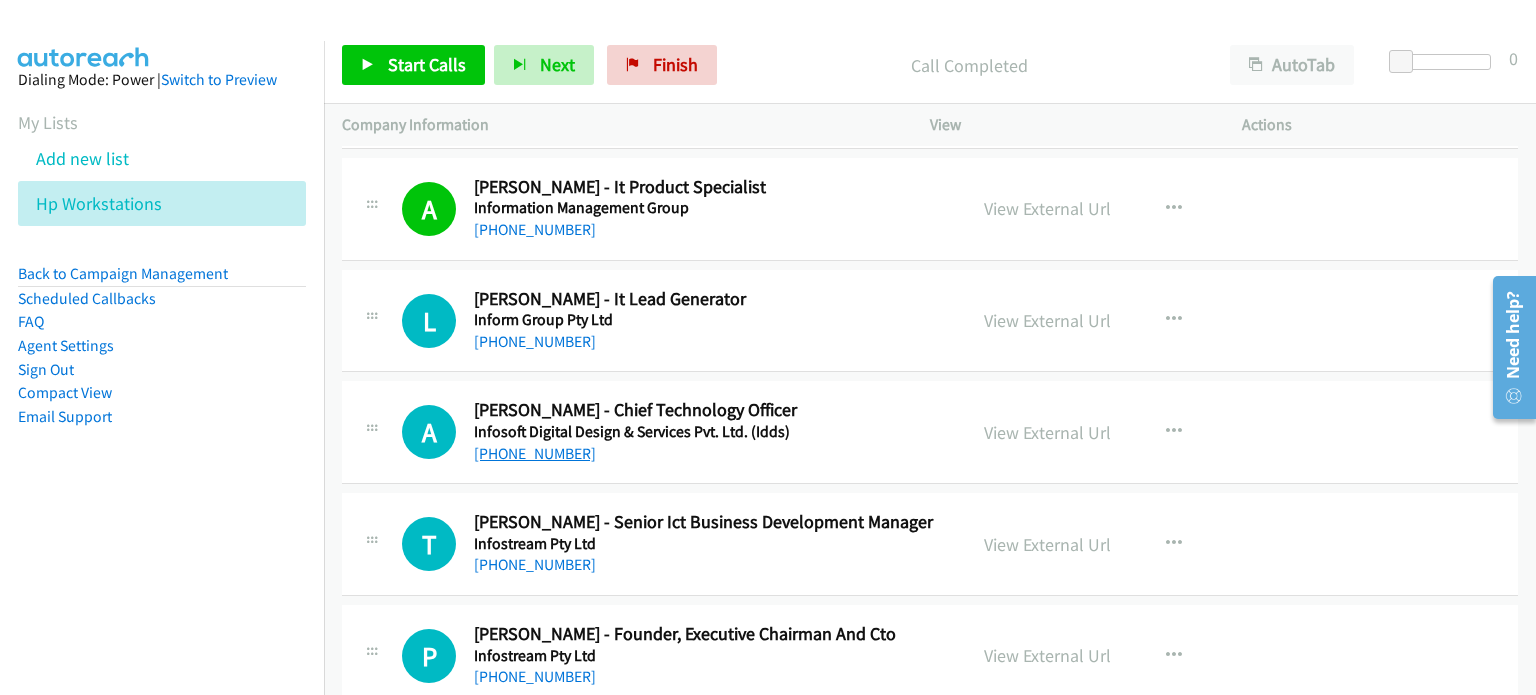 click on "+61 414 208 808" at bounding box center (535, 453) 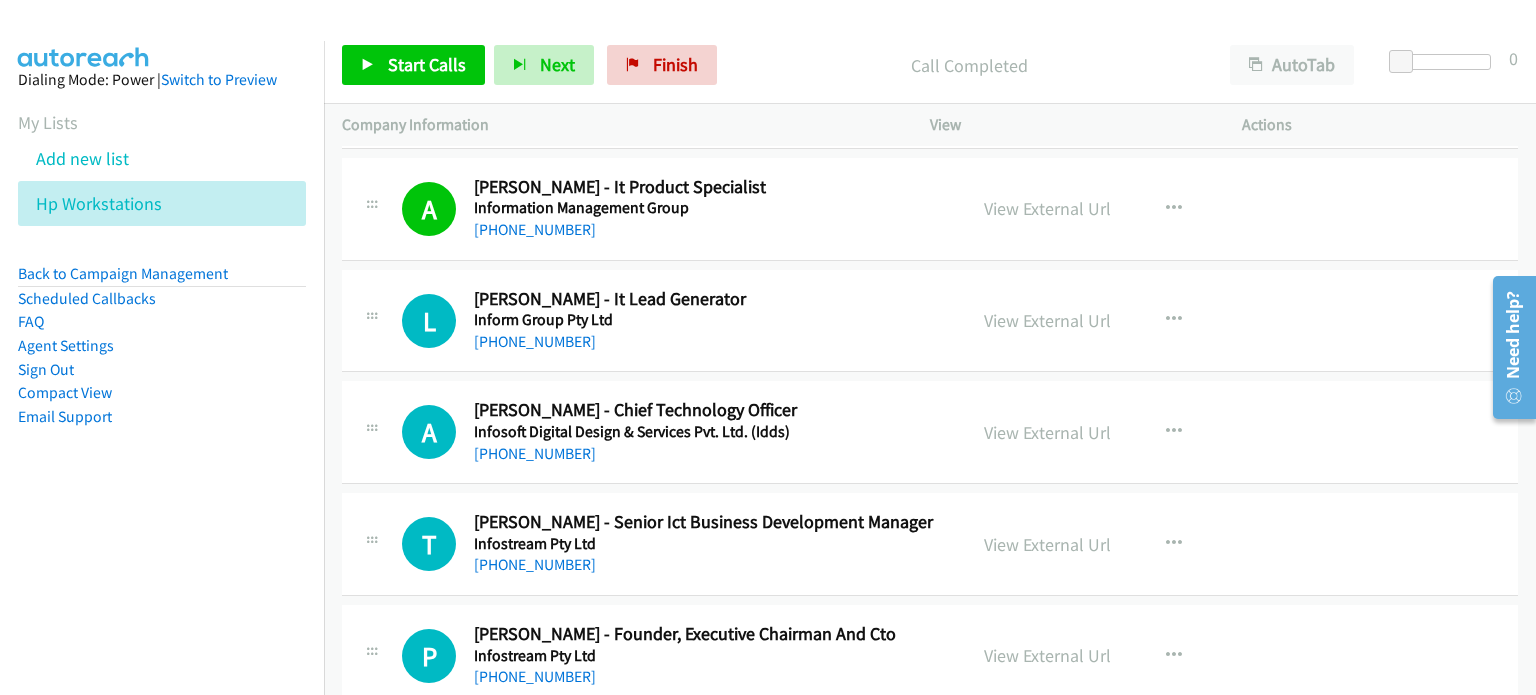 drag, startPoint x: 1405, startPoint y: 387, endPoint x: 1255, endPoint y: 389, distance: 150.01334 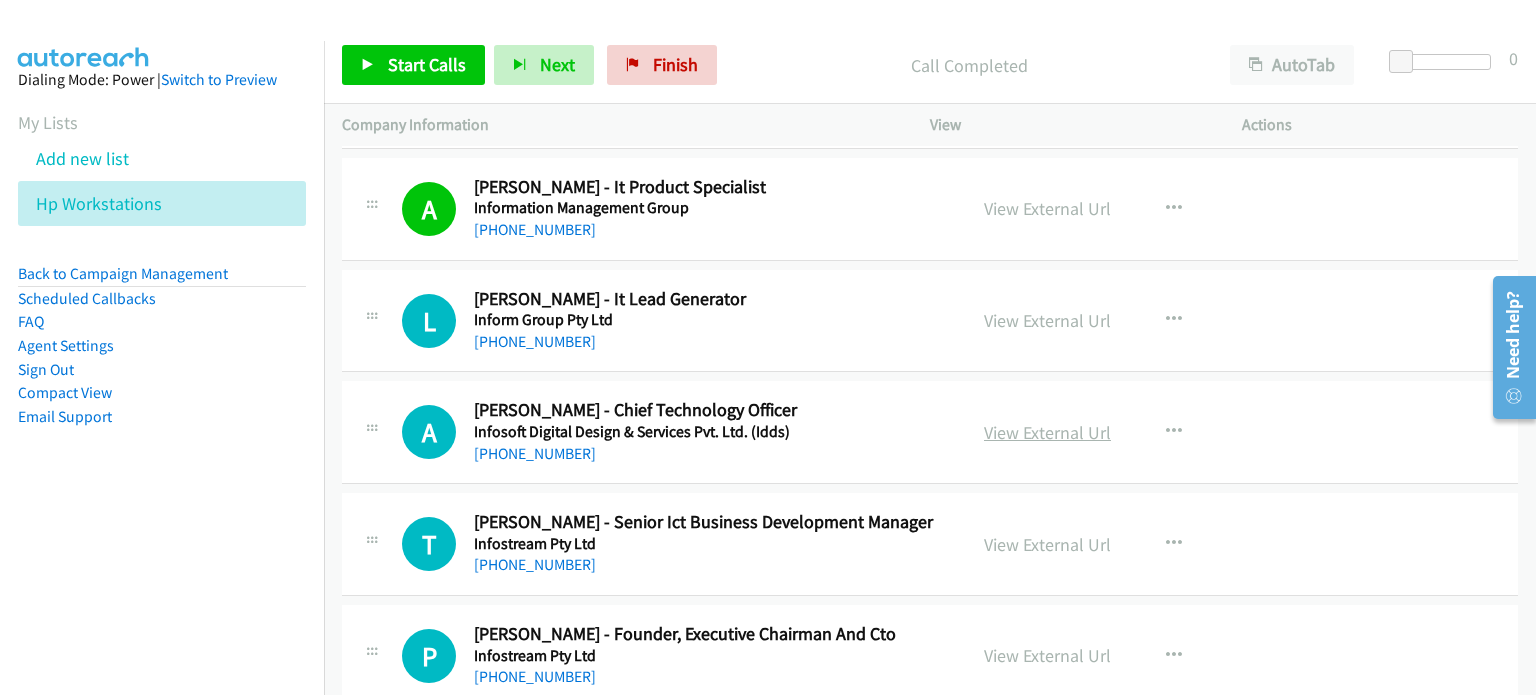 click on "View External Url" at bounding box center (1047, 432) 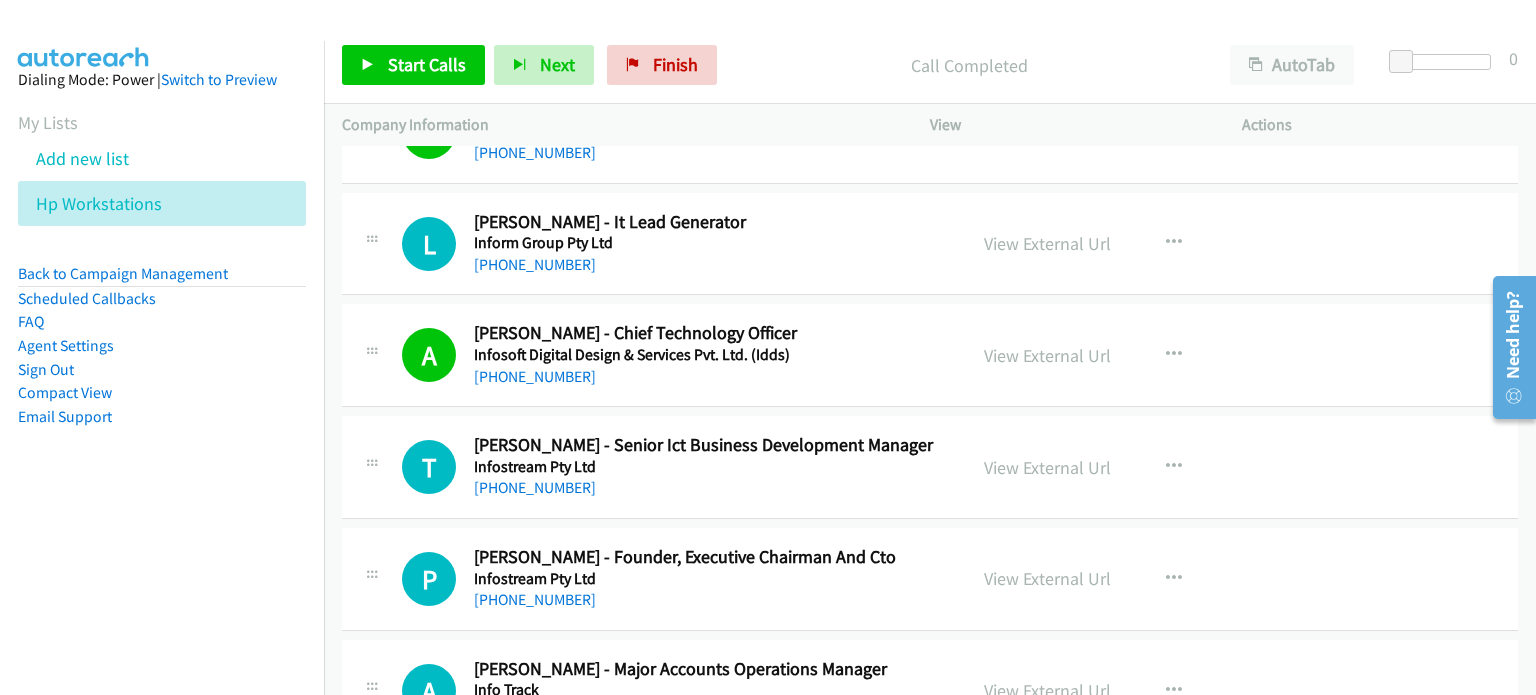 scroll, scrollTop: 17200, scrollLeft: 0, axis: vertical 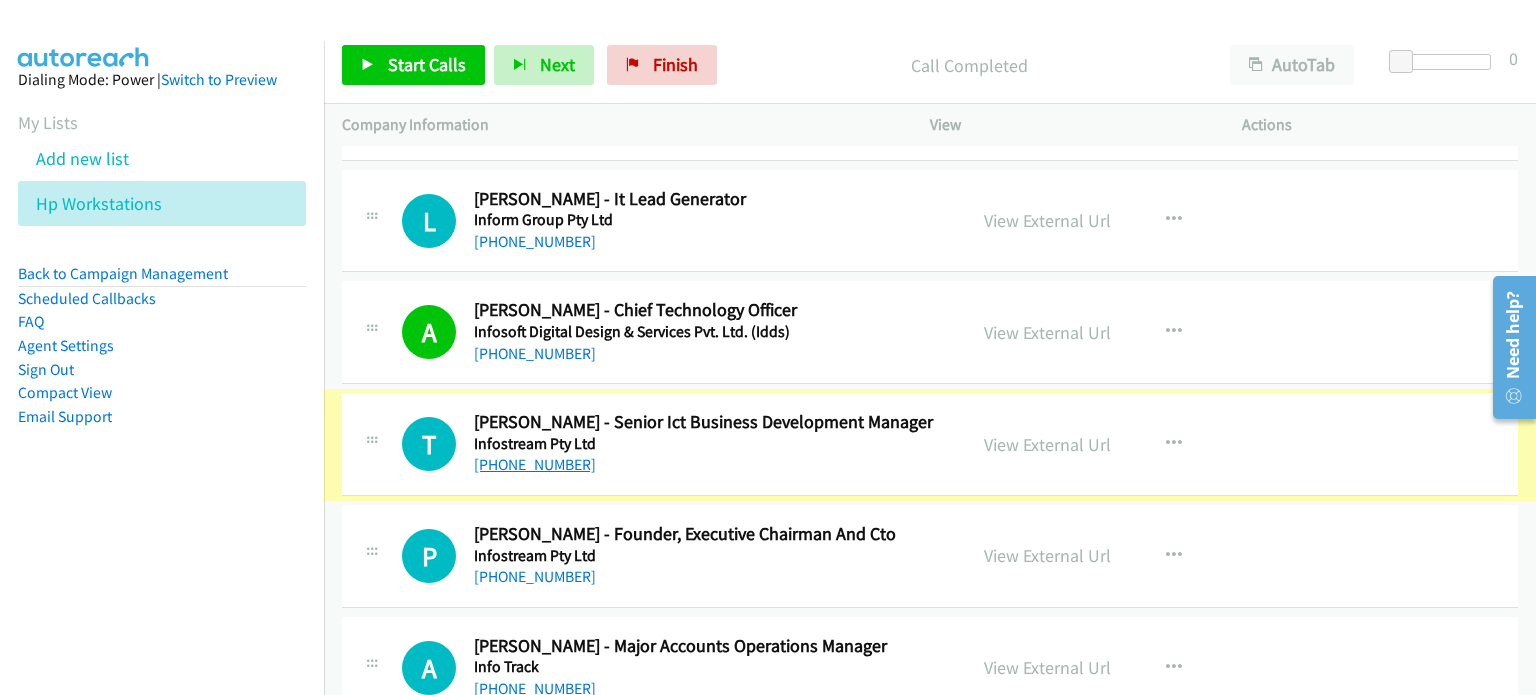 click on "+61 417 259 882" at bounding box center [535, 464] 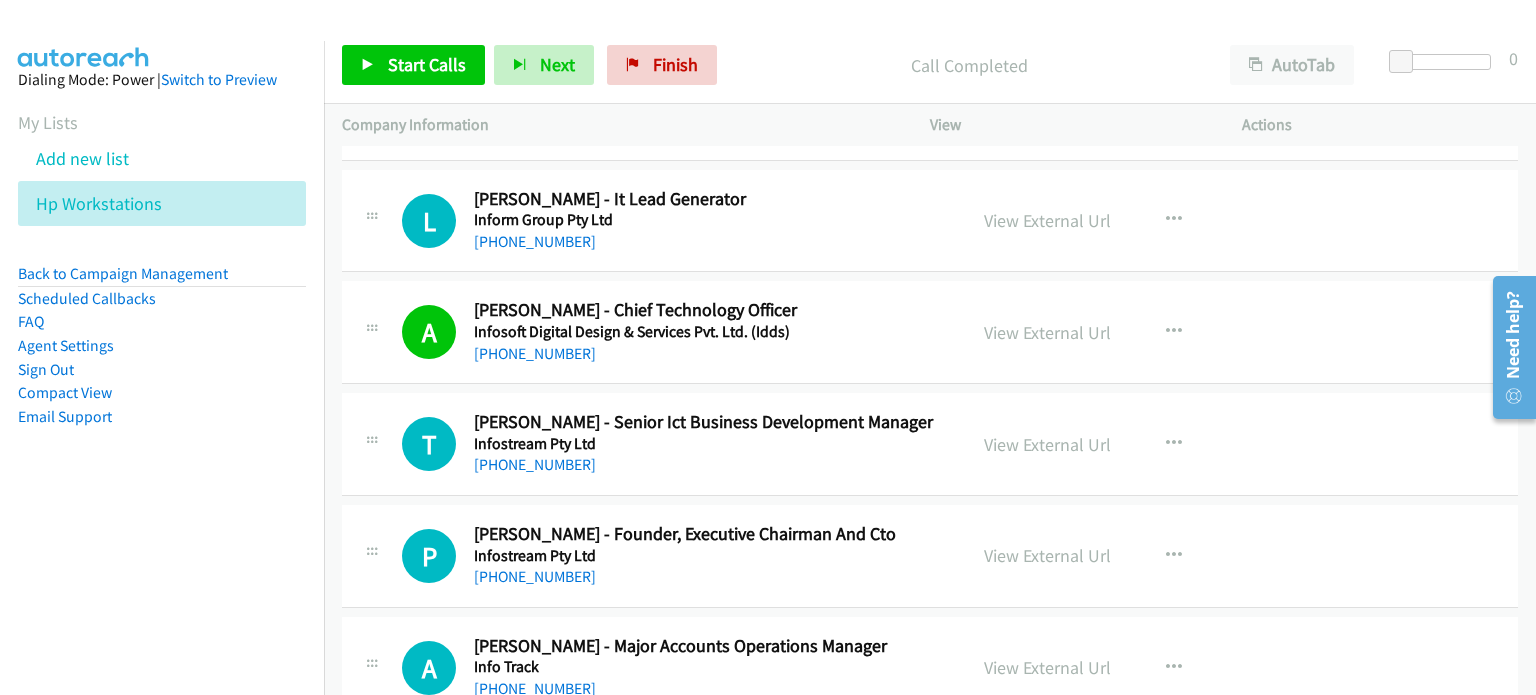 click on "T
Callback Scheduled
Tony Vecchio - Senior Ict Business Development Manager
Infostream Pty Ltd
Australia/Sydney
+61 417 259 882
View External Url
View External Url
Schedule/Manage Callback
Start Calls Here
Remove from list
Add to do not call list
Reset Call Status" at bounding box center (930, 444) 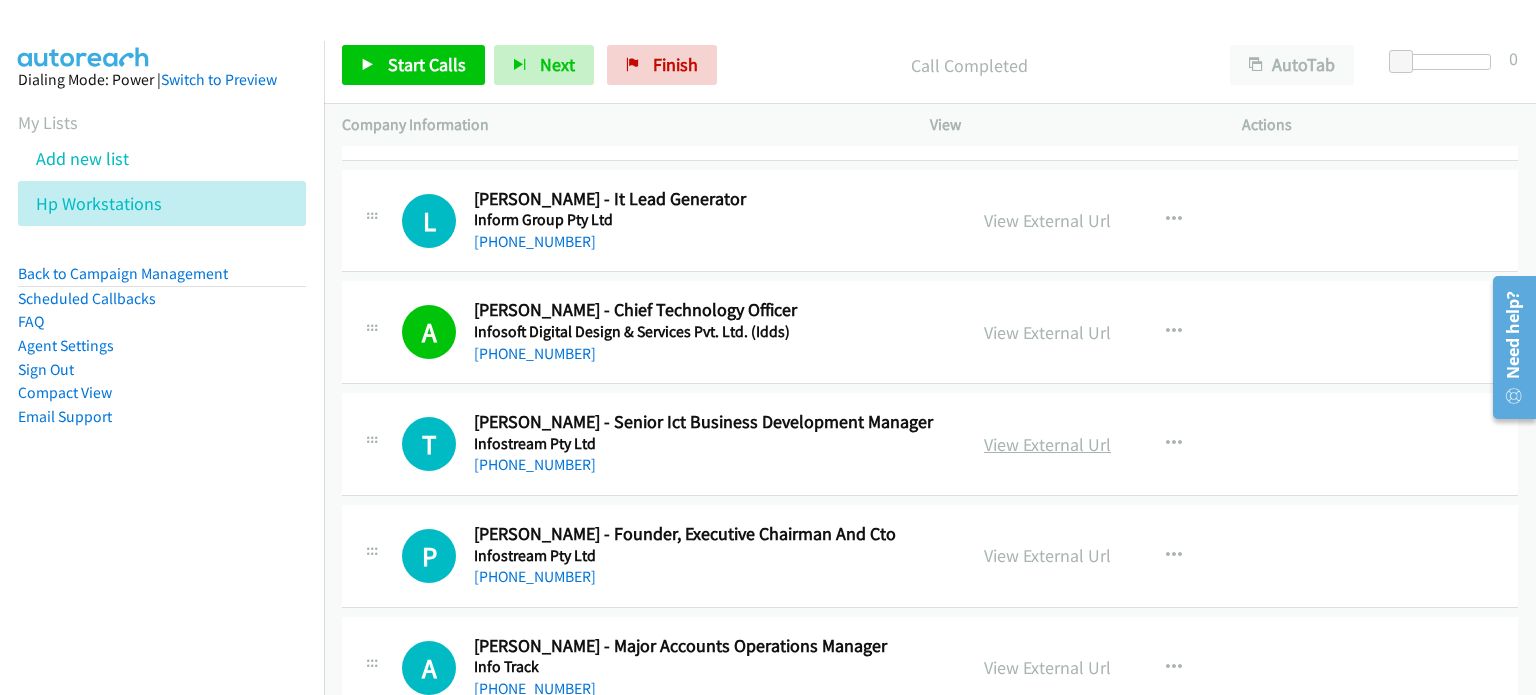 click on "View External Url" at bounding box center (1047, 444) 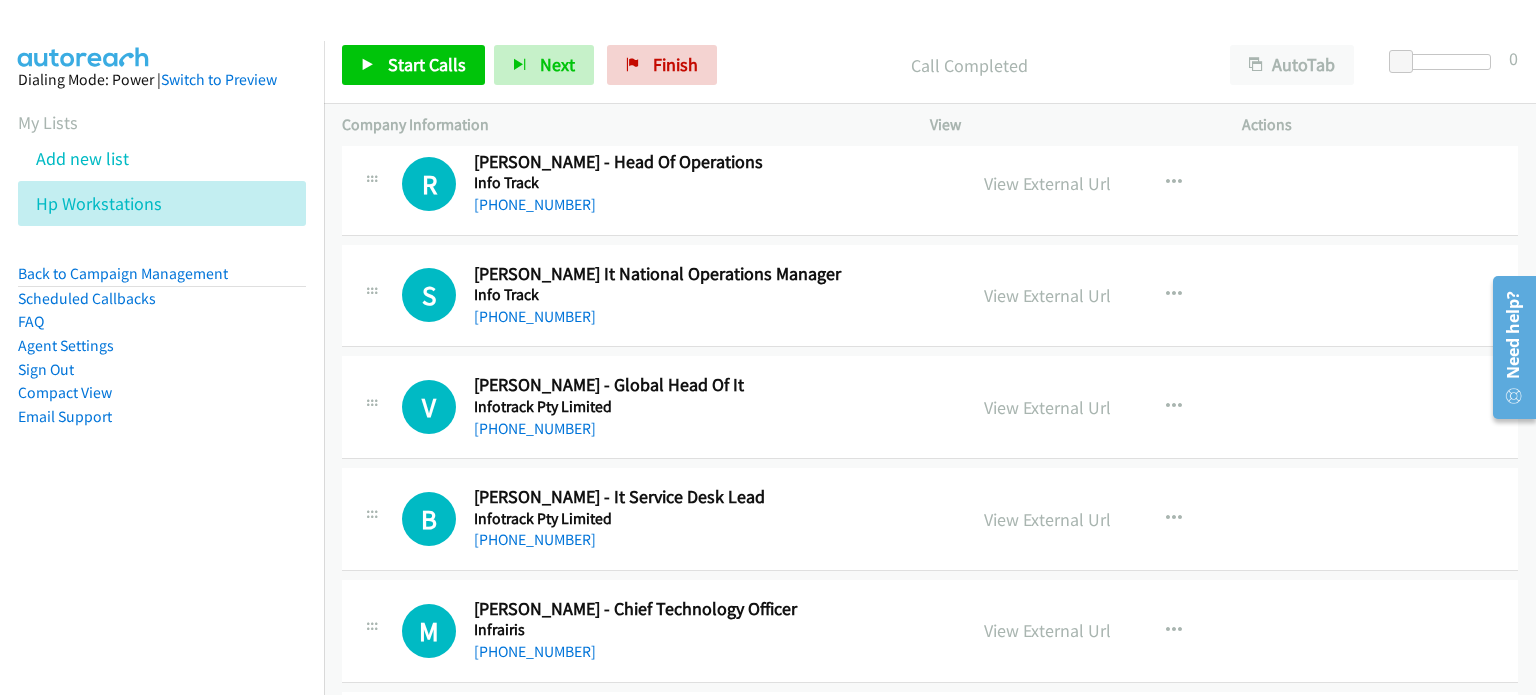 scroll, scrollTop: 17800, scrollLeft: 0, axis: vertical 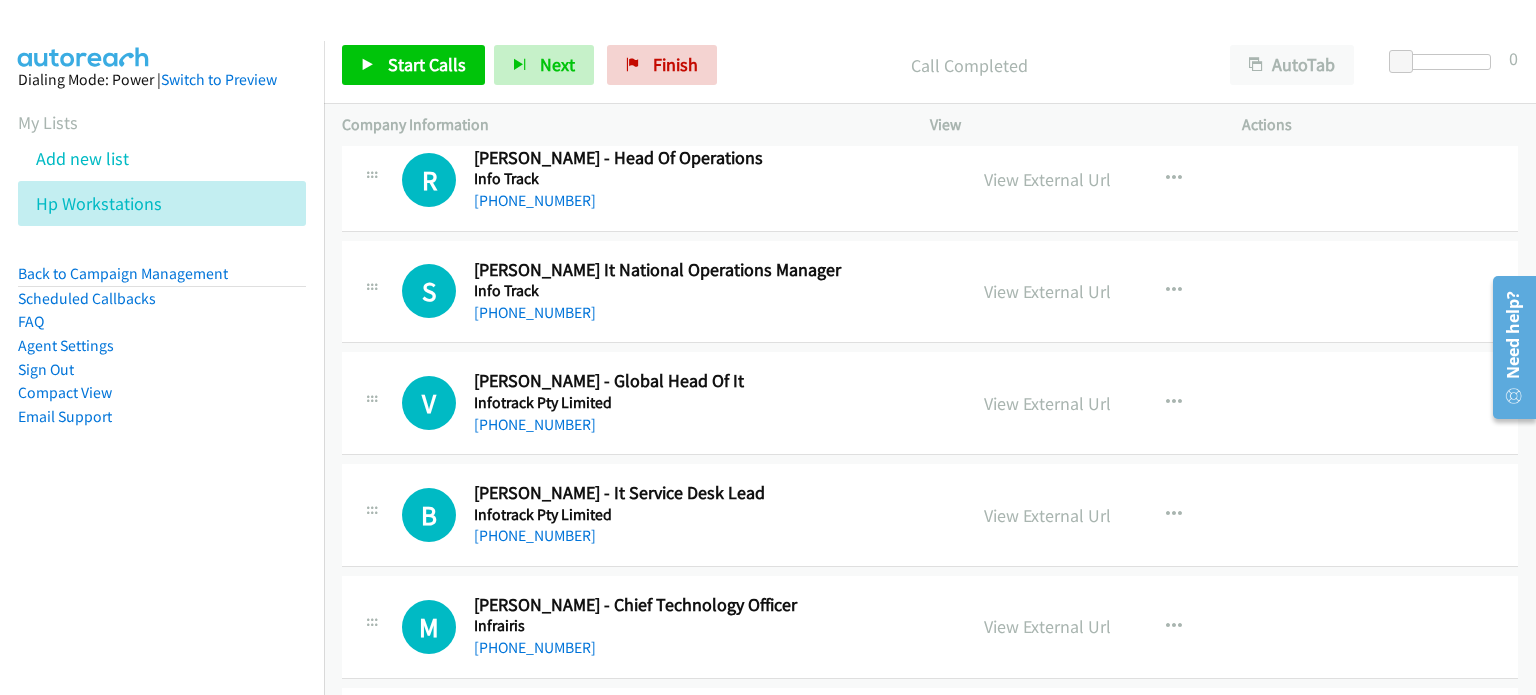 click on "+61 424 434 641" at bounding box center [711, 425] 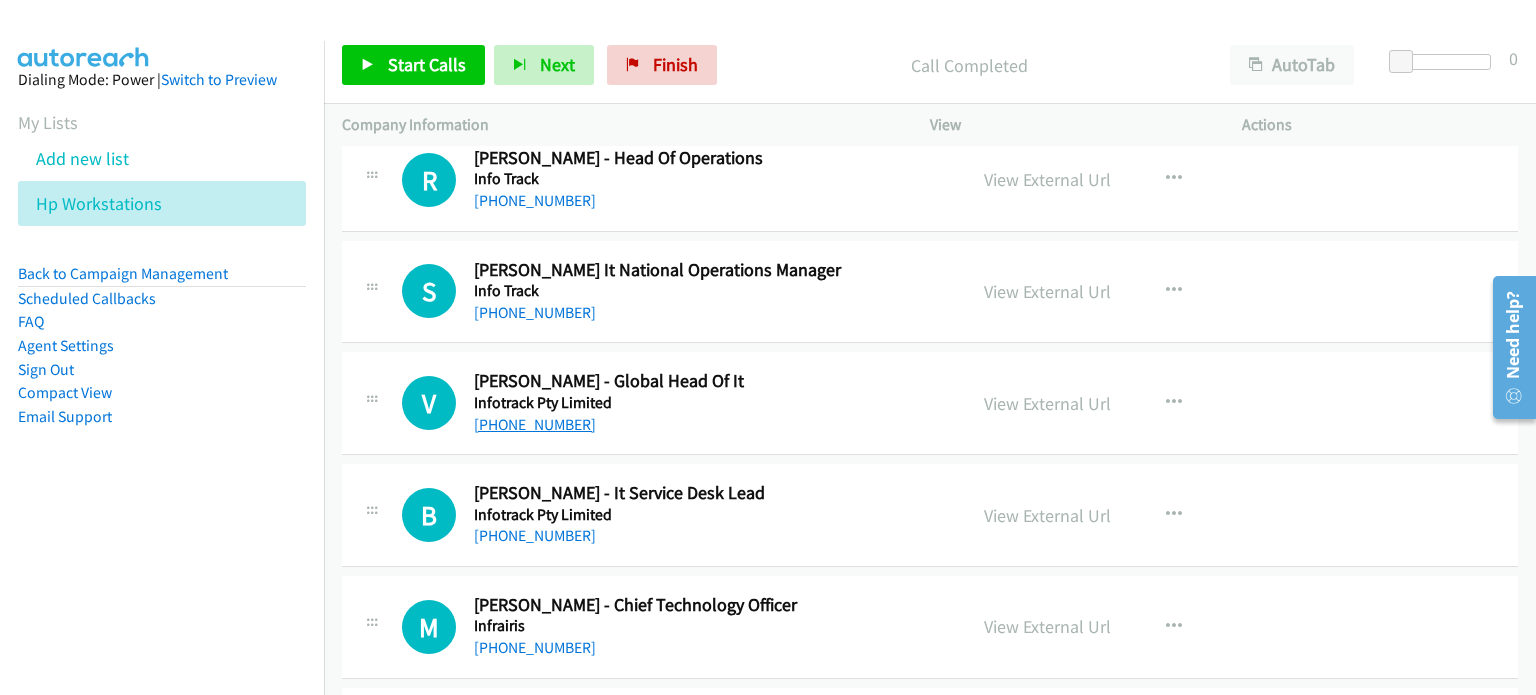 click on "+61 424 434 641" at bounding box center [535, 424] 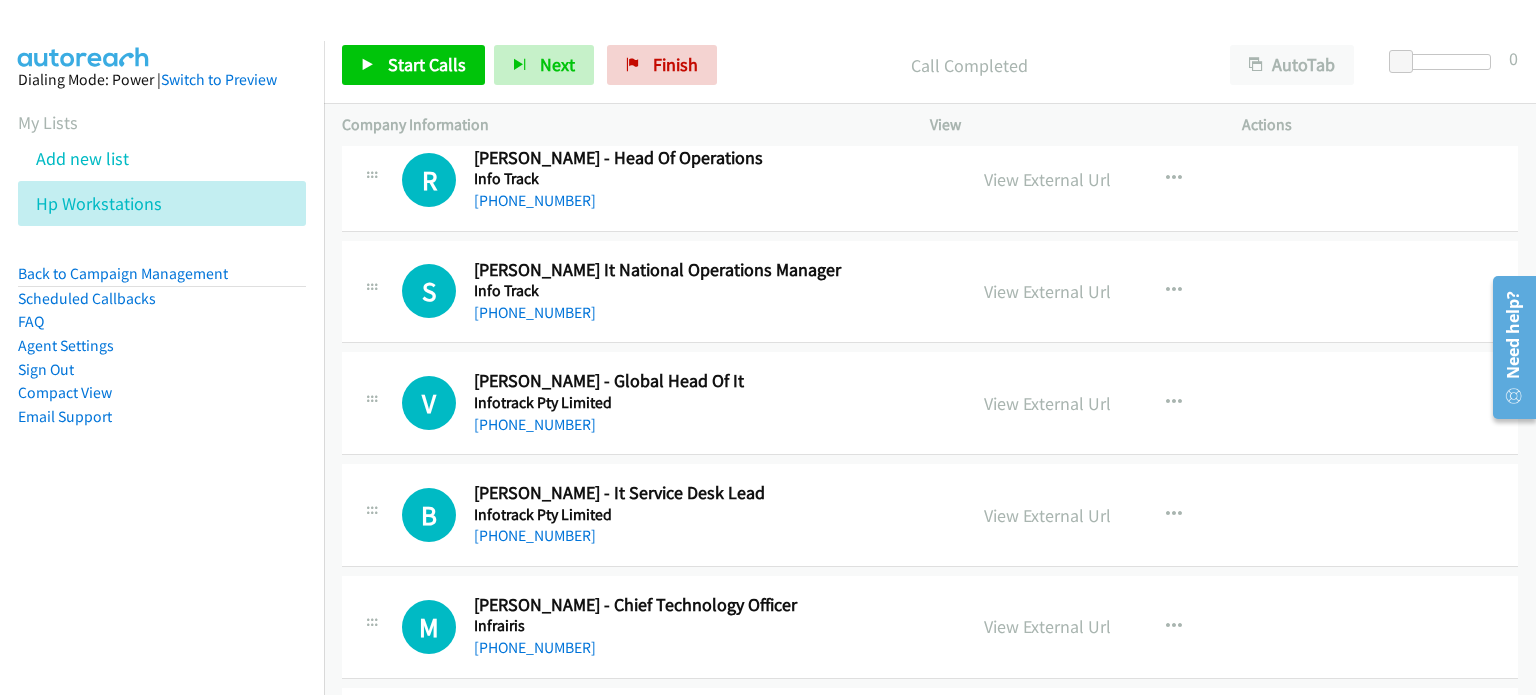 drag, startPoint x: 1364, startPoint y: 340, endPoint x: 1319, endPoint y: 339, distance: 45.01111 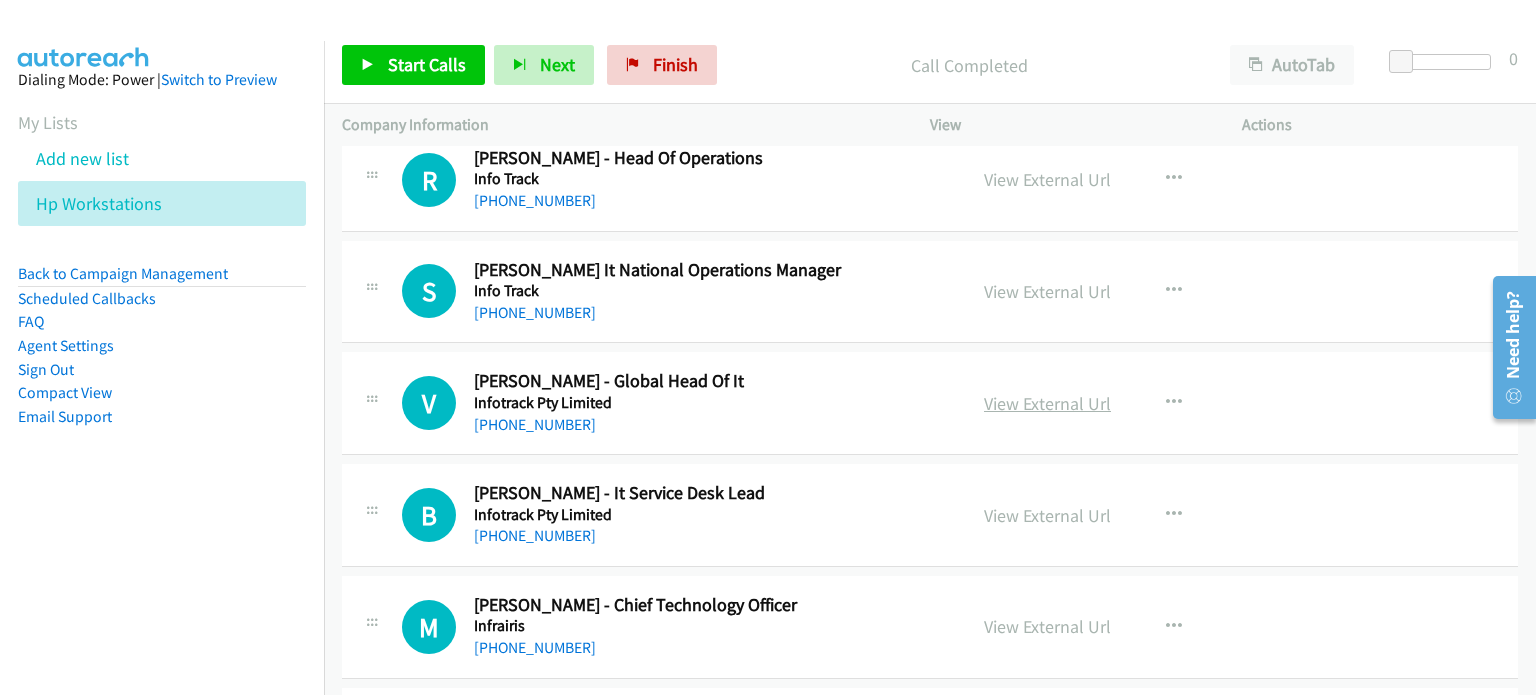 click on "View External Url" at bounding box center [1047, 403] 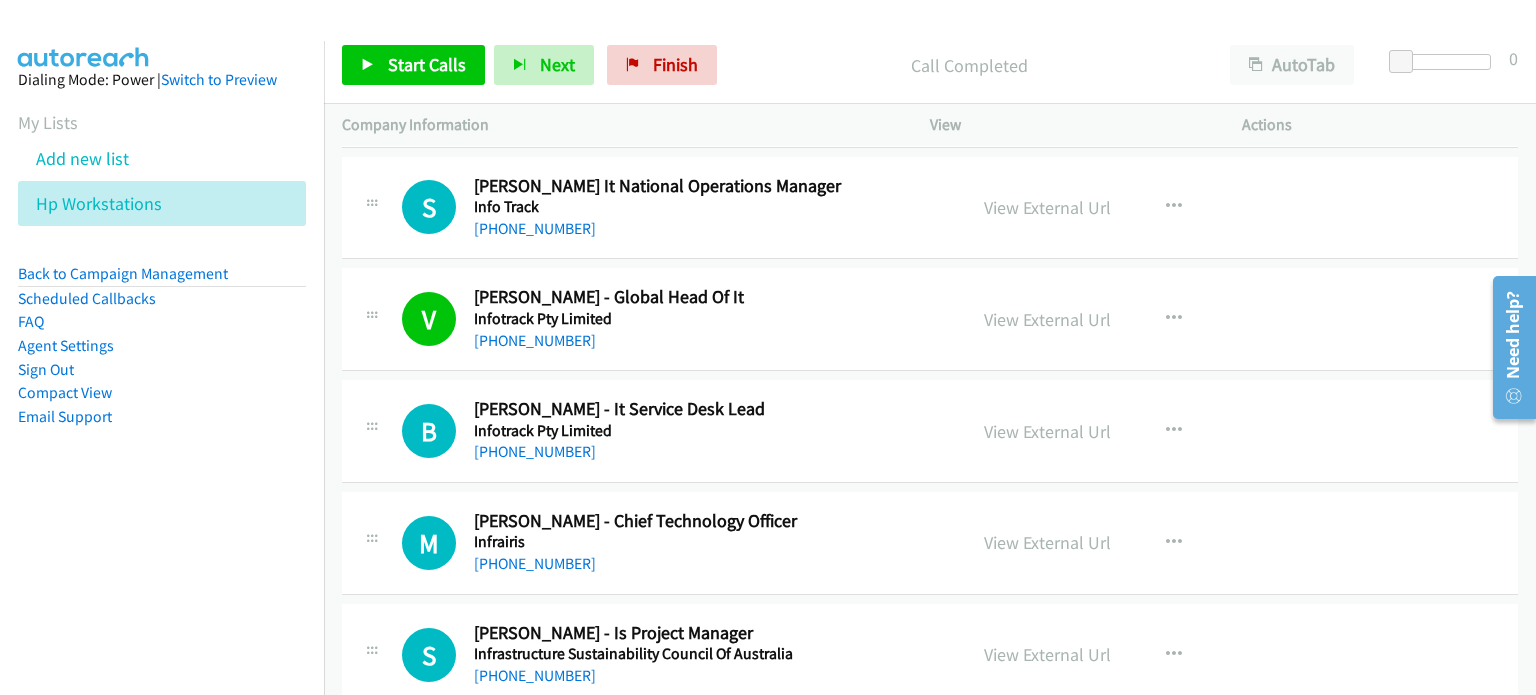 scroll, scrollTop: 18000, scrollLeft: 0, axis: vertical 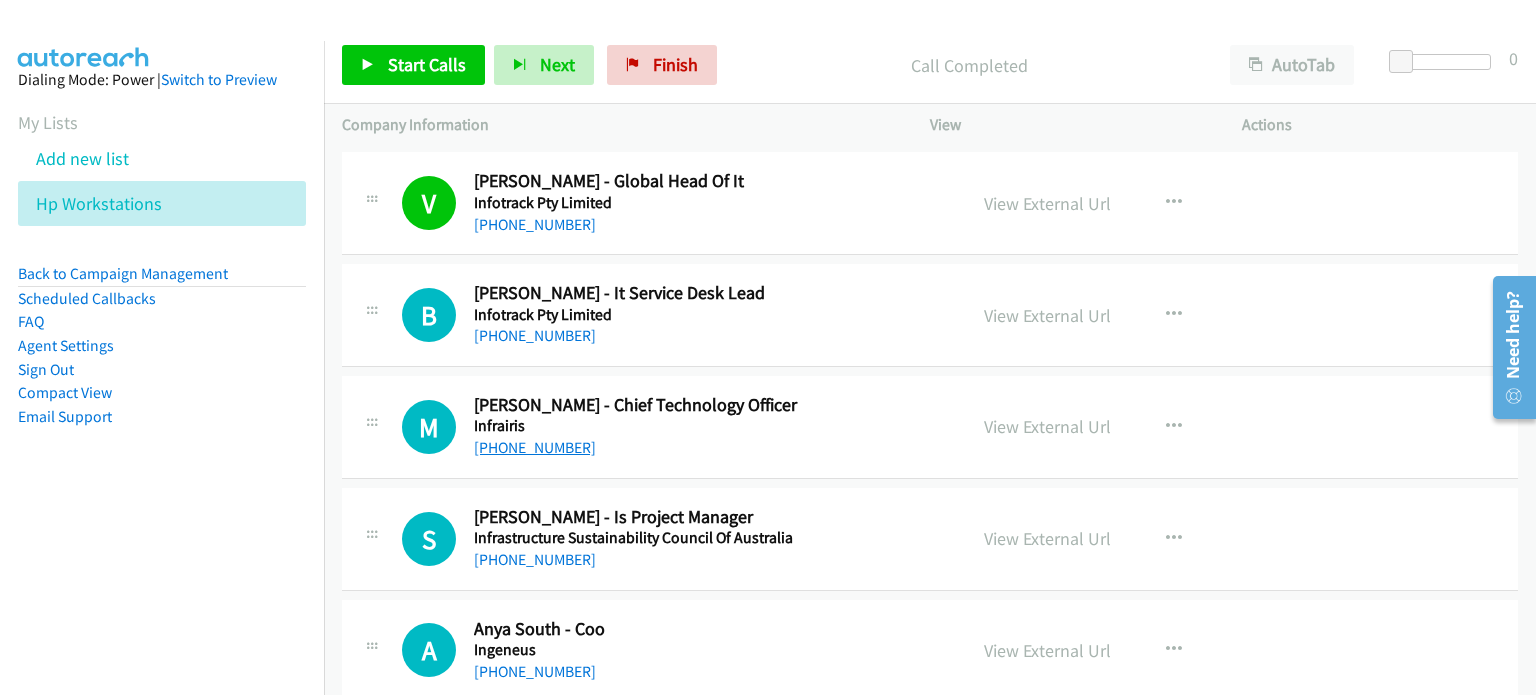 click on "+61 2 9516 2677" at bounding box center (535, 447) 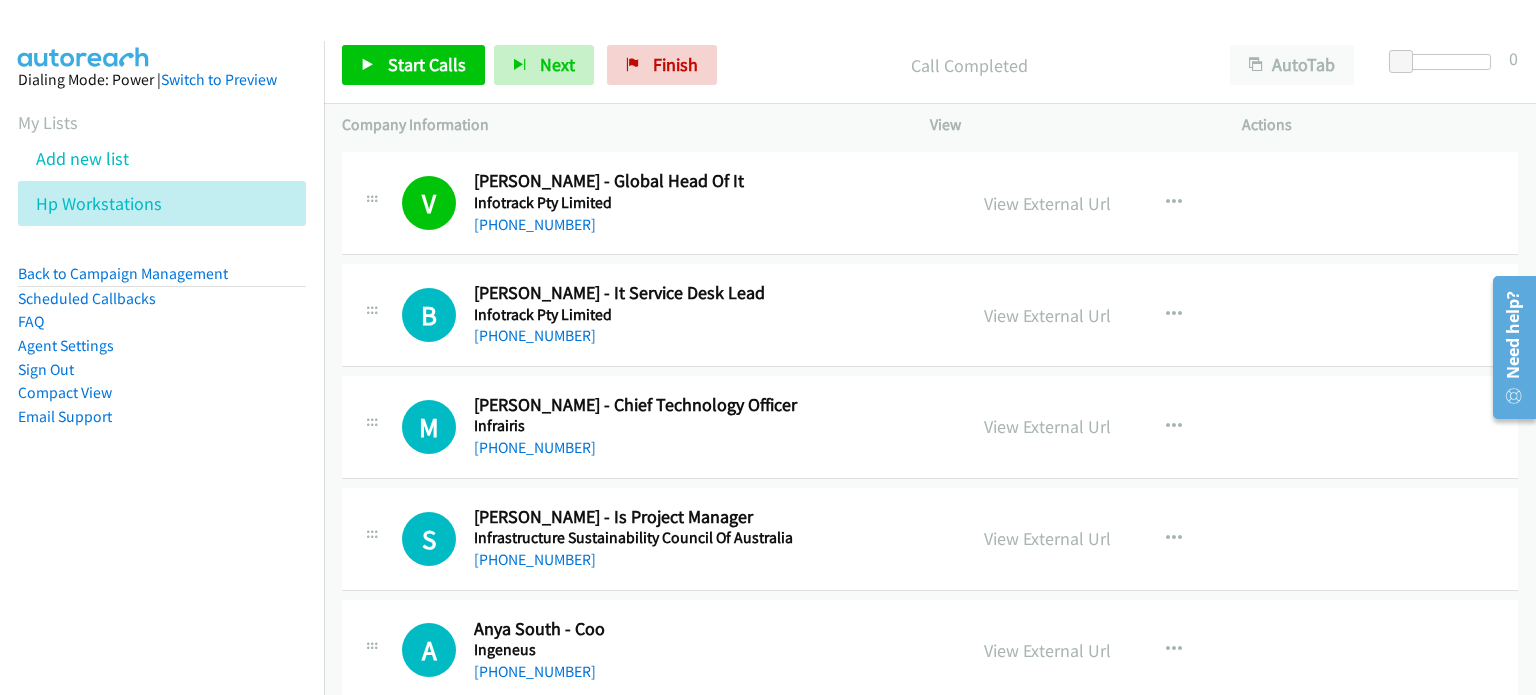drag, startPoint x: 1316, startPoint y: 420, endPoint x: 1186, endPoint y: 420, distance: 130 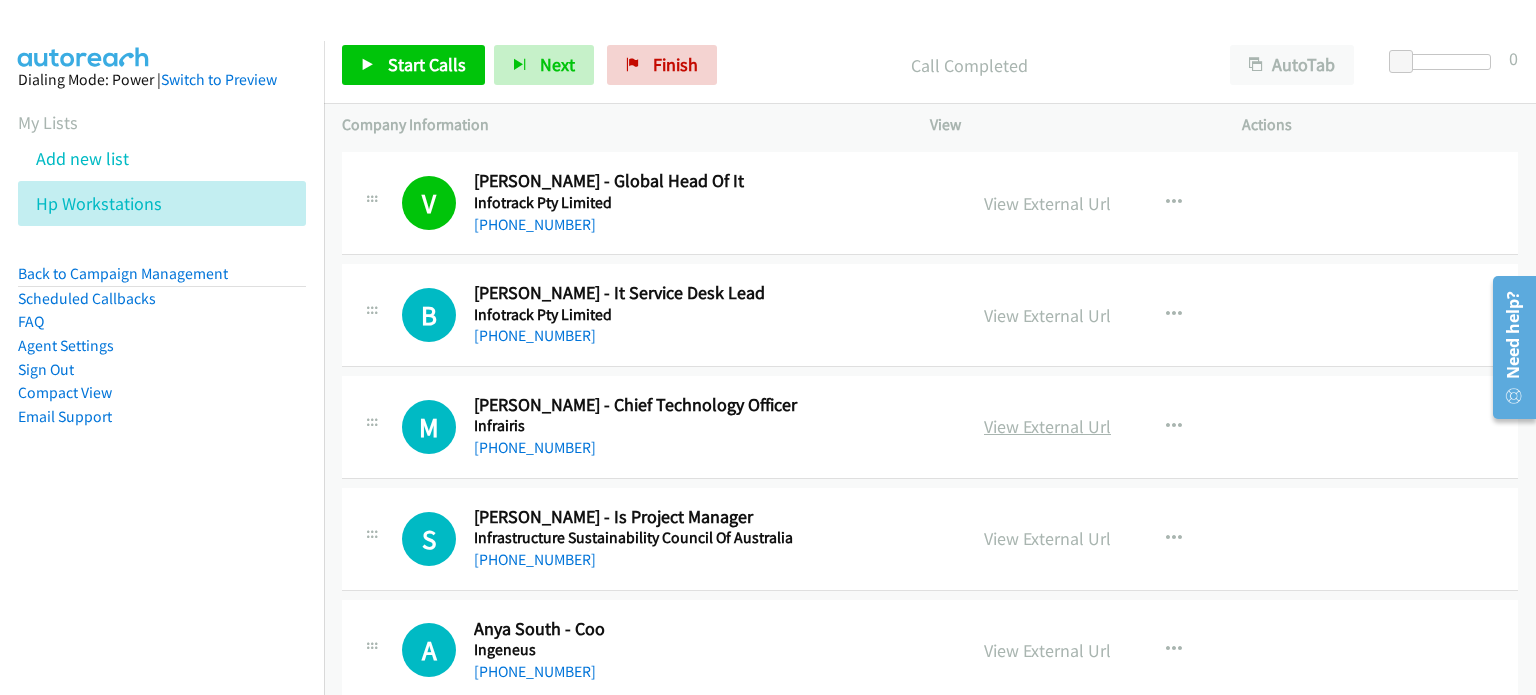 click on "View External Url" at bounding box center (1047, 426) 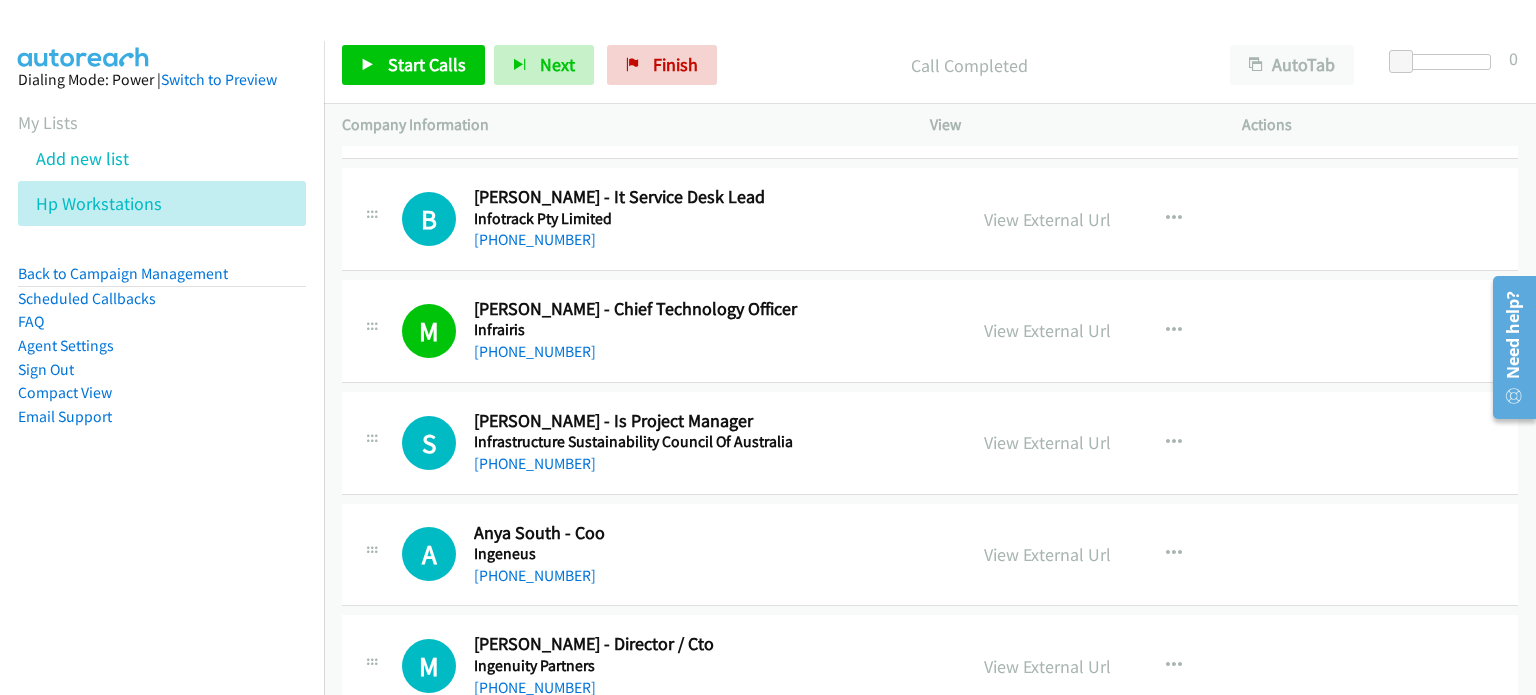 scroll, scrollTop: 18200, scrollLeft: 0, axis: vertical 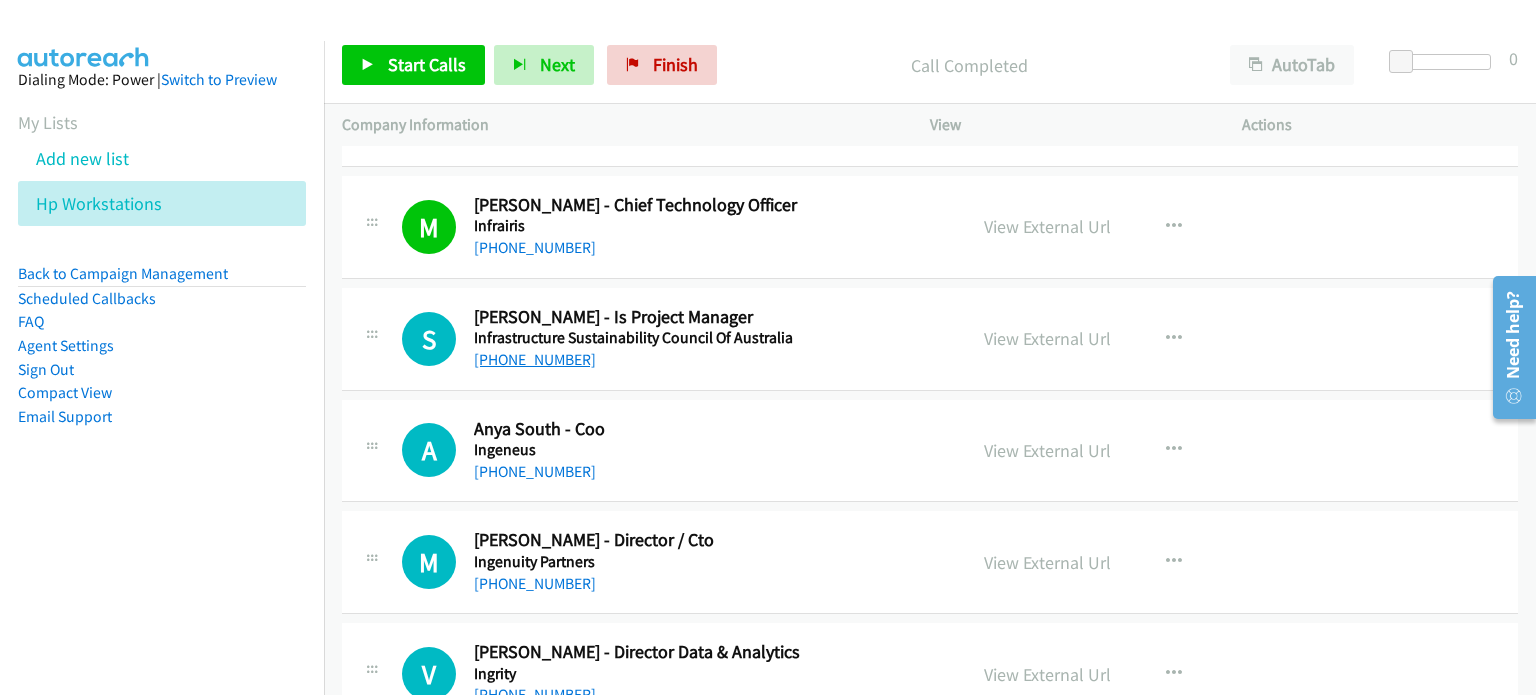 click on "+64 210 844 3561" at bounding box center (535, 359) 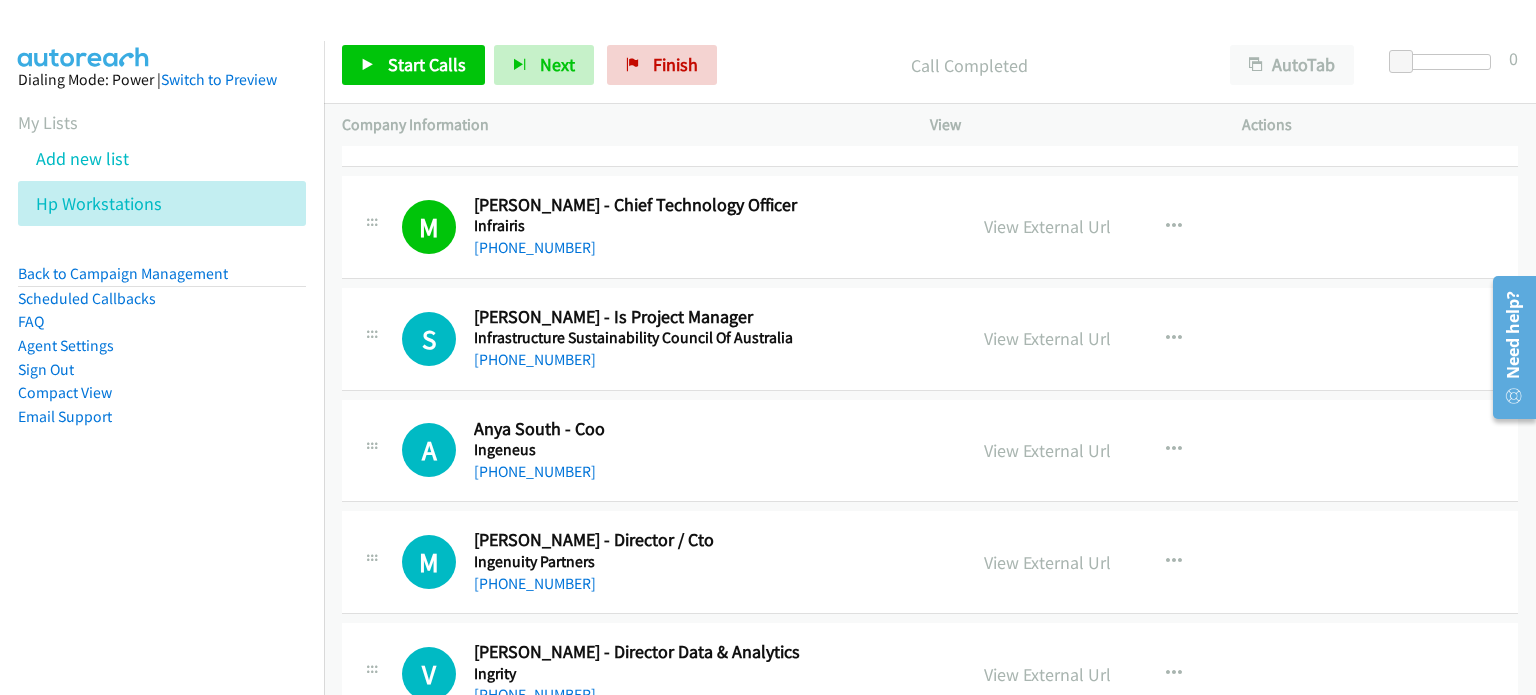 click on "S
Callback Scheduled
Sarisha Hurrisunker - Is Project Manager
Infrastructure Sustainability Council Of Australia
Pacific/Auckland
+64 210 844 3561
View External Url
View External Url
Schedule/Manage Callback
Start Calls Here
Remove from list
Add to do not call list
Reset Call Status" at bounding box center [930, 339] 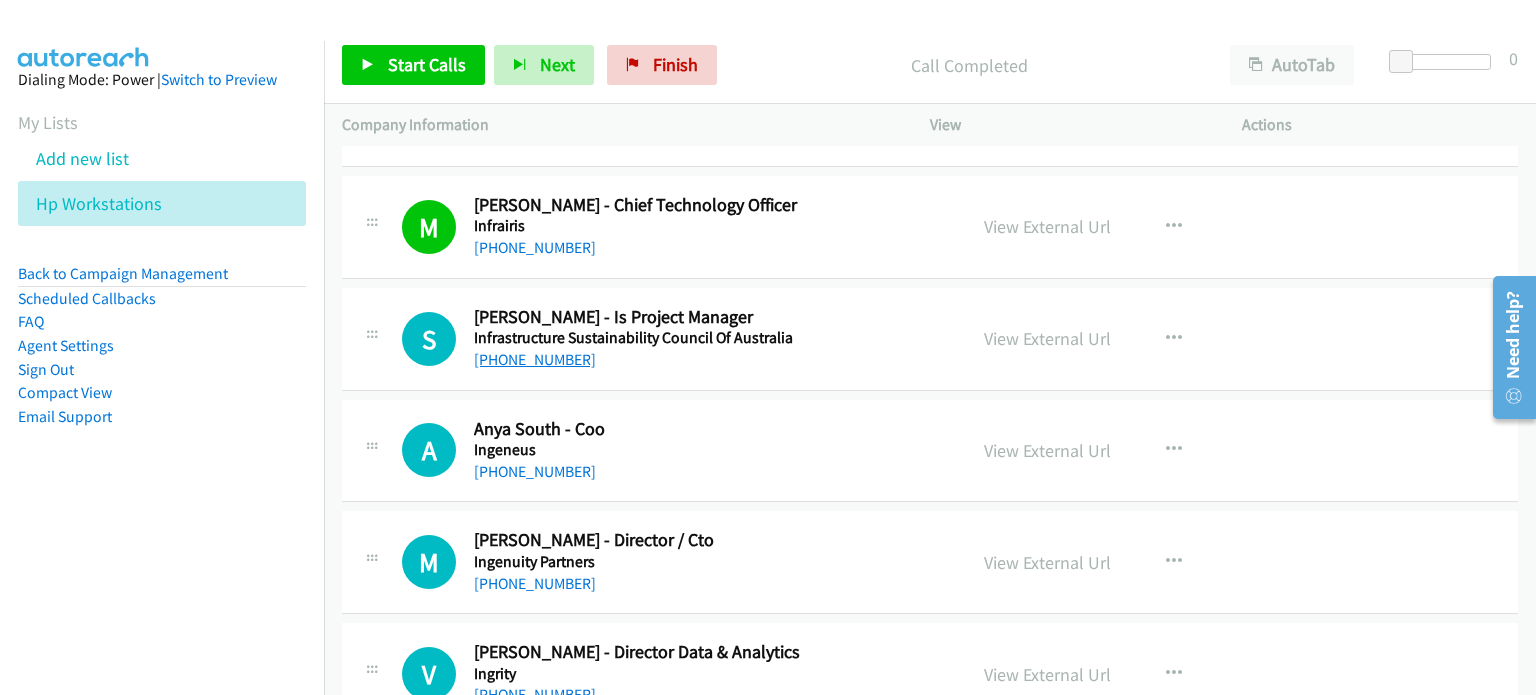 click on "+64 210 844 3561" at bounding box center [535, 359] 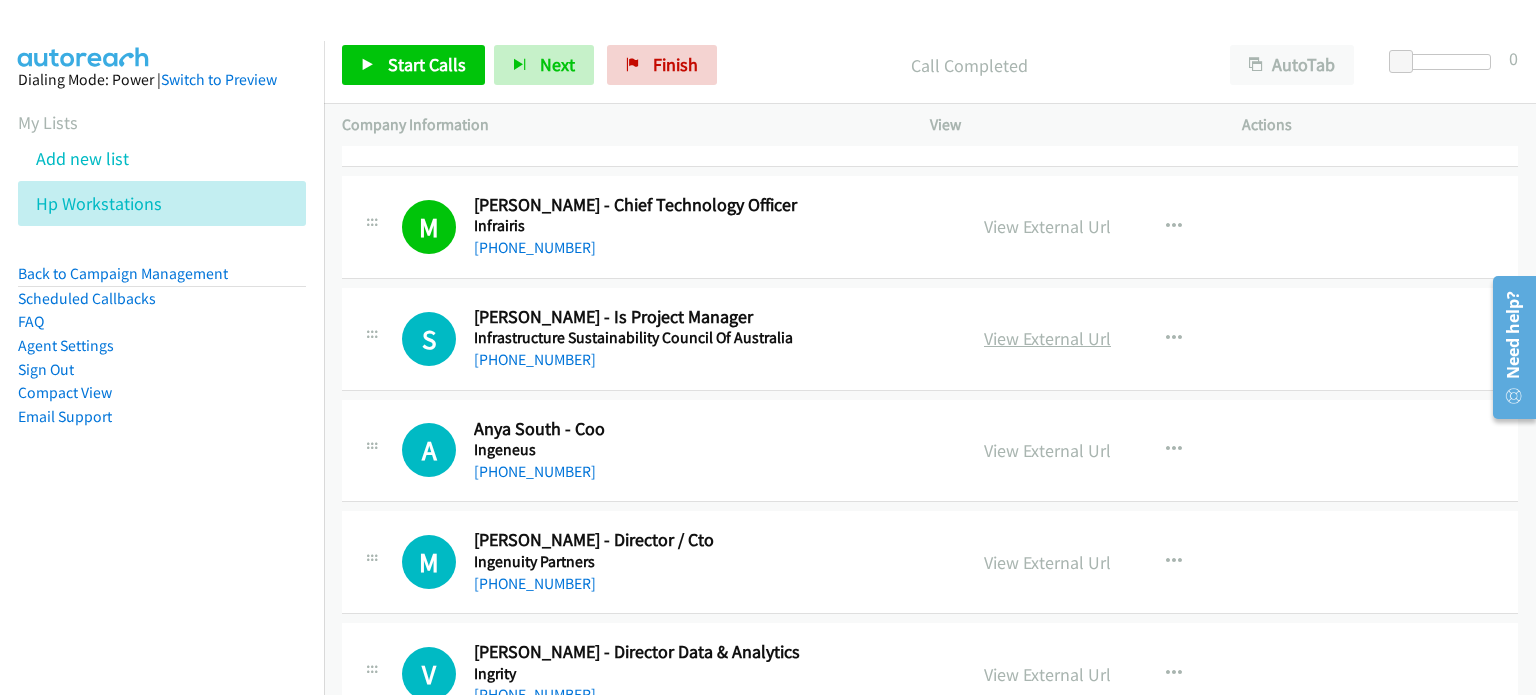 click on "View External Url" at bounding box center (1047, 338) 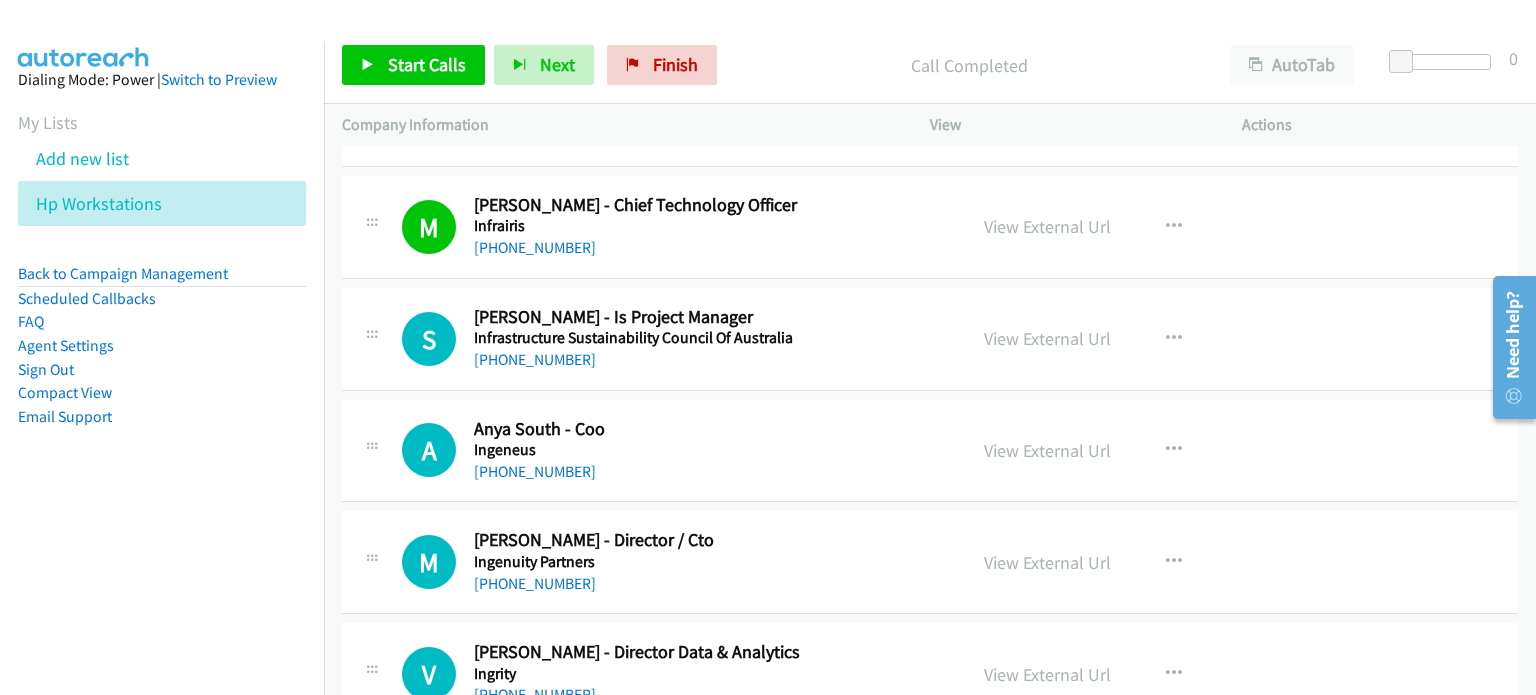 scroll, scrollTop: 18300, scrollLeft: 0, axis: vertical 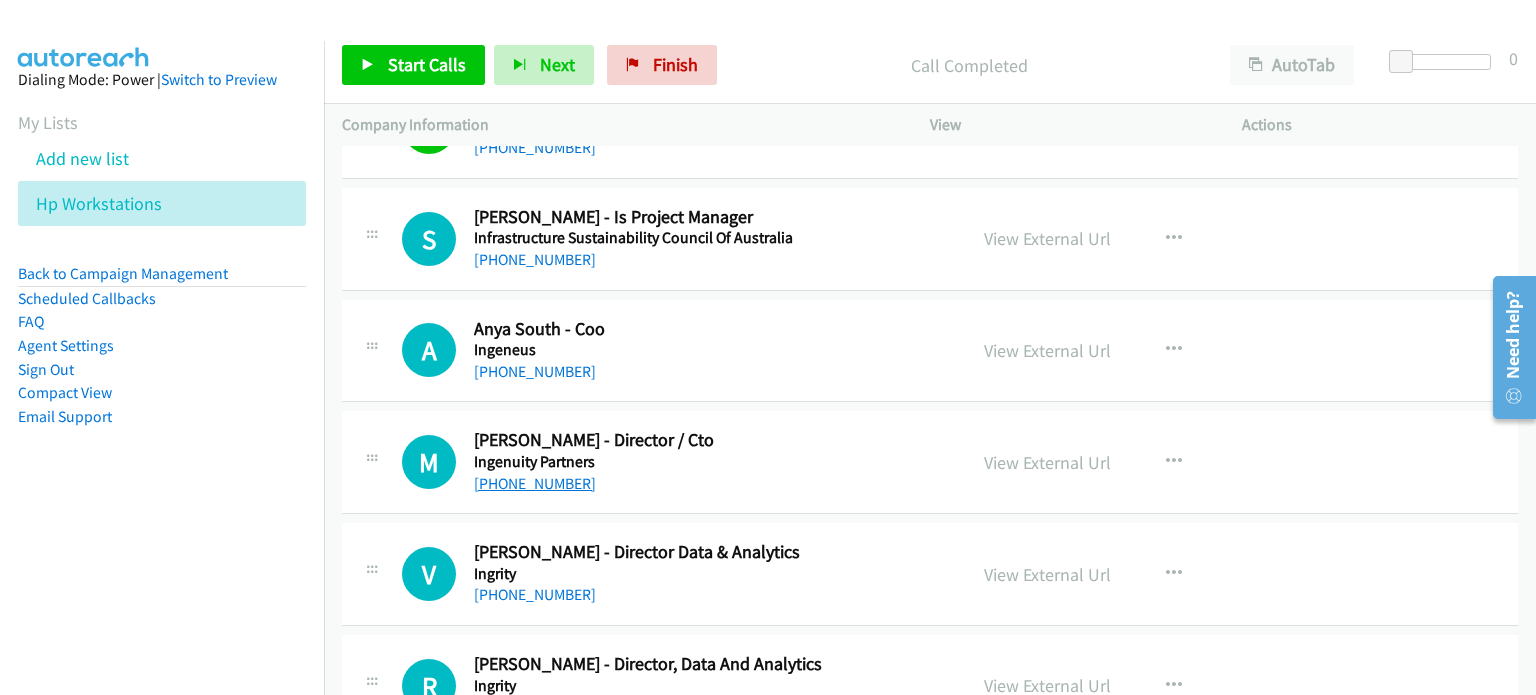 click on "+61 434 228 565" at bounding box center [535, 483] 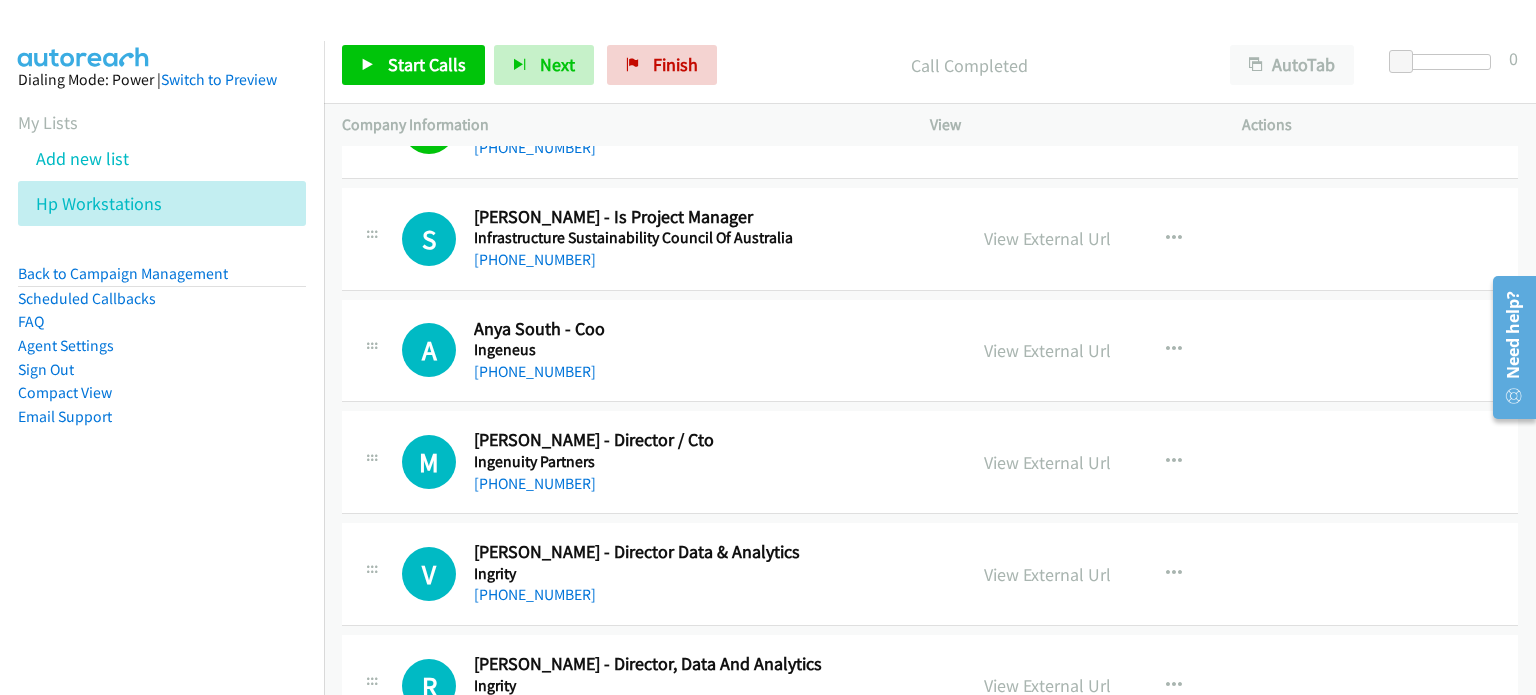 drag, startPoint x: 1305, startPoint y: 387, endPoint x: 1106, endPoint y: 423, distance: 202.23007 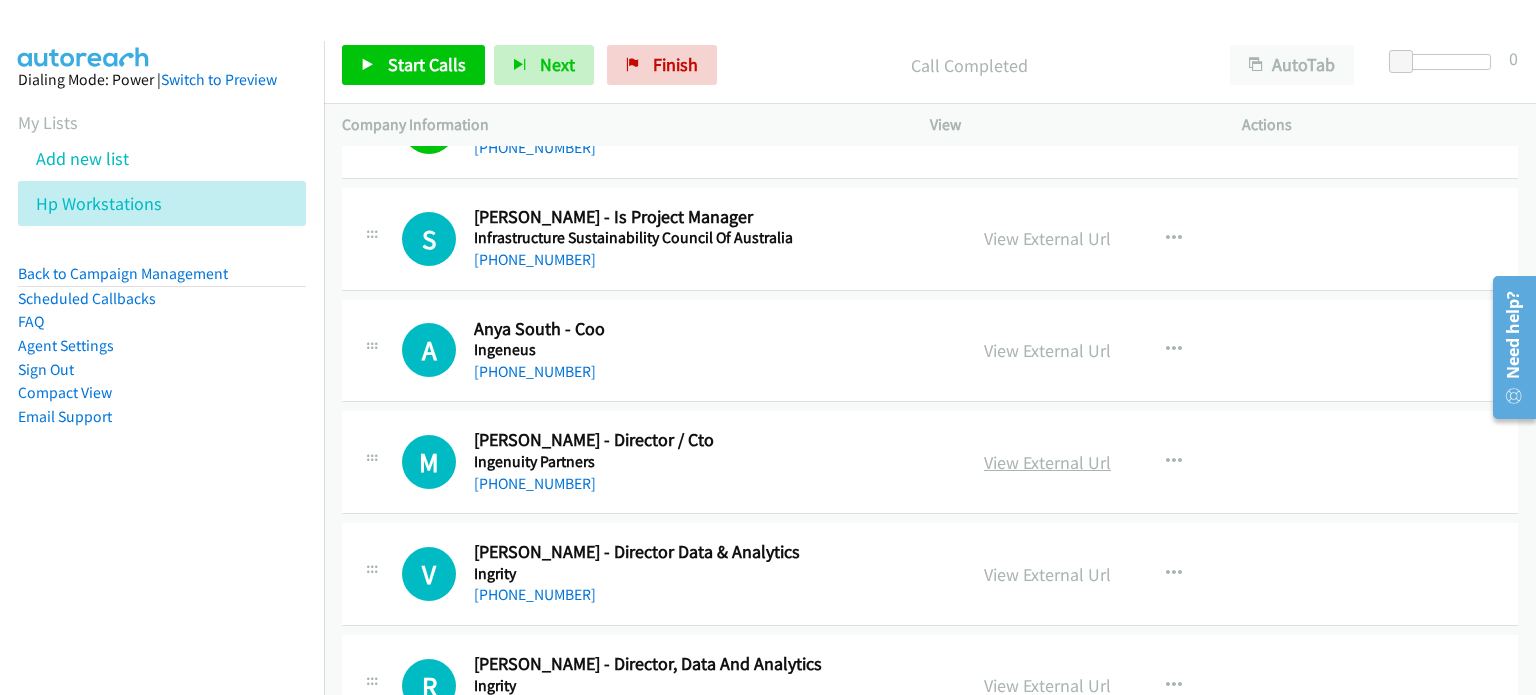 click on "View External Url" at bounding box center (1047, 462) 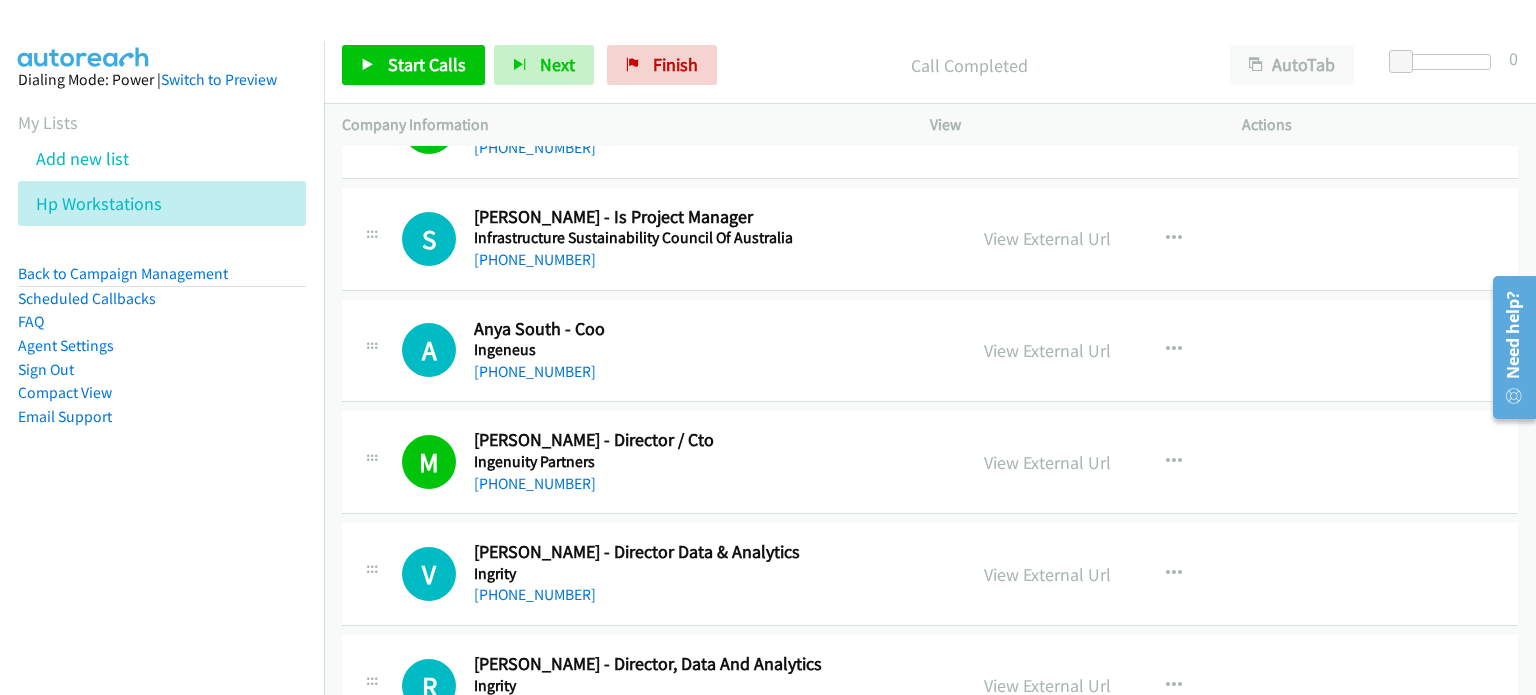 scroll, scrollTop: 18500, scrollLeft: 0, axis: vertical 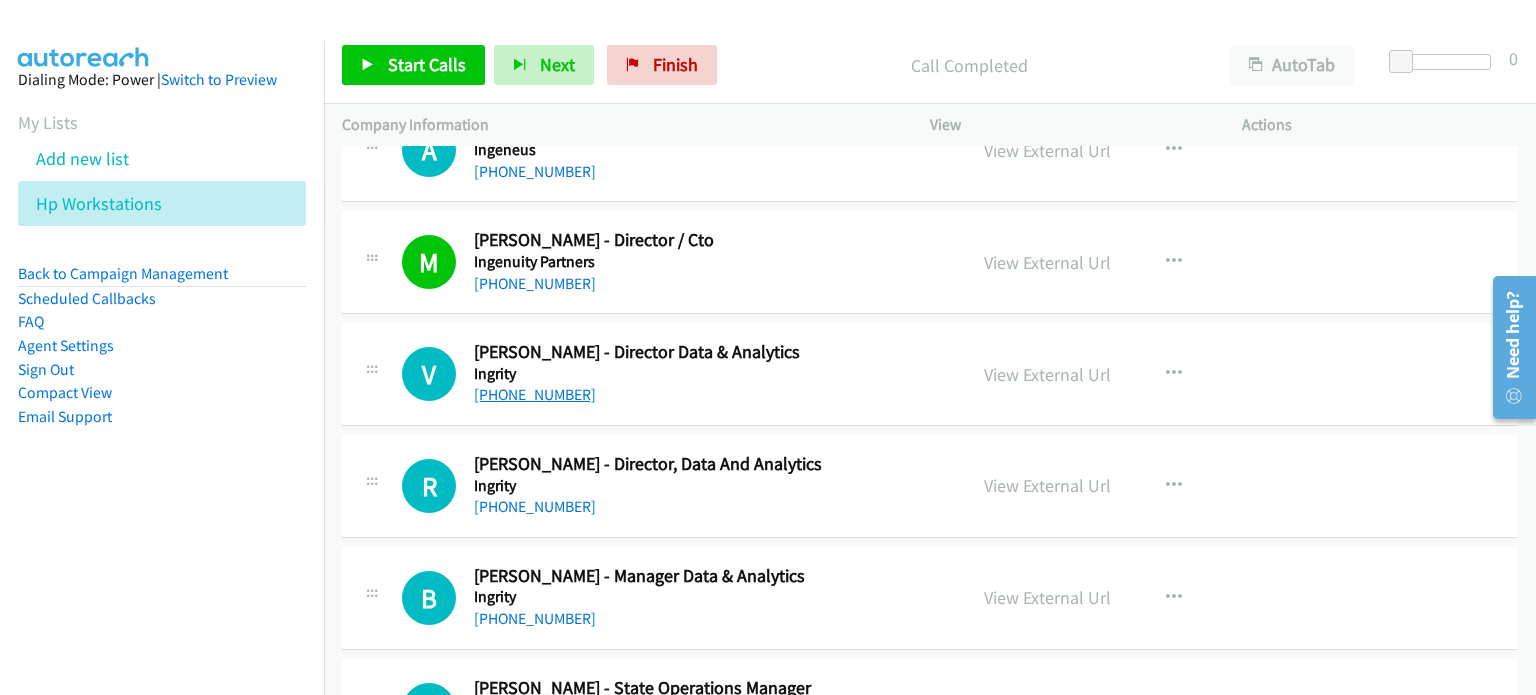 click on "+61 435 728 100" at bounding box center (535, 394) 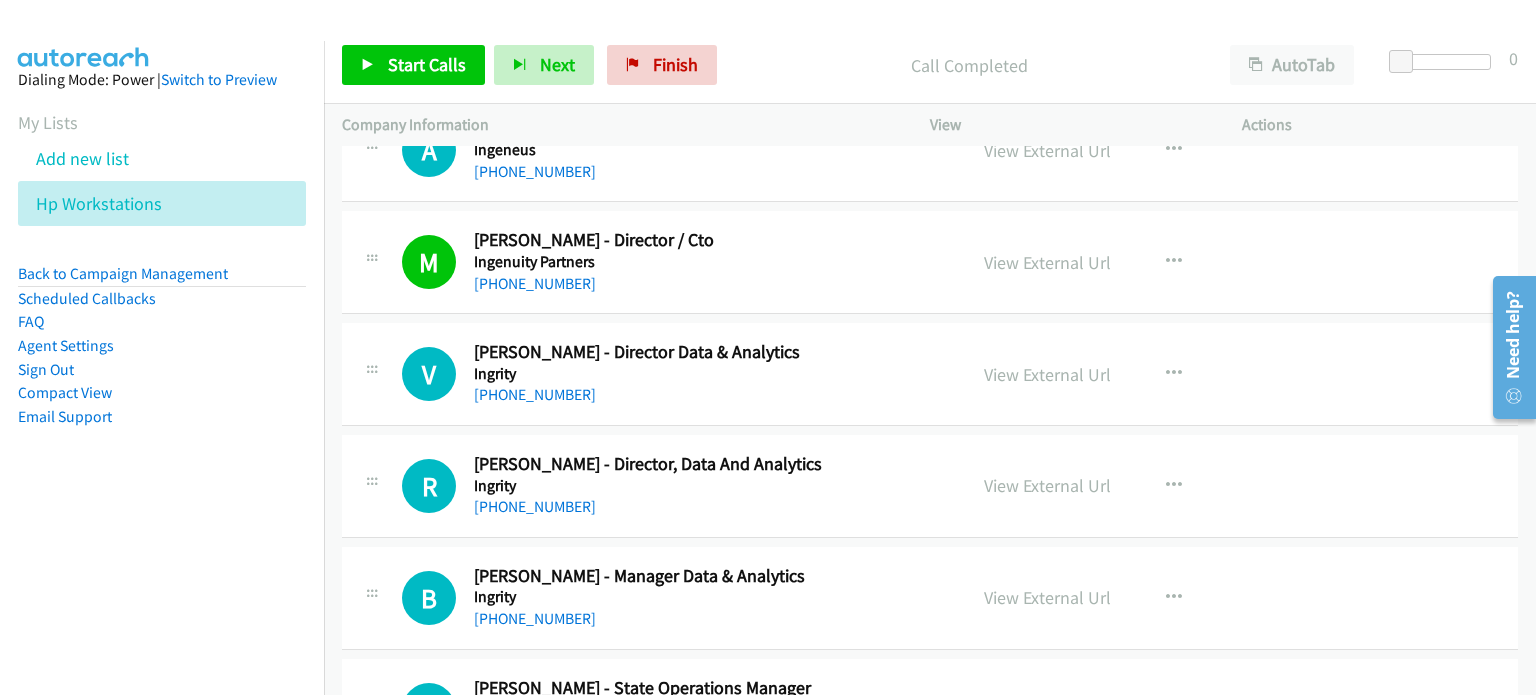 click on "V
Callback Scheduled
Vijay Chevva - Director Data & Analytics
Ingrity
Australia/Sydney
+61 435 728 100
View External Url
View External Url
Schedule/Manage Callback
Start Calls Here
Remove from list
Add to do not call list
Reset Call Status" at bounding box center (930, 374) 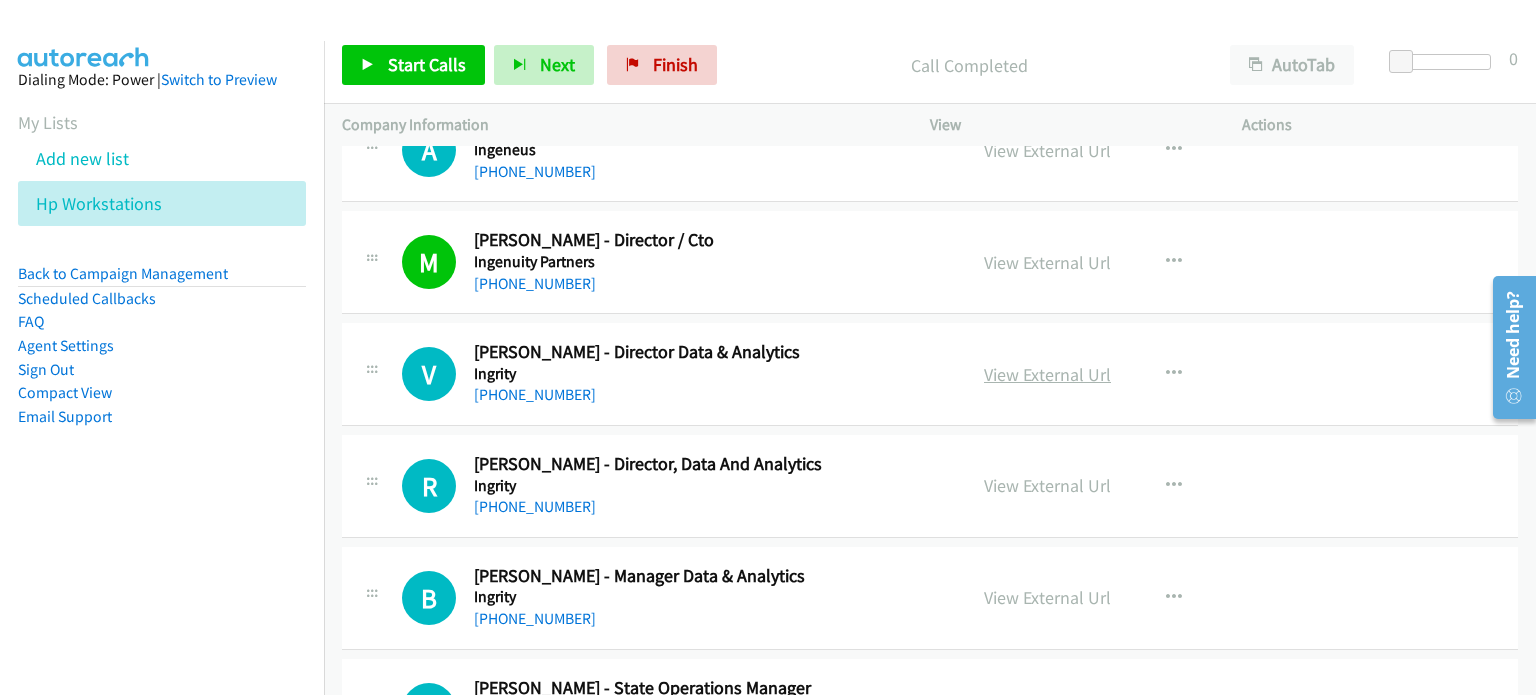 click on "View External Url" at bounding box center [1047, 374] 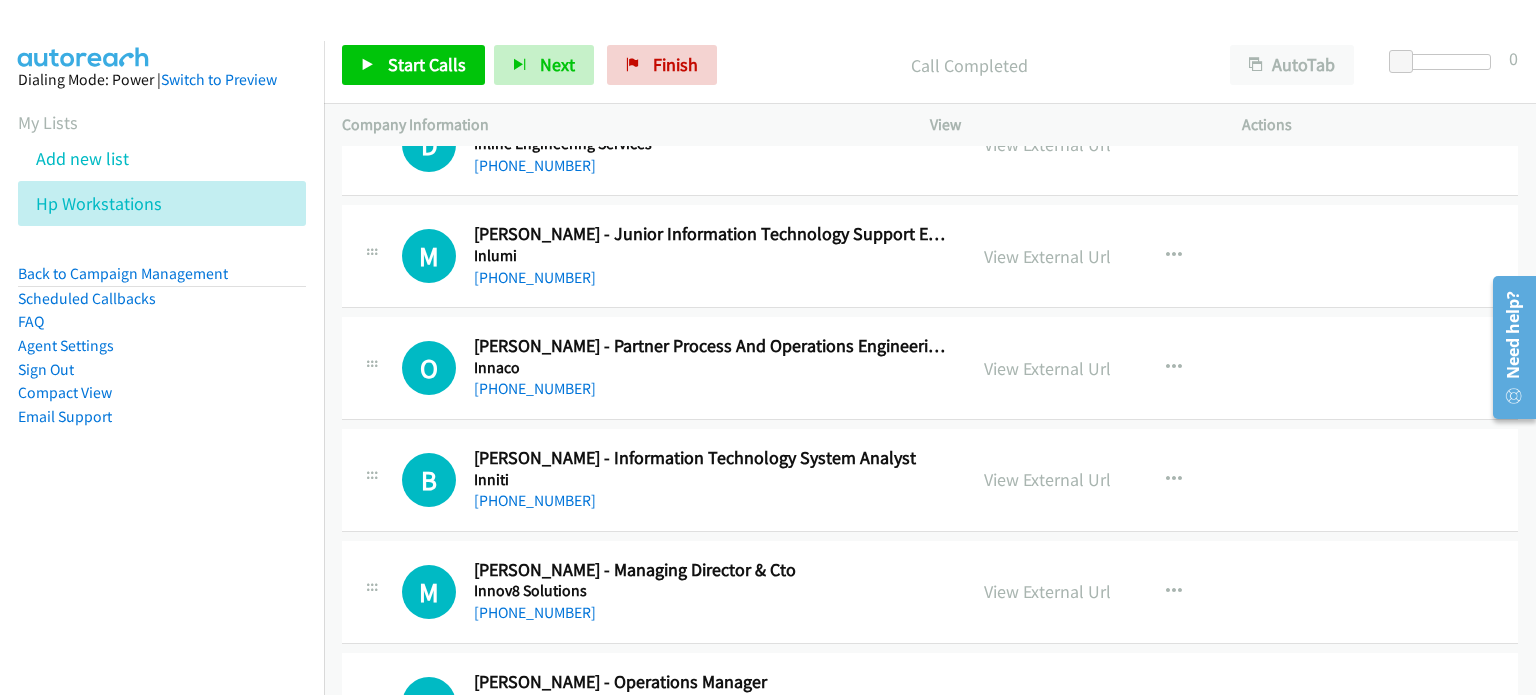 scroll, scrollTop: 19100, scrollLeft: 0, axis: vertical 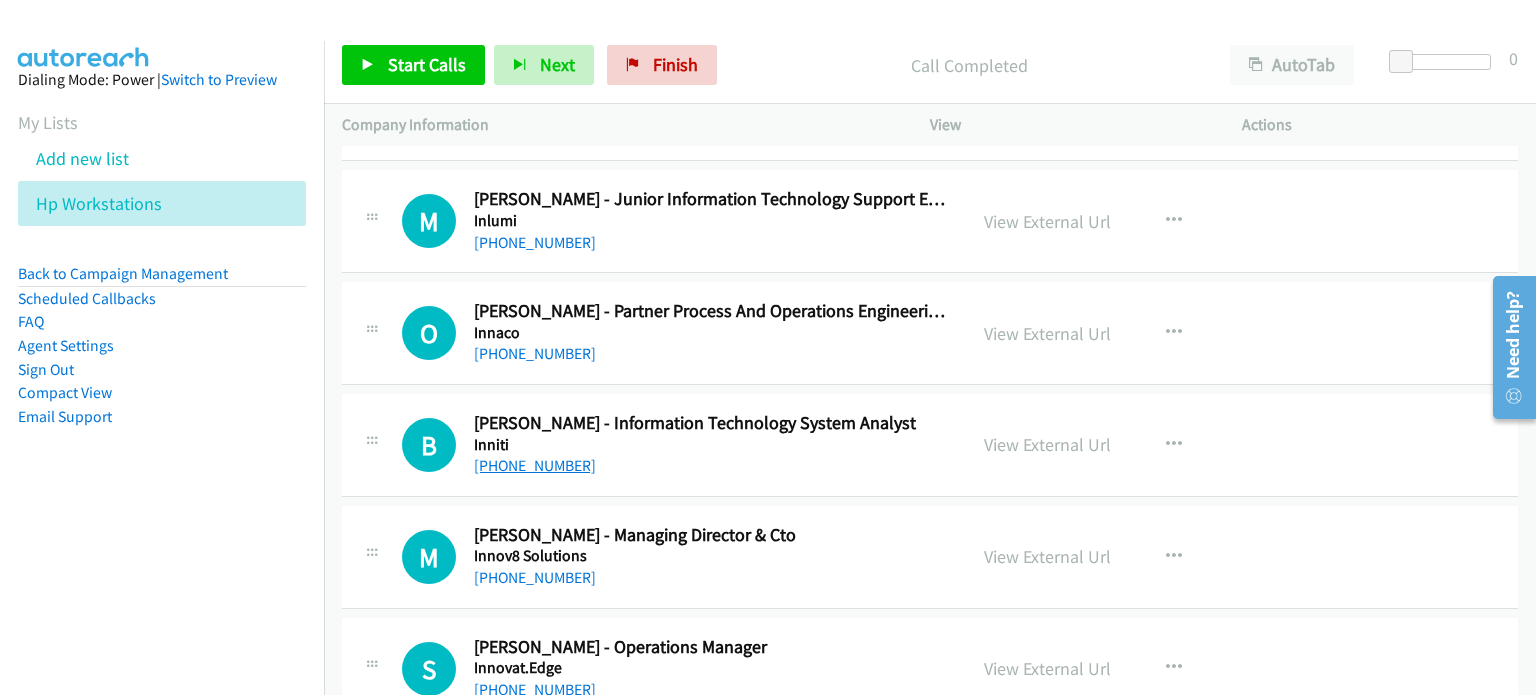 click on "+61 410 950 935" at bounding box center (535, 465) 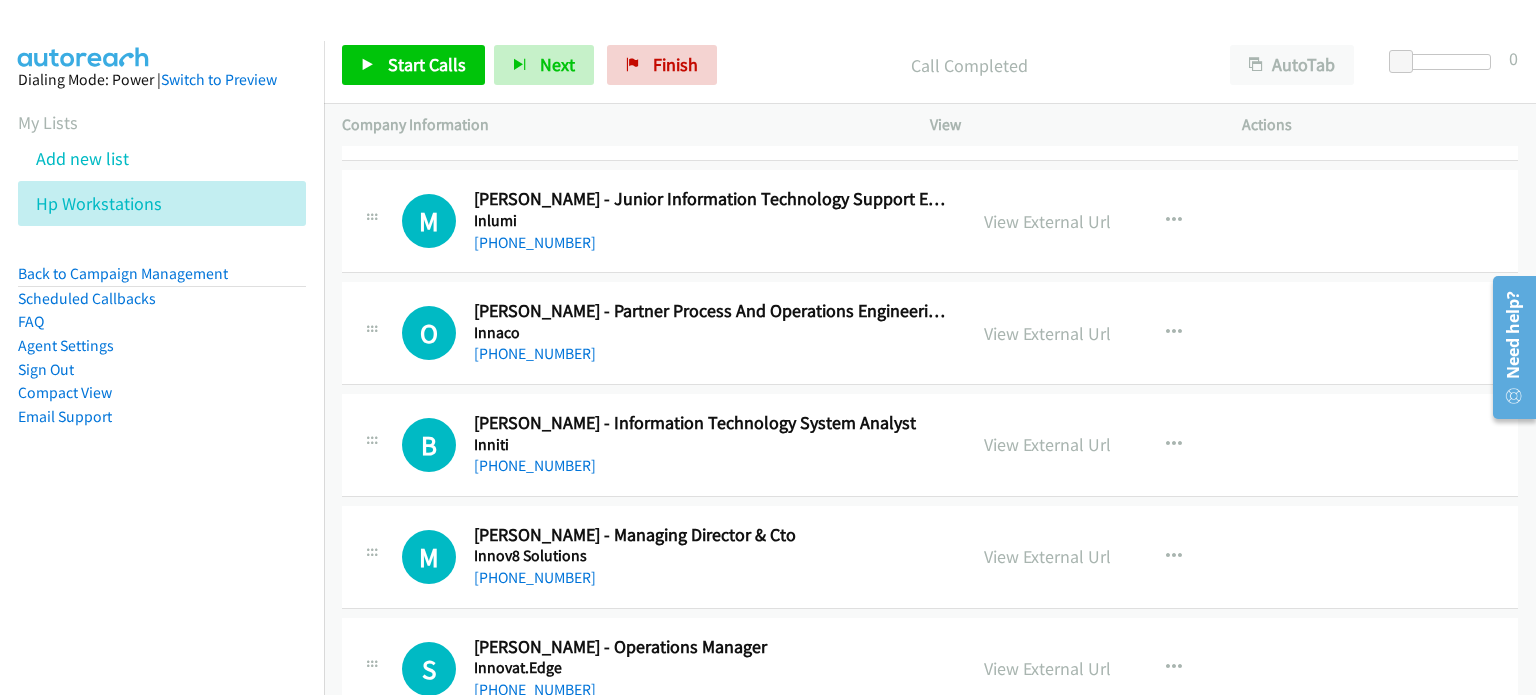 click on "B
Callback Scheduled
Bruno Ventrice - Information Technology System Analyst
Inniti
Australia/Sydney
+61 410 950 935
View External Url
View External Url
Schedule/Manage Callback
Start Calls Here
Remove from list
Add to do not call list
Reset Call Status" at bounding box center (930, 445) 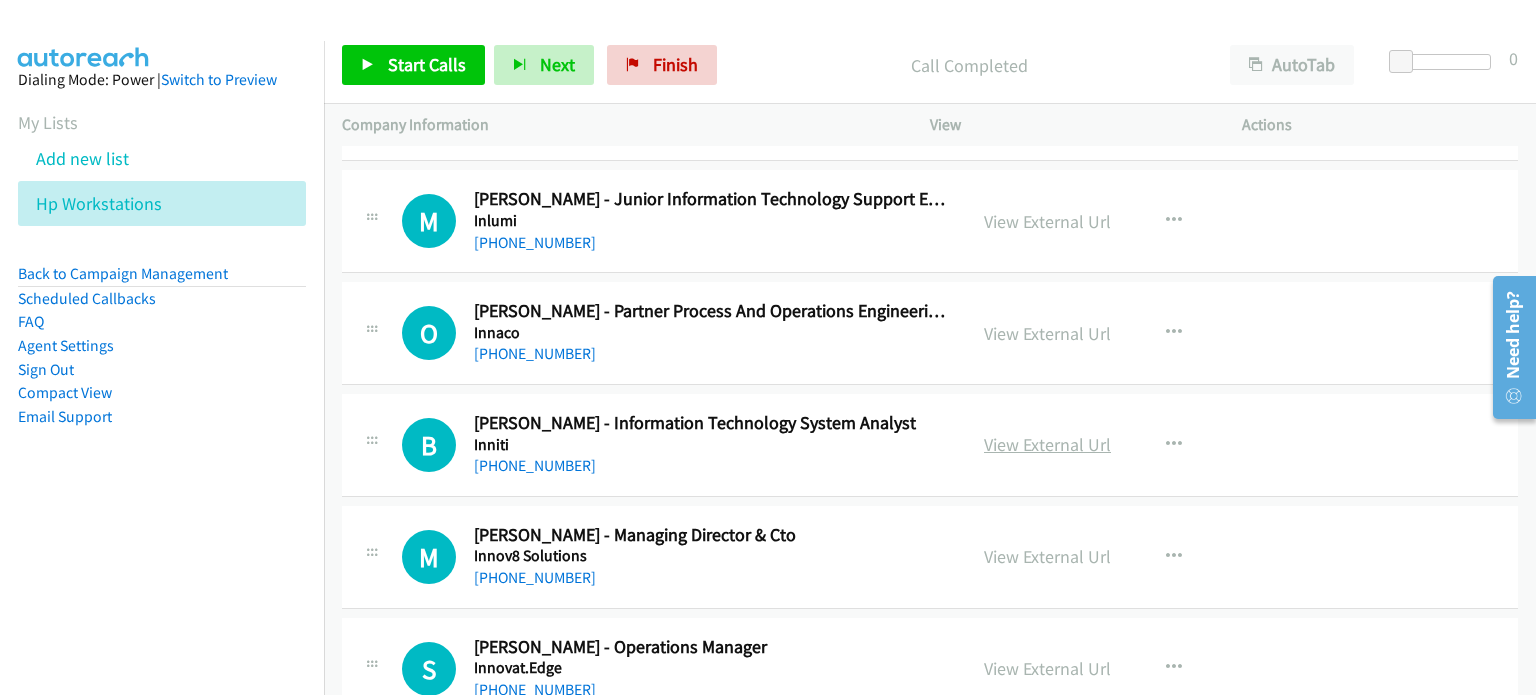click on "View External Url" at bounding box center (1047, 444) 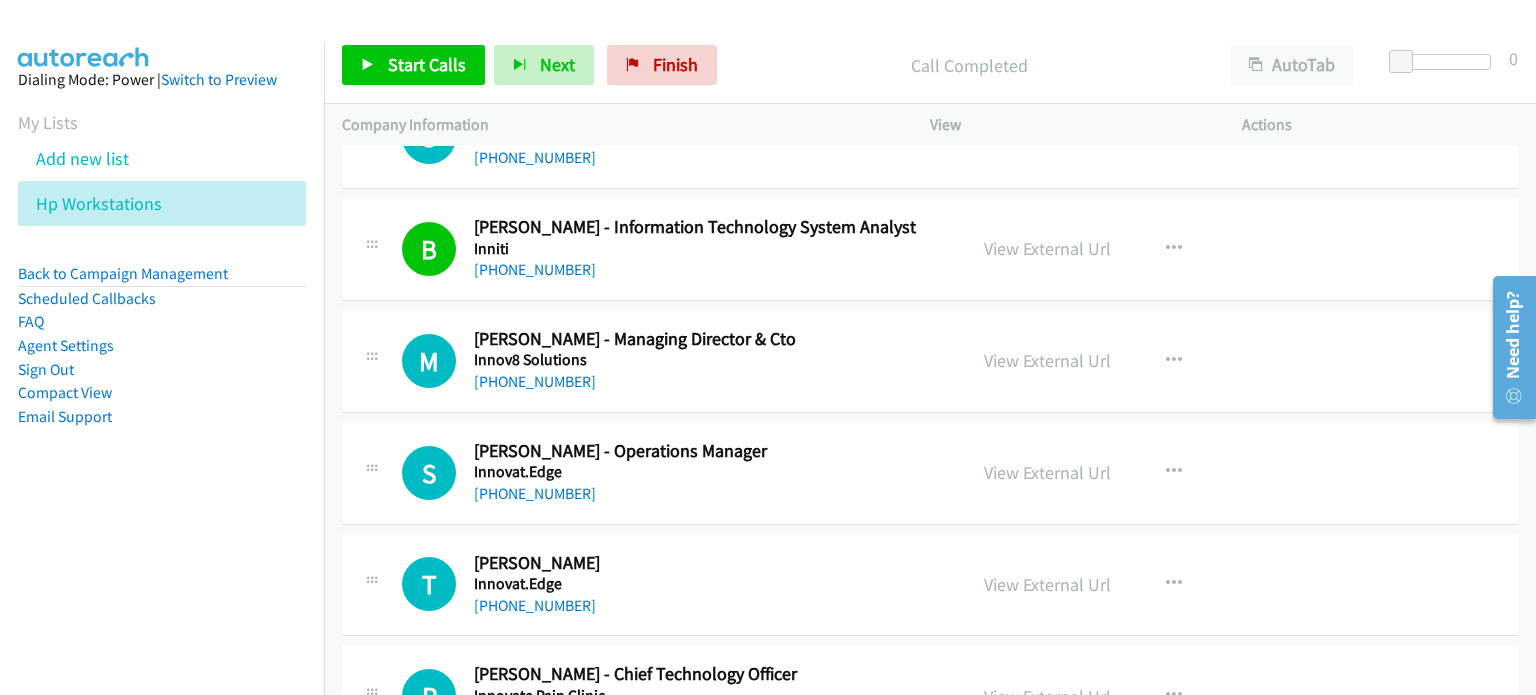 scroll, scrollTop: 19300, scrollLeft: 0, axis: vertical 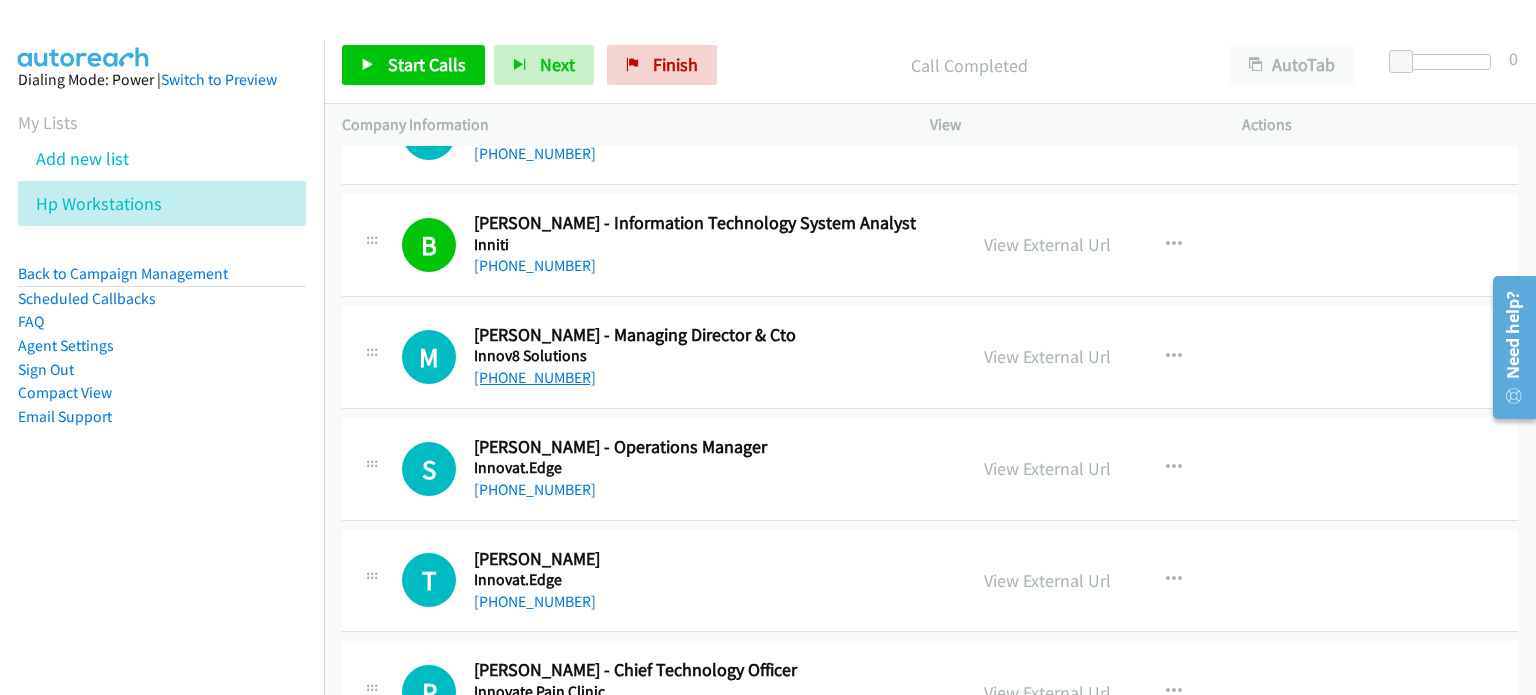 click on "+61 425 333 445" at bounding box center (535, 377) 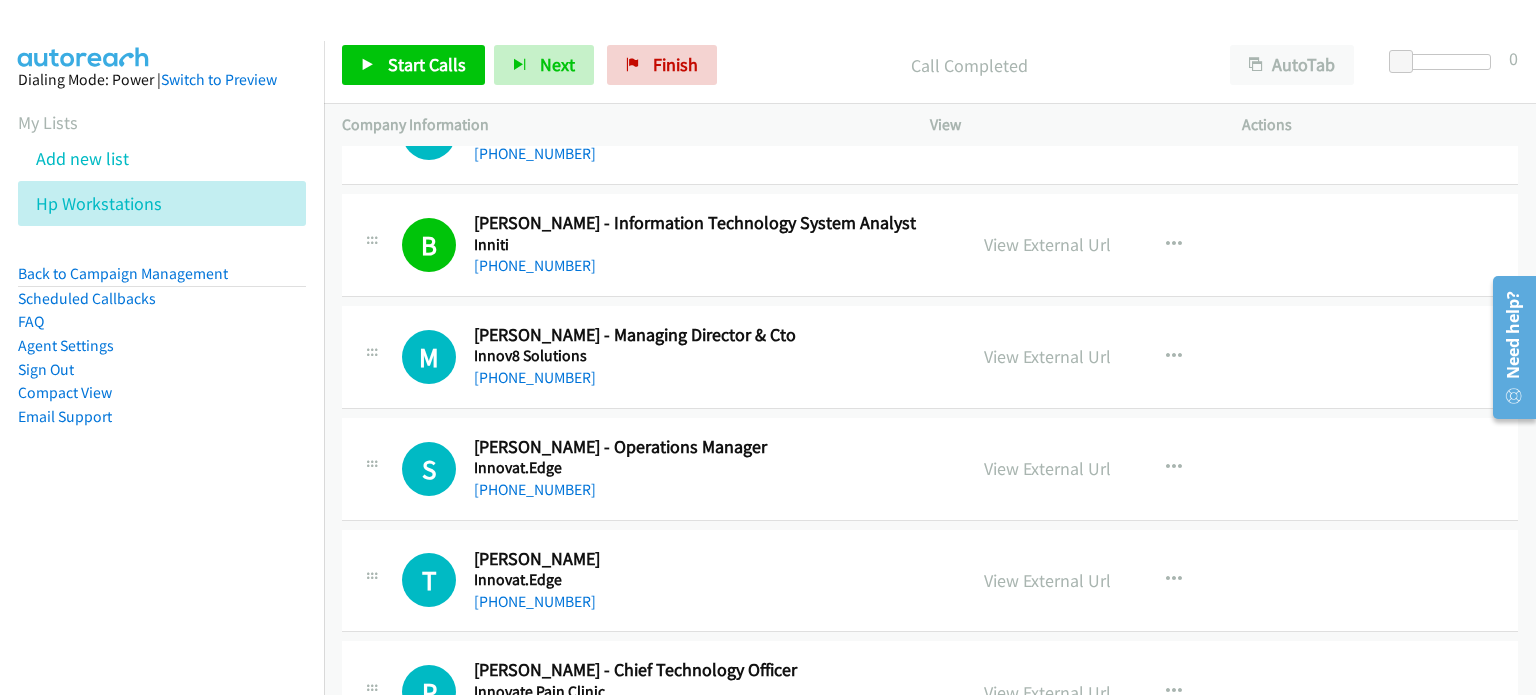 drag, startPoint x: 1399, startPoint y: 415, endPoint x: 1388, endPoint y: 414, distance: 11.045361 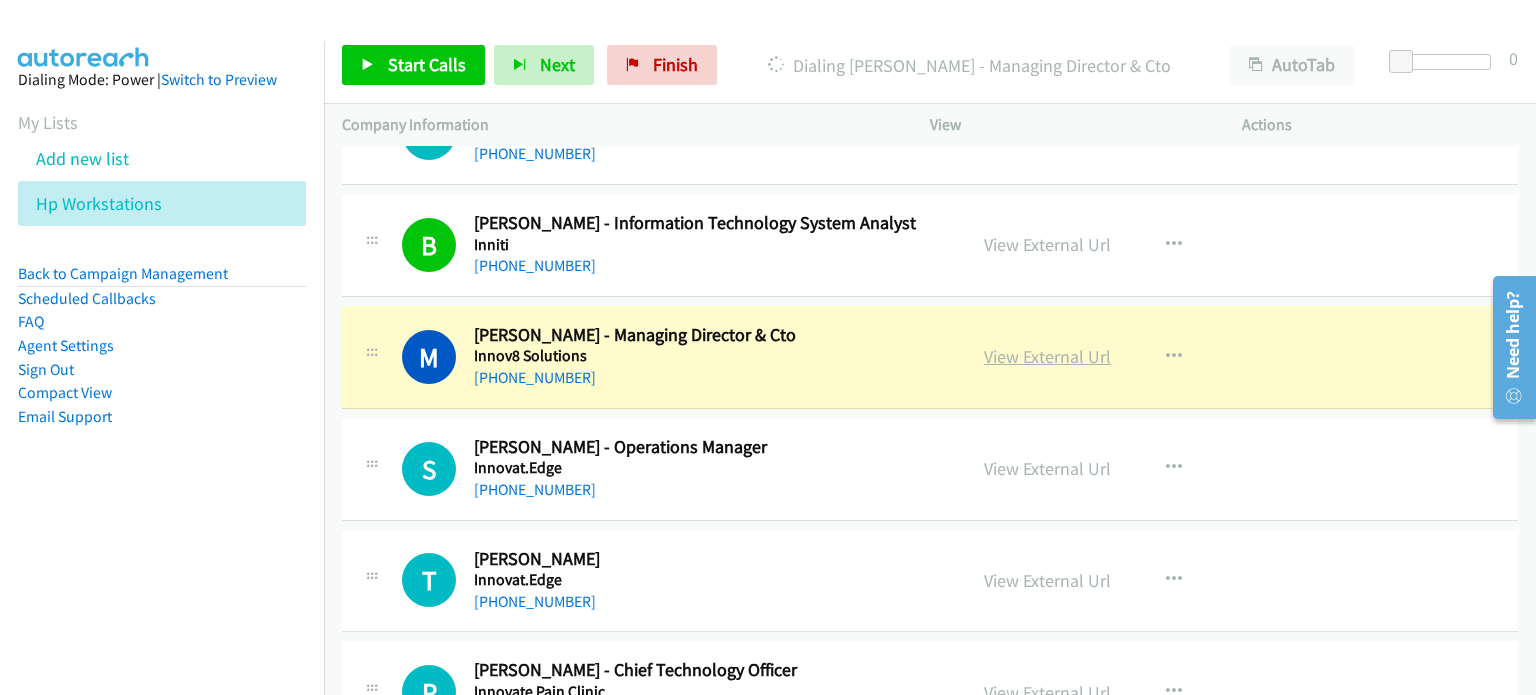 click on "View External Url" at bounding box center (1047, 356) 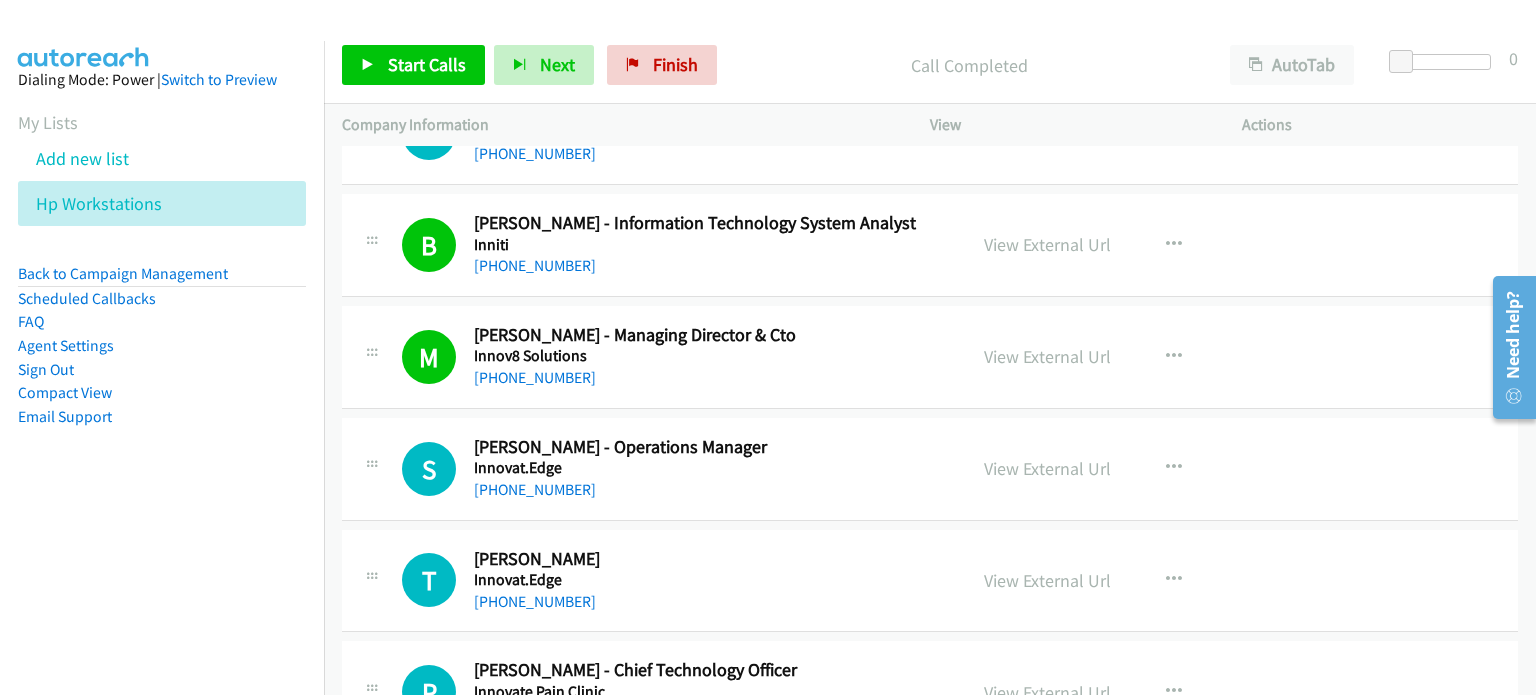scroll, scrollTop: 19400, scrollLeft: 0, axis: vertical 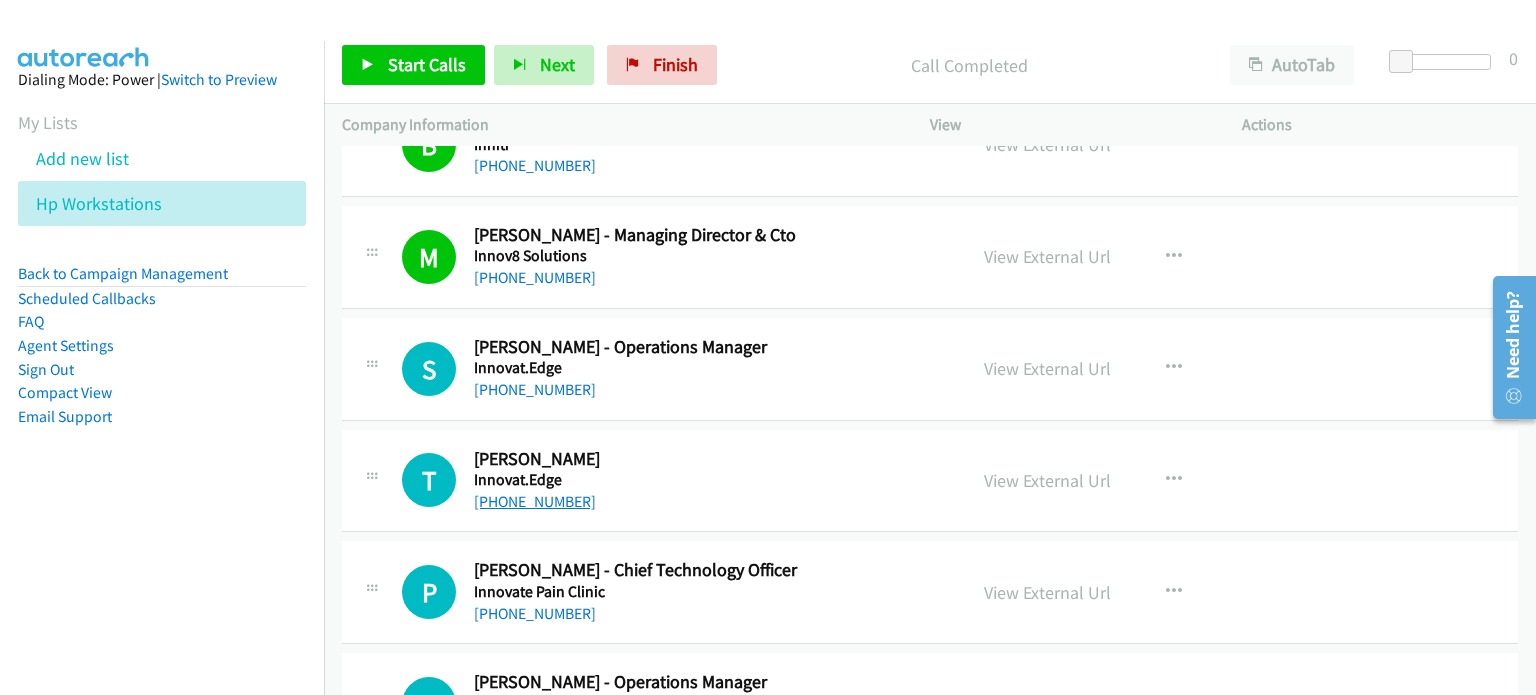 click on "+61 1300 281 207" at bounding box center (535, 501) 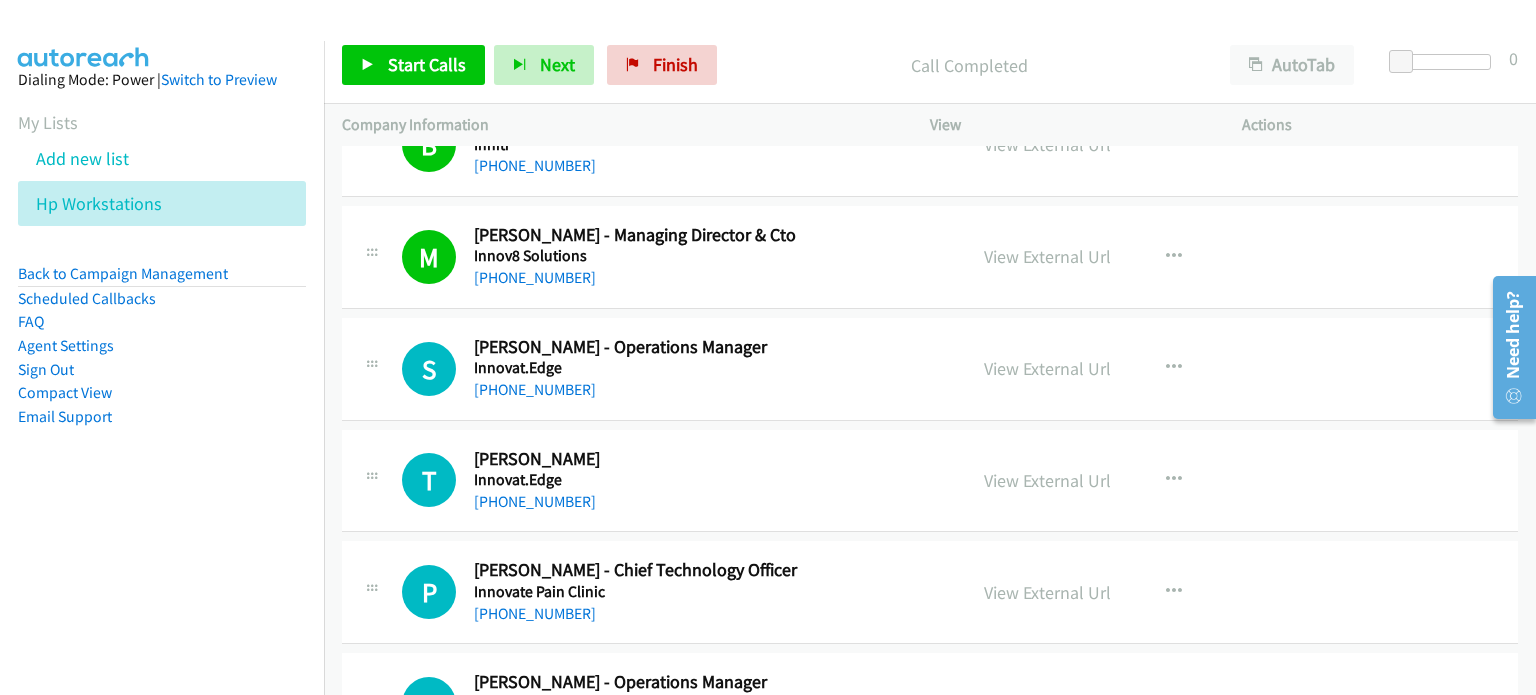 drag, startPoint x: 1389, startPoint y: 398, endPoint x: 1353, endPoint y: 407, distance: 37.107952 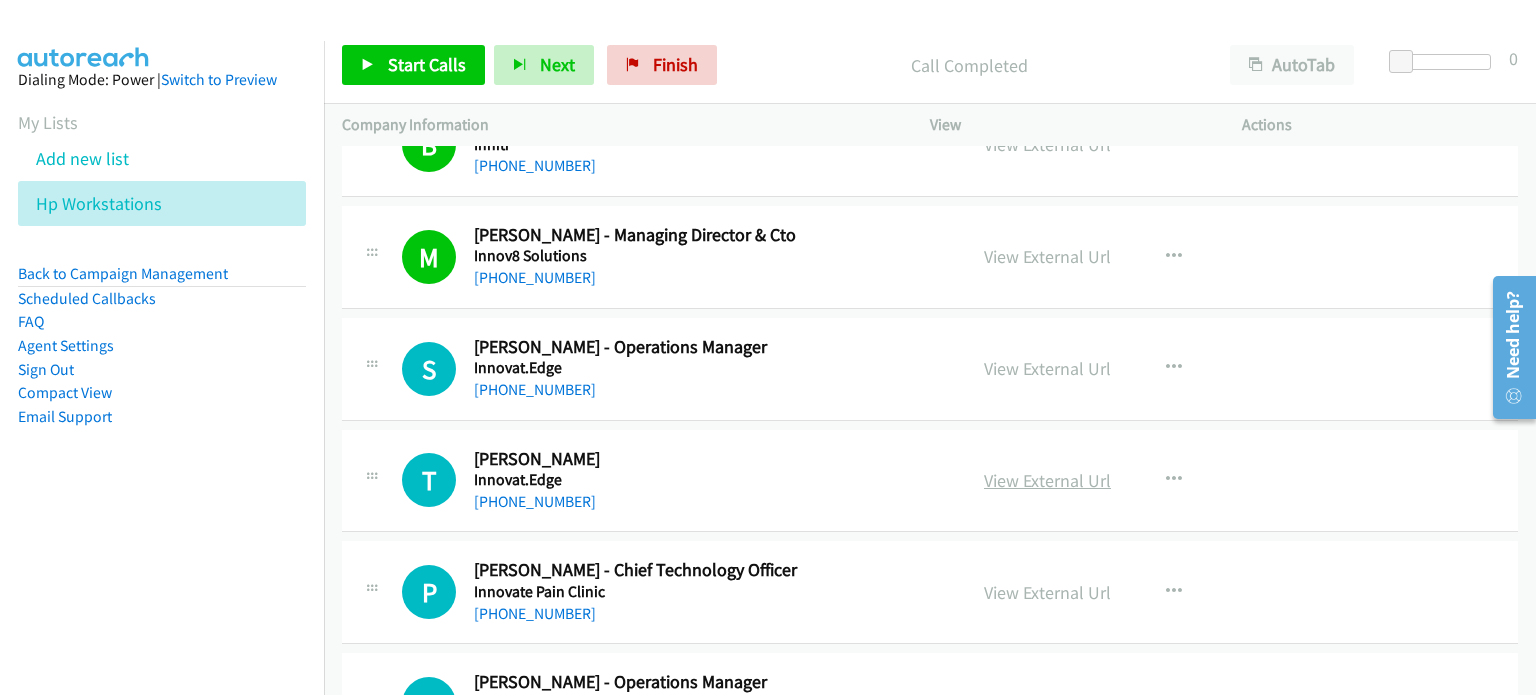 click on "View External Url" at bounding box center (1047, 480) 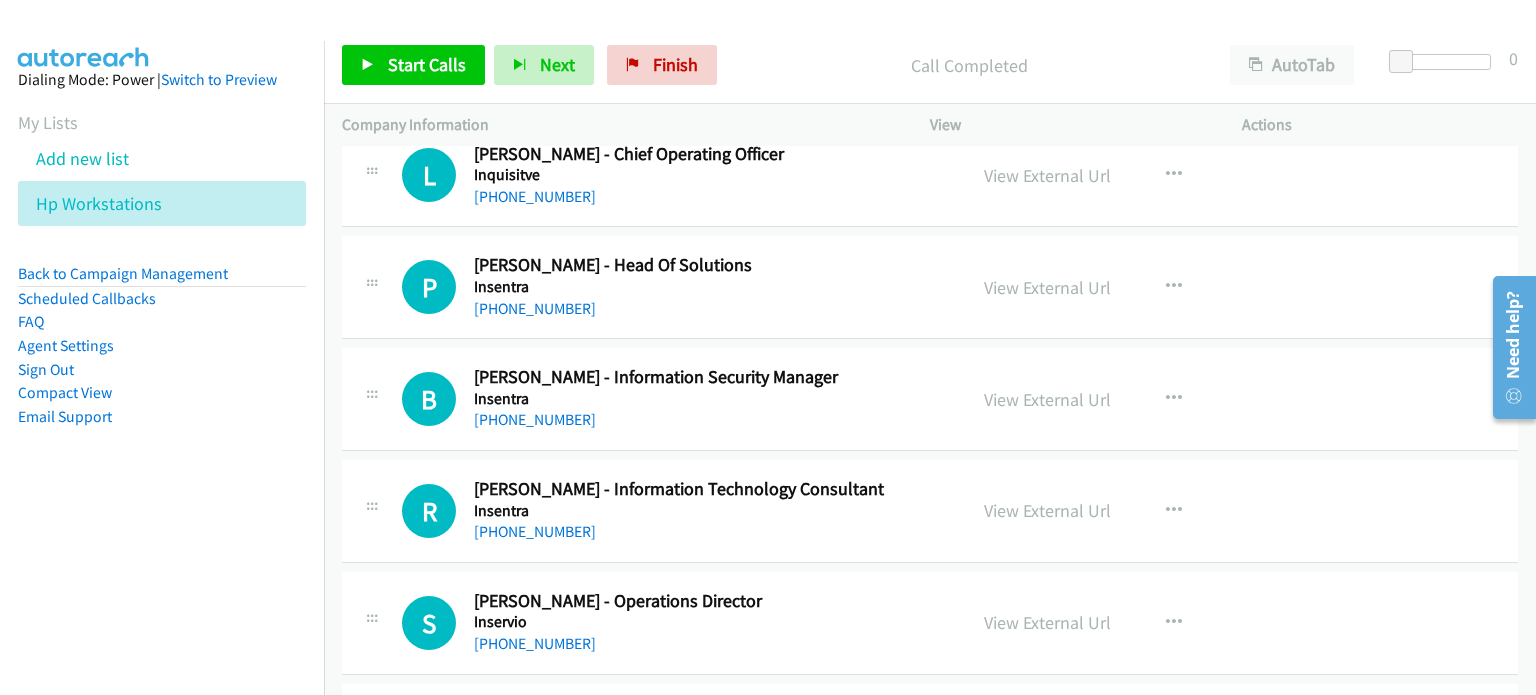 scroll, scrollTop: 20300, scrollLeft: 0, axis: vertical 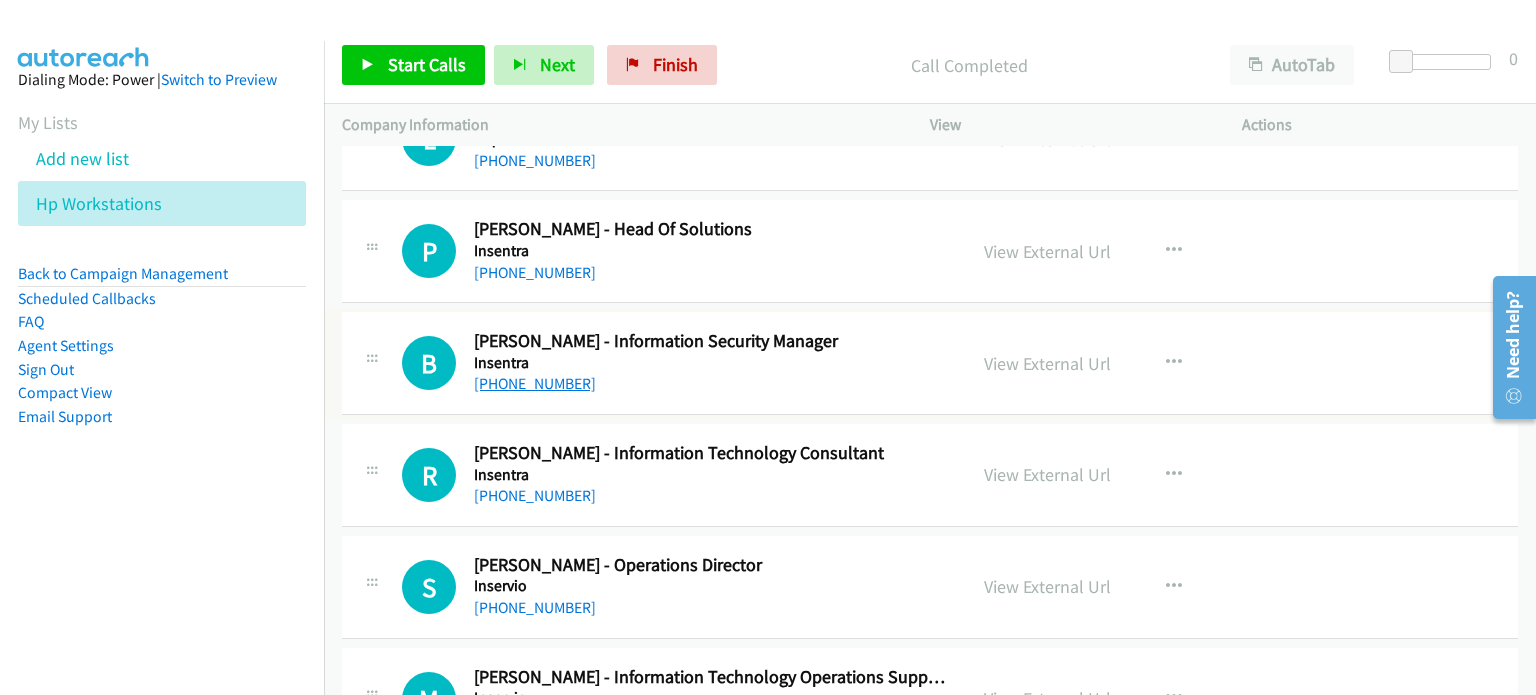 click on "+61 459 967 820" at bounding box center (535, 383) 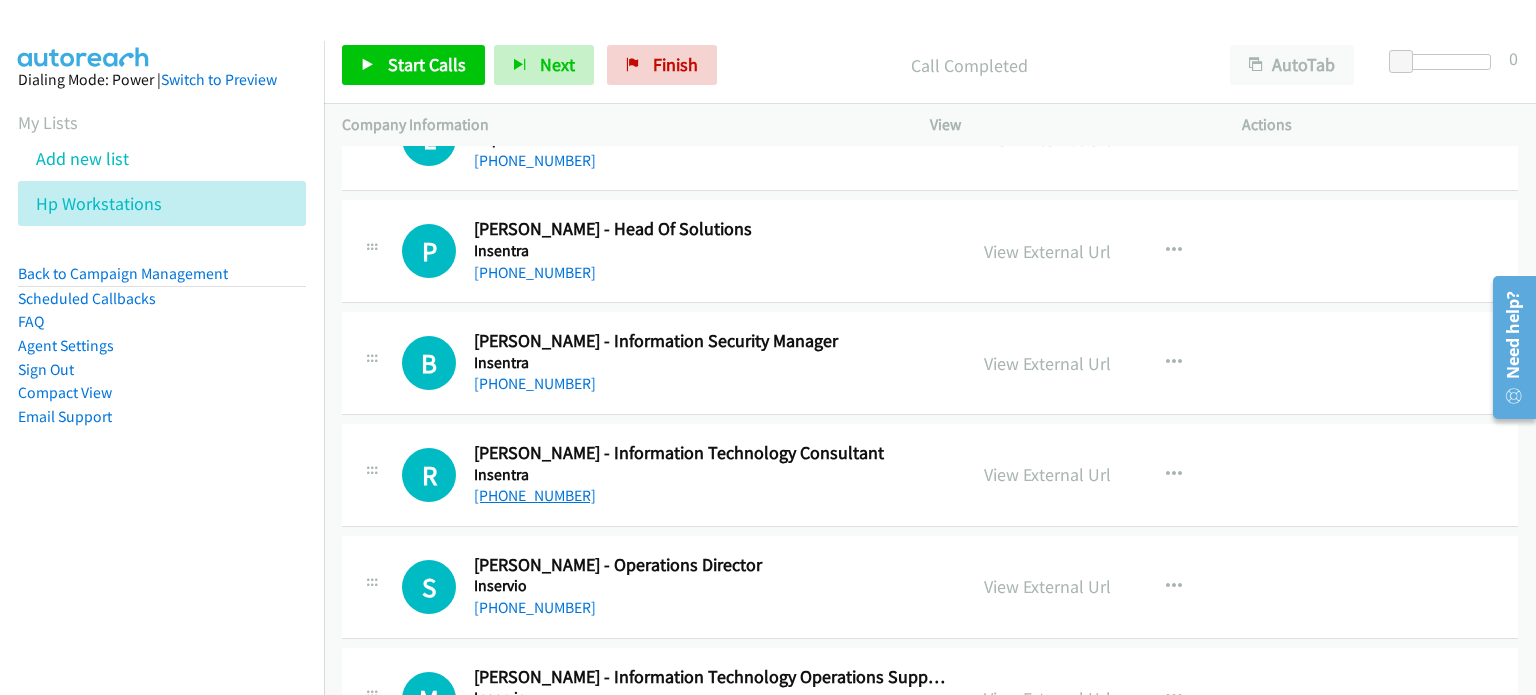 click on "+61 457 111 780" at bounding box center (535, 495) 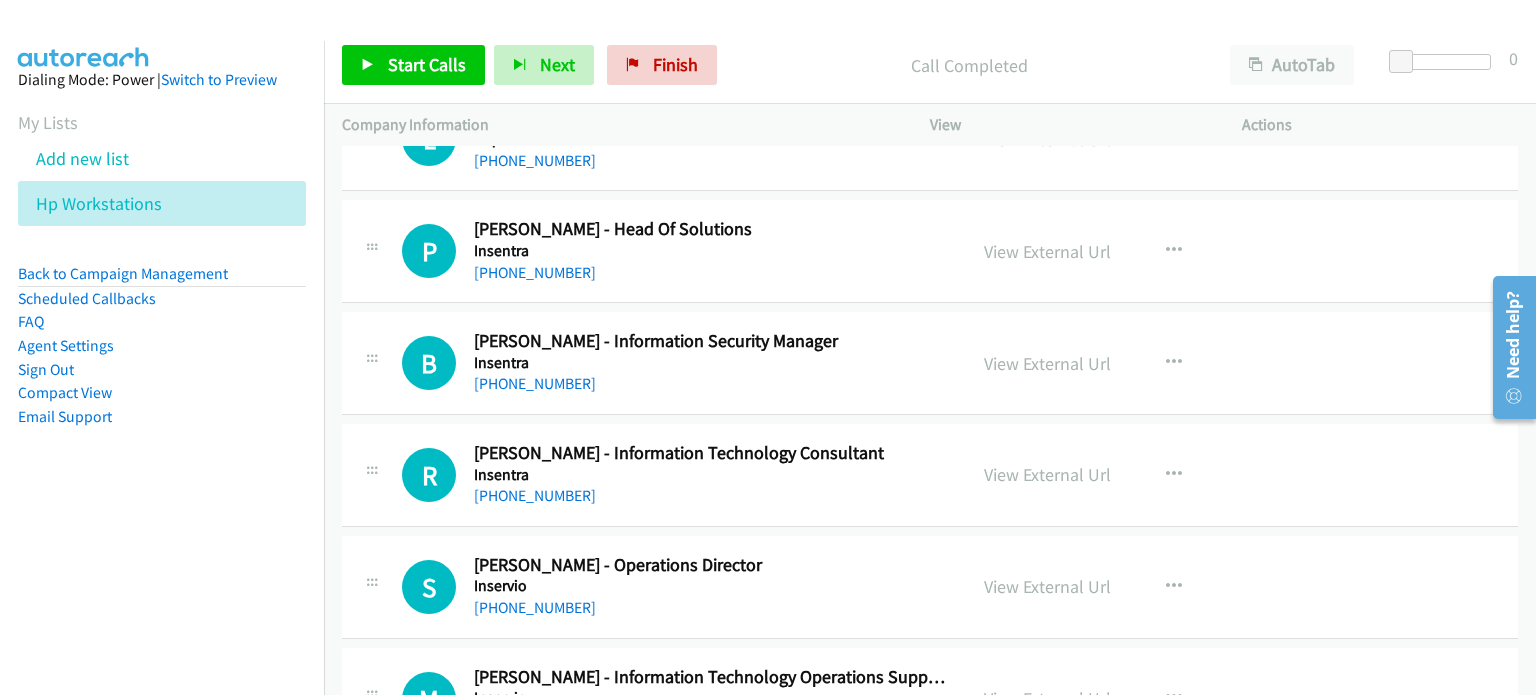 click on "B
Callback Scheduled
Ben Shorehill - Information Security Manager
Insentra
Australia/Sydney
+61 459 967 820
View External Url
View External Url
Schedule/Manage Callback
Start Calls Here
Remove from list
Add to do not call list
Reset Call Status" at bounding box center [930, 363] 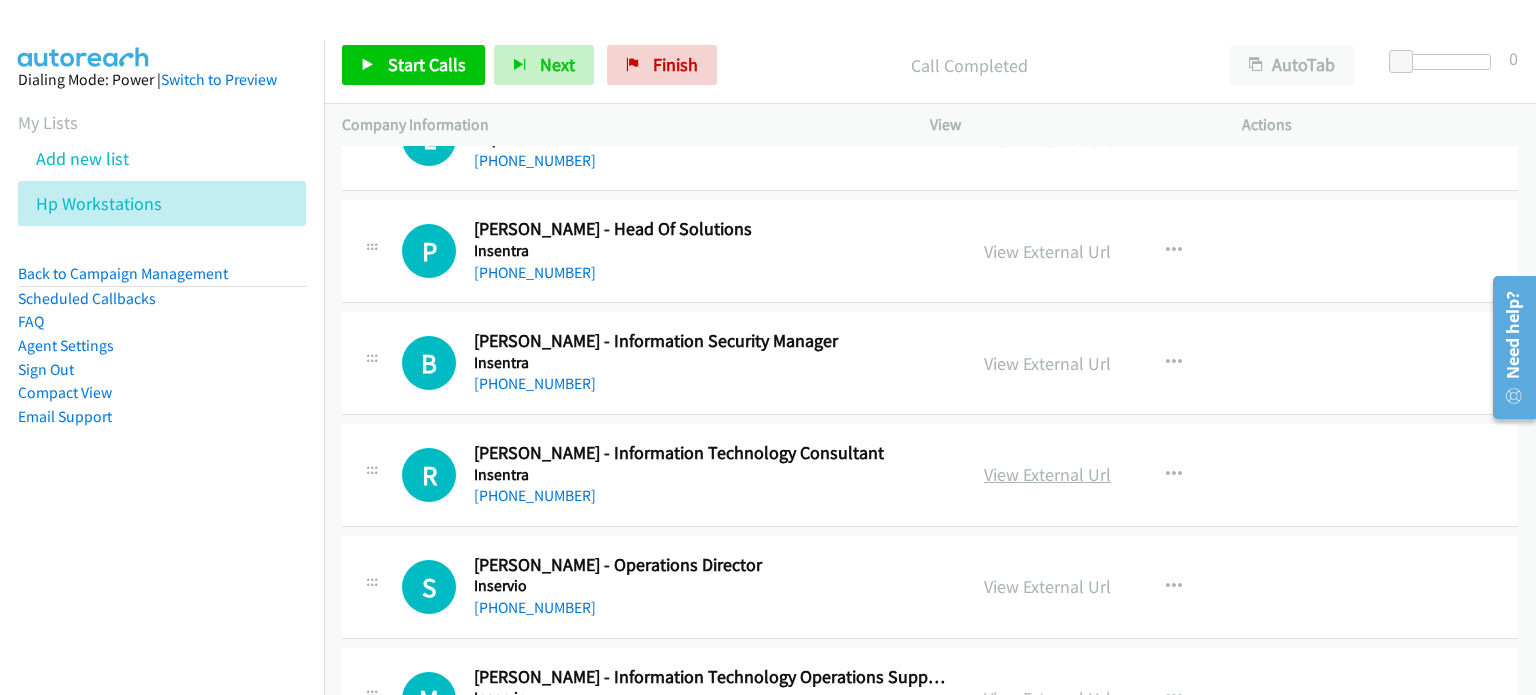 click on "View External Url" at bounding box center (1047, 474) 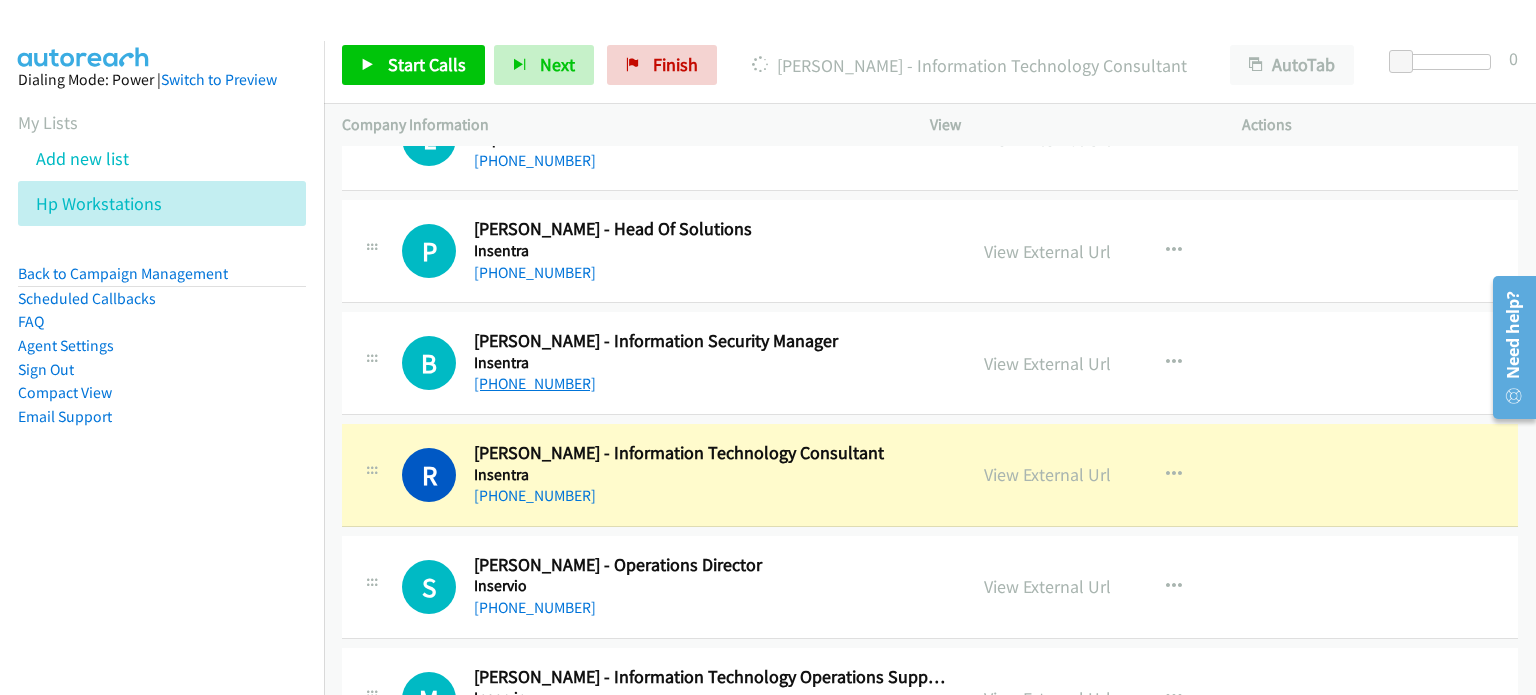 click on "+61 459 967 820" at bounding box center [535, 383] 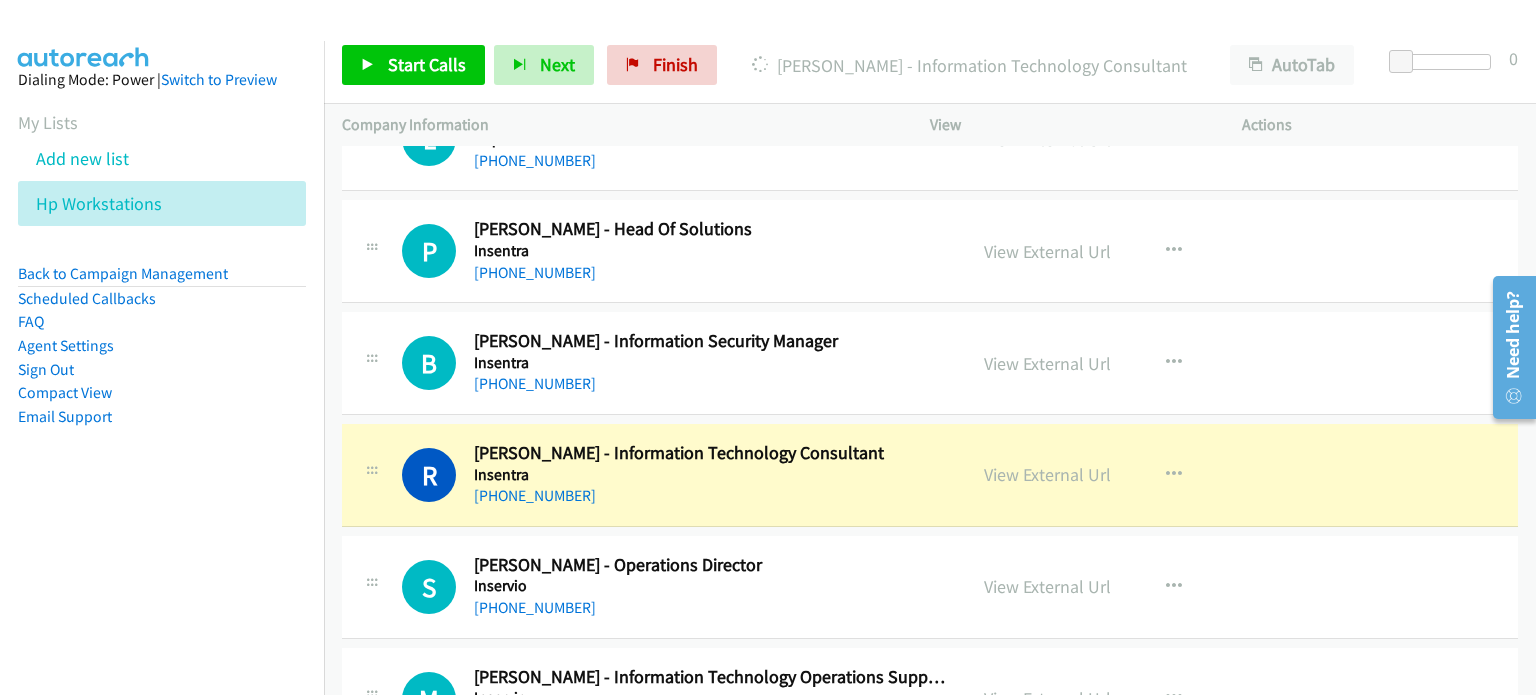 drag, startPoint x: 1389, startPoint y: 299, endPoint x: 843, endPoint y: 335, distance: 547.18555 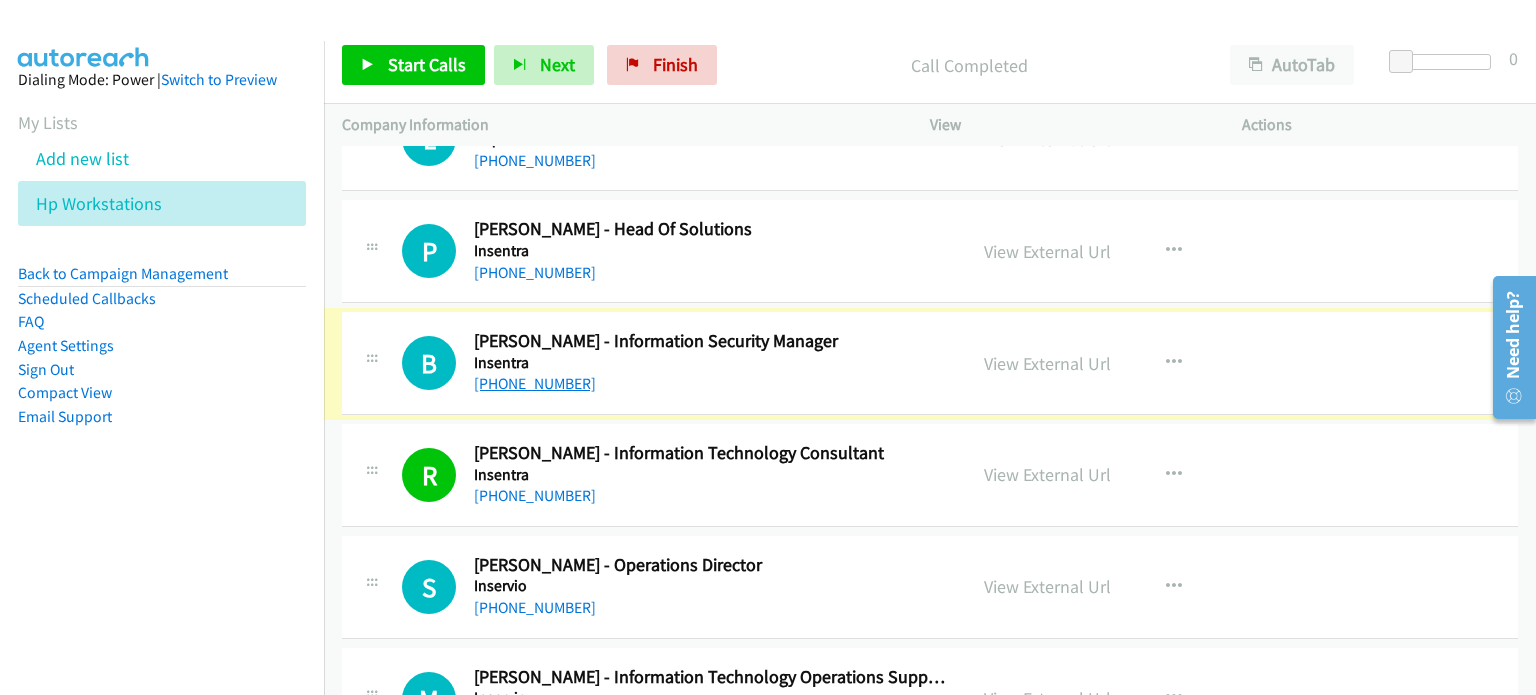 click on "+61 459 967 820" at bounding box center (535, 383) 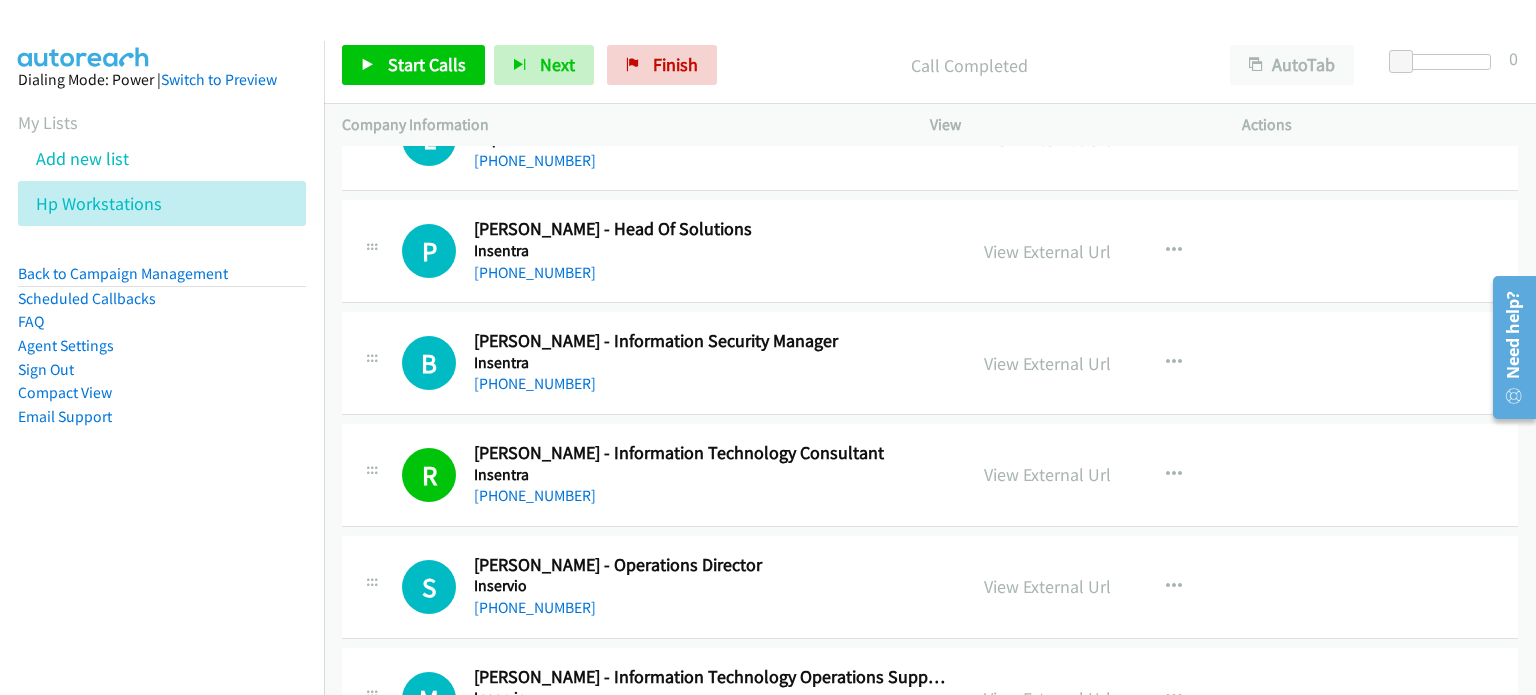 drag, startPoint x: 1321, startPoint y: 347, endPoint x: 1131, endPoint y: 347, distance: 190 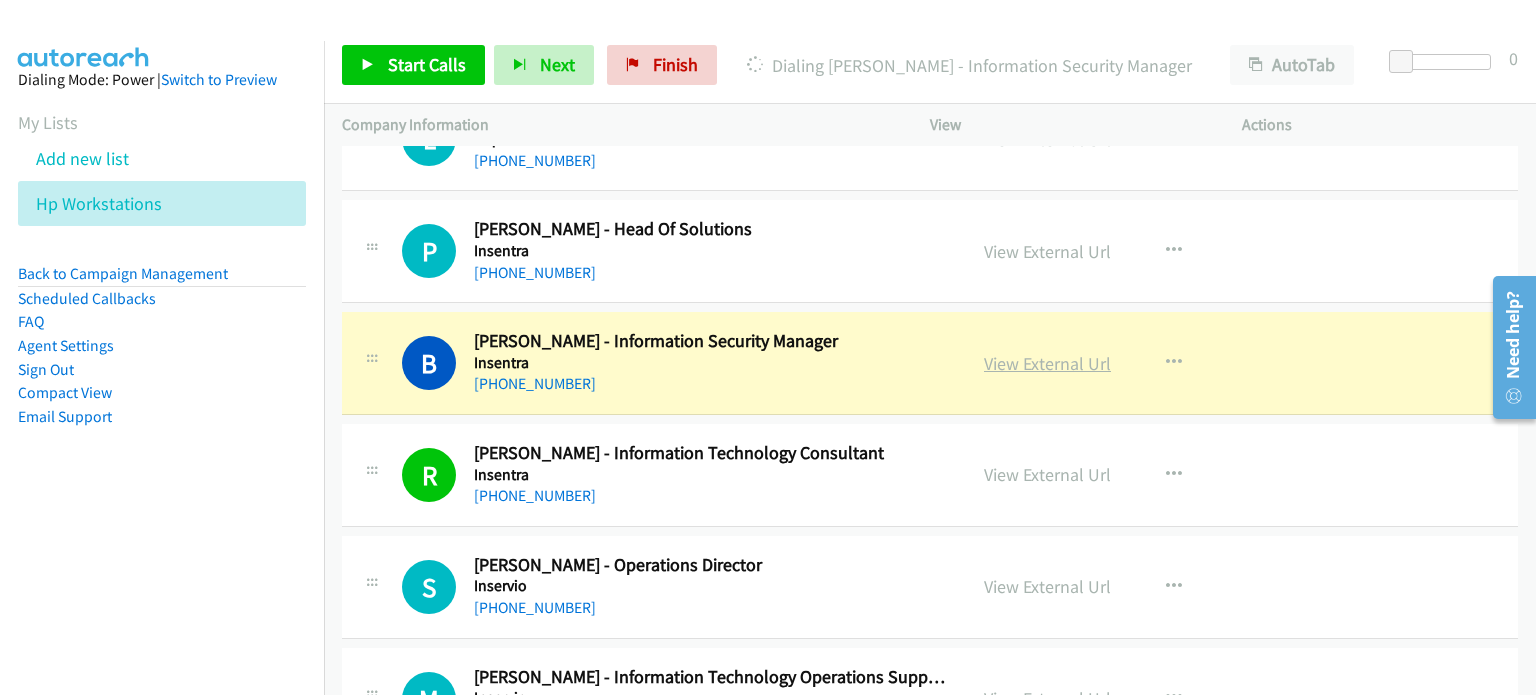 click on "View External Url" at bounding box center [1047, 363] 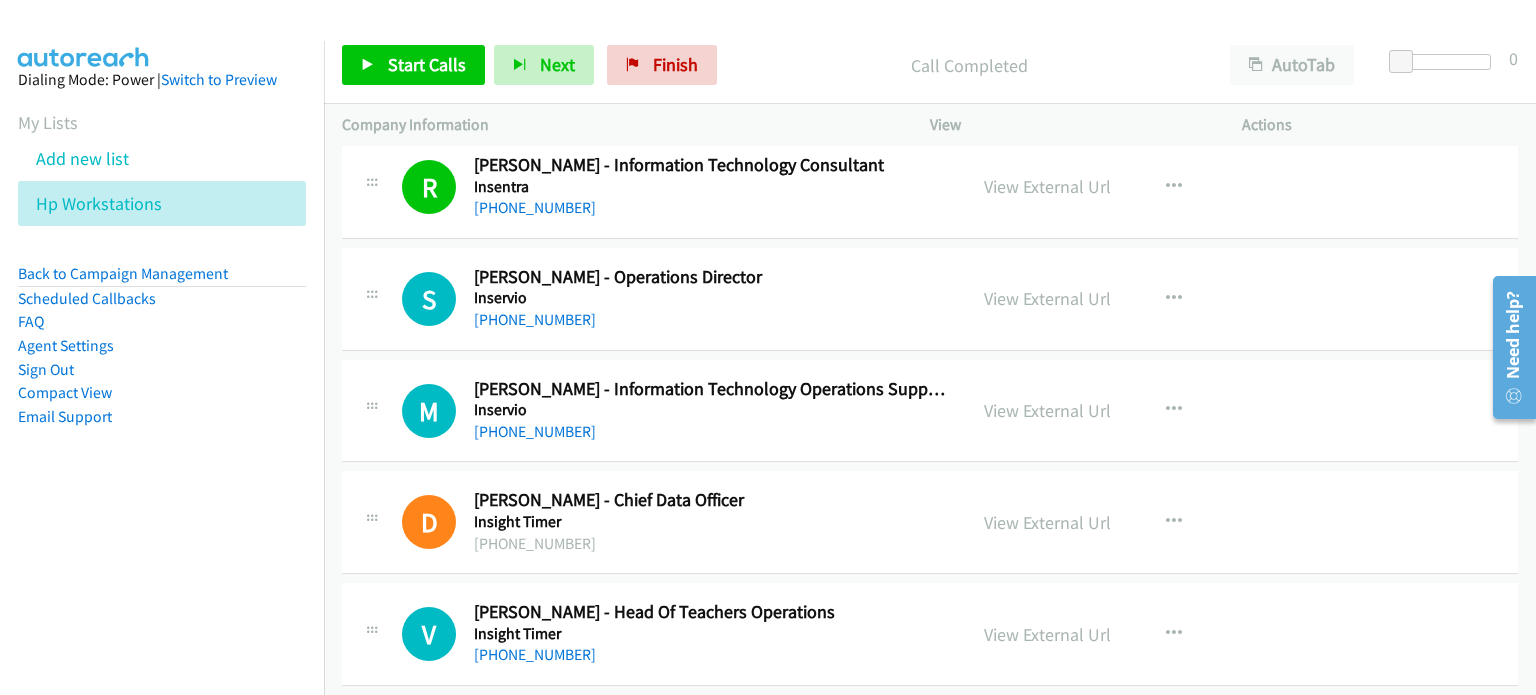 scroll, scrollTop: 20600, scrollLeft: 0, axis: vertical 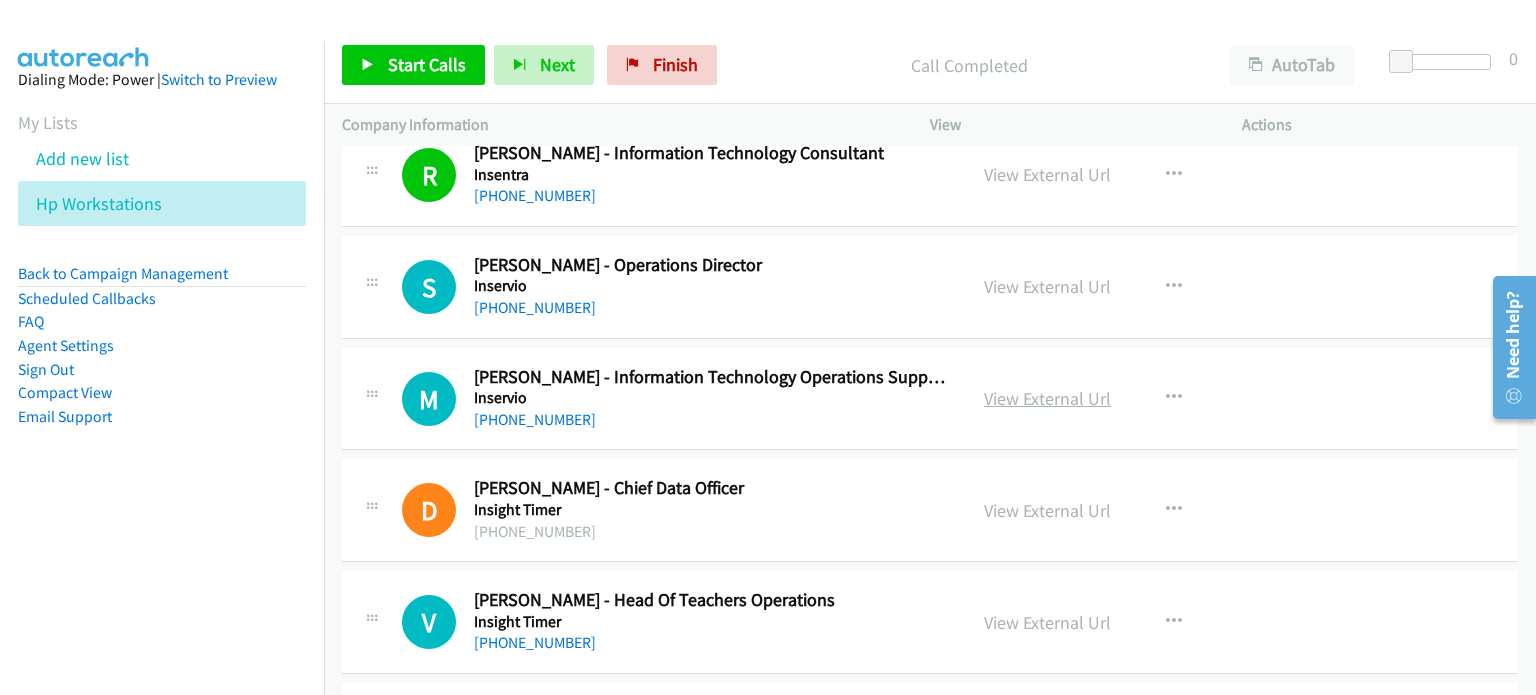 click on "View External Url" at bounding box center [1047, 398] 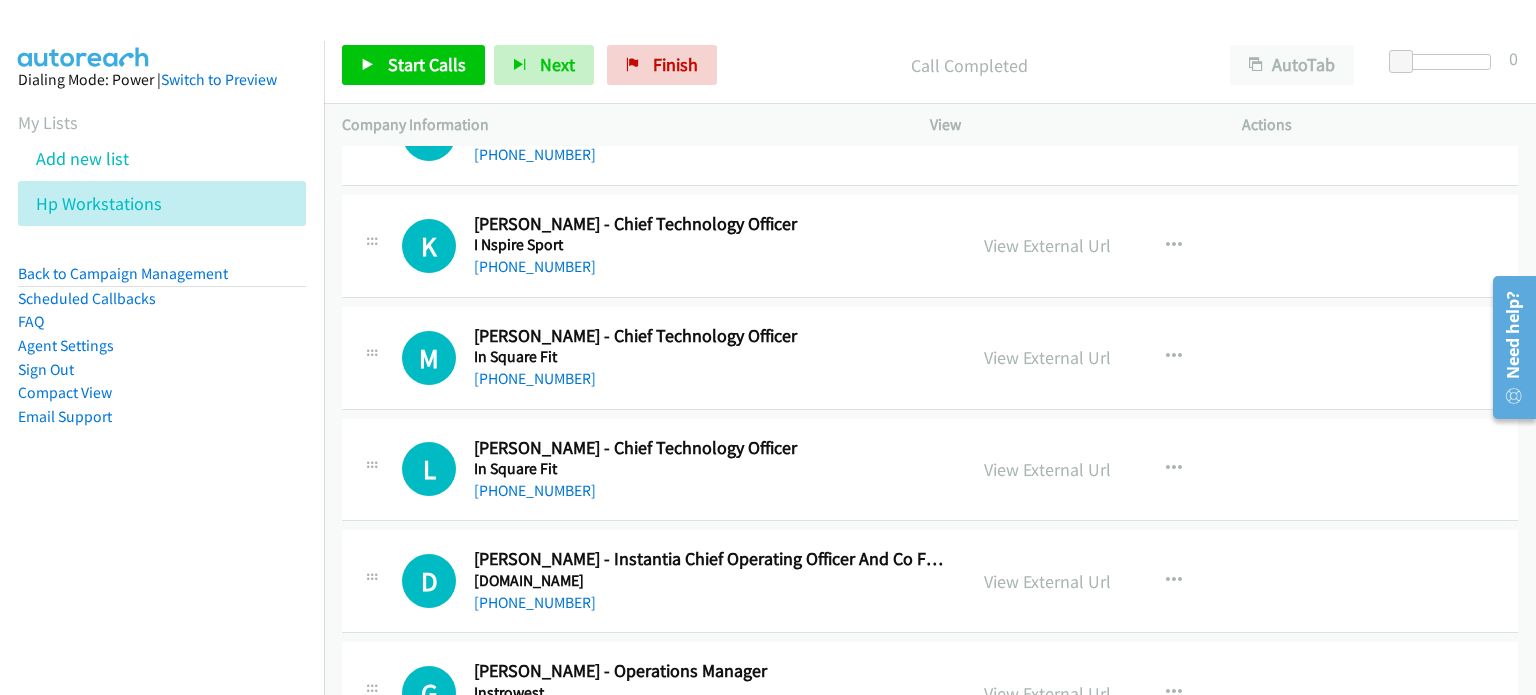 scroll, scrollTop: 21100, scrollLeft: 0, axis: vertical 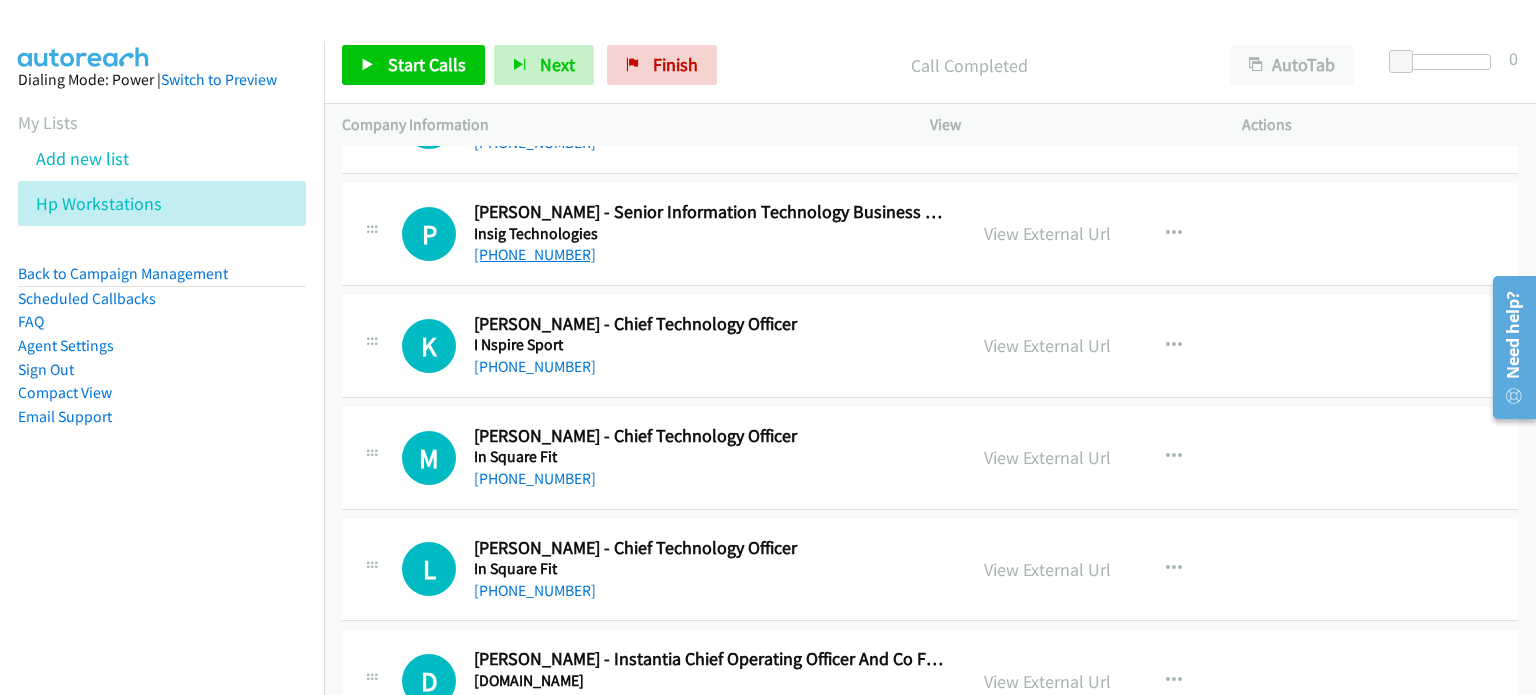 click on "+61 8 9270 9666" at bounding box center (535, 254) 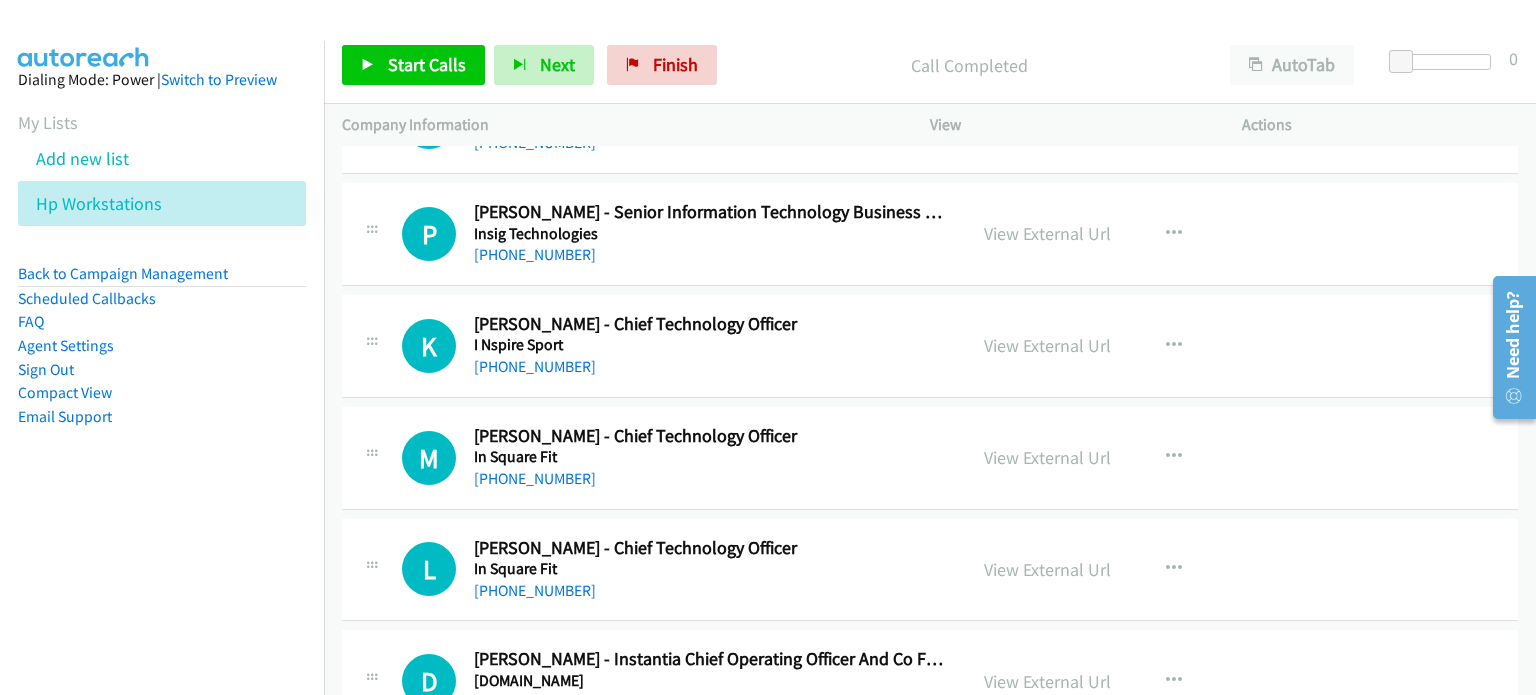 click on "P
Callback Scheduled
Pawe Borsiak - Senior Information Technology Business Analyst
Insig Technologies
Australia/Perth
+61 8 9270 9666
View External Url
View External Url
Schedule/Manage Callback
Start Calls Here
Remove from list
Add to do not call list
Reset Call Status" at bounding box center [930, 234] 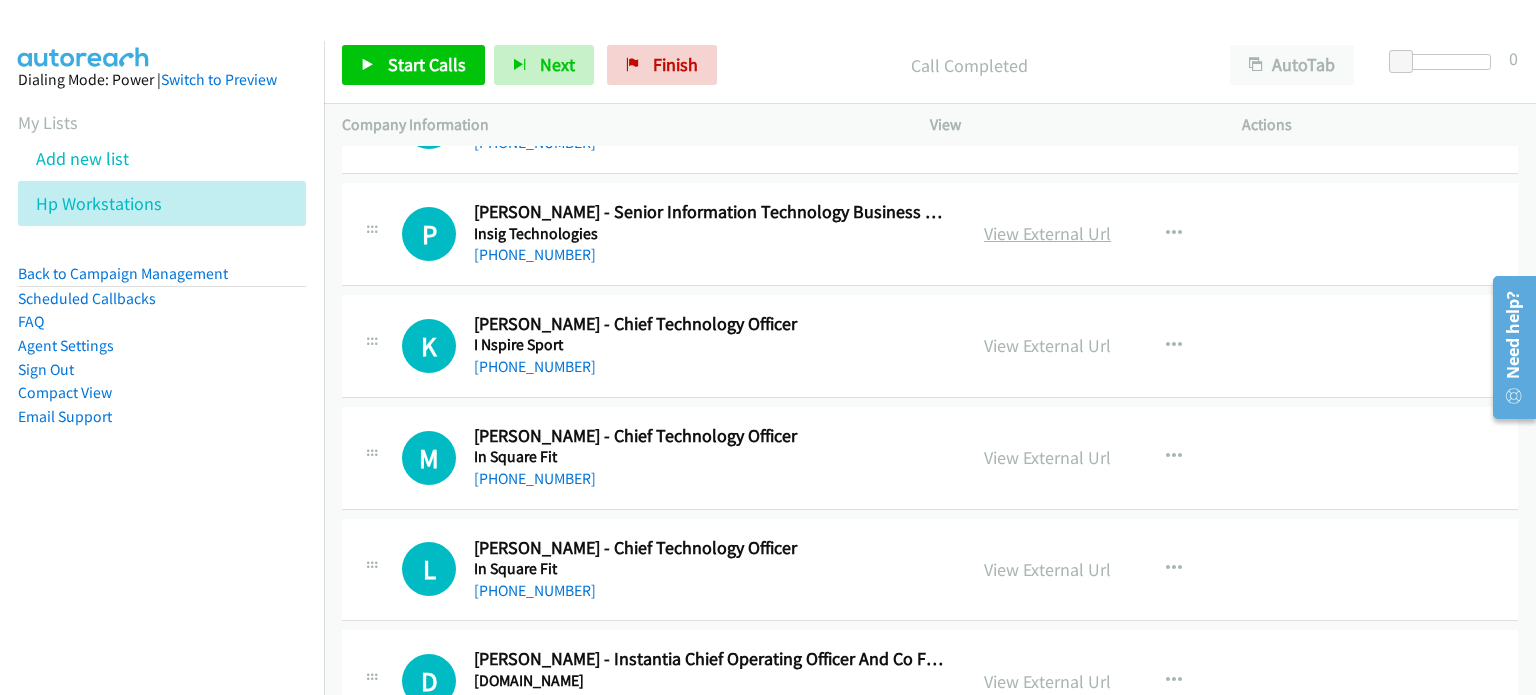 click on "View External Url" at bounding box center [1047, 233] 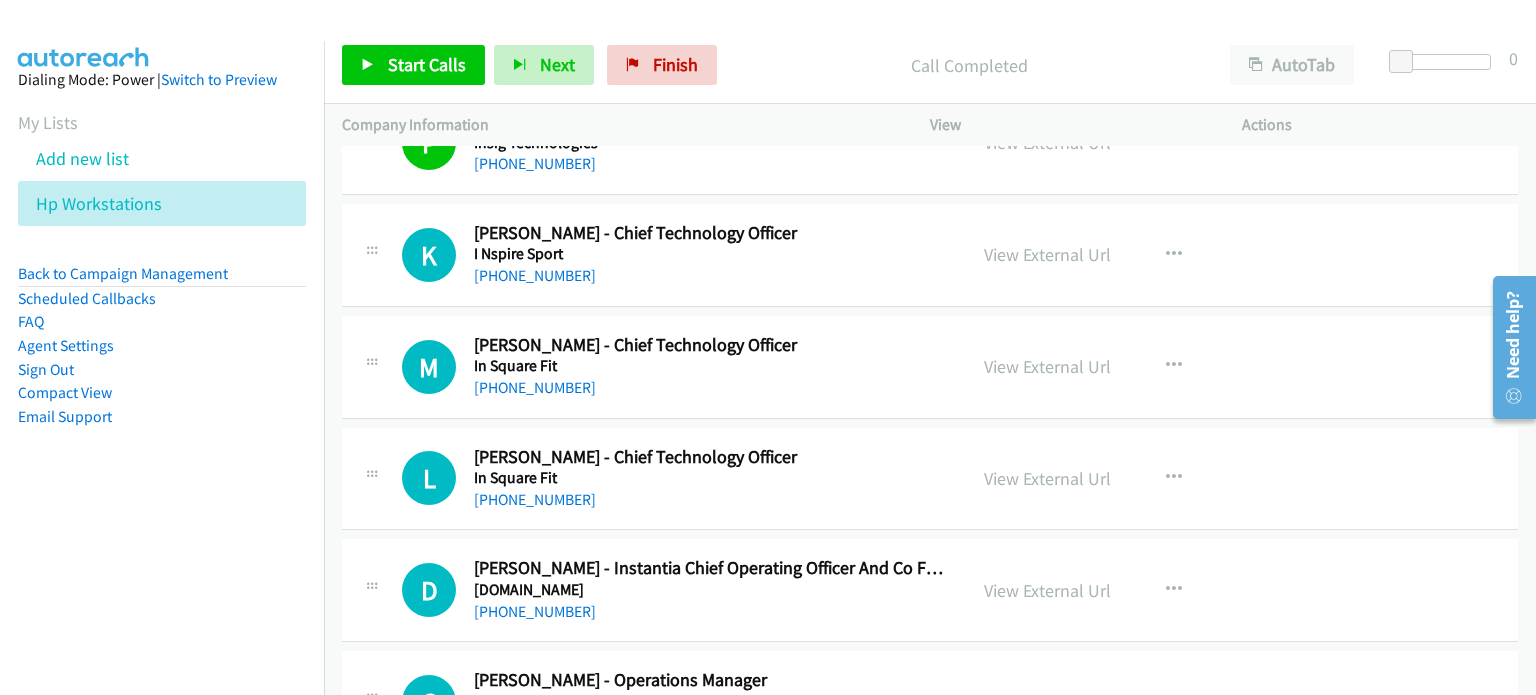 scroll, scrollTop: 21300, scrollLeft: 0, axis: vertical 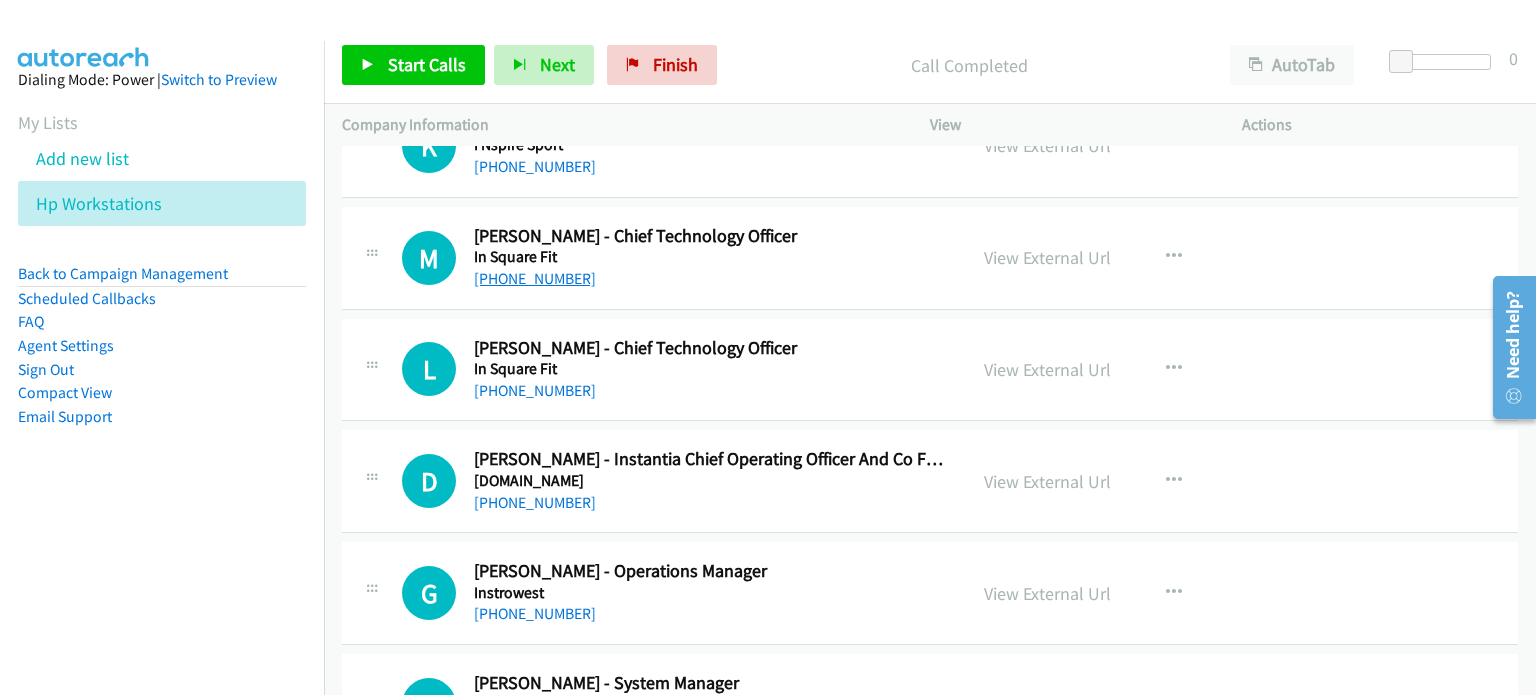 click on "+61 410 180 535" at bounding box center [535, 278] 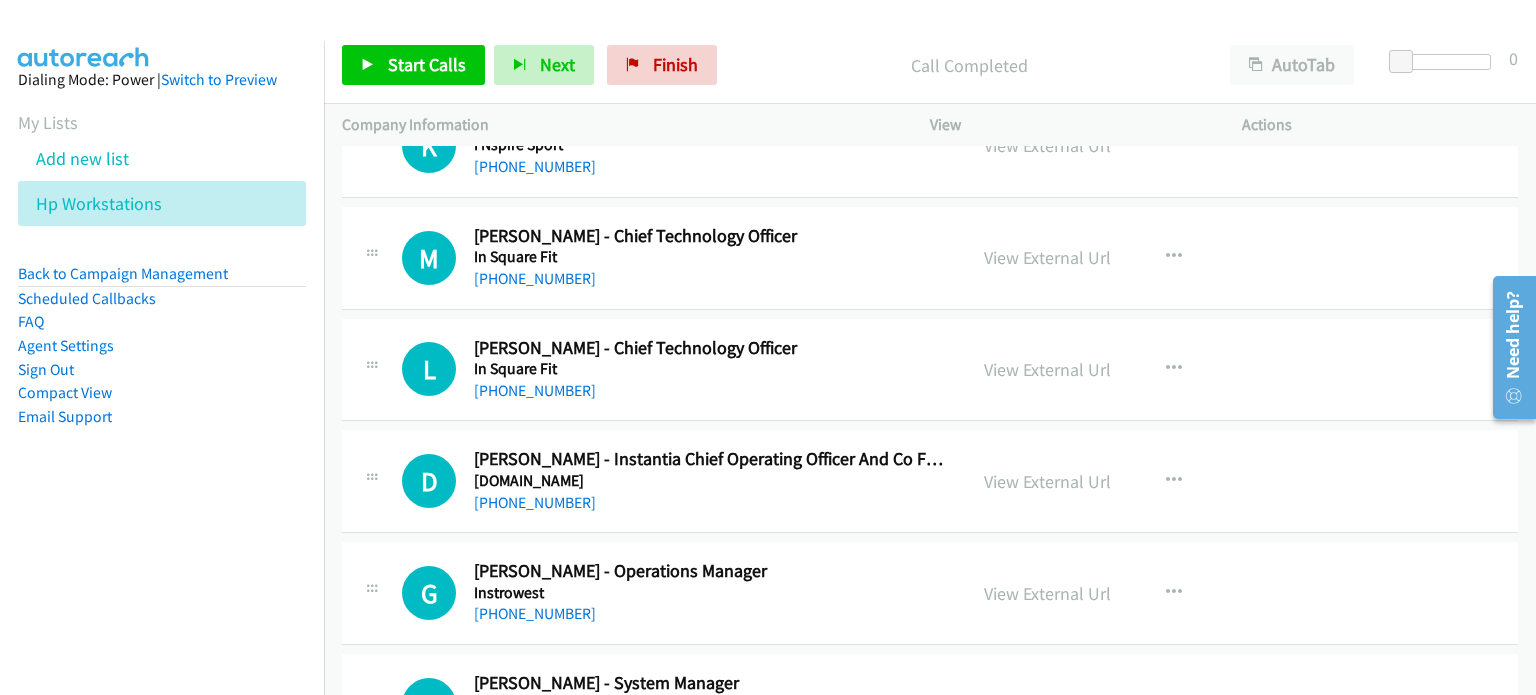 click on "M
Callback Scheduled
Mina Moussa - Chief Technology Officer
In Square Fit
Australia/Sydney
+61 410 180 535
View External Url
View External Url
Schedule/Manage Callback
Start Calls Here
Remove from list
Add to do not call list
Reset Call Status" at bounding box center [930, 258] 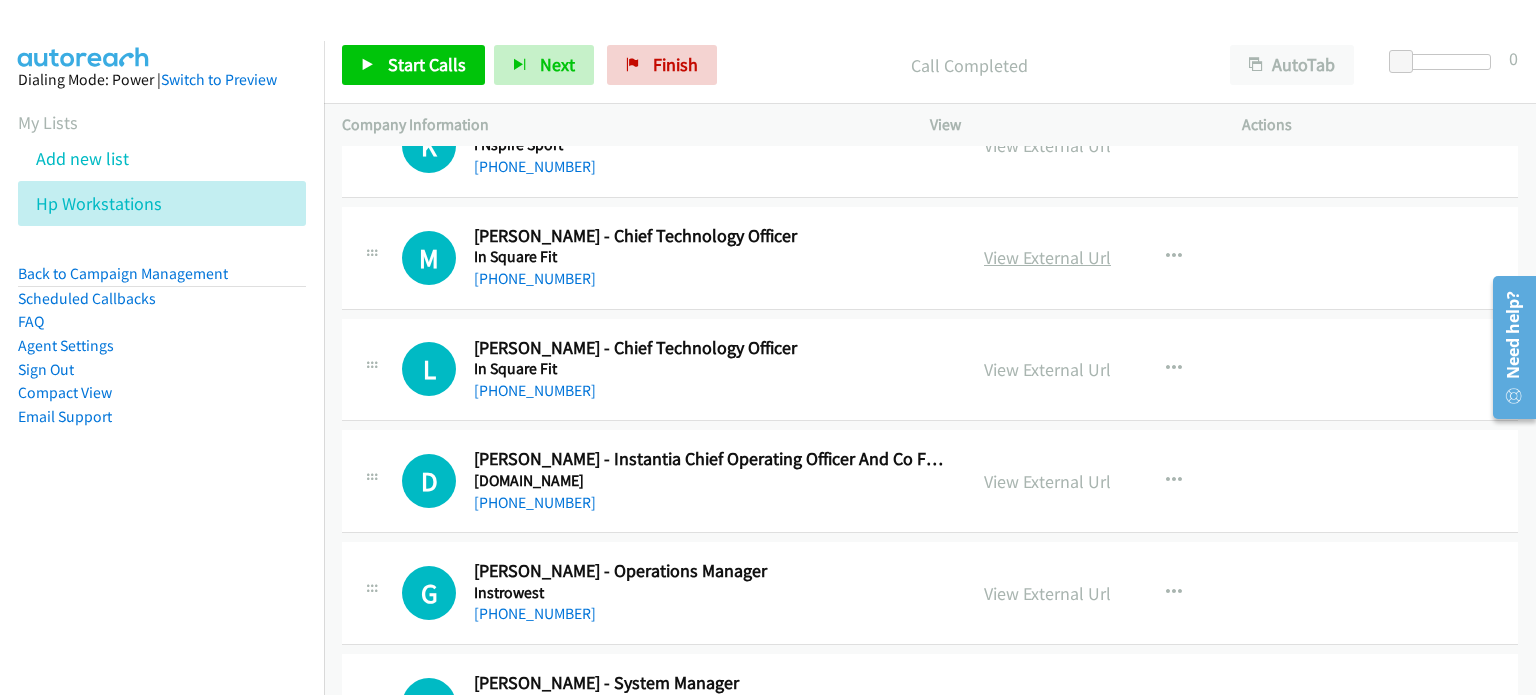 click on "View External Url" at bounding box center [1047, 257] 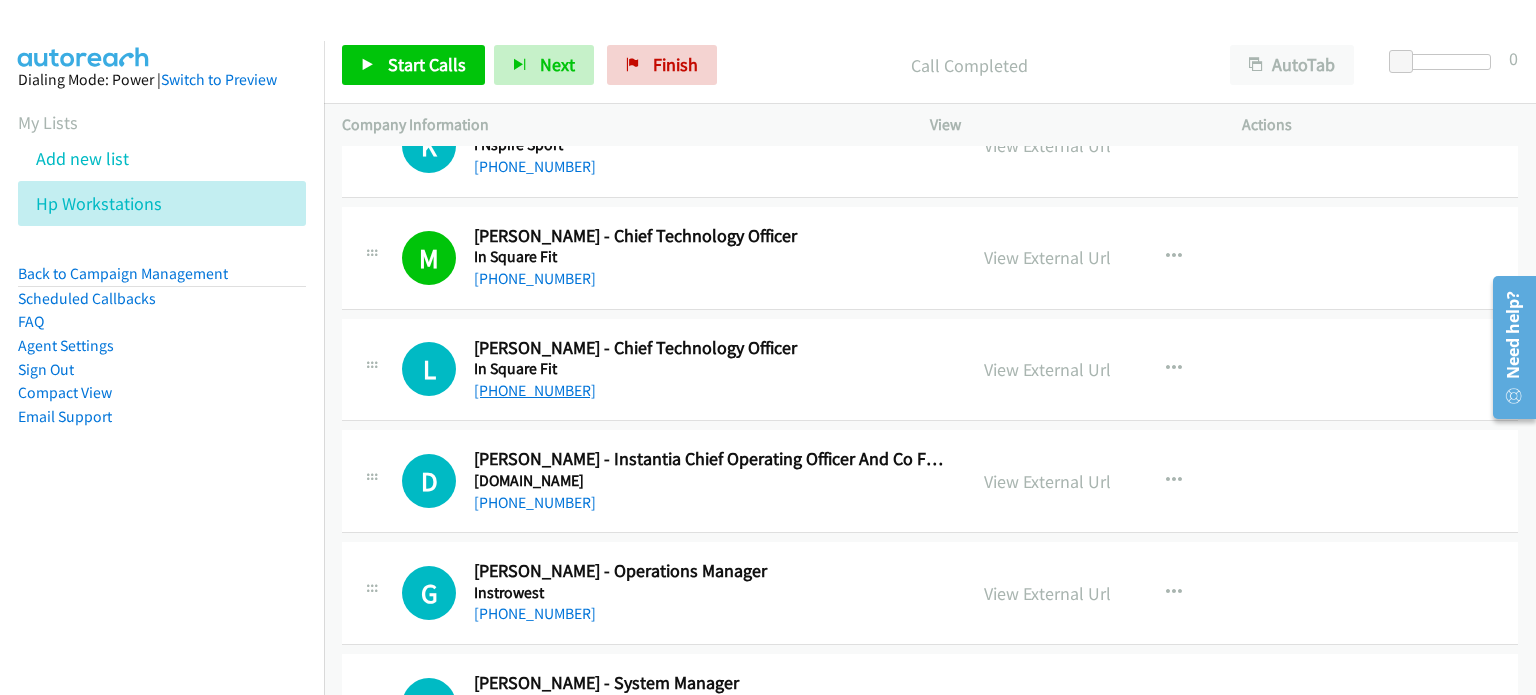 click on "+61 2 9590 3542" at bounding box center [535, 390] 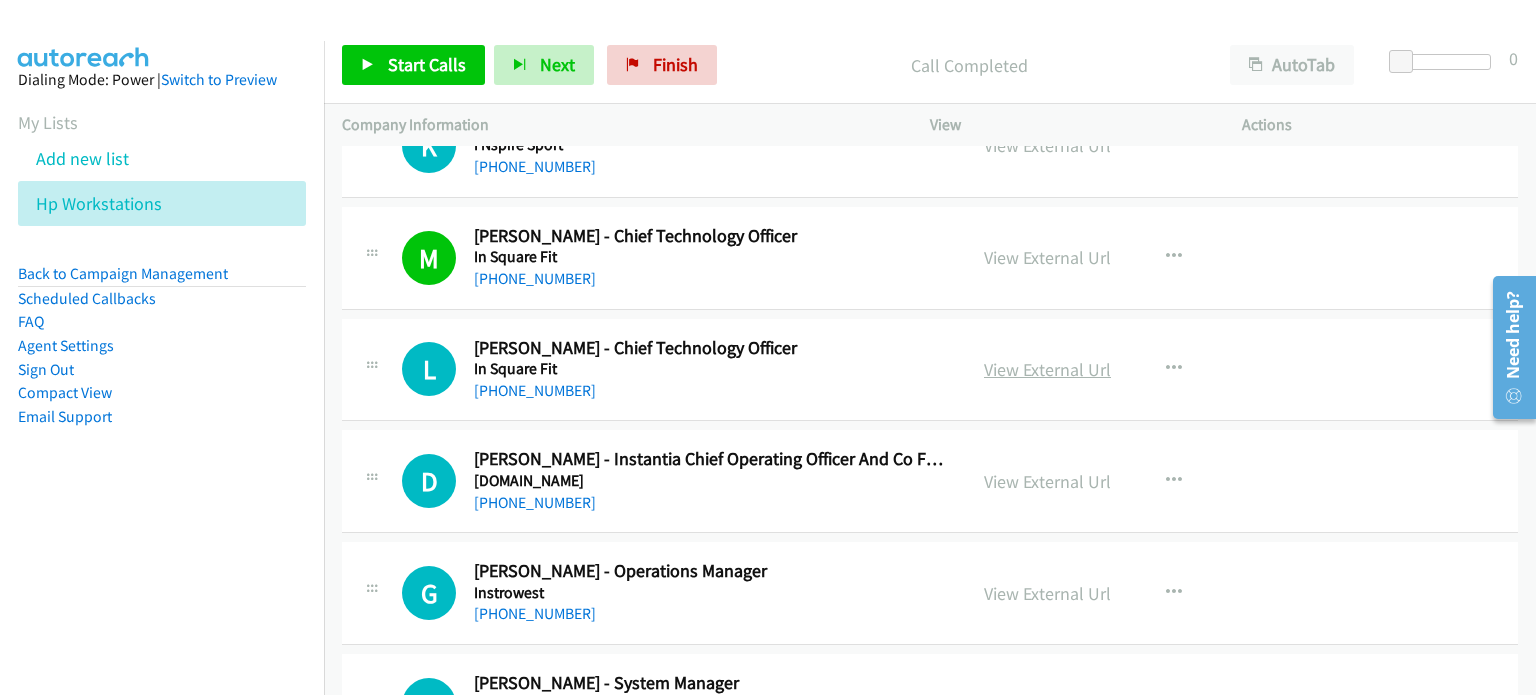 drag, startPoint x: 1360, startPoint y: 291, endPoint x: 1032, endPoint y: 327, distance: 329.9697 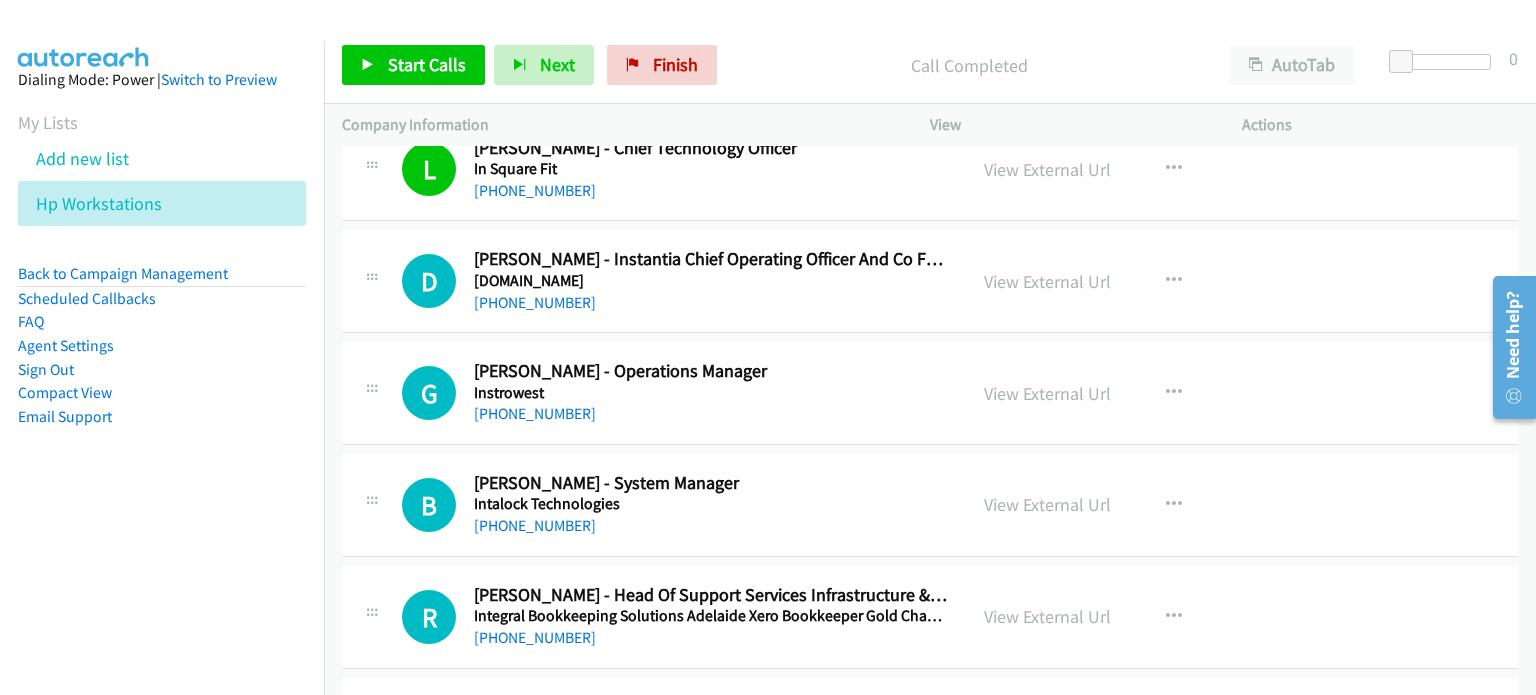scroll, scrollTop: 21600, scrollLeft: 0, axis: vertical 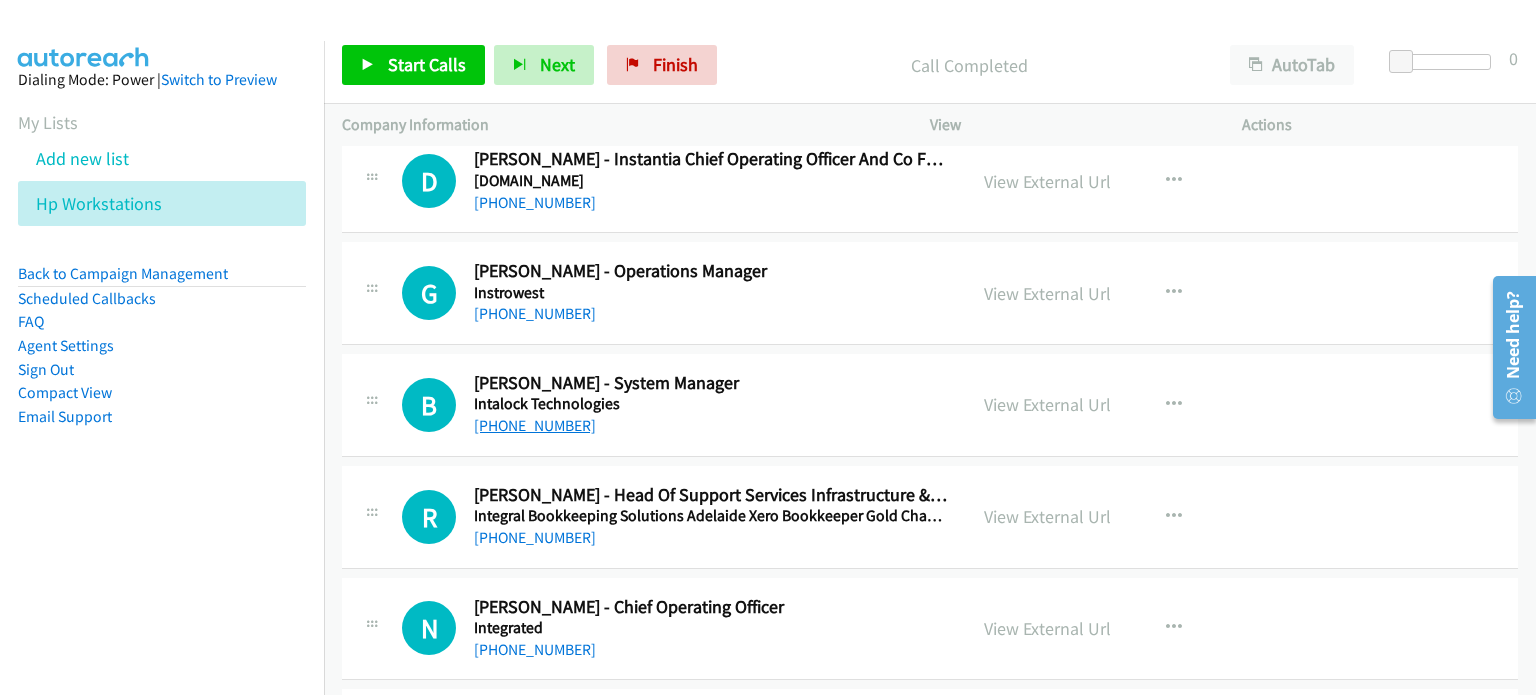click on "+61 7 3007 0100" at bounding box center (535, 425) 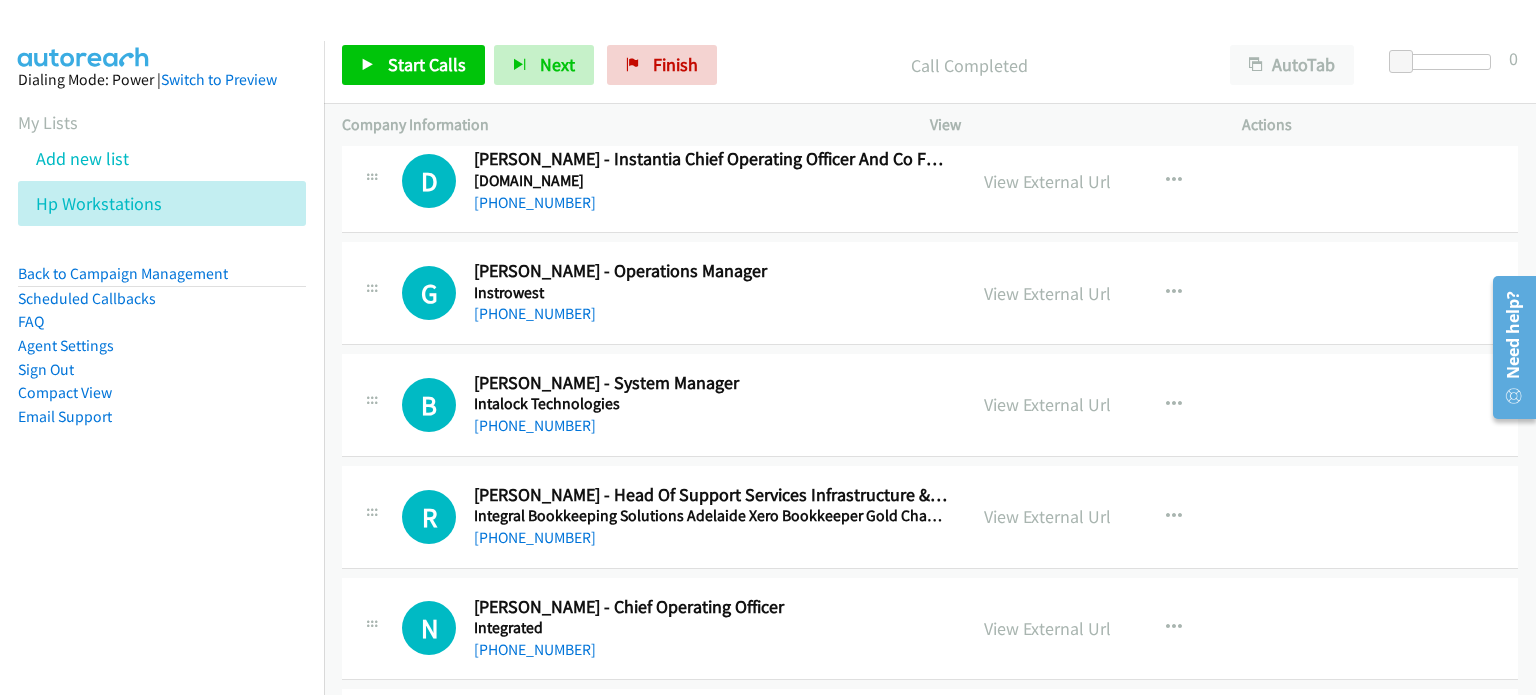 drag, startPoint x: 1363, startPoint y: 376, endPoint x: 1279, endPoint y: 376, distance: 84 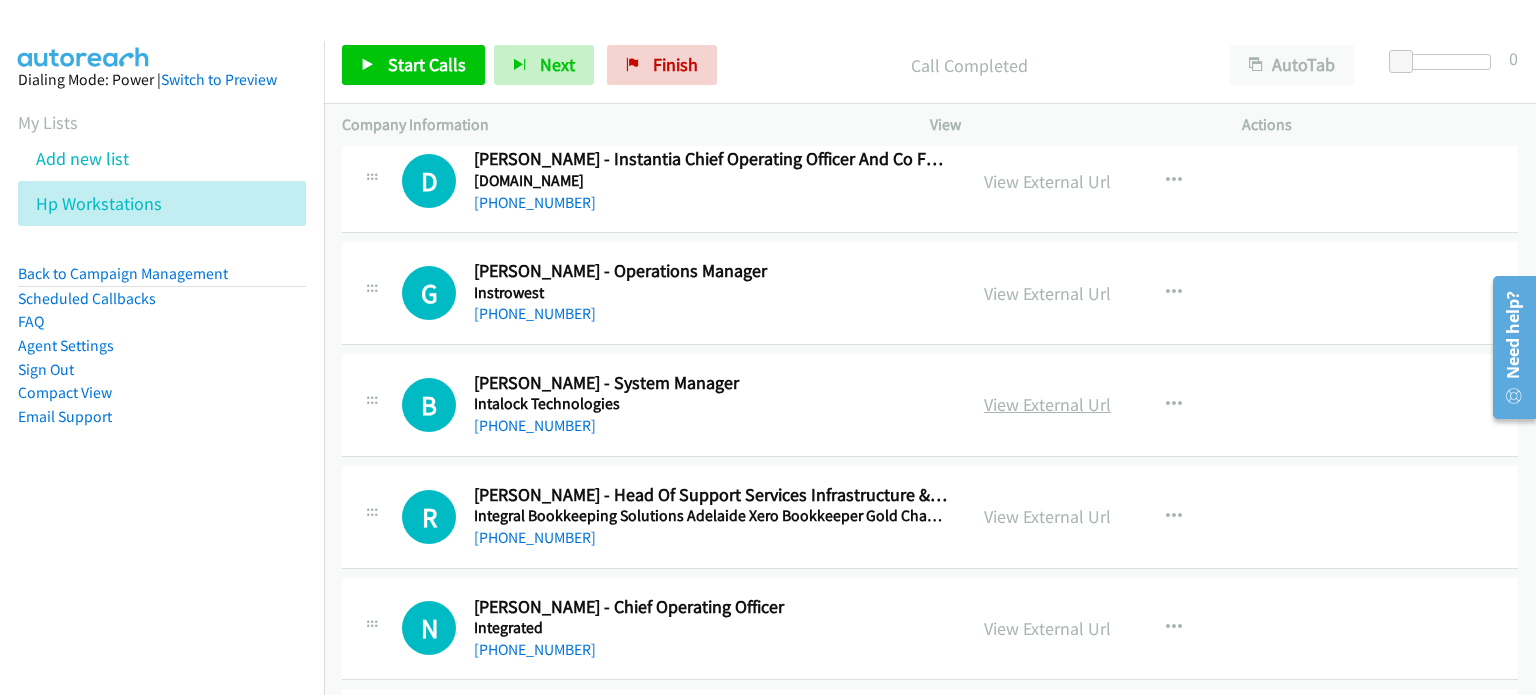 click on "View External Url" at bounding box center (1047, 404) 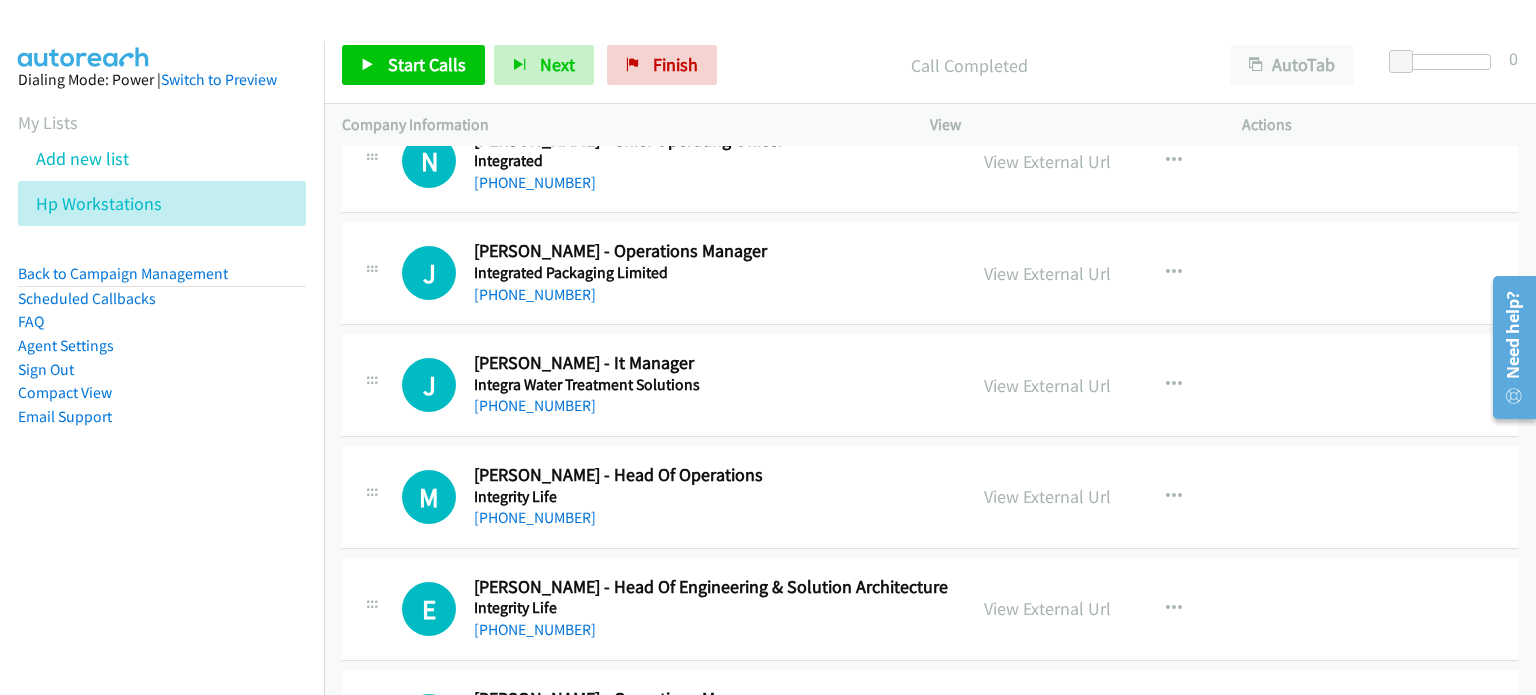 scroll, scrollTop: 22100, scrollLeft: 0, axis: vertical 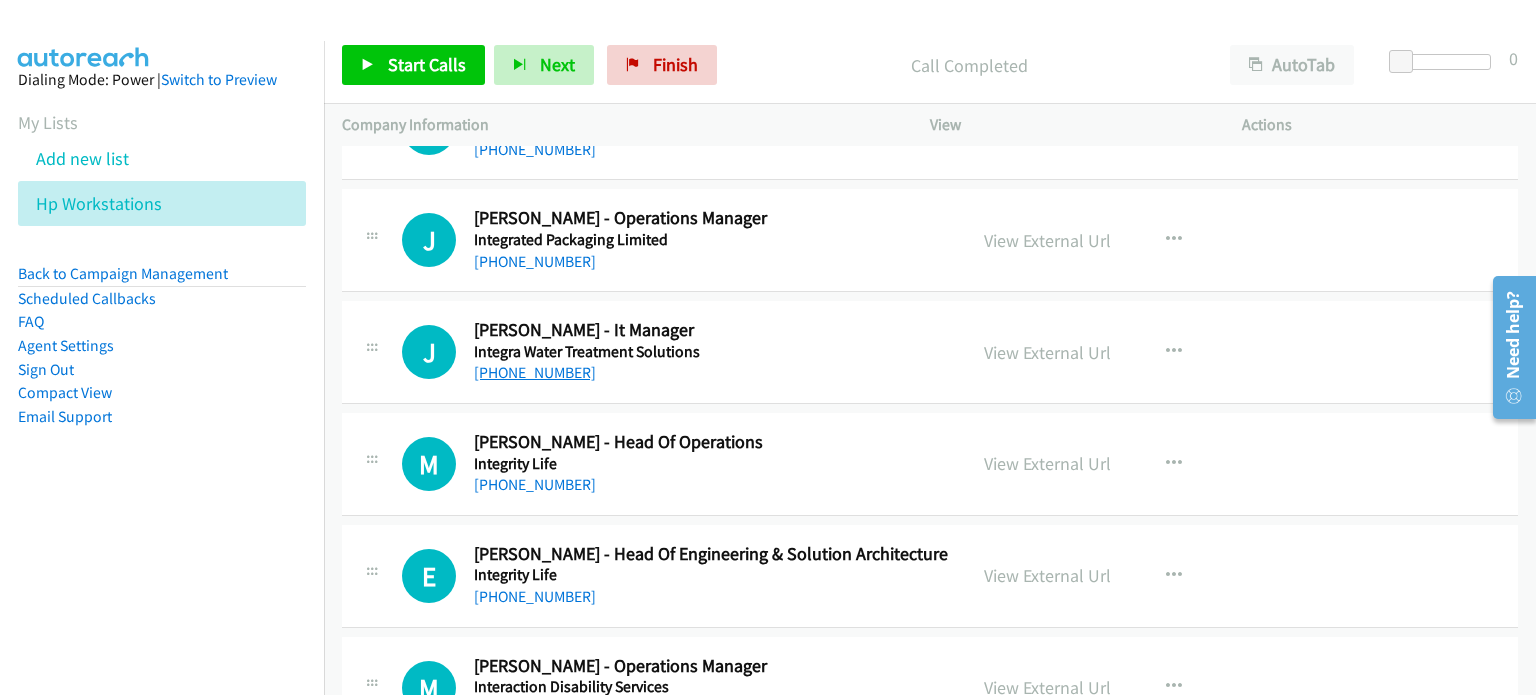 click on "+61 2 9574 0000" at bounding box center (535, 372) 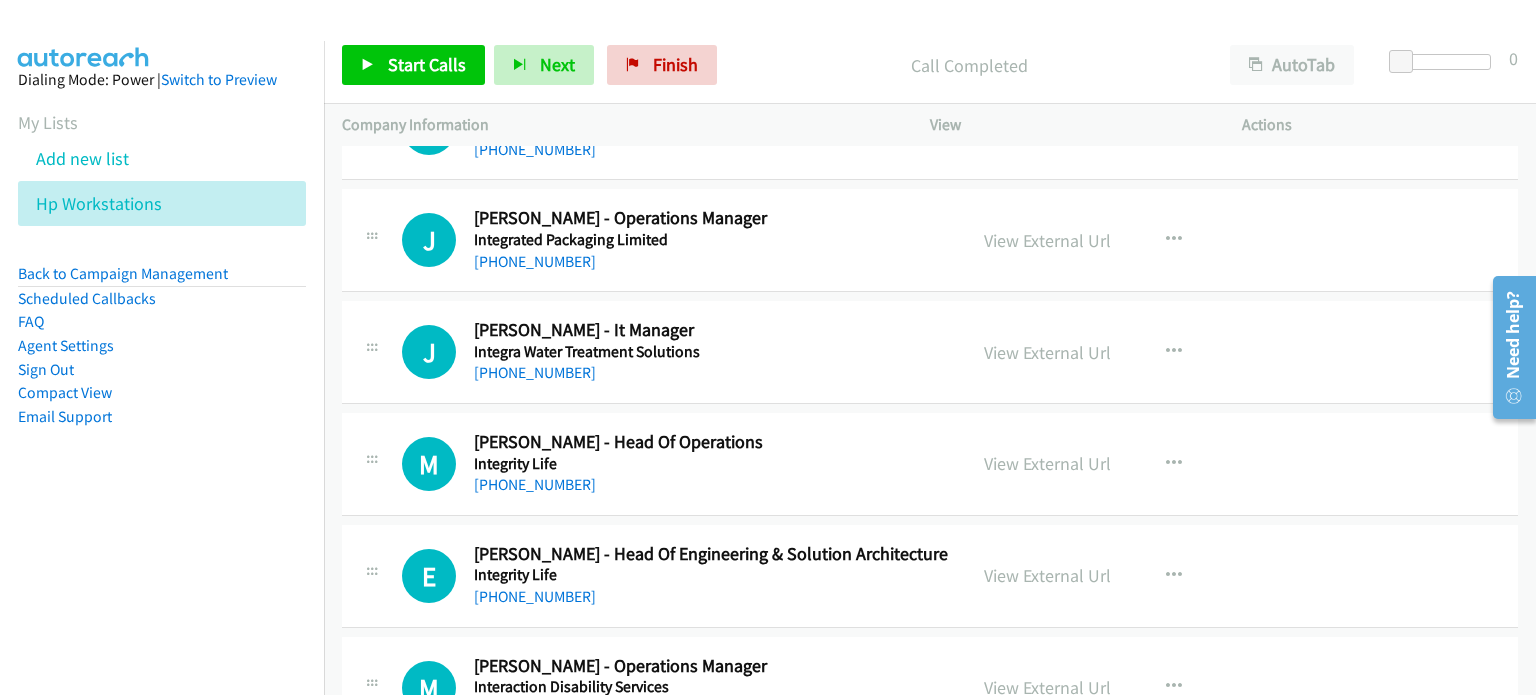 click on "J
Callback Scheduled
Jonathan Miller - It Manager
Integra Water Treatment Solutions
Australia/Sydney
+61 2 9574 0000
View External Url
View External Url
Schedule/Manage Callback
Start Calls Here
Remove from list
Add to do not call list
Reset Call Status" at bounding box center (930, 352) 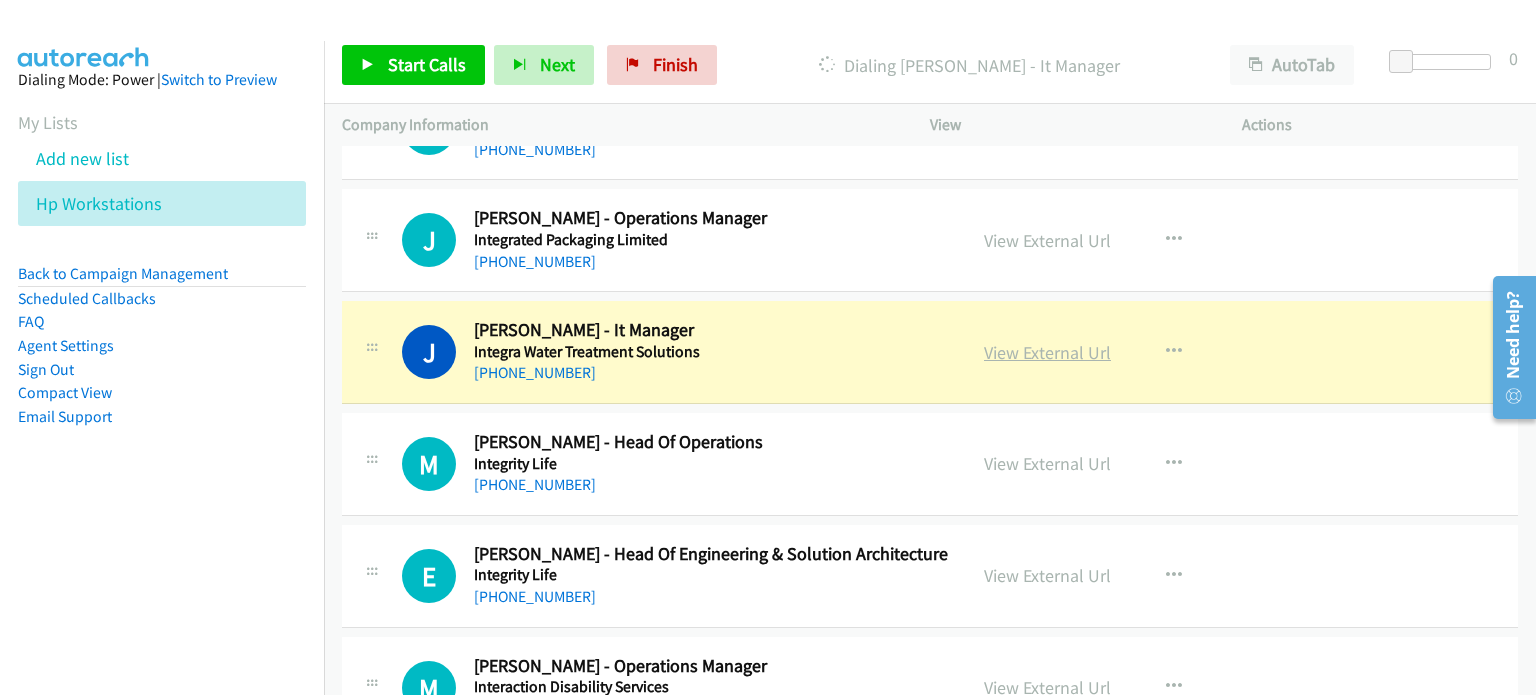 click on "View External Url" at bounding box center (1047, 352) 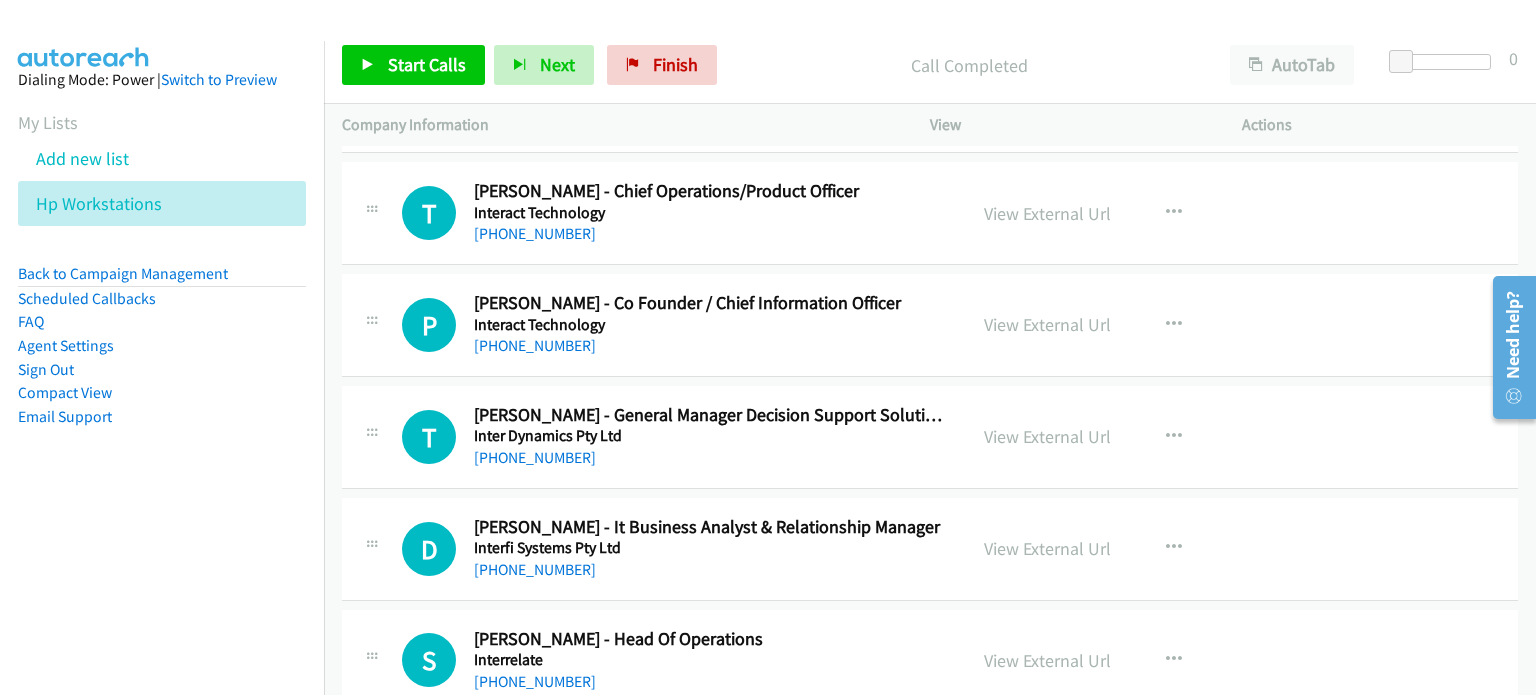 scroll, scrollTop: 22800, scrollLeft: 0, axis: vertical 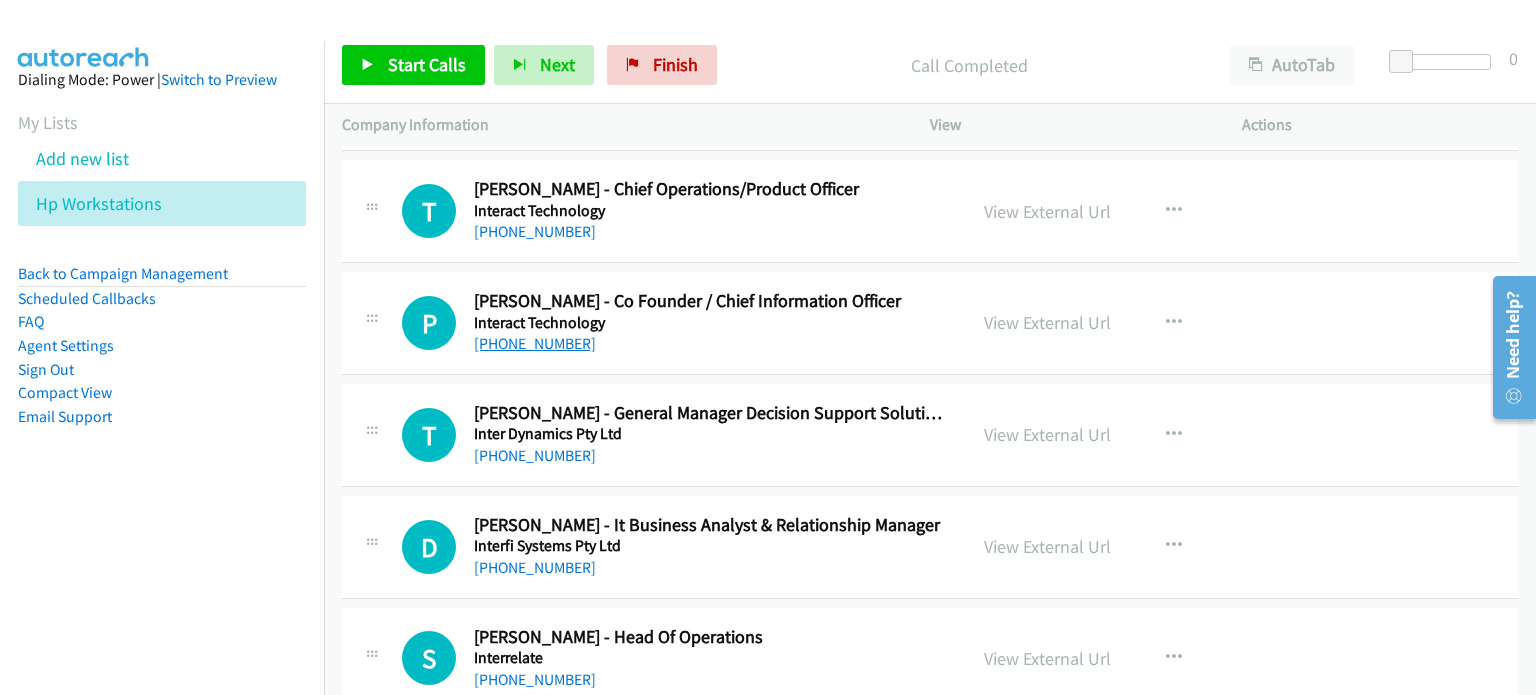 click on "+61 2 8071 8128" at bounding box center [535, 343] 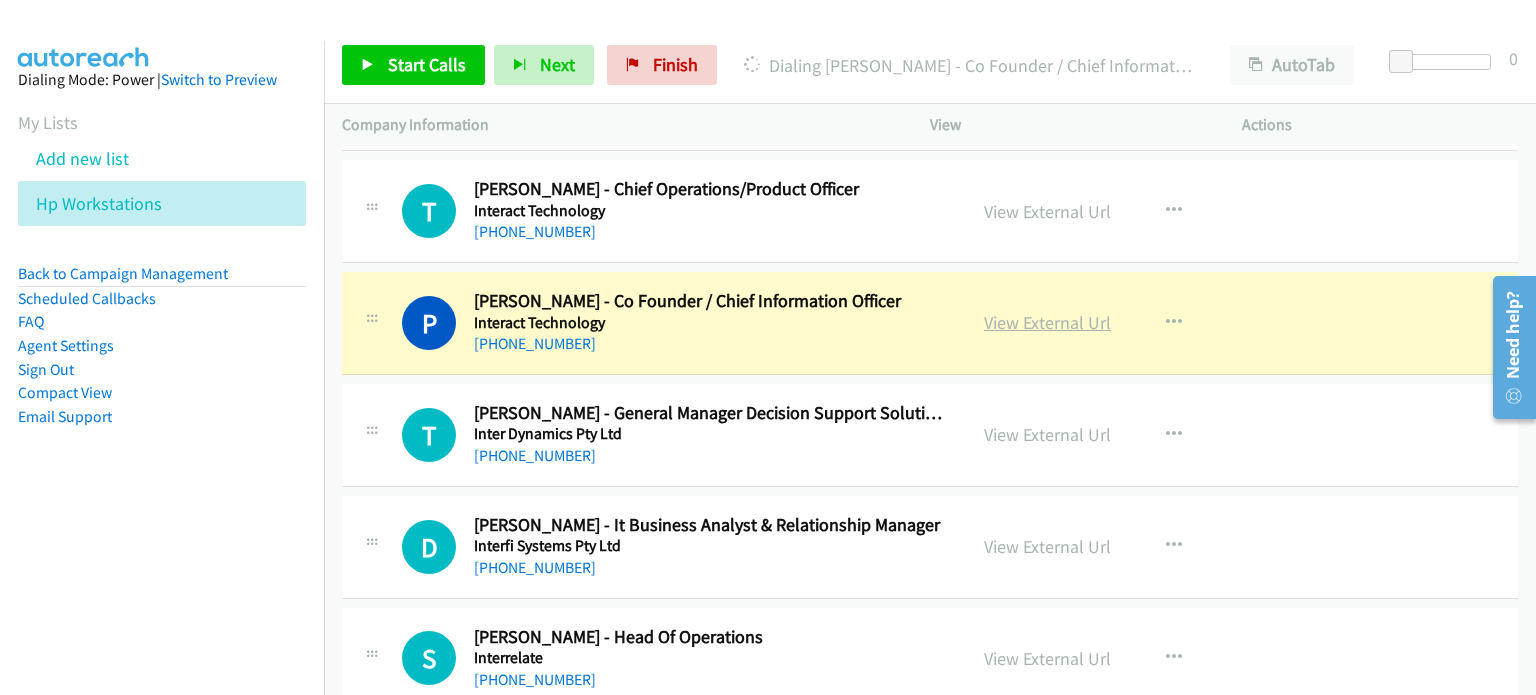 click on "View External Url" at bounding box center [1047, 322] 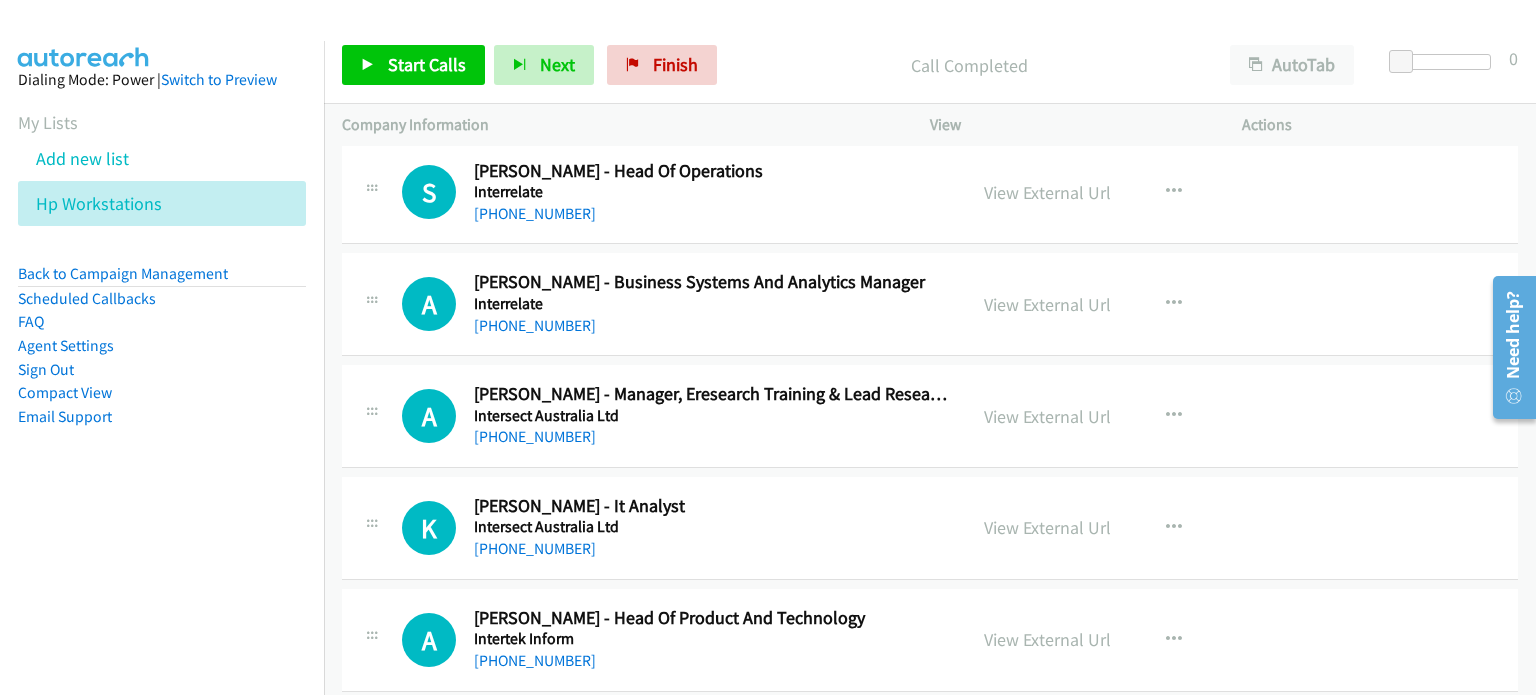 scroll, scrollTop: 23300, scrollLeft: 0, axis: vertical 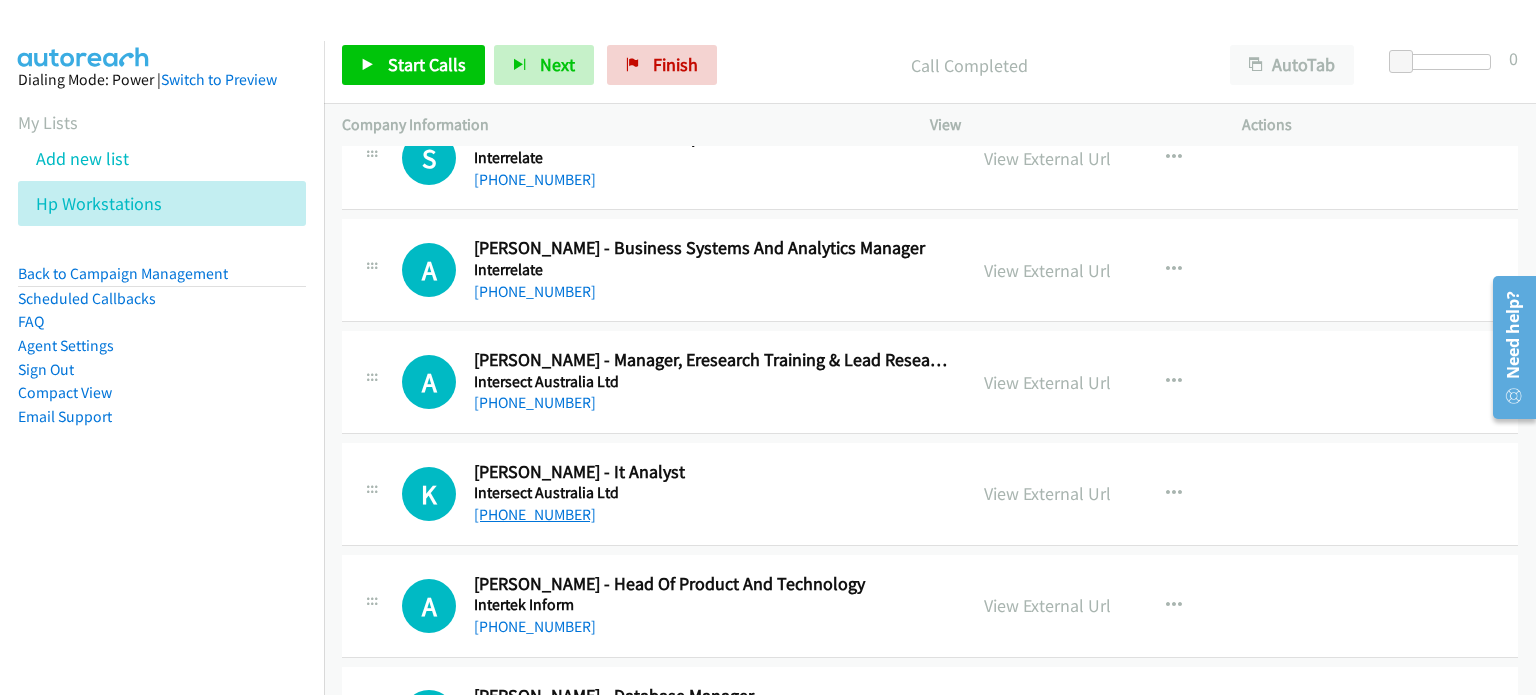 click on "+61 410 999 334" at bounding box center [535, 514] 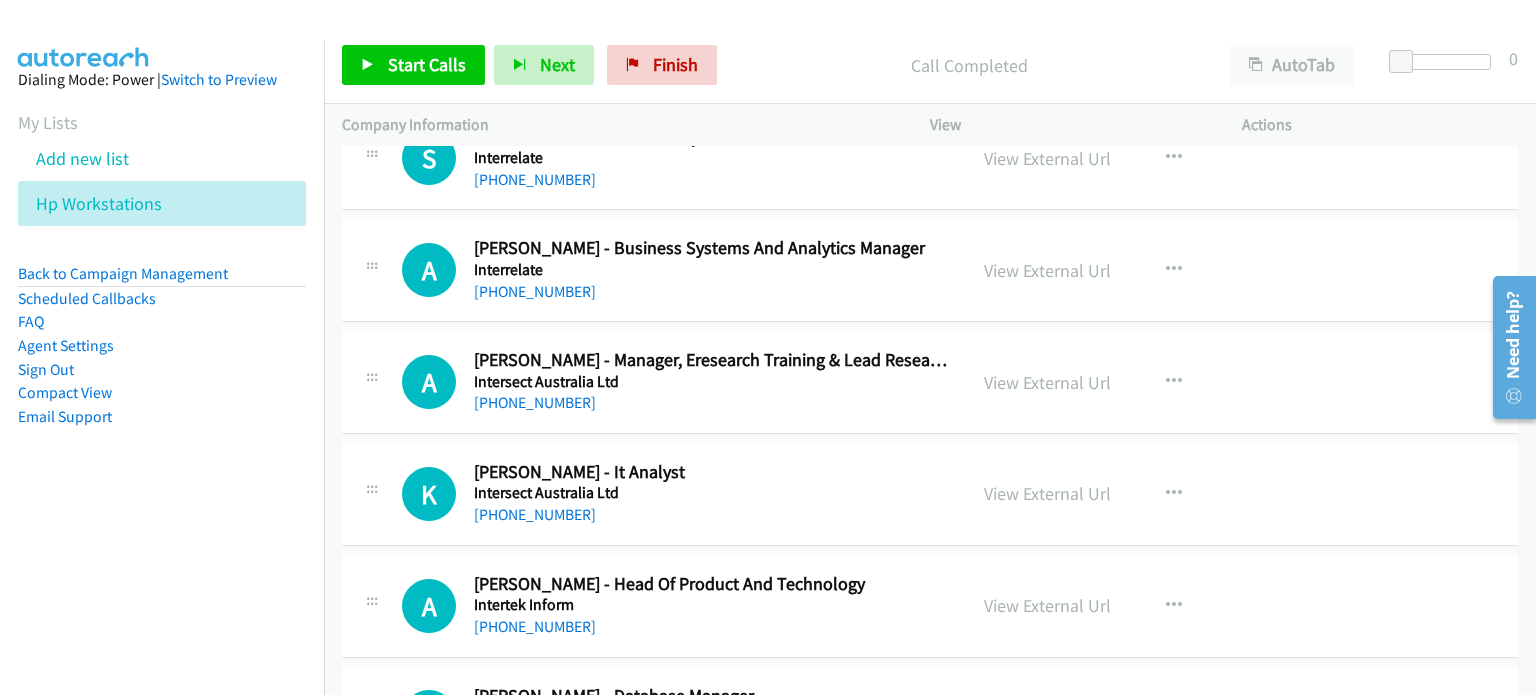 click on "View External Url
View External Url
Schedule/Manage Callback
Start Calls Here
Remove from list
Add to do not call list
Reset Call Status" at bounding box center [1131, 494] 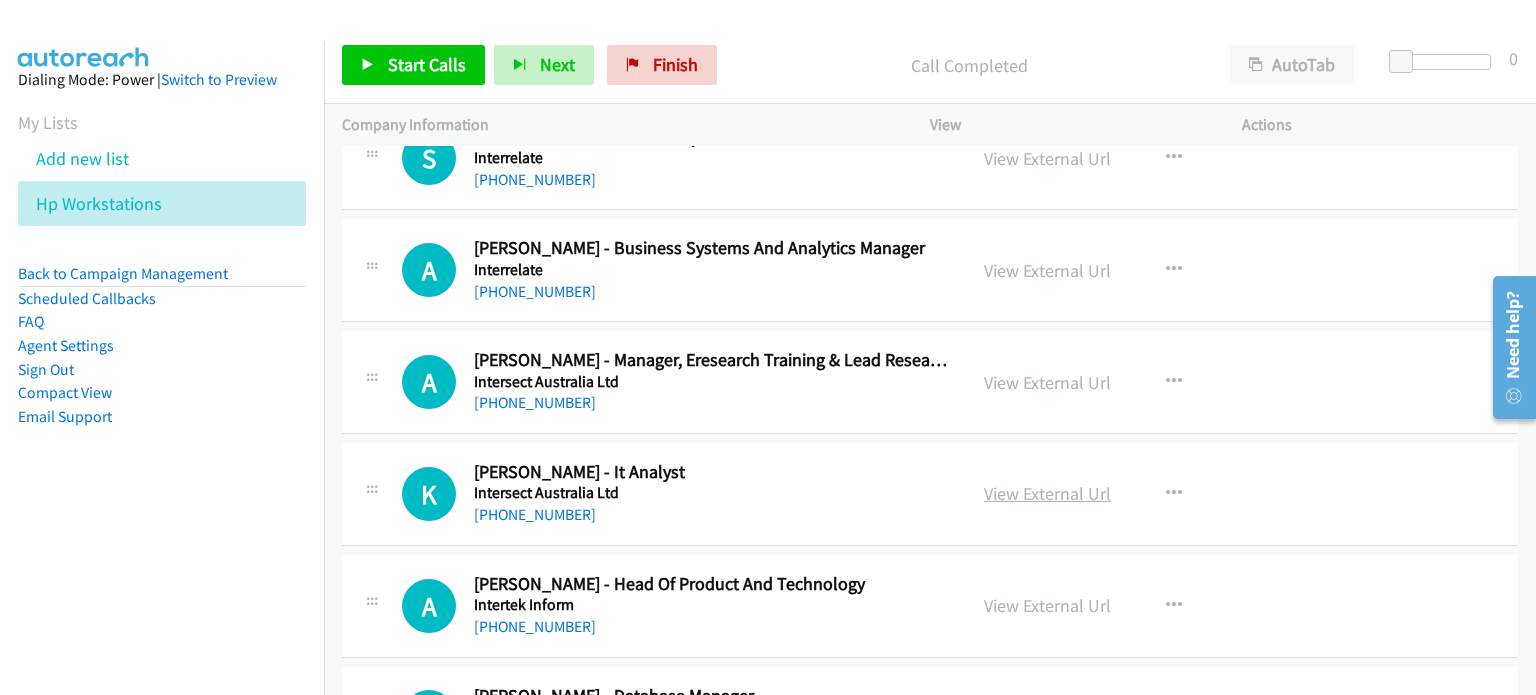 click on "View External Url" at bounding box center (1047, 493) 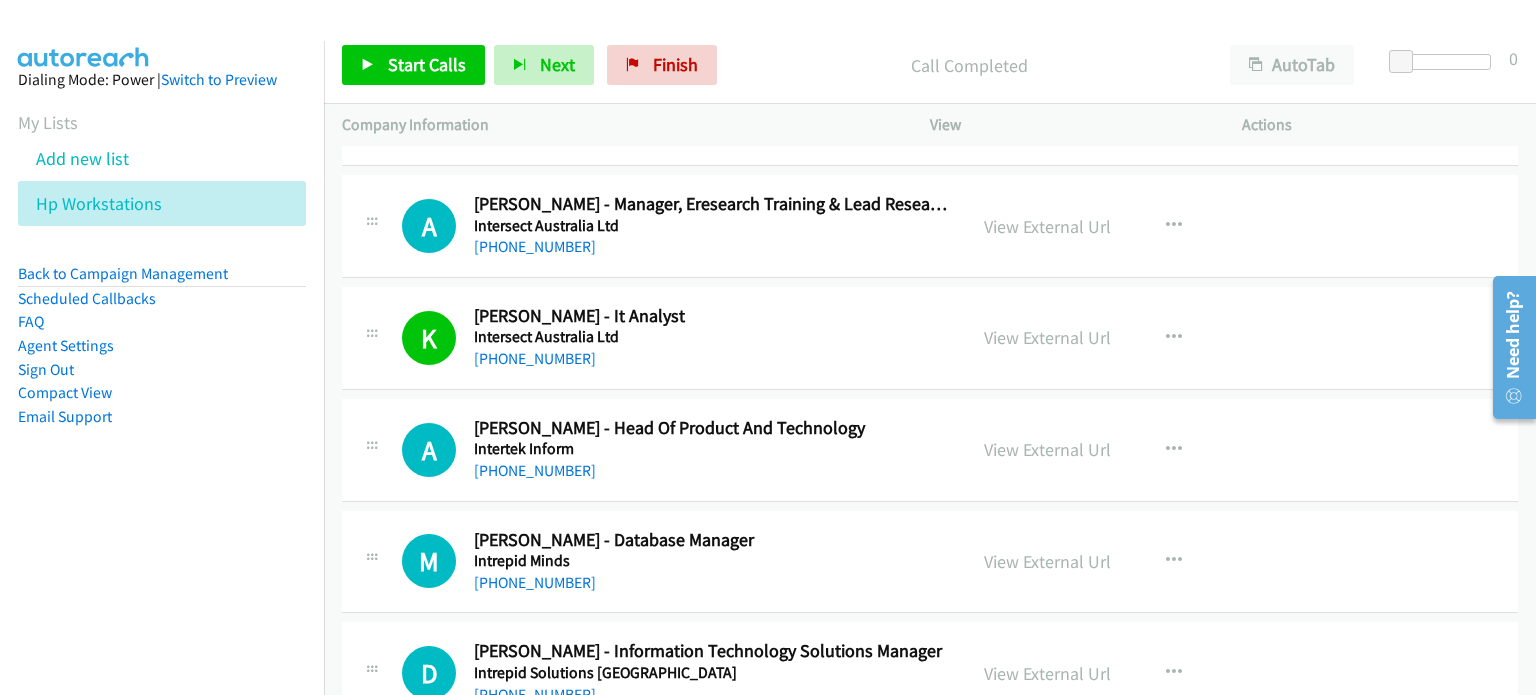 scroll, scrollTop: 23600, scrollLeft: 0, axis: vertical 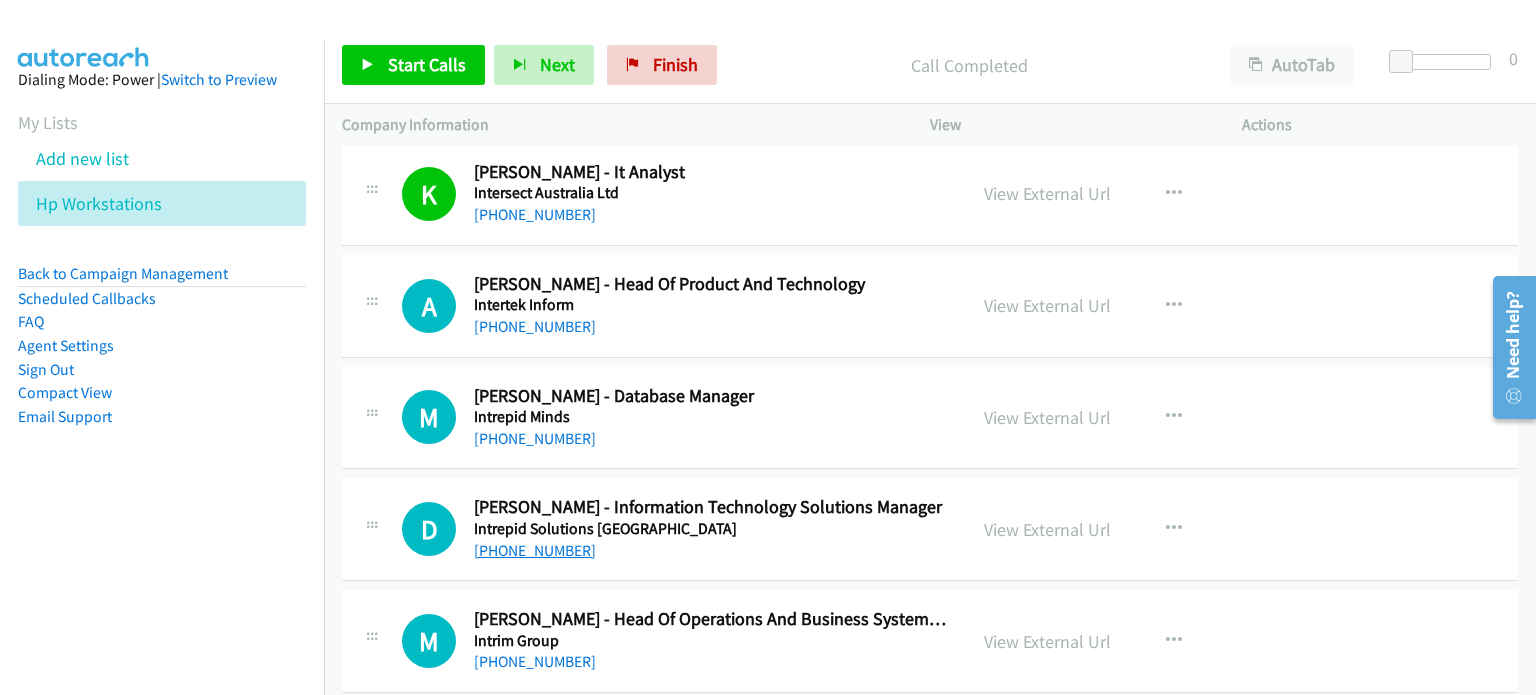 click on "+61 400 066 676" at bounding box center (535, 550) 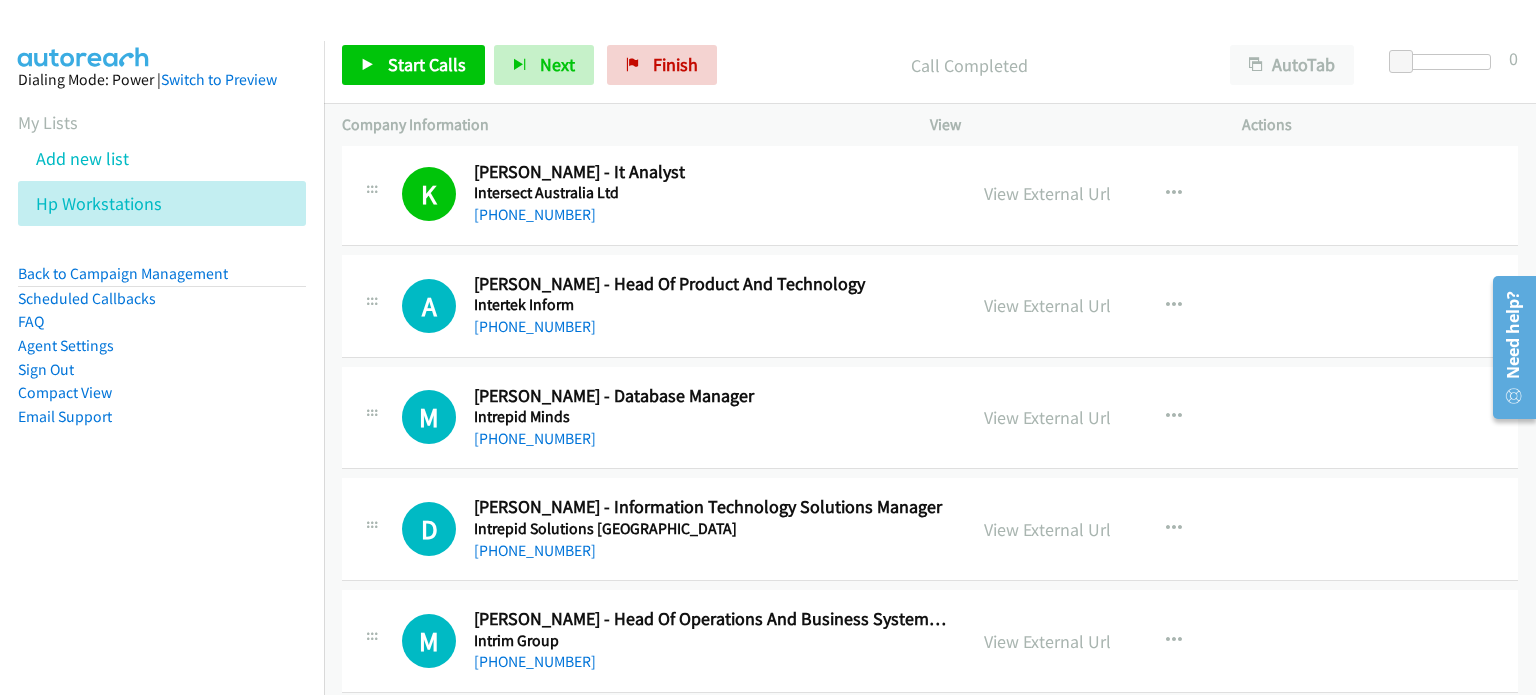 drag, startPoint x: 1430, startPoint y: 496, endPoint x: 1100, endPoint y: 507, distance: 330.1833 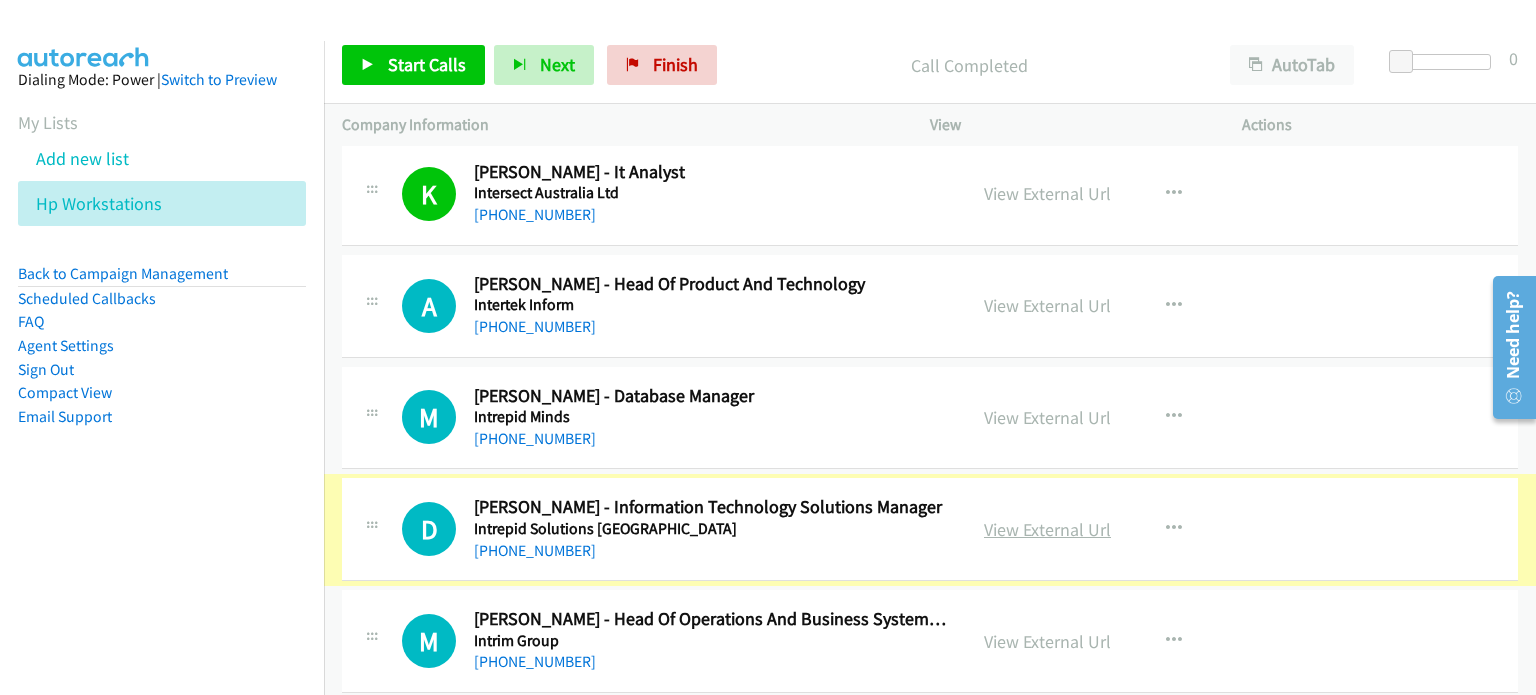 click on "View External Url" at bounding box center (1047, 529) 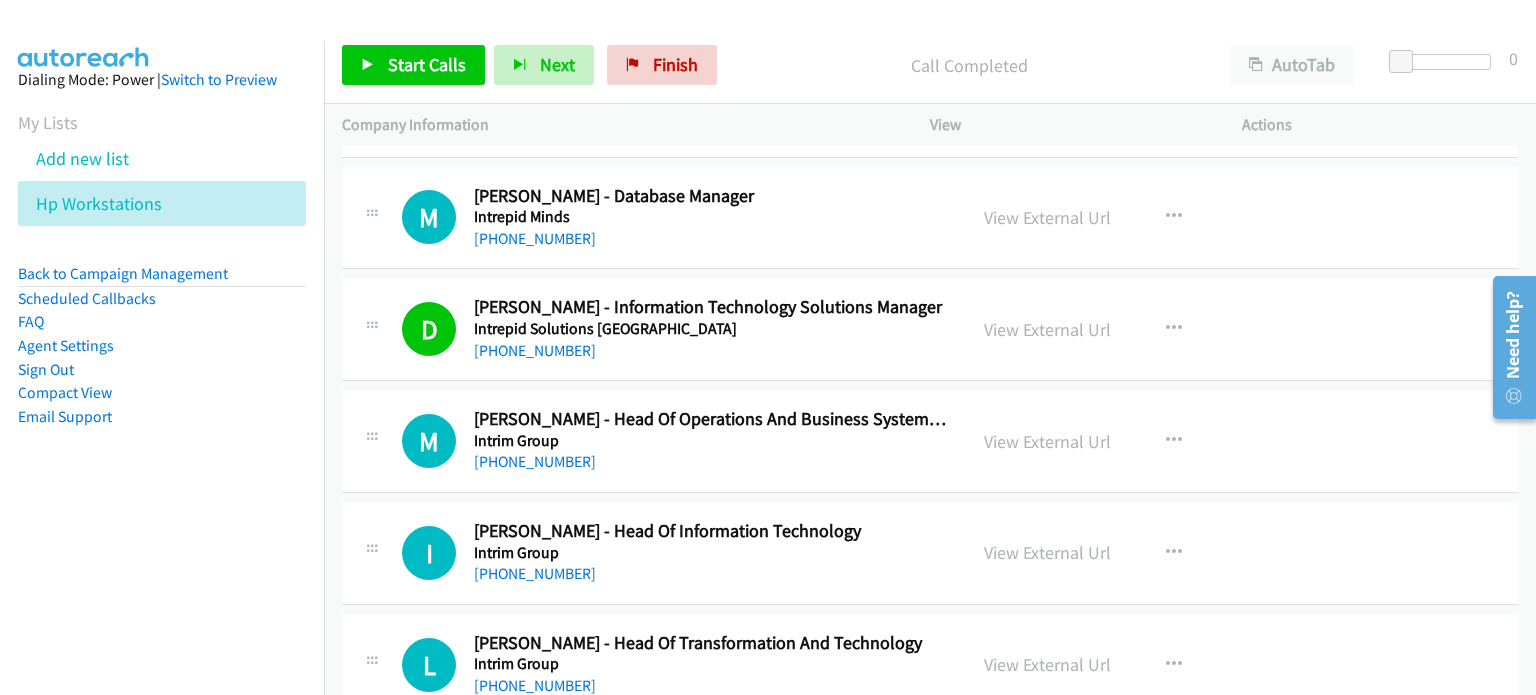scroll, scrollTop: 23900, scrollLeft: 0, axis: vertical 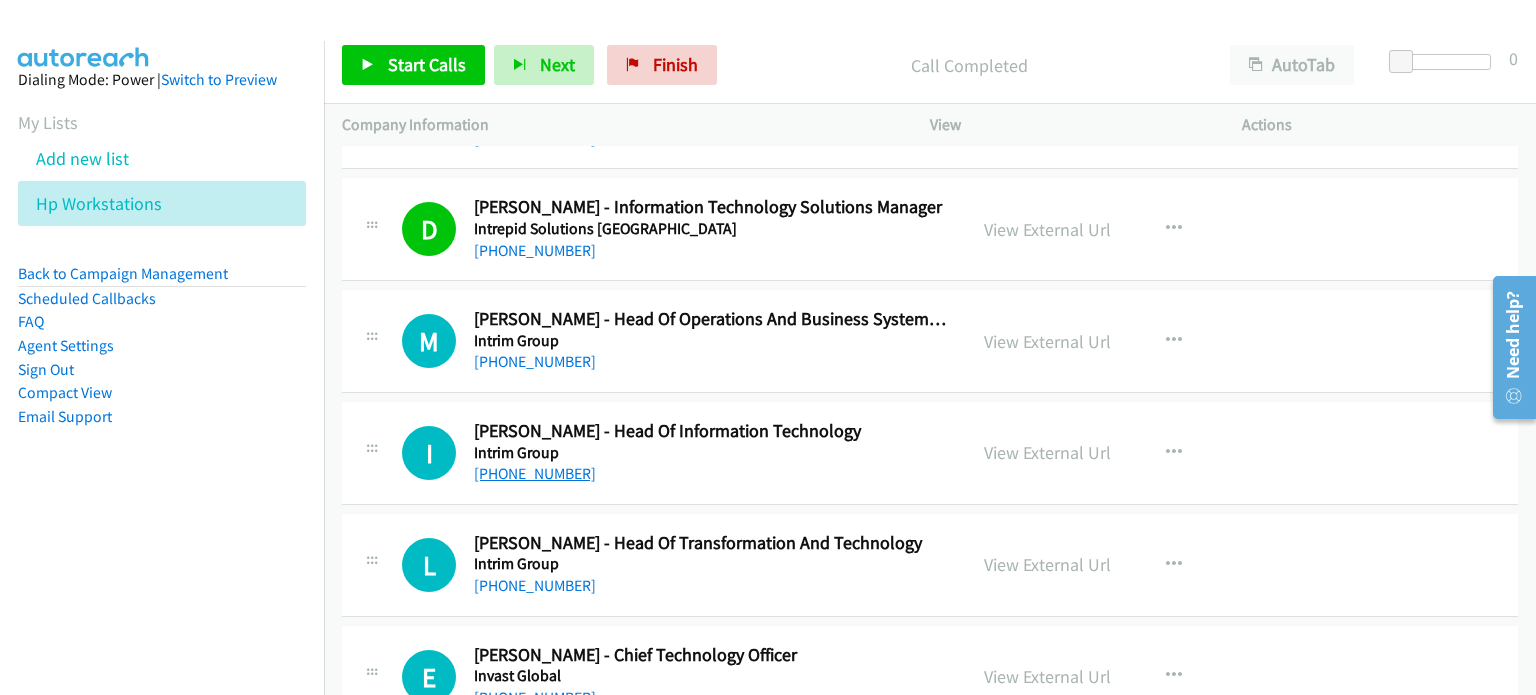 click on "+61 425 286 109" at bounding box center [535, 473] 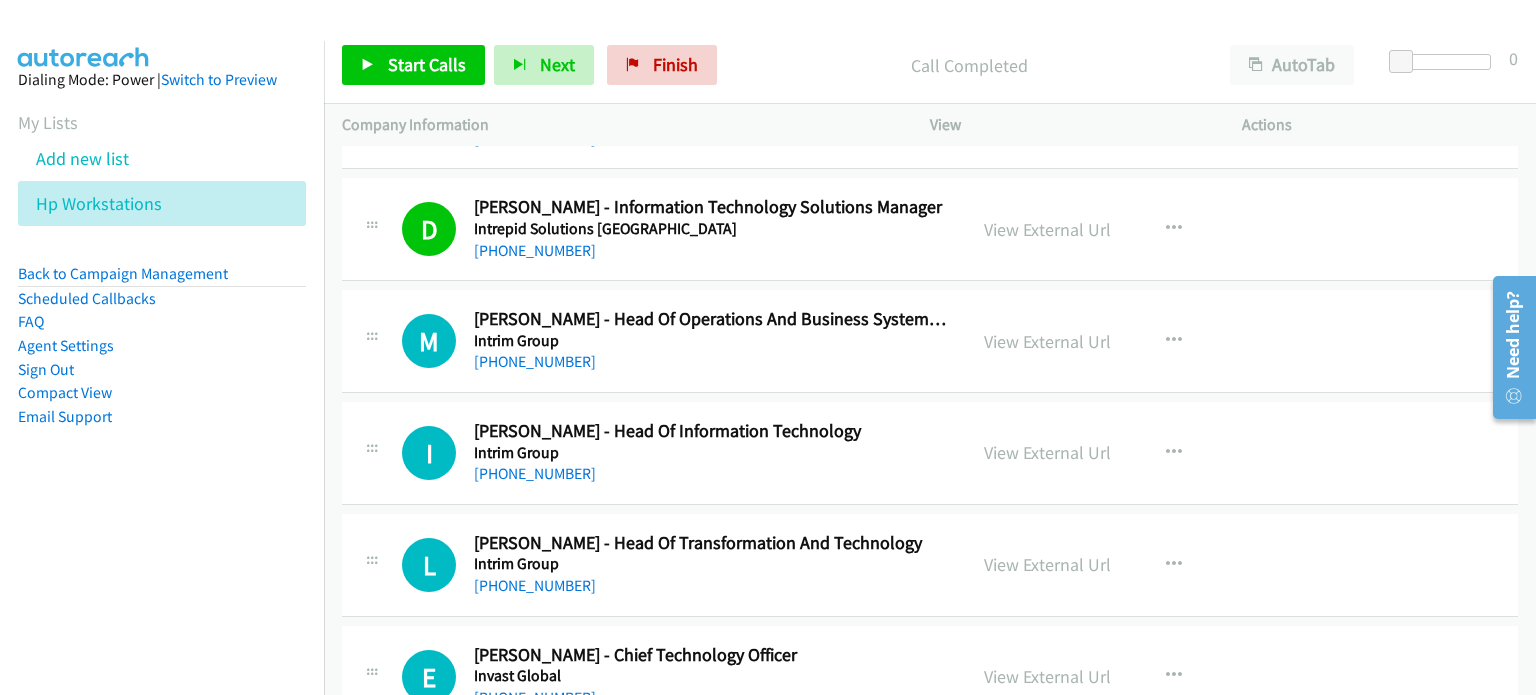 click on "I
Callback Scheduled
Ian Finch - Head Of Information Technology
Intrim Group
Australia/Sydney
+61 425 286 109
View External Url
View External Url
Schedule/Manage Callback
Start Calls Here
Remove from list
Add to do not call list
Reset Call Status" at bounding box center [930, 453] 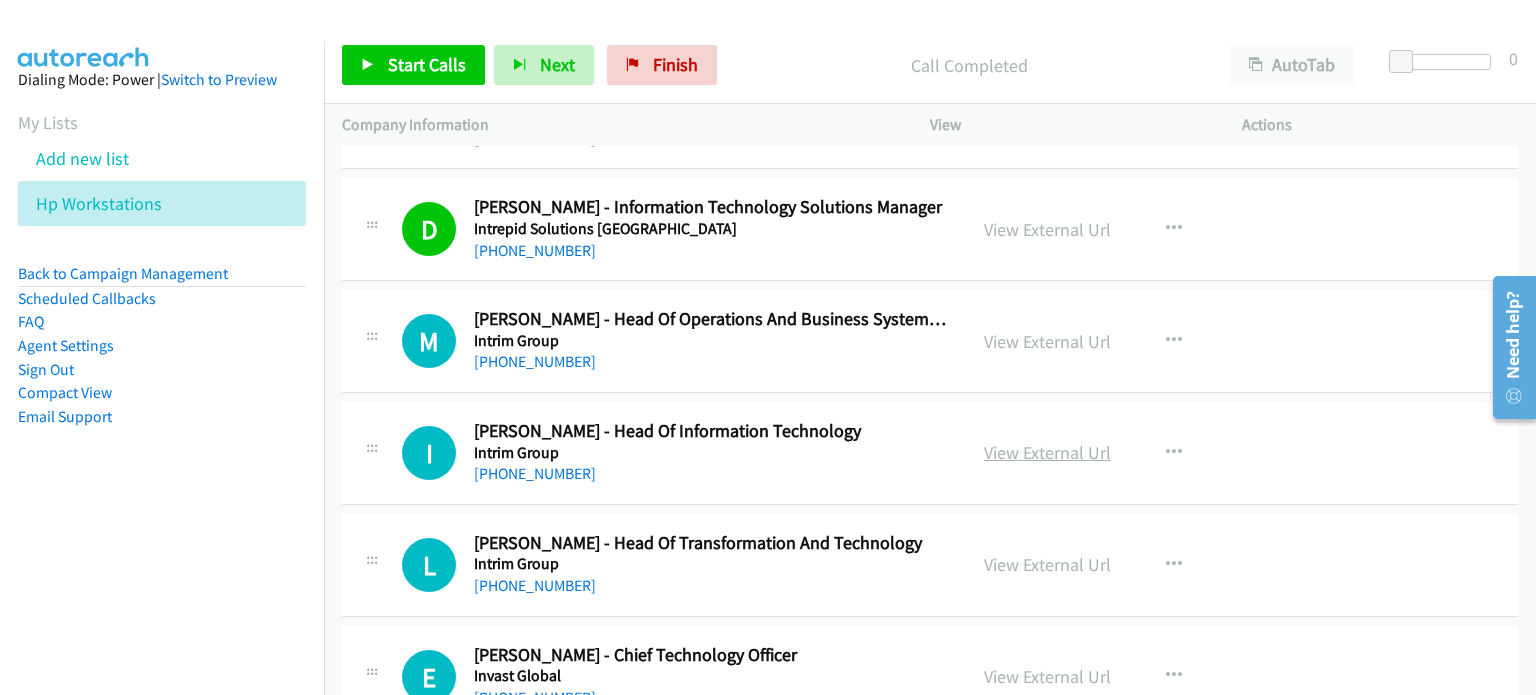 click on "View External Url" at bounding box center [1047, 452] 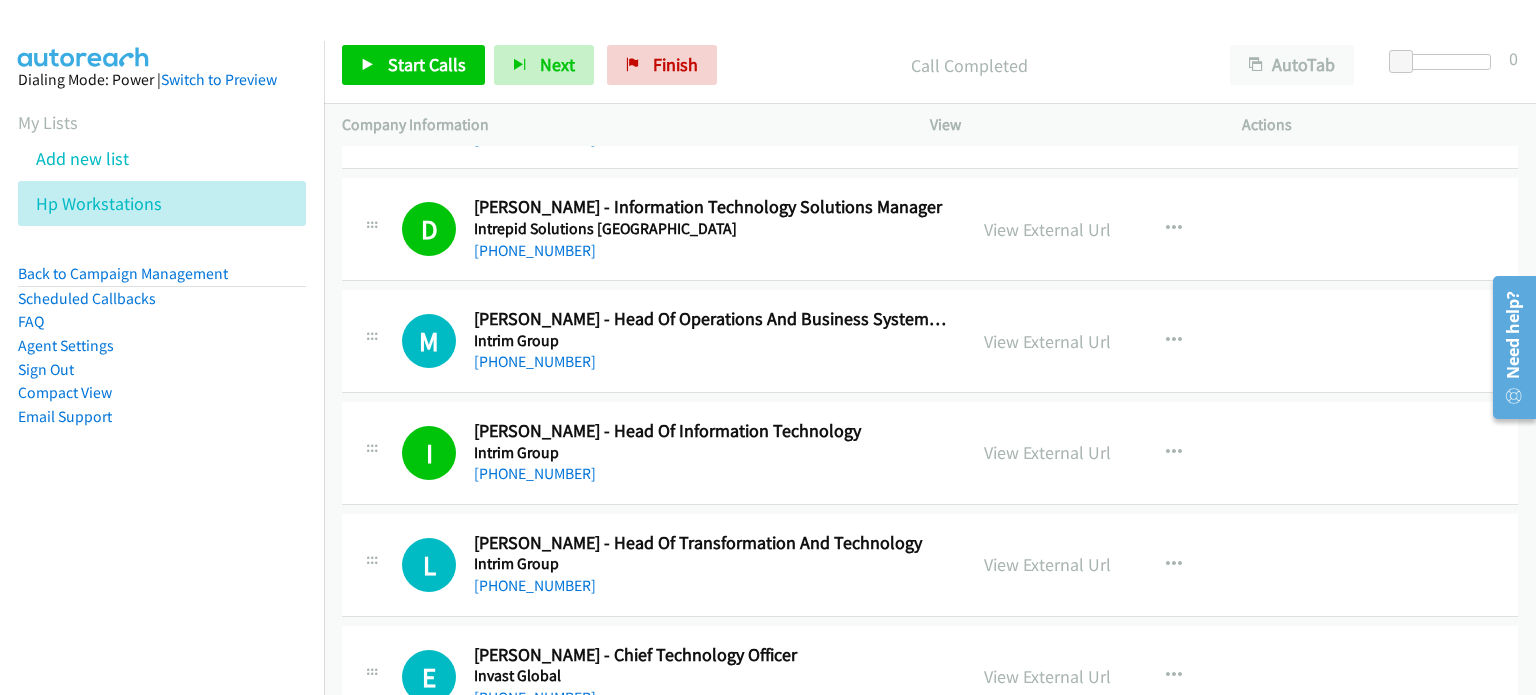 scroll, scrollTop: 24100, scrollLeft: 0, axis: vertical 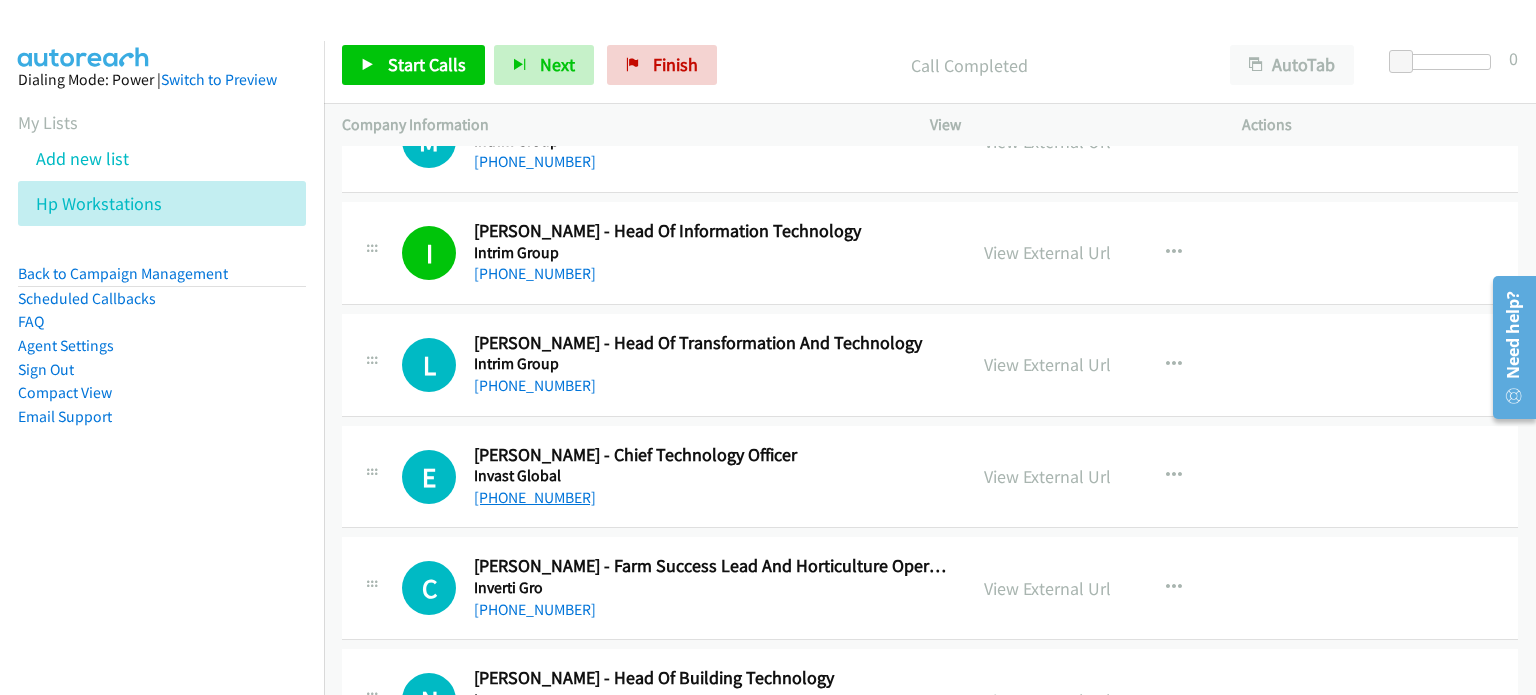 click on "+61 2 9083 1333" at bounding box center [535, 497] 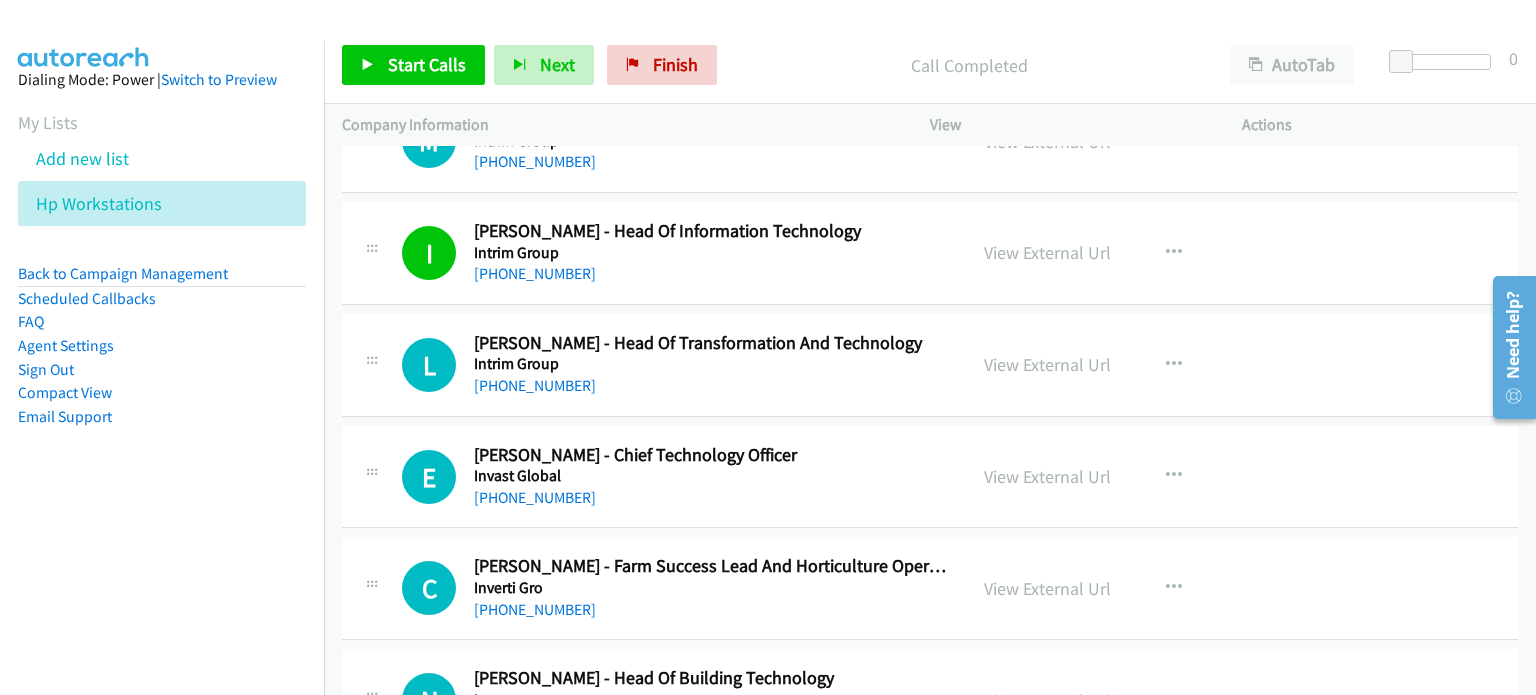 drag, startPoint x: 1364, startPoint y: 449, endPoint x: 1315, endPoint y: 436, distance: 50.695168 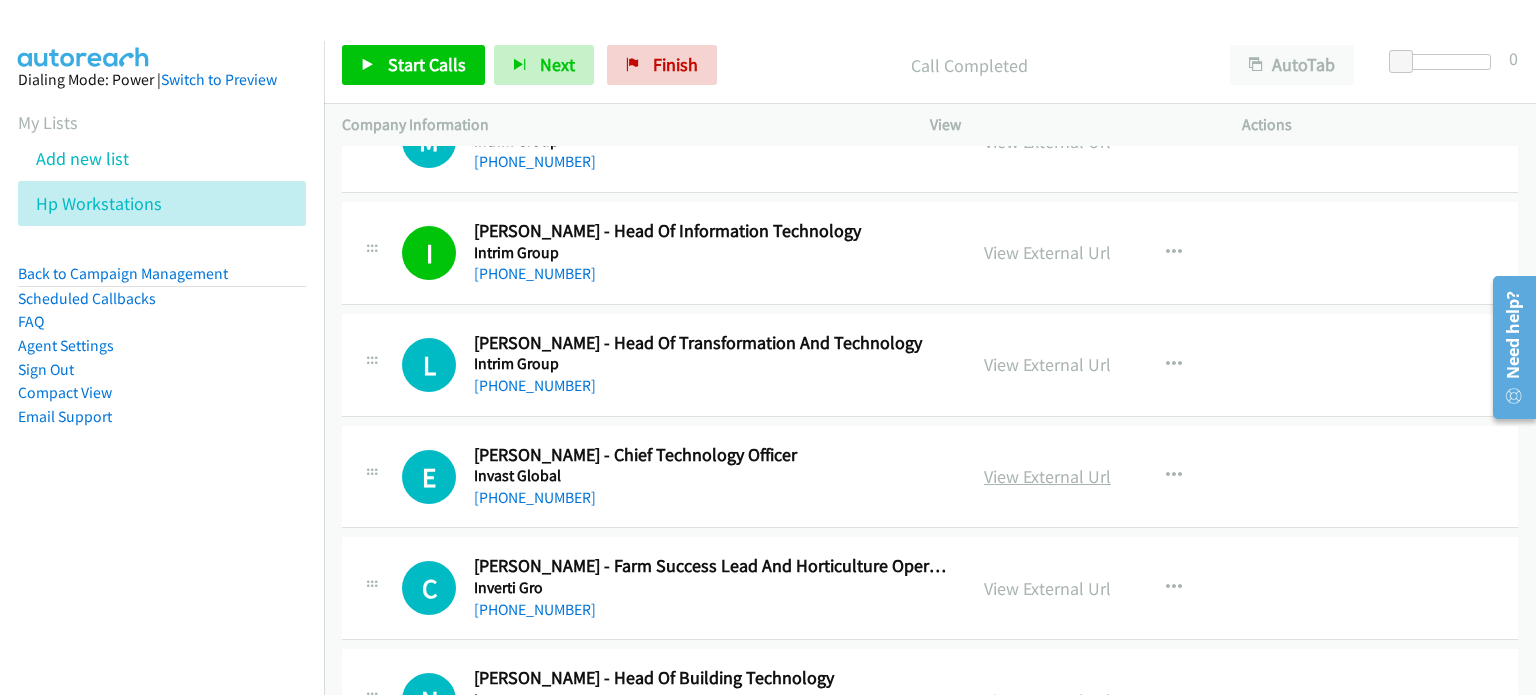 click on "View External Url" at bounding box center (1047, 476) 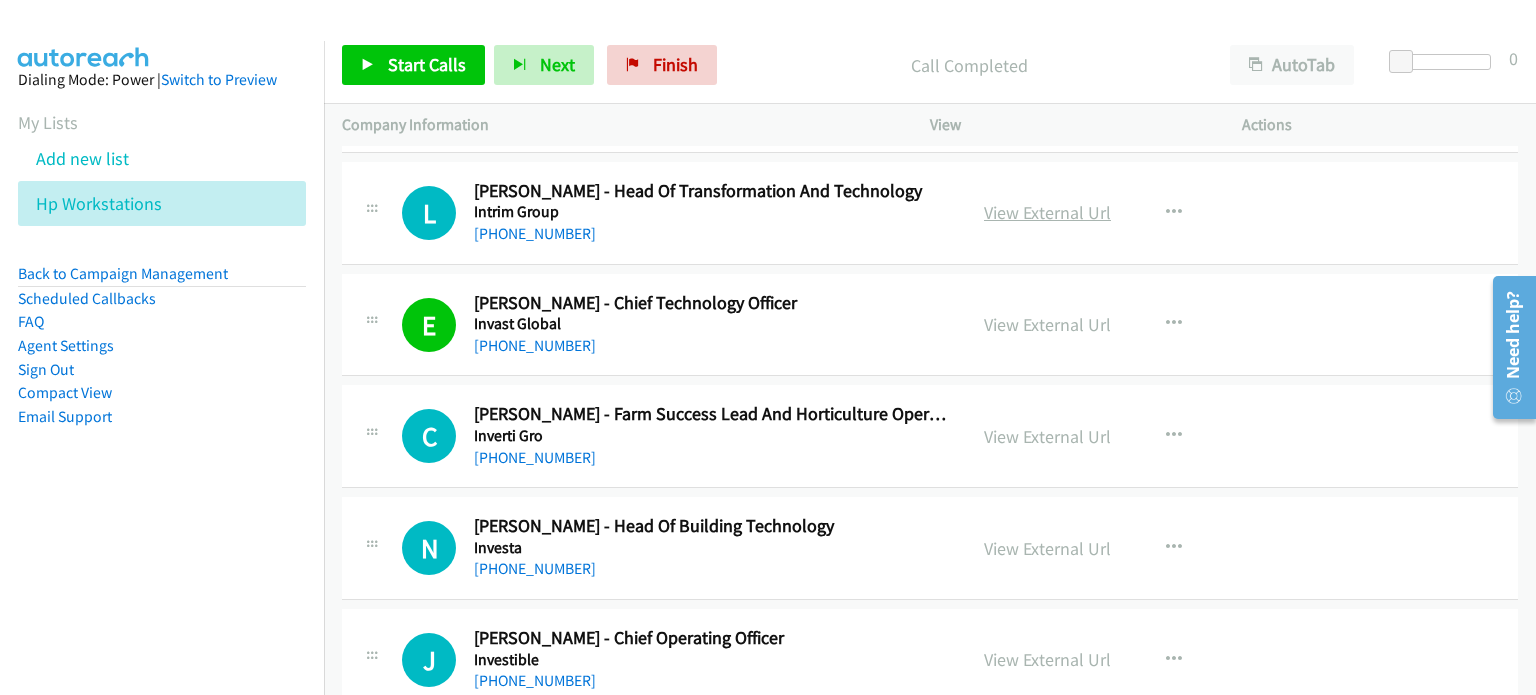 scroll, scrollTop: 24253, scrollLeft: 0, axis: vertical 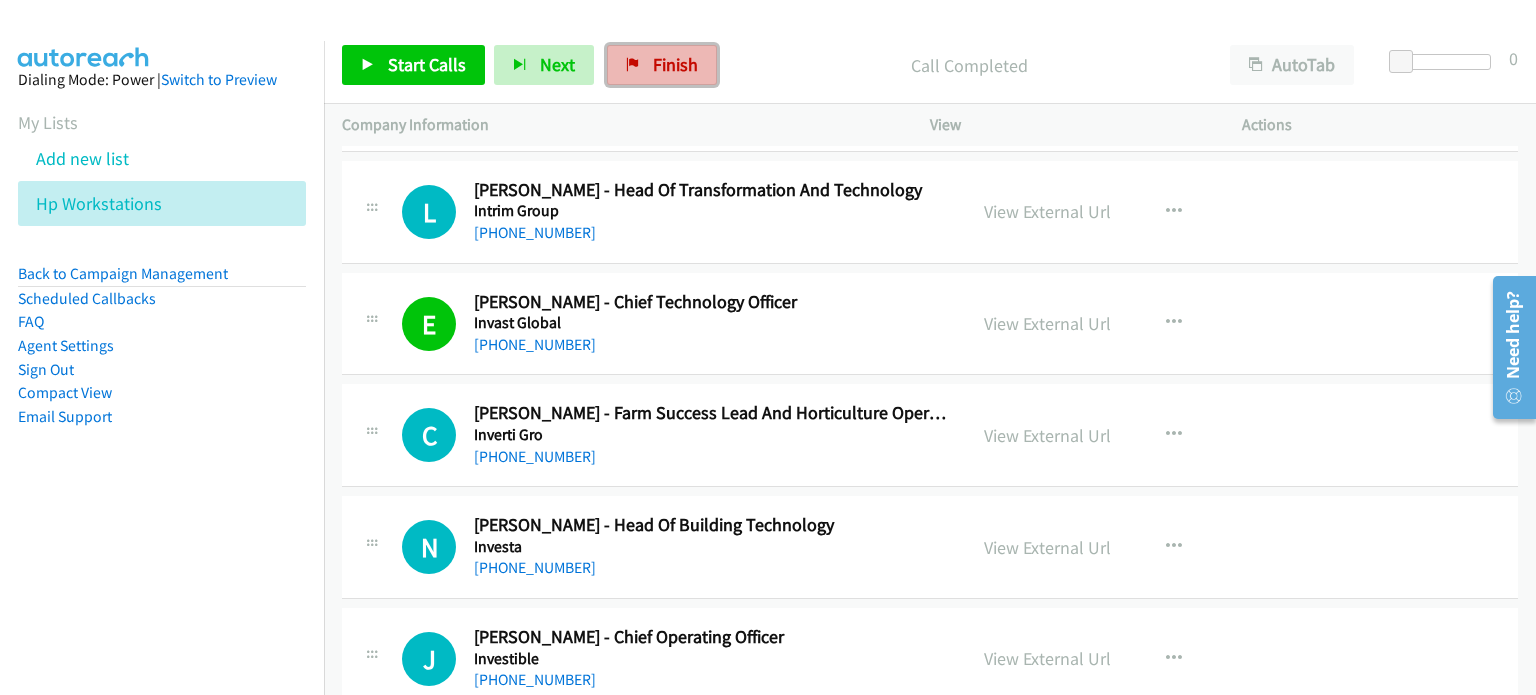 click on "Finish" at bounding box center [675, 64] 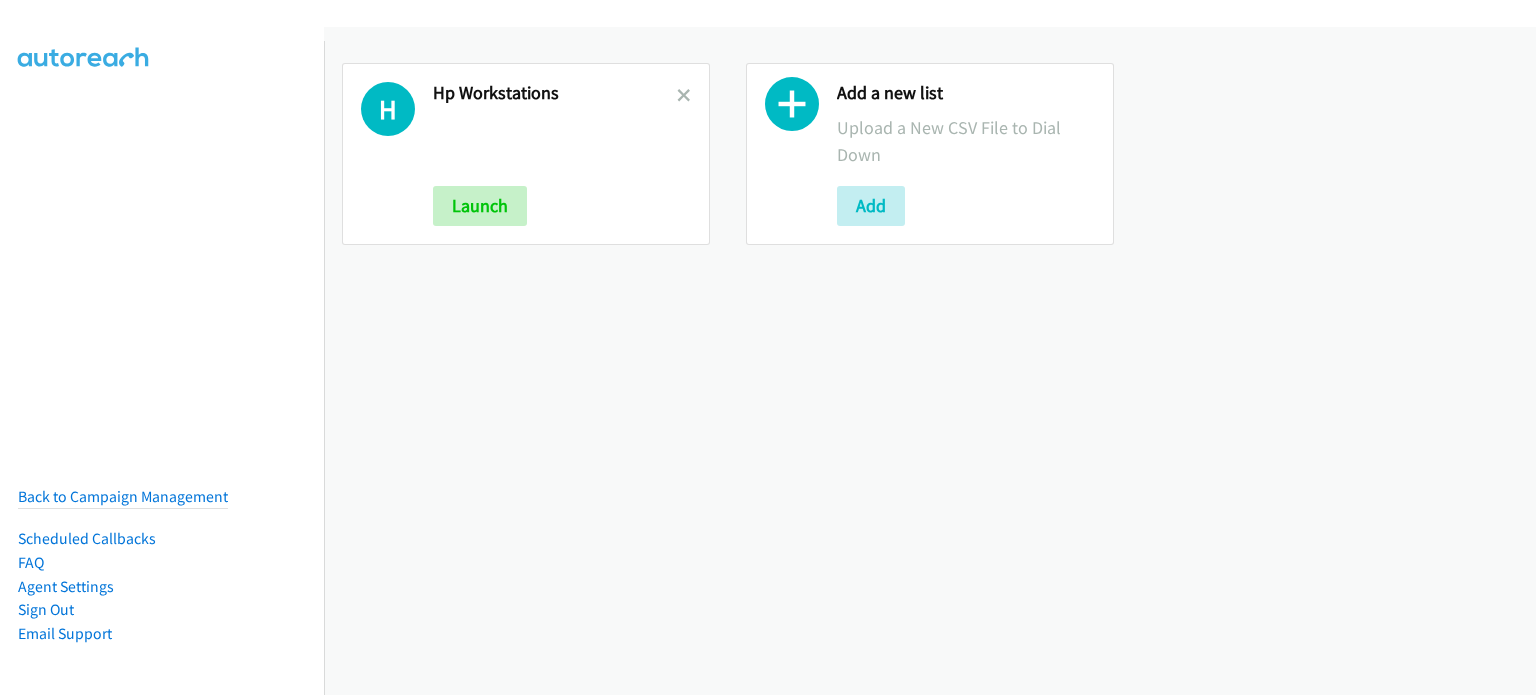 scroll, scrollTop: 0, scrollLeft: 0, axis: both 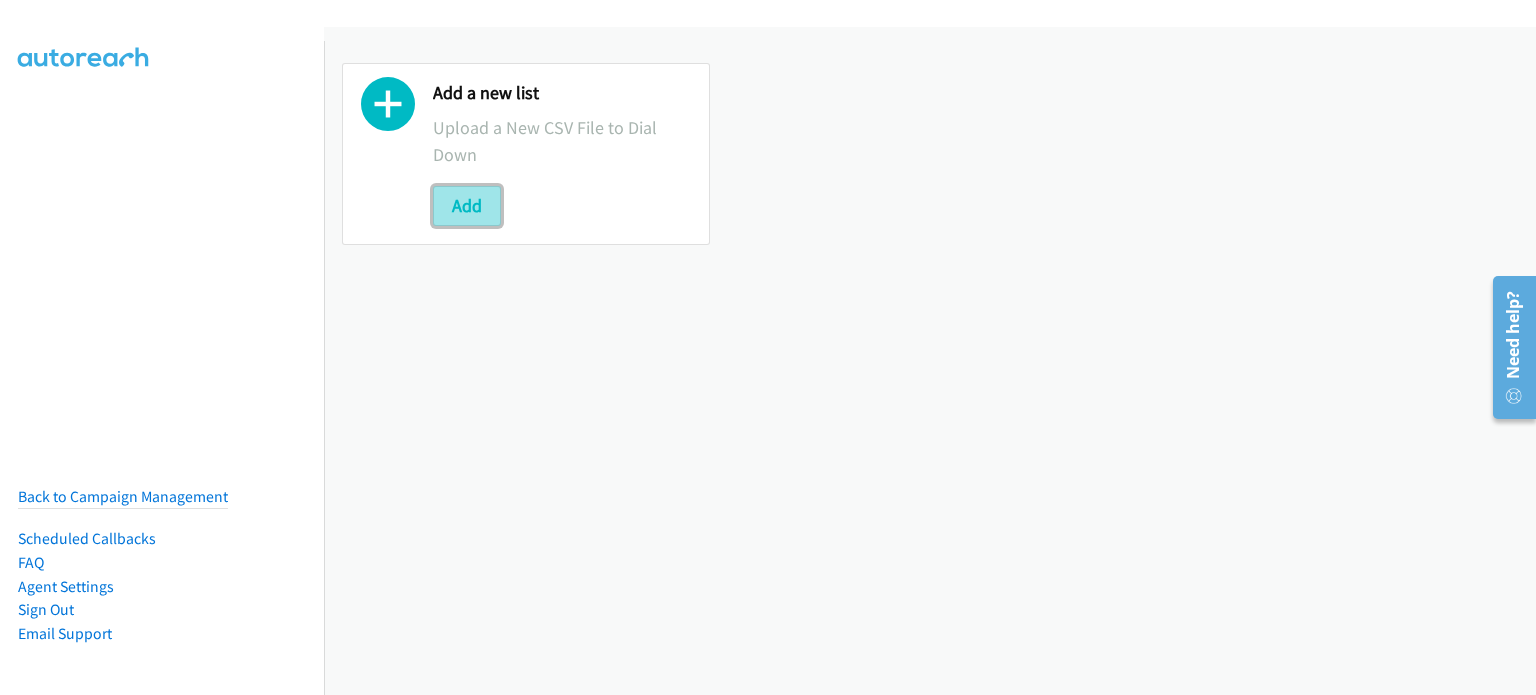 click on "Add" at bounding box center [467, 206] 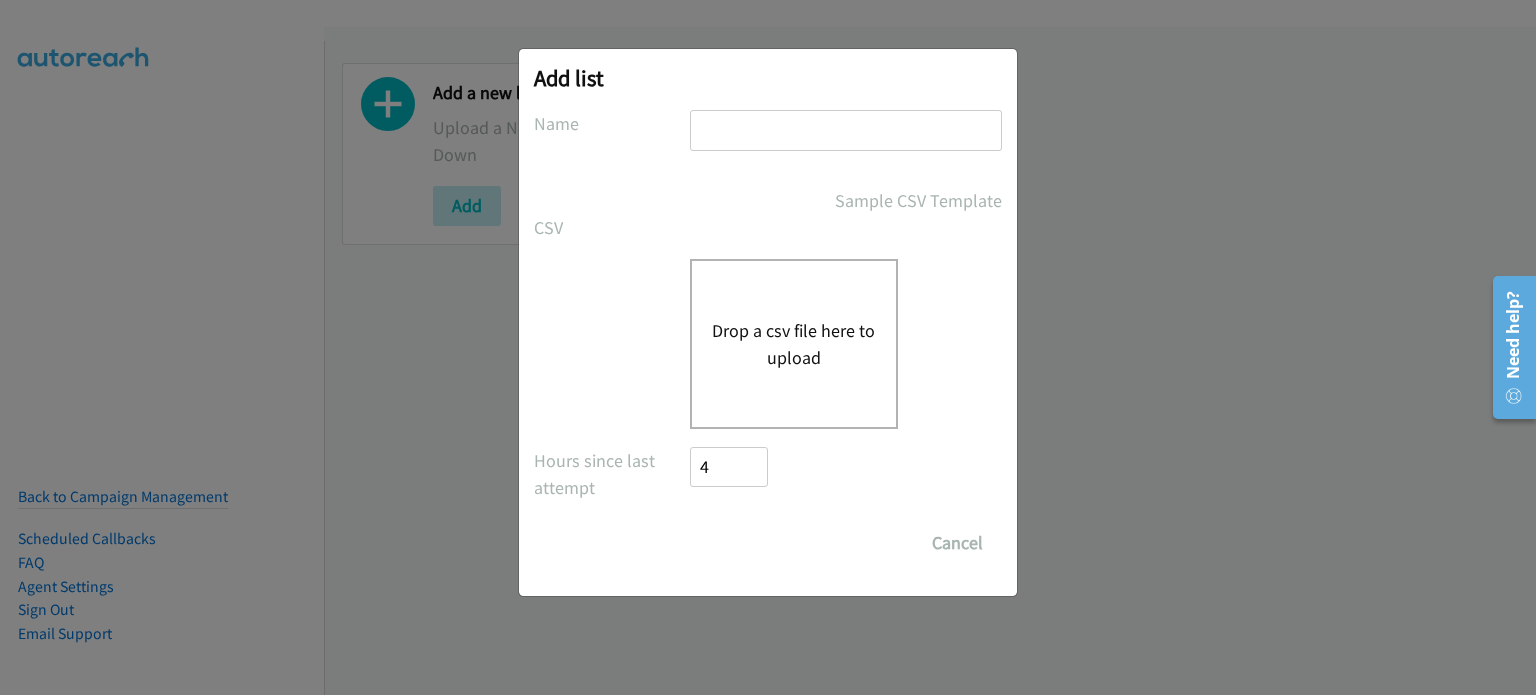 click at bounding box center [846, 130] 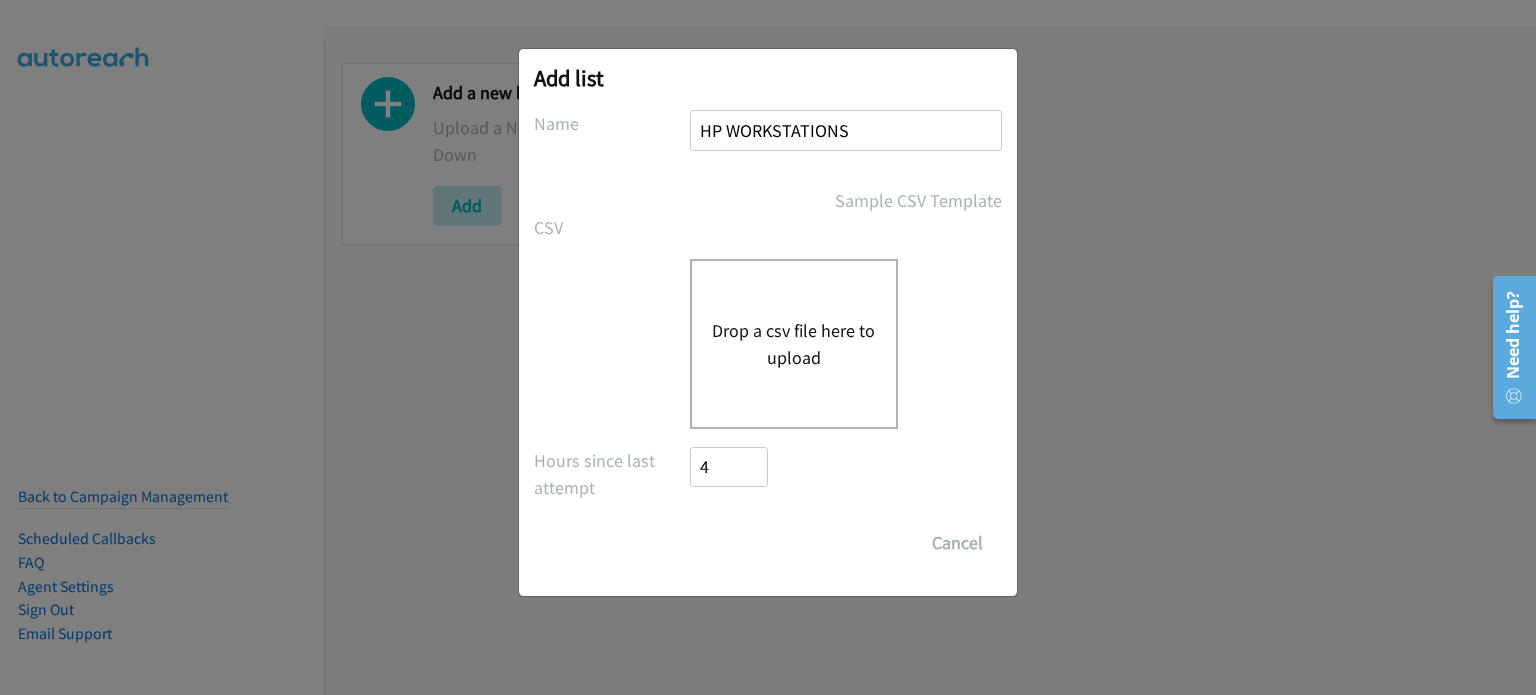 drag, startPoint x: 845, startPoint y: 142, endPoint x: 836, endPoint y: 315, distance: 173.23395 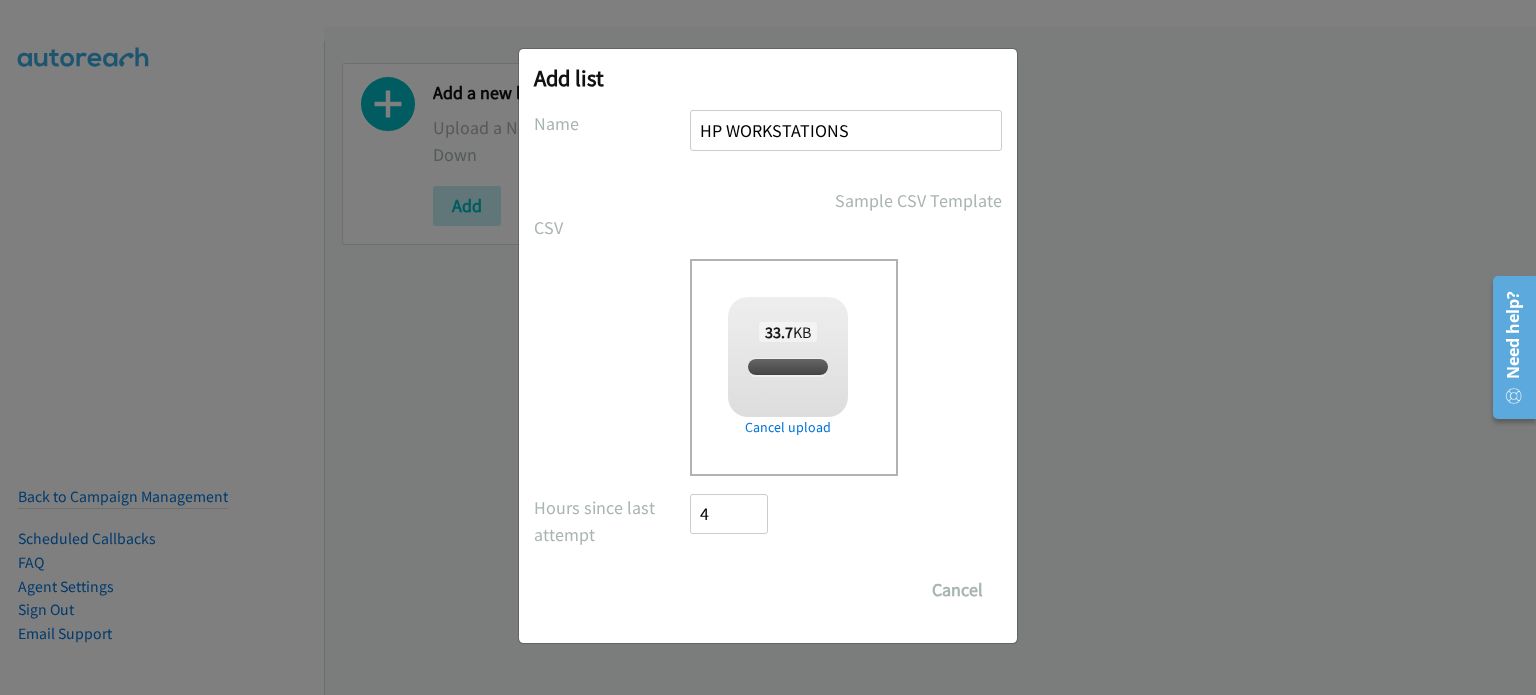 checkbox on "true" 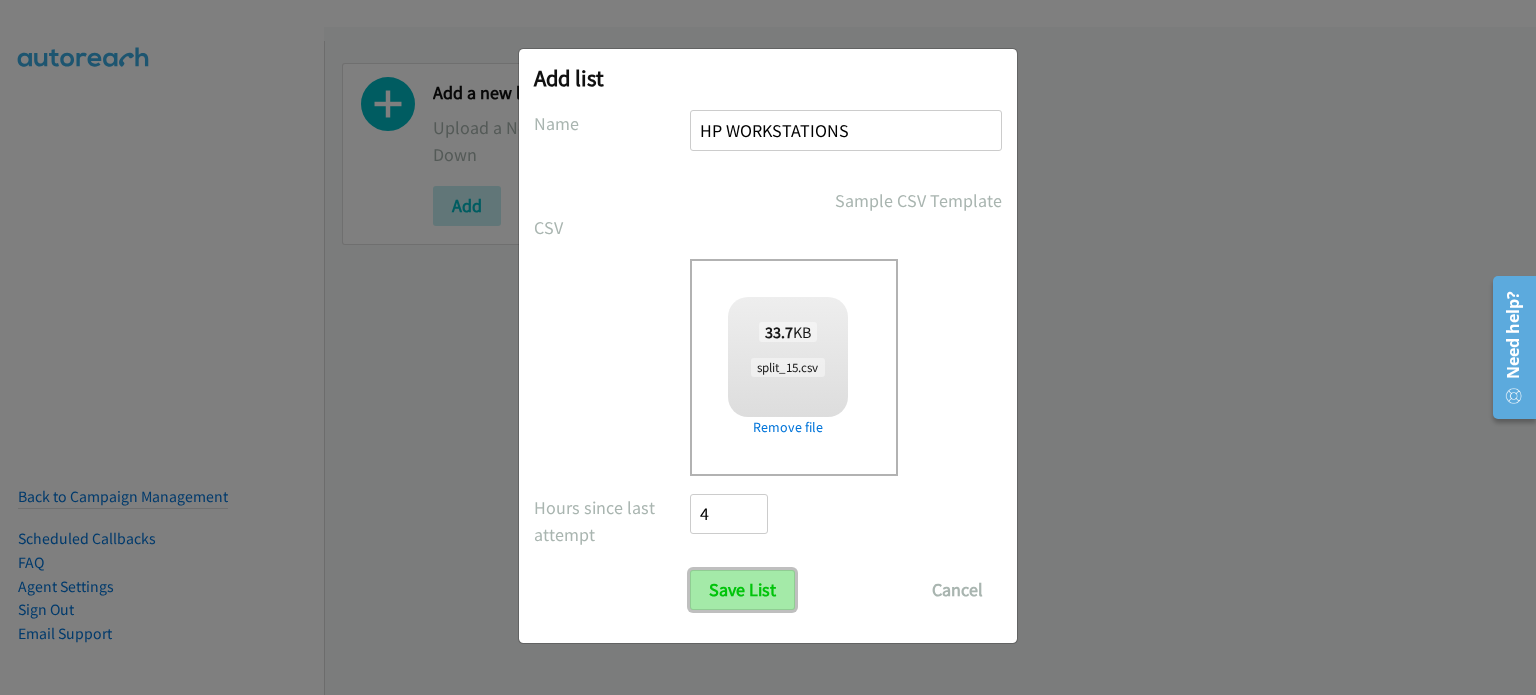 click on "Save List" at bounding box center (742, 590) 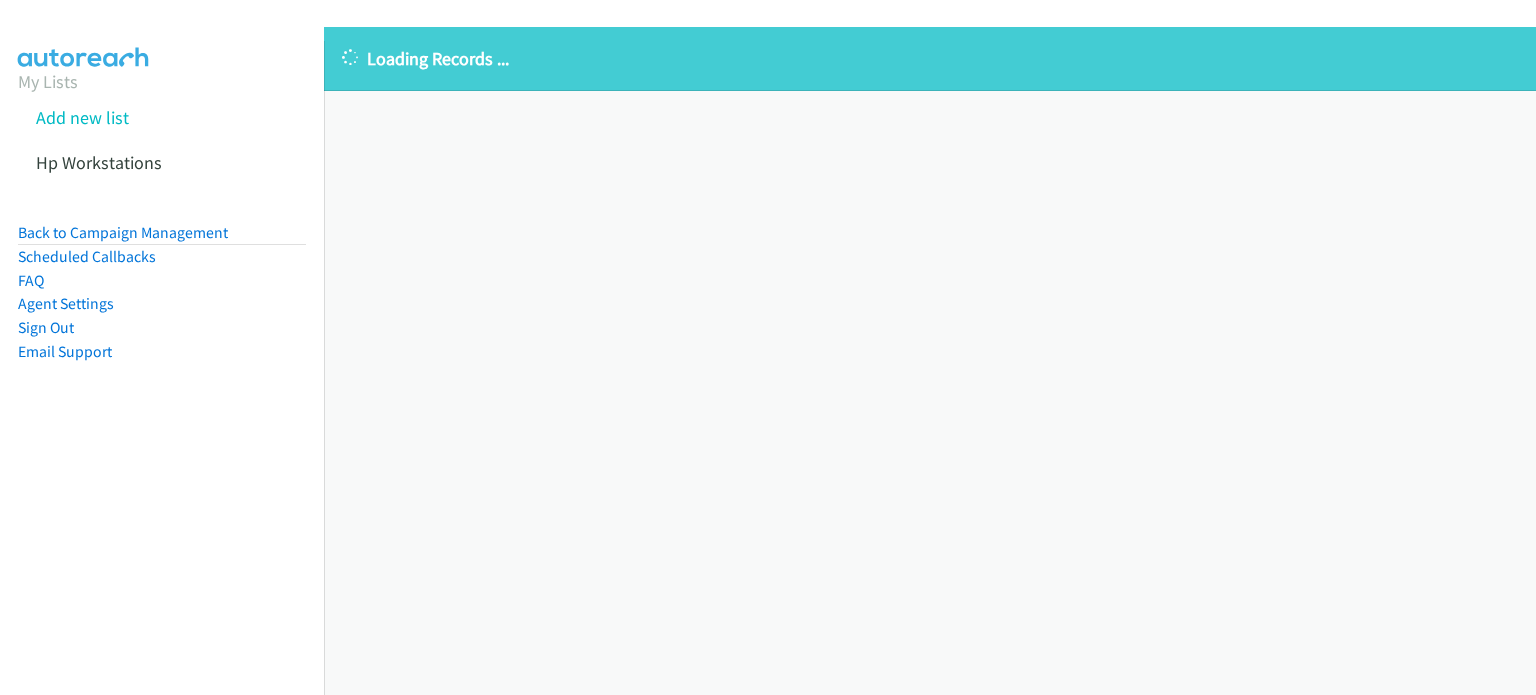 scroll, scrollTop: 0, scrollLeft: 0, axis: both 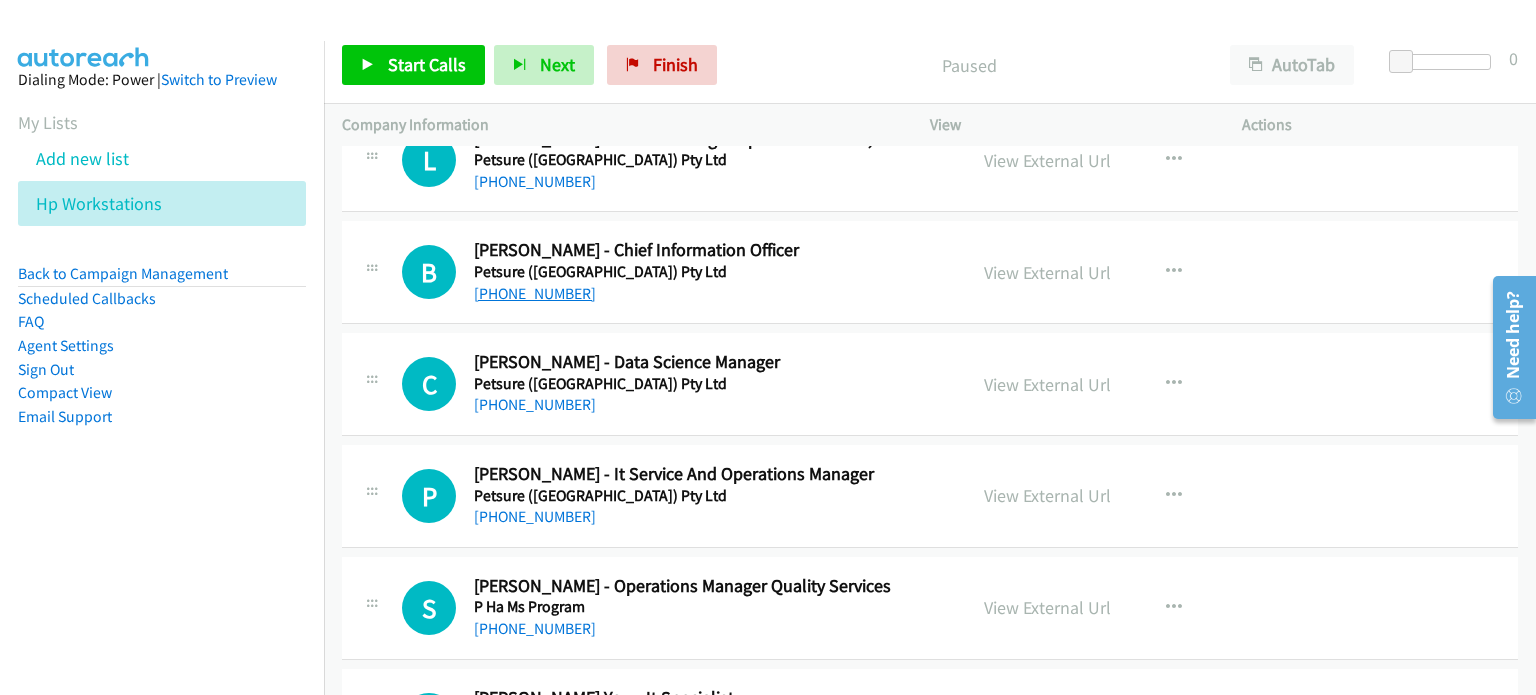 click on "+61 402 057 755" at bounding box center (535, 293) 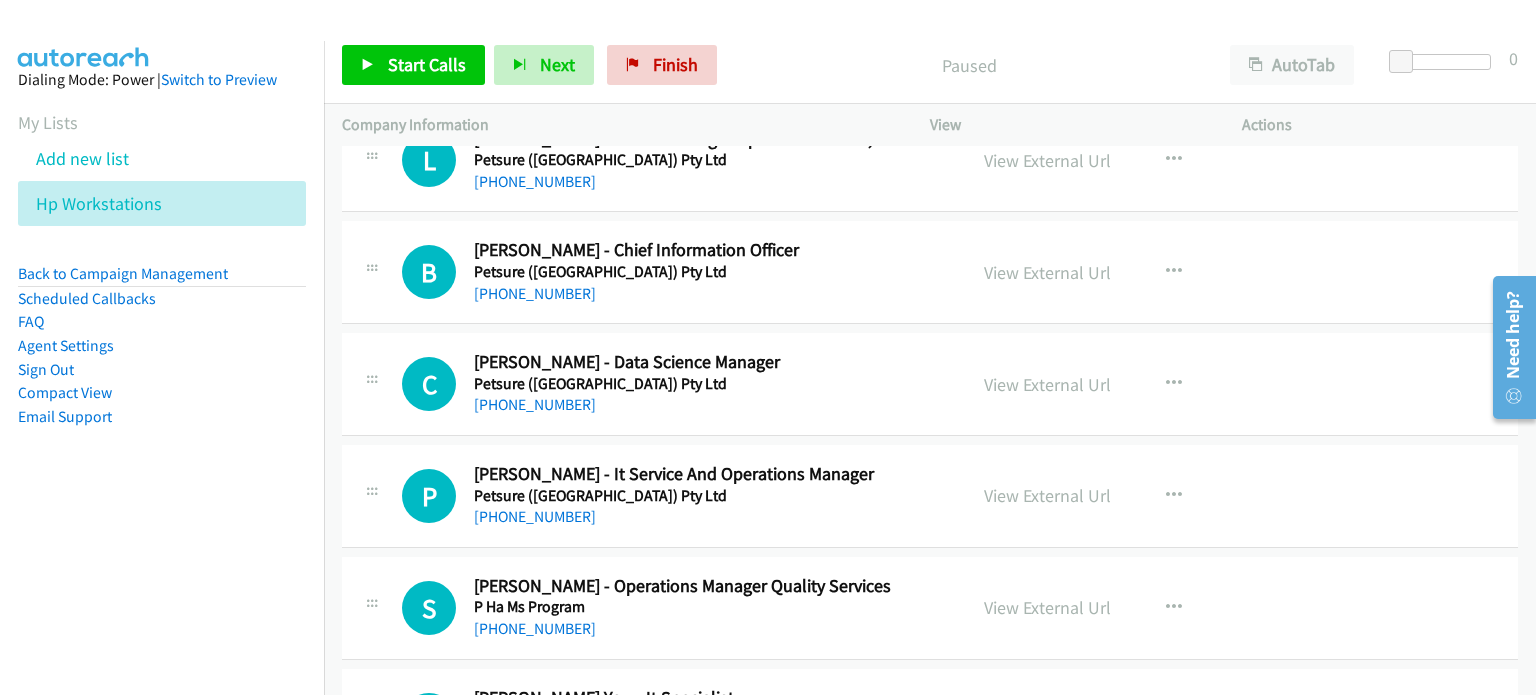 click on "View External Url
View External Url
Schedule/Manage Callback
Start Calls Here
Remove from list
Add to do not call list
Reset Call Status" at bounding box center [1131, 272] 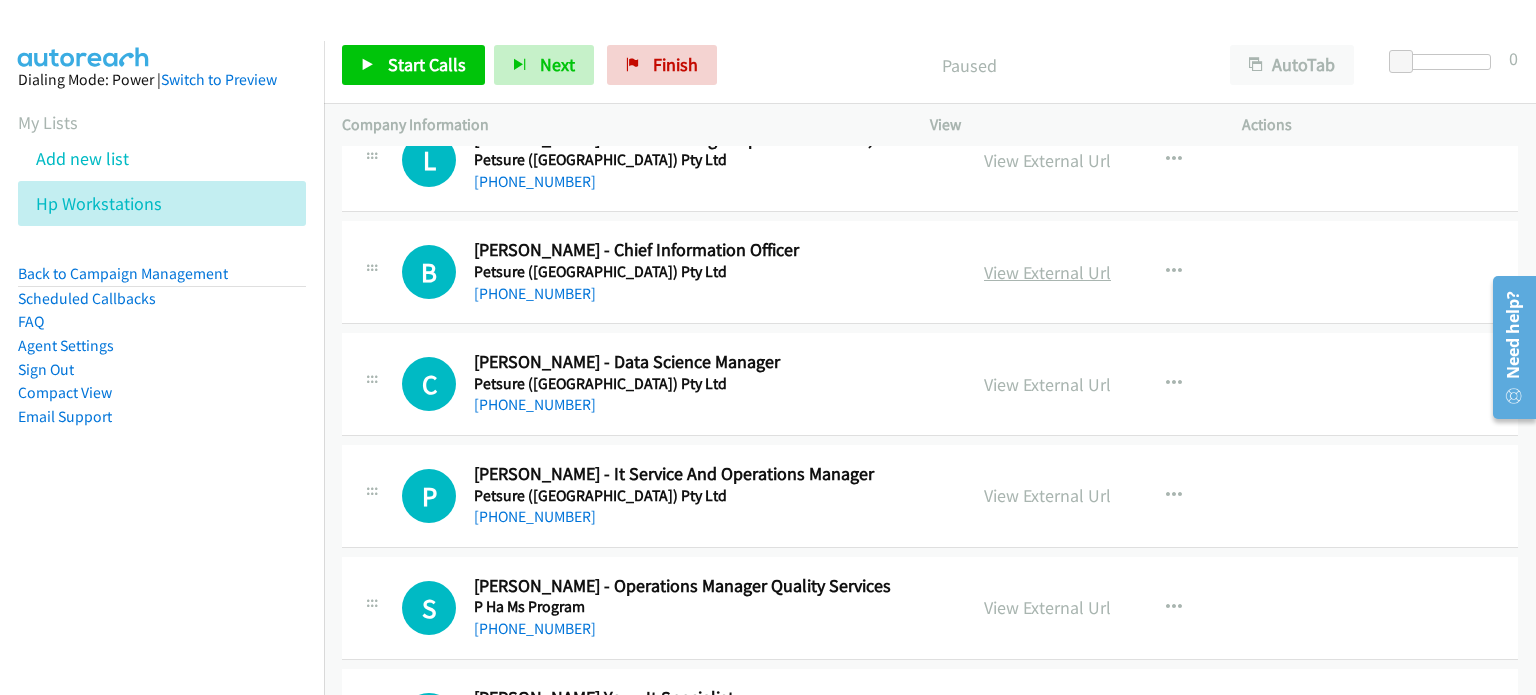 click on "View External Url" at bounding box center [1047, 272] 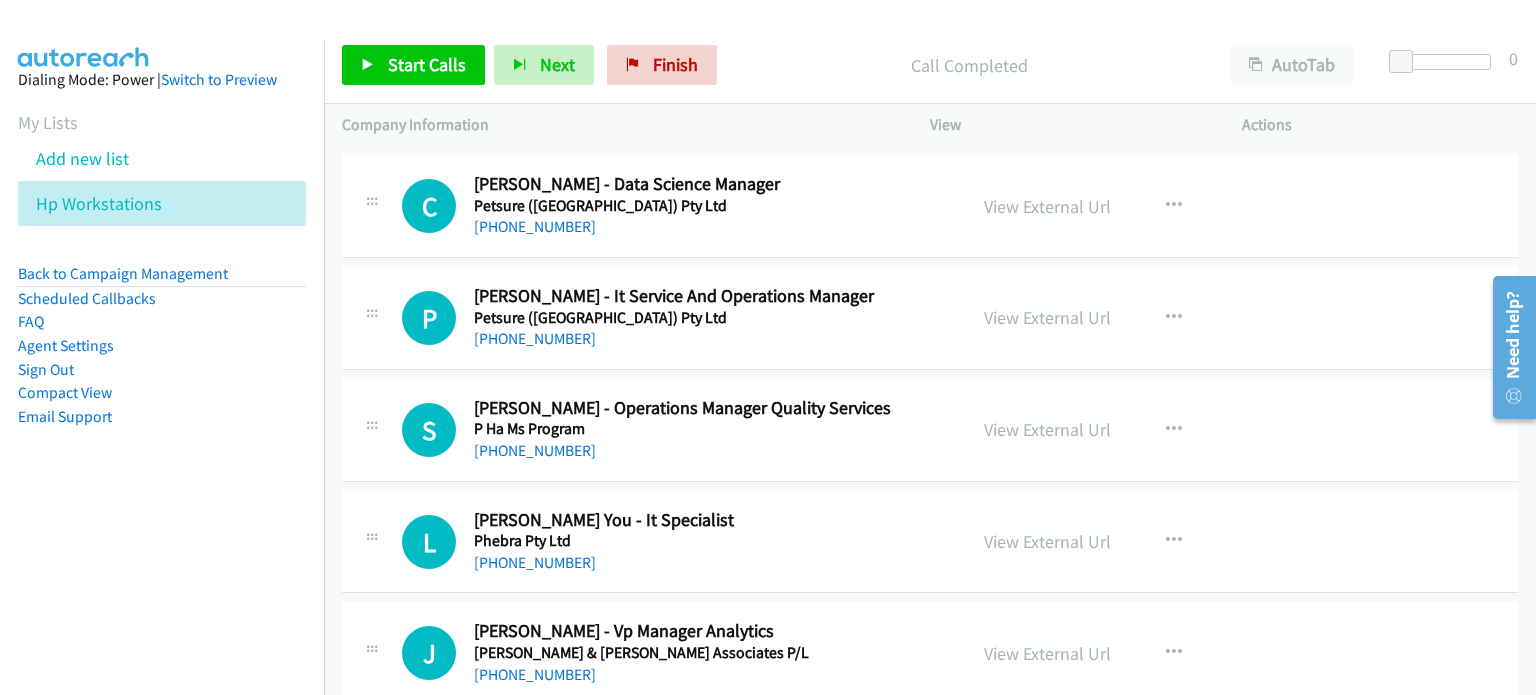 scroll, scrollTop: 800, scrollLeft: 0, axis: vertical 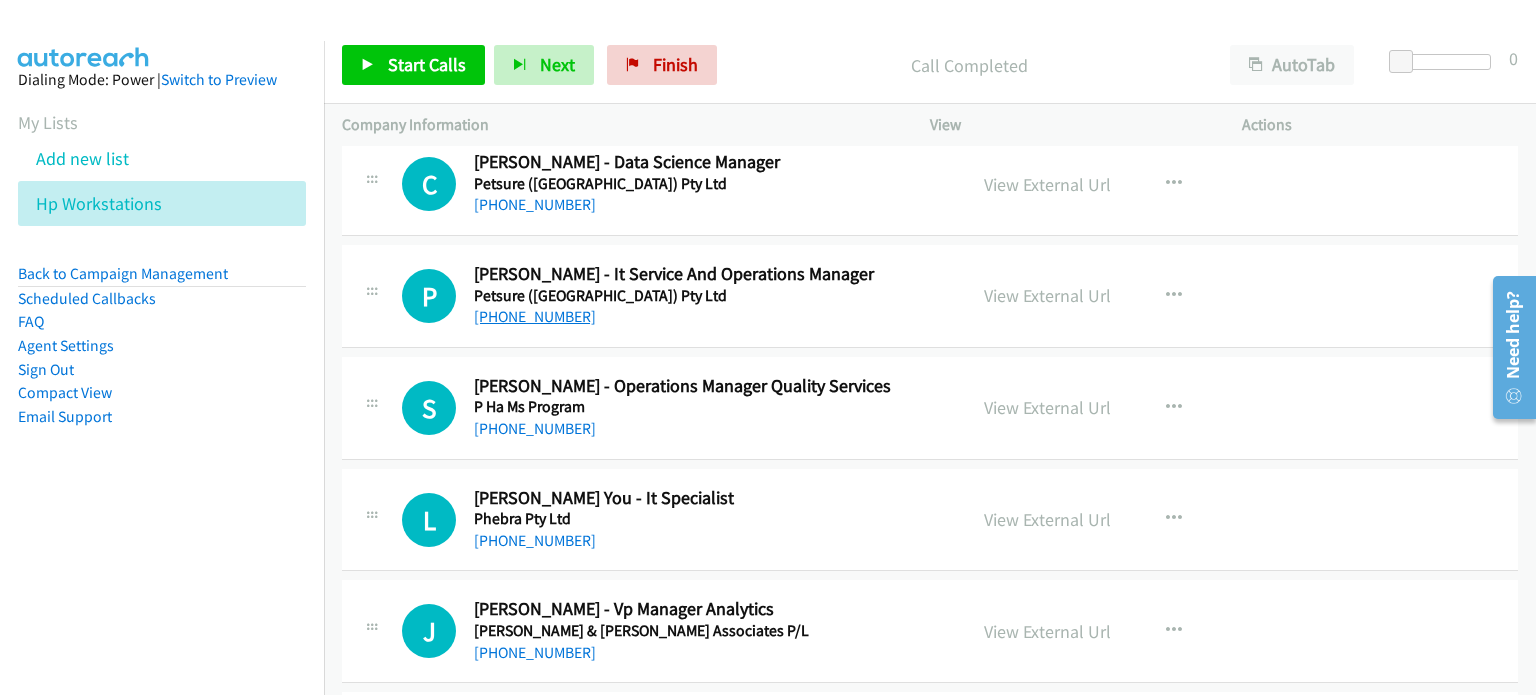 click on "+61 405 186 065" at bounding box center [535, 316] 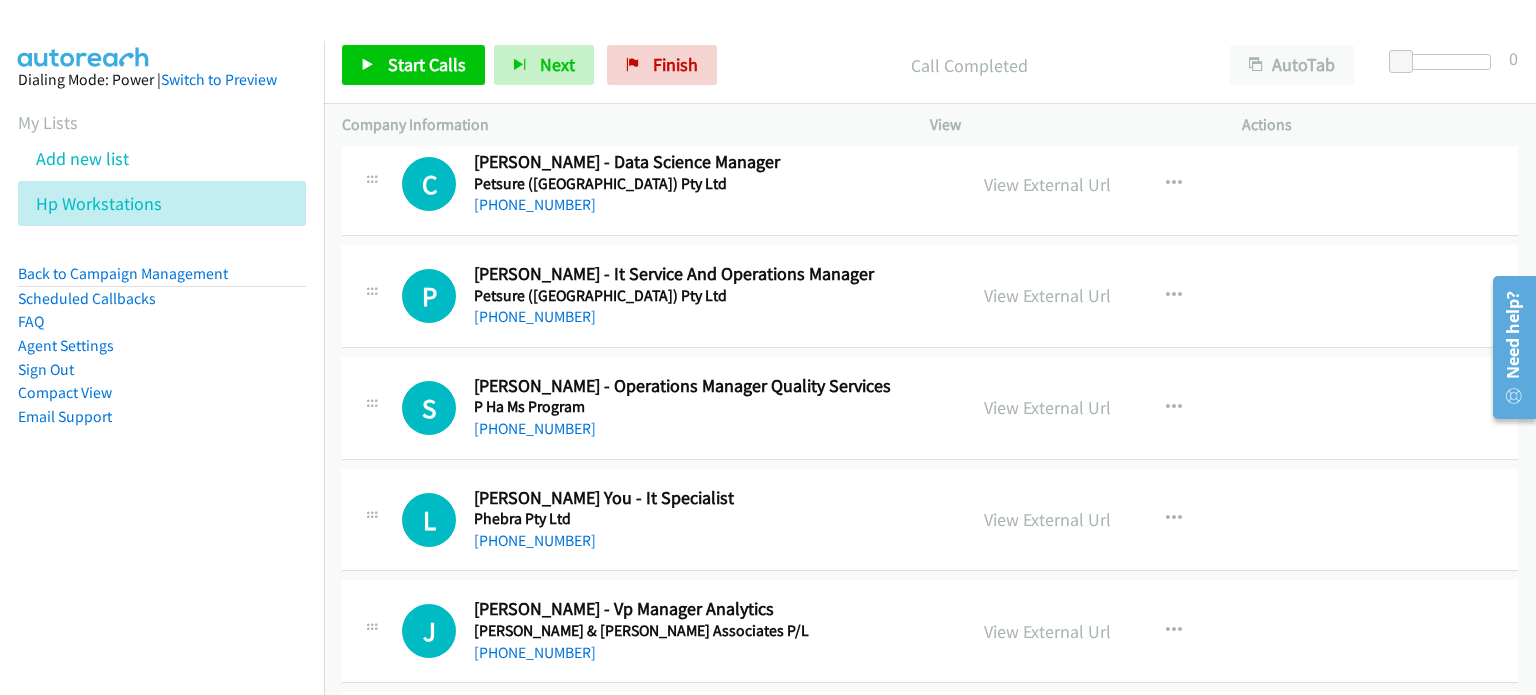 click on "P
Callback Scheduled
Patrick J Murphy - It Service And Operations Manager
Petsure (Australia) Pty Ltd
Australia/Sydney
+61 405 186 065
View External Url
View External Url
Schedule/Manage Callback
Start Calls Here
Remove from list
Add to do not call list
Reset Call Status" at bounding box center [930, 296] 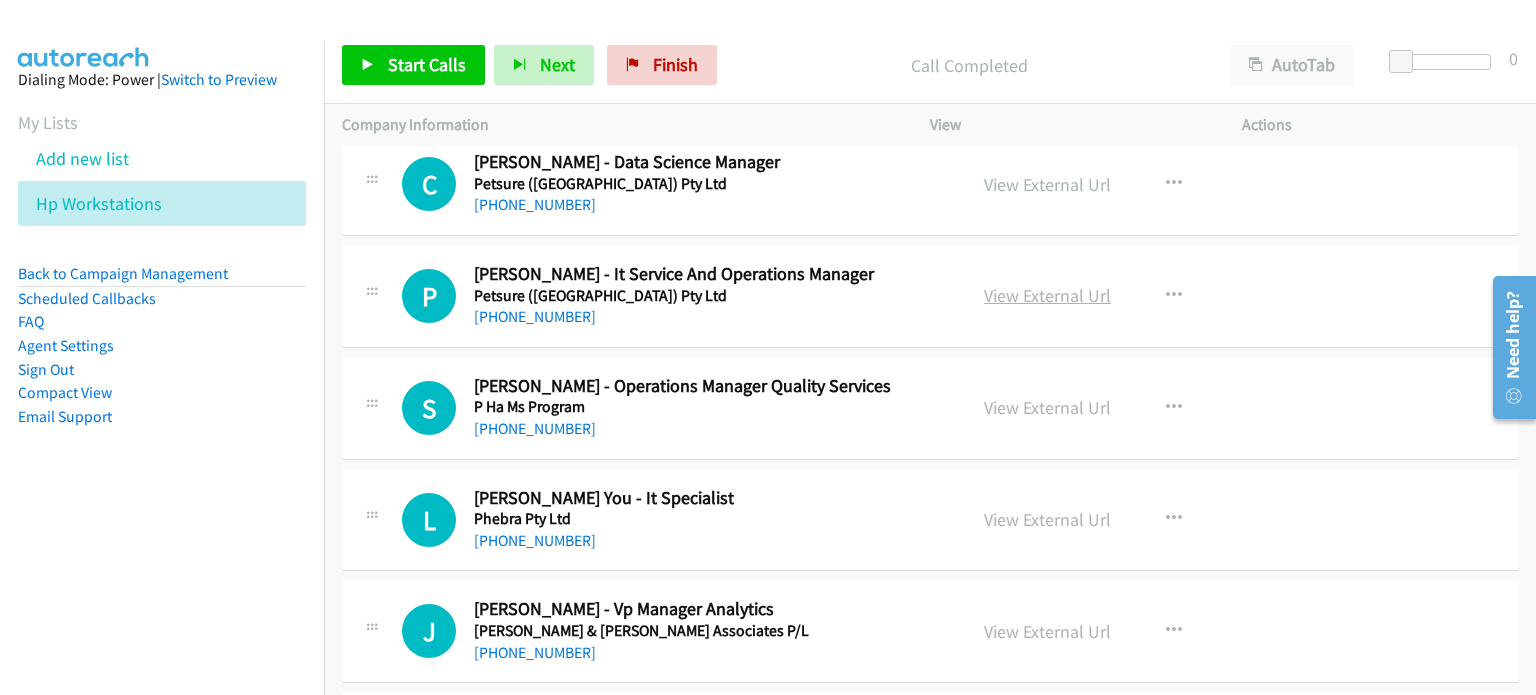 click on "View External Url" at bounding box center [1047, 295] 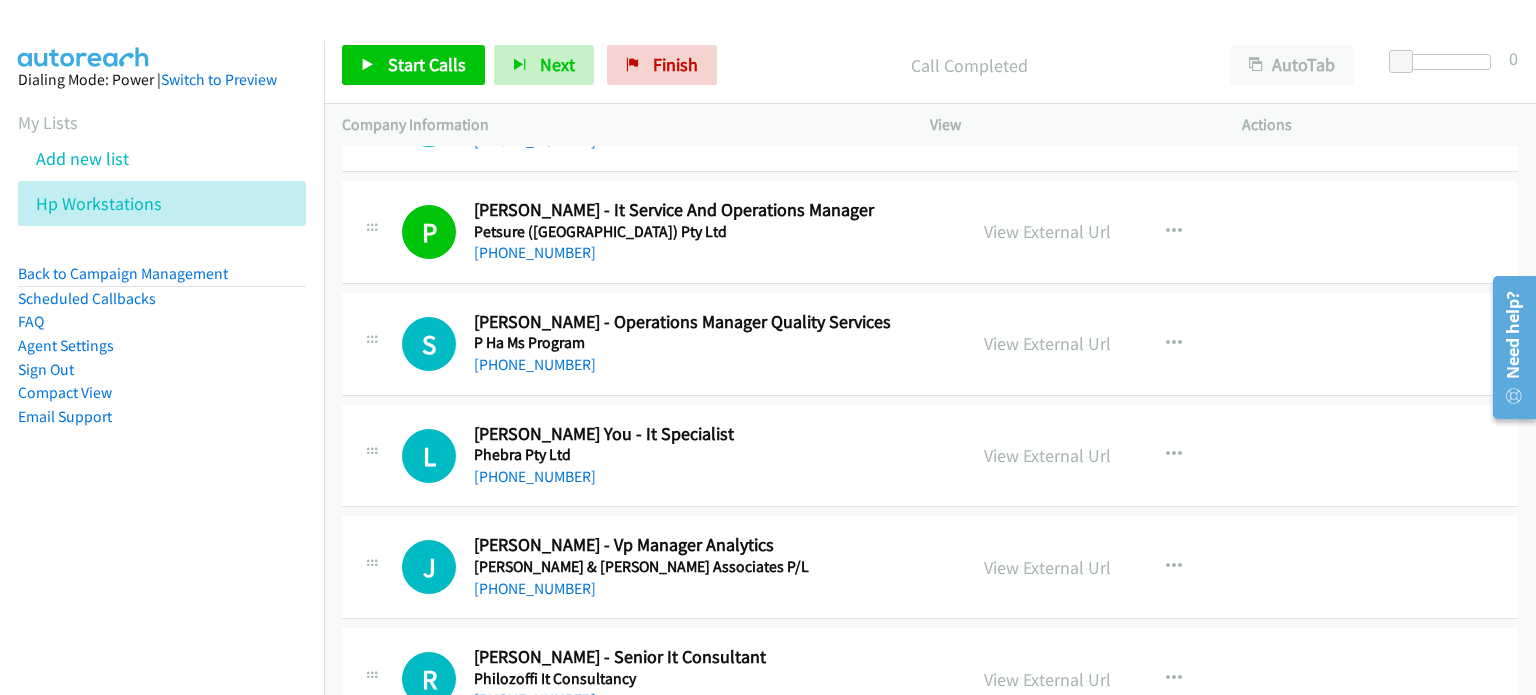 scroll, scrollTop: 900, scrollLeft: 0, axis: vertical 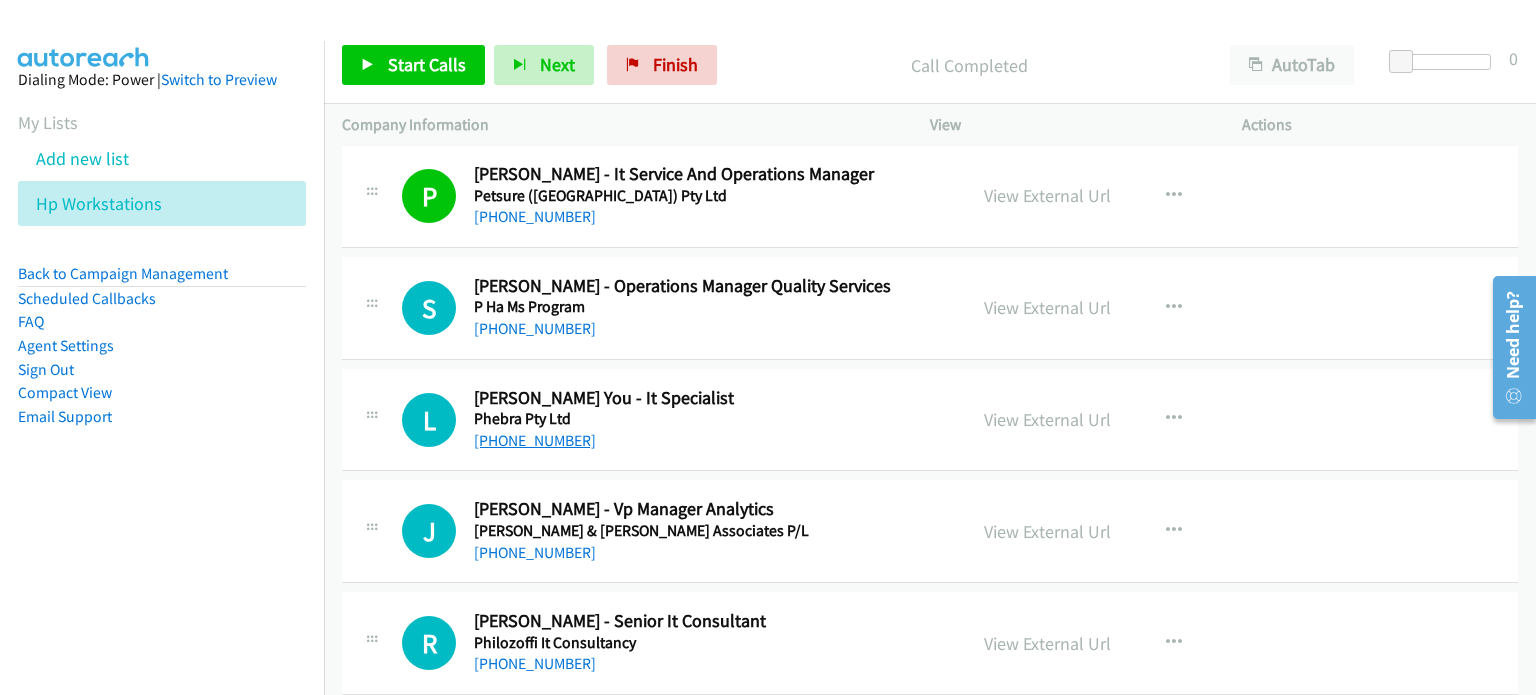click on "+61 430 446 243" at bounding box center [535, 440] 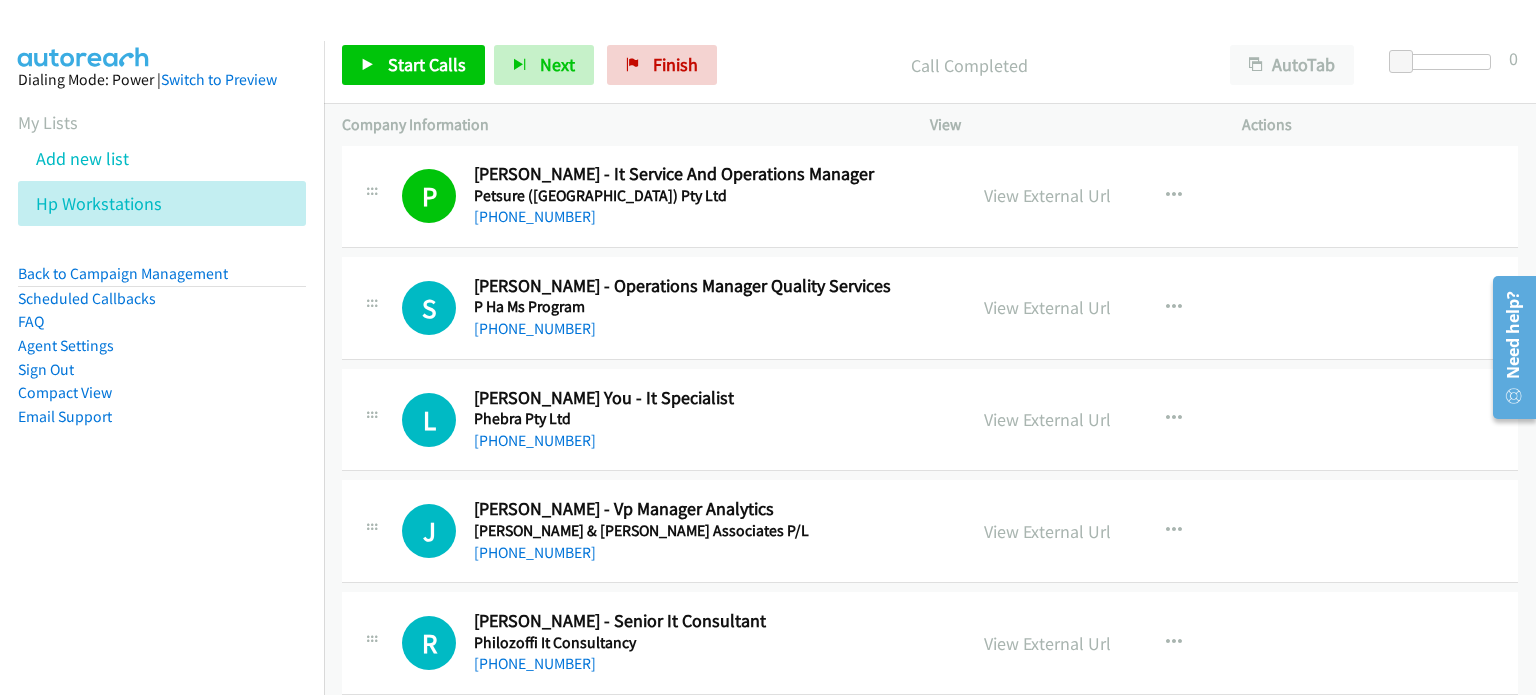 click on "L
Callback Scheduled
Leon You - It Specialist
Phebra Pty Ltd
Australia/Sydney
+61 430 446 243
View External Url
View External Url
Schedule/Manage Callback
Start Calls Here
Remove from list
Add to do not call list
Reset Call Status" at bounding box center [930, 420] 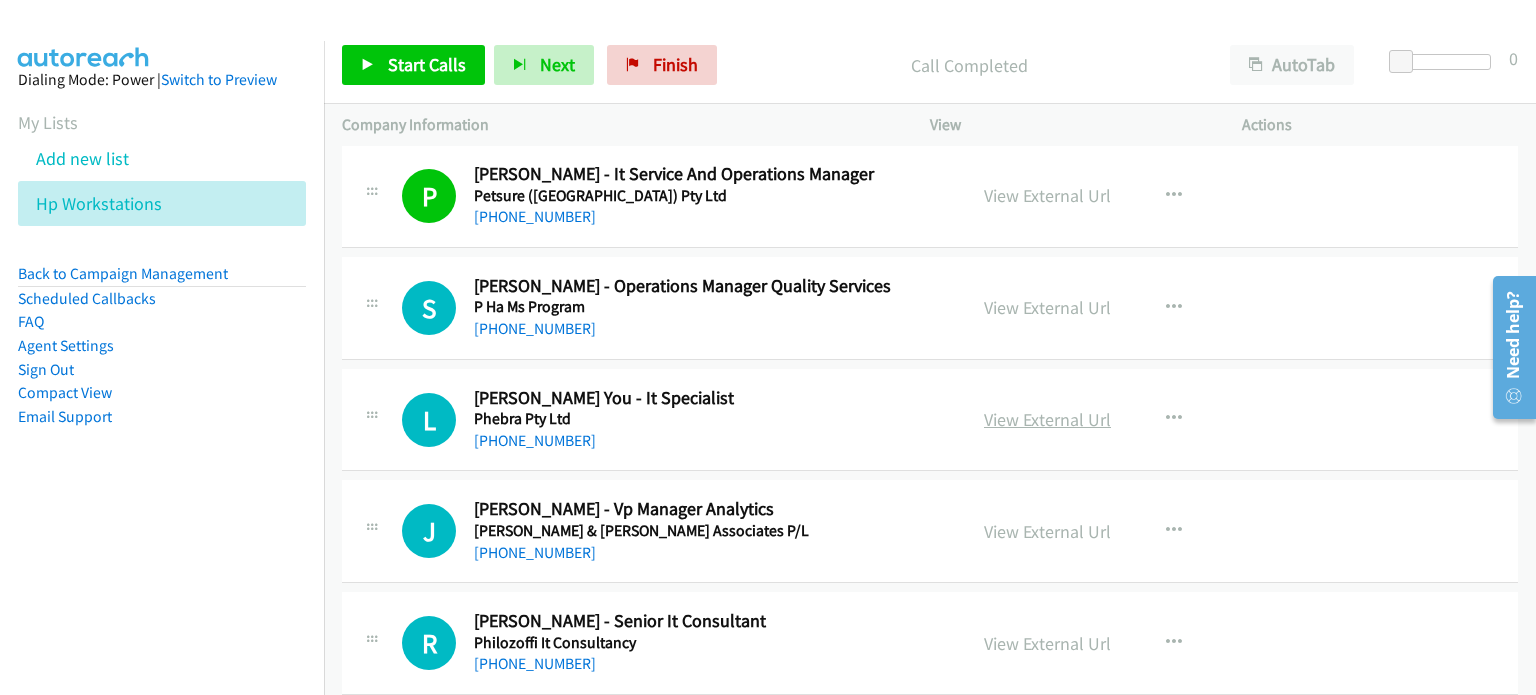 click on "View External Url" at bounding box center (1047, 419) 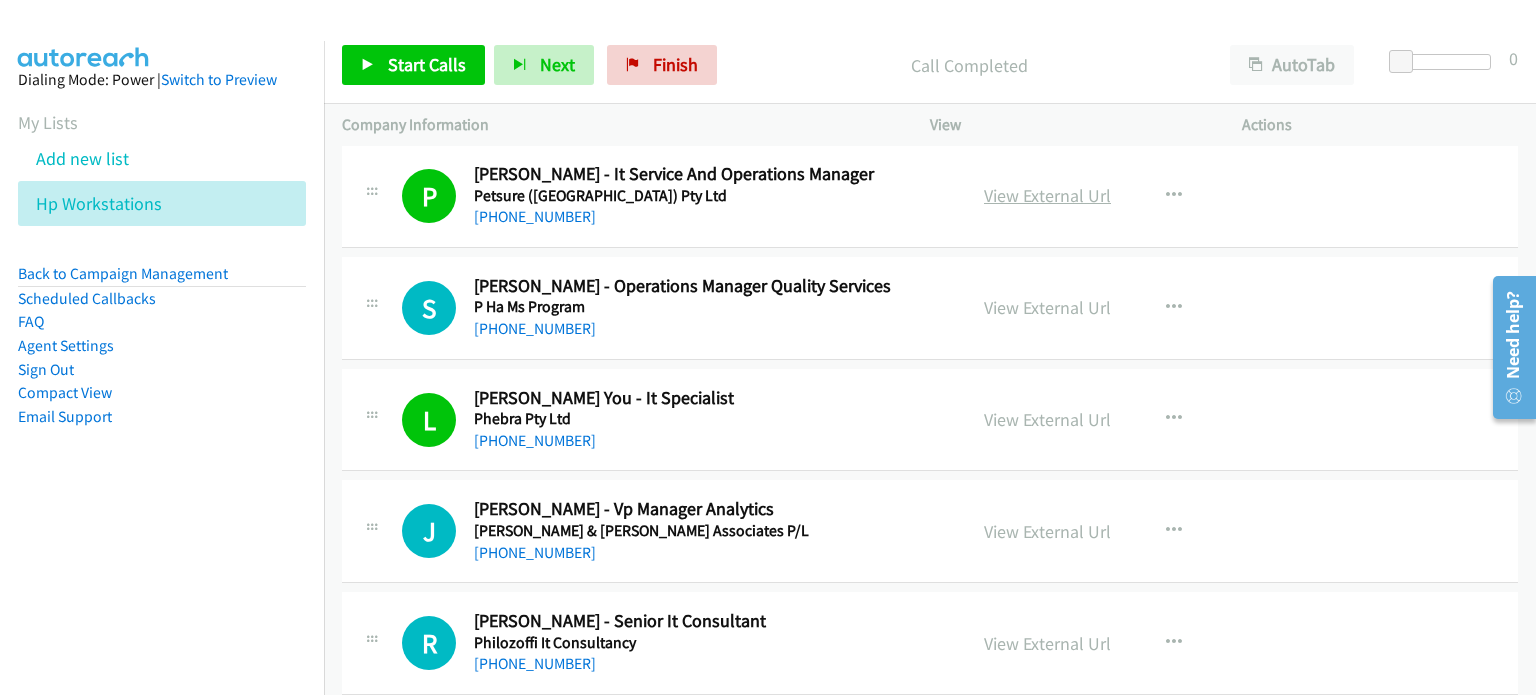scroll, scrollTop: 1100, scrollLeft: 0, axis: vertical 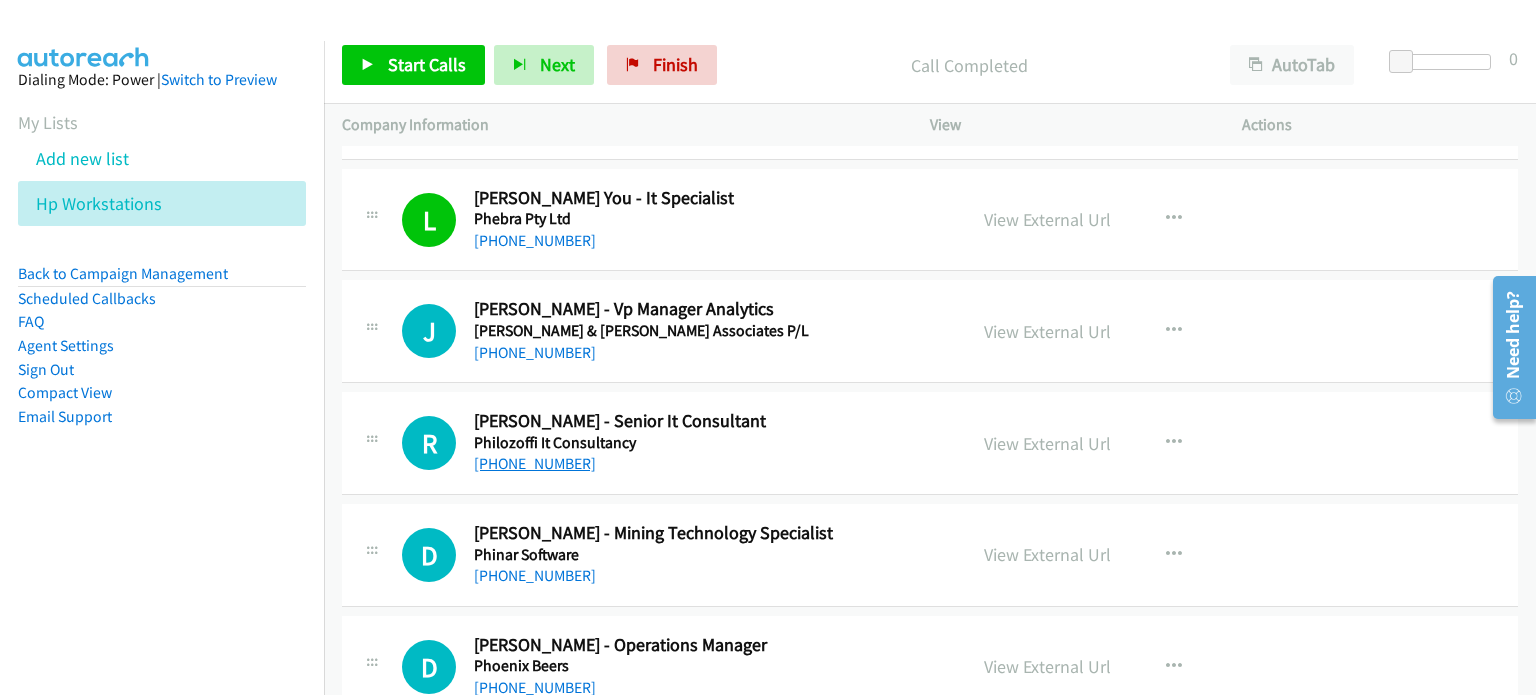 click on "+61 423 799 835" at bounding box center [535, 463] 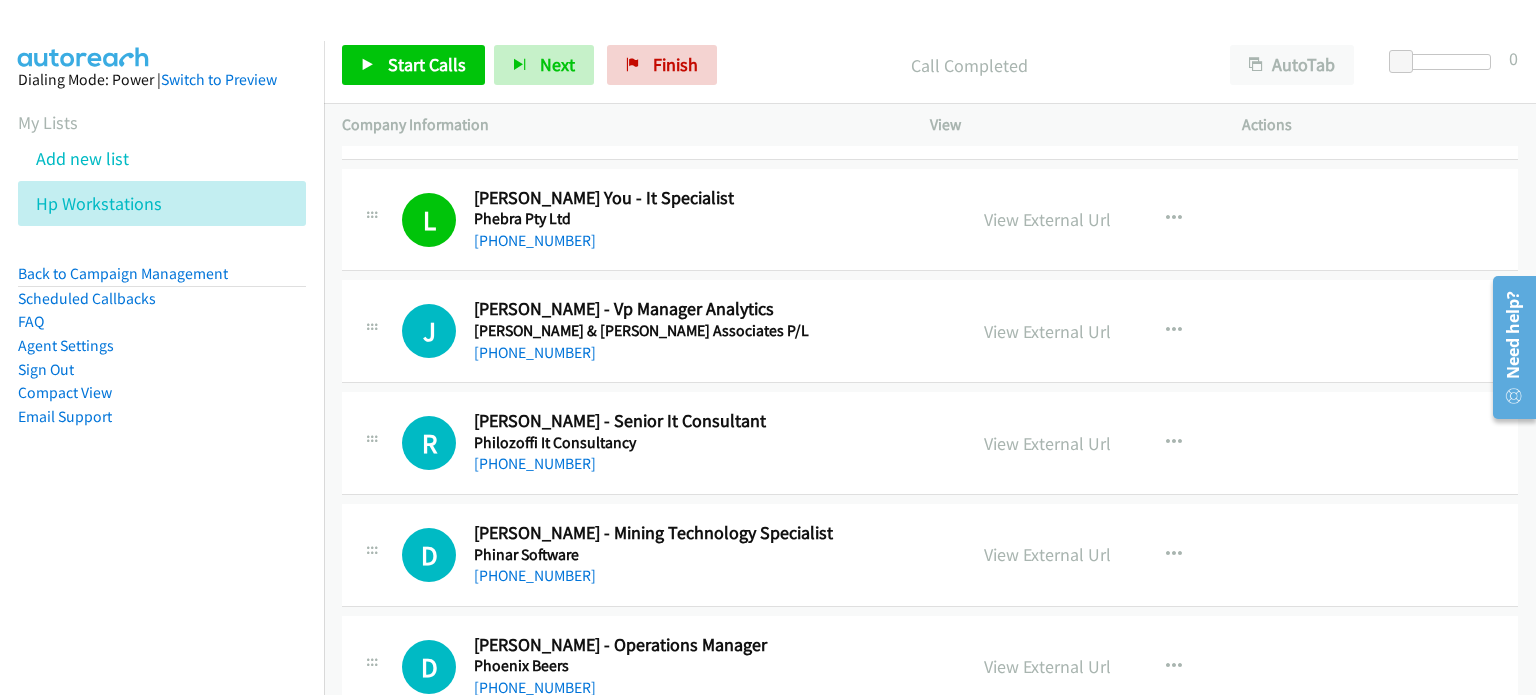drag, startPoint x: 1257, startPoint y: 436, endPoint x: 1164, endPoint y: 444, distance: 93.34345 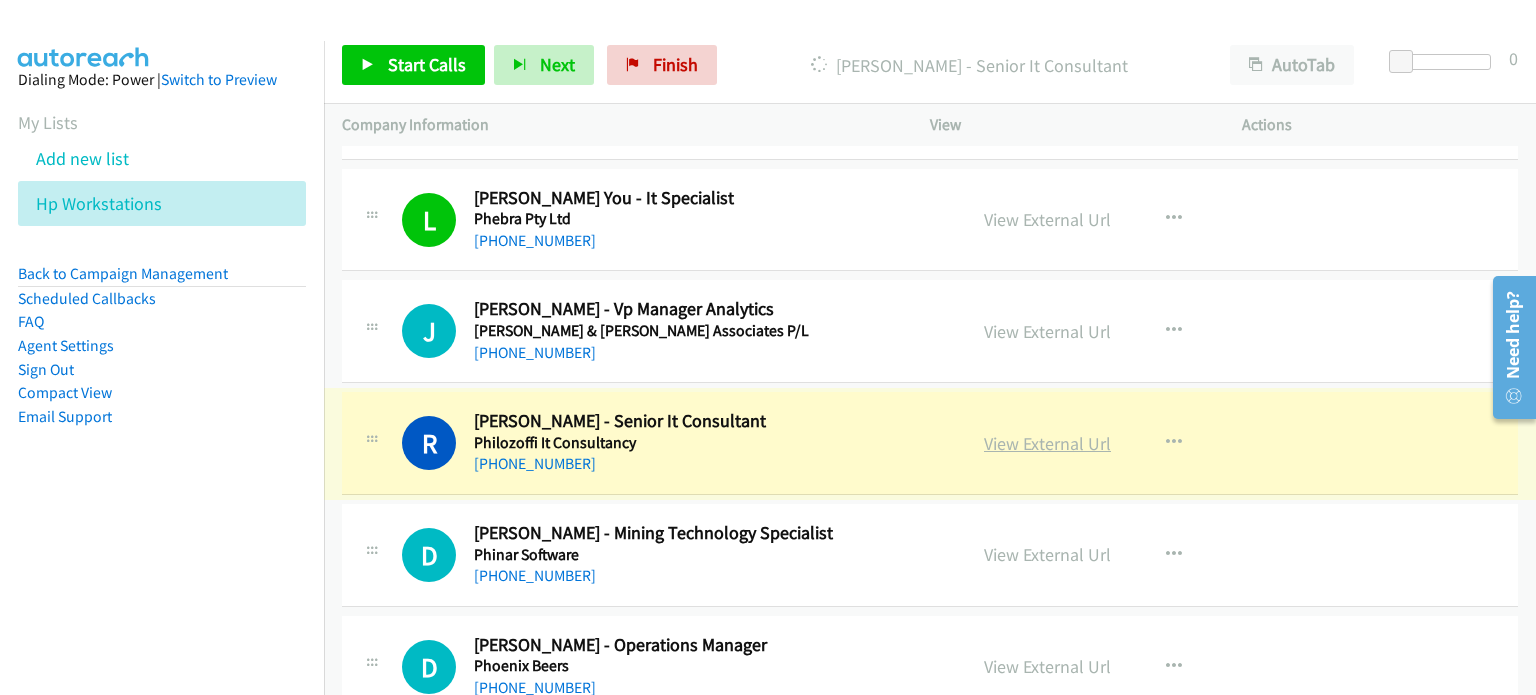 click on "View External Url" at bounding box center [1047, 443] 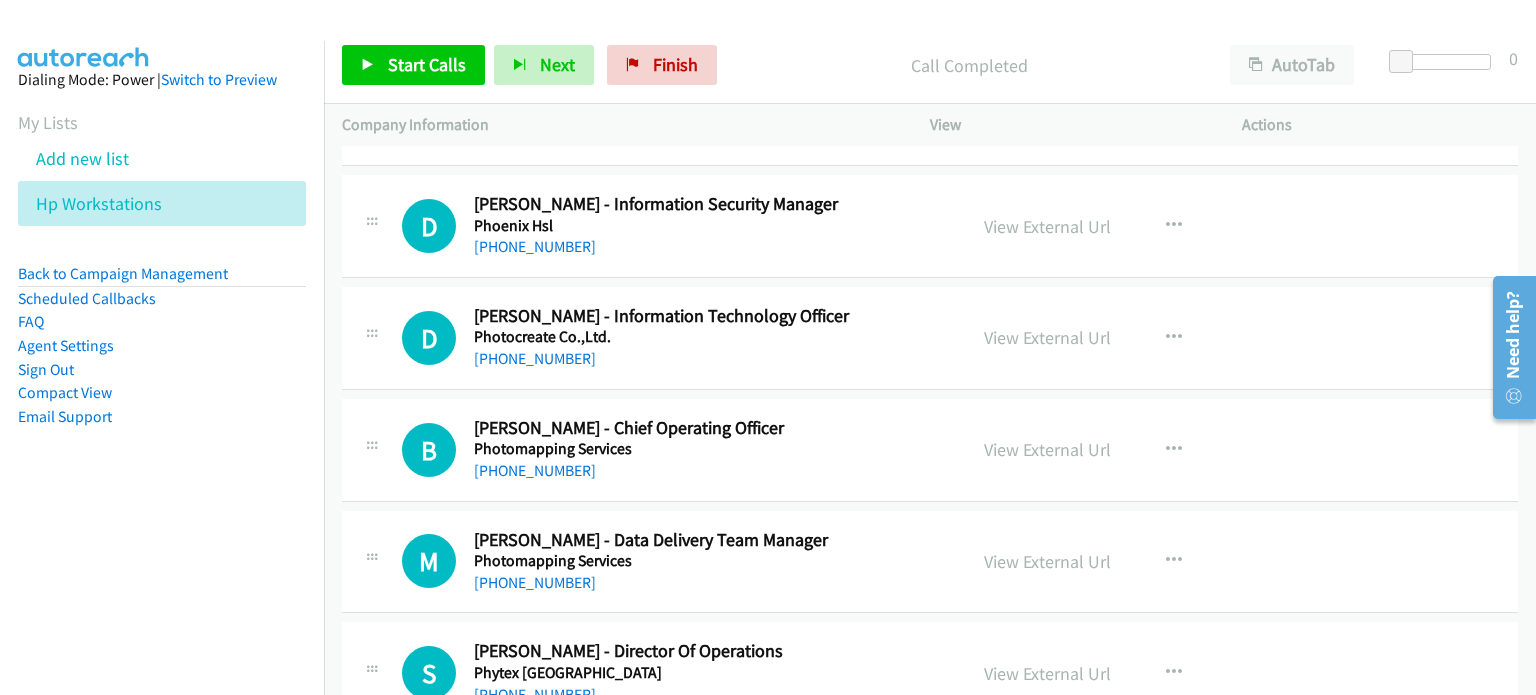 scroll, scrollTop: 2100, scrollLeft: 0, axis: vertical 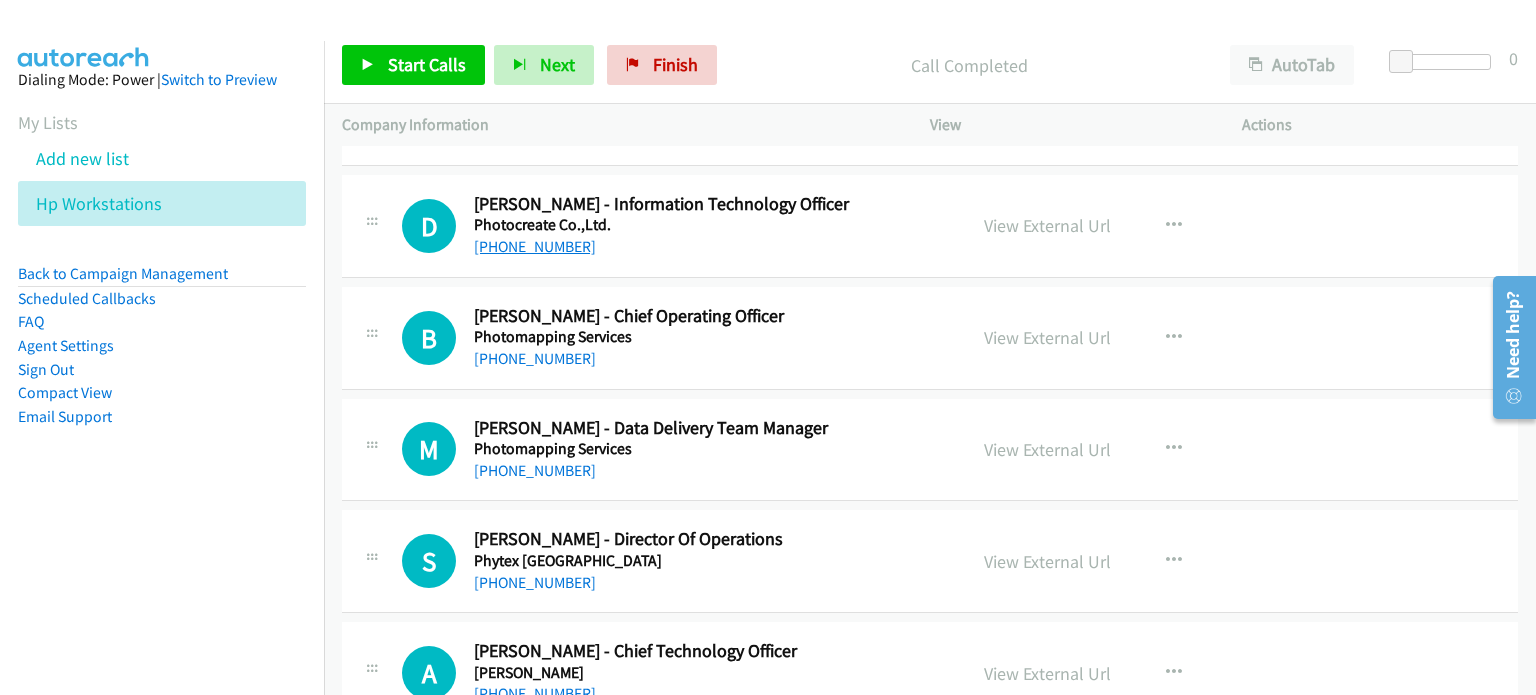 click on "+61 401 483 512" at bounding box center [535, 246] 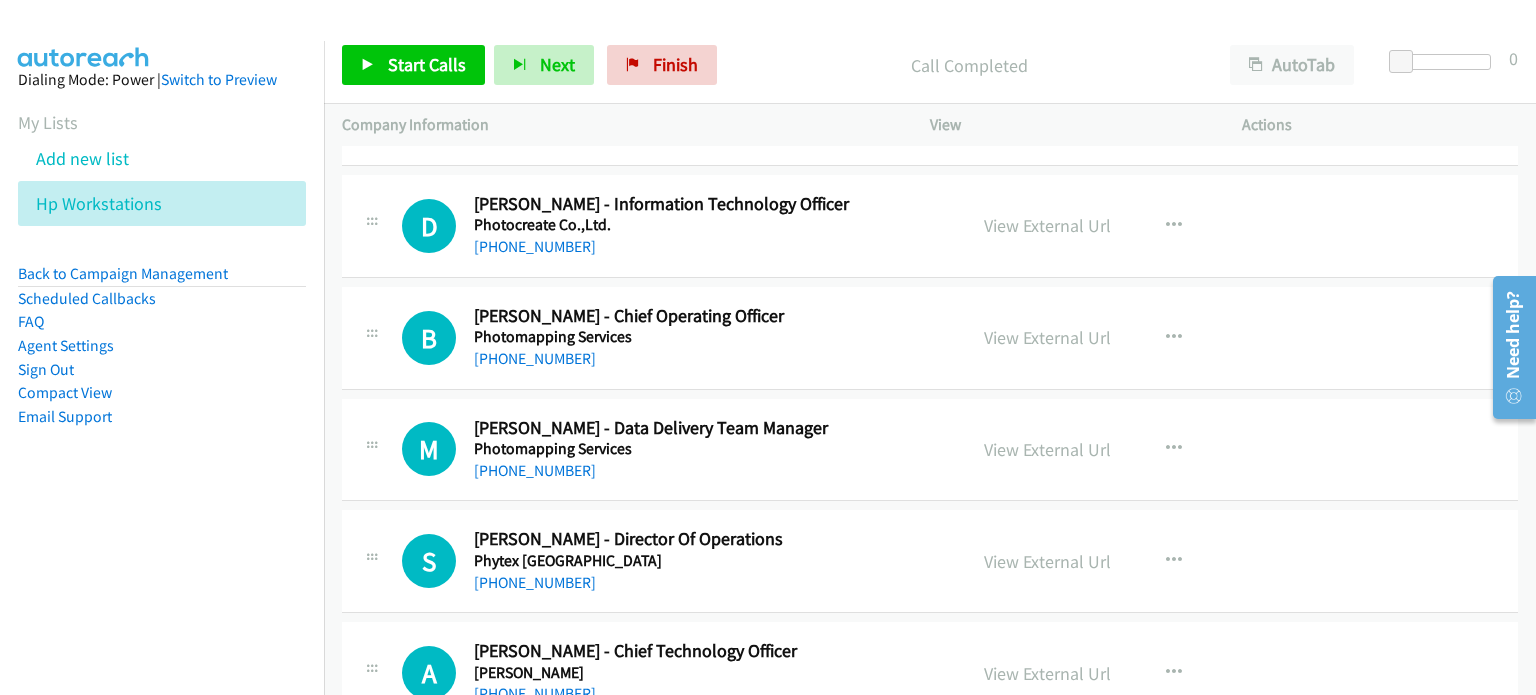 drag, startPoint x: 1280, startPoint y: 250, endPoint x: 1127, endPoint y: 221, distance: 155.72412 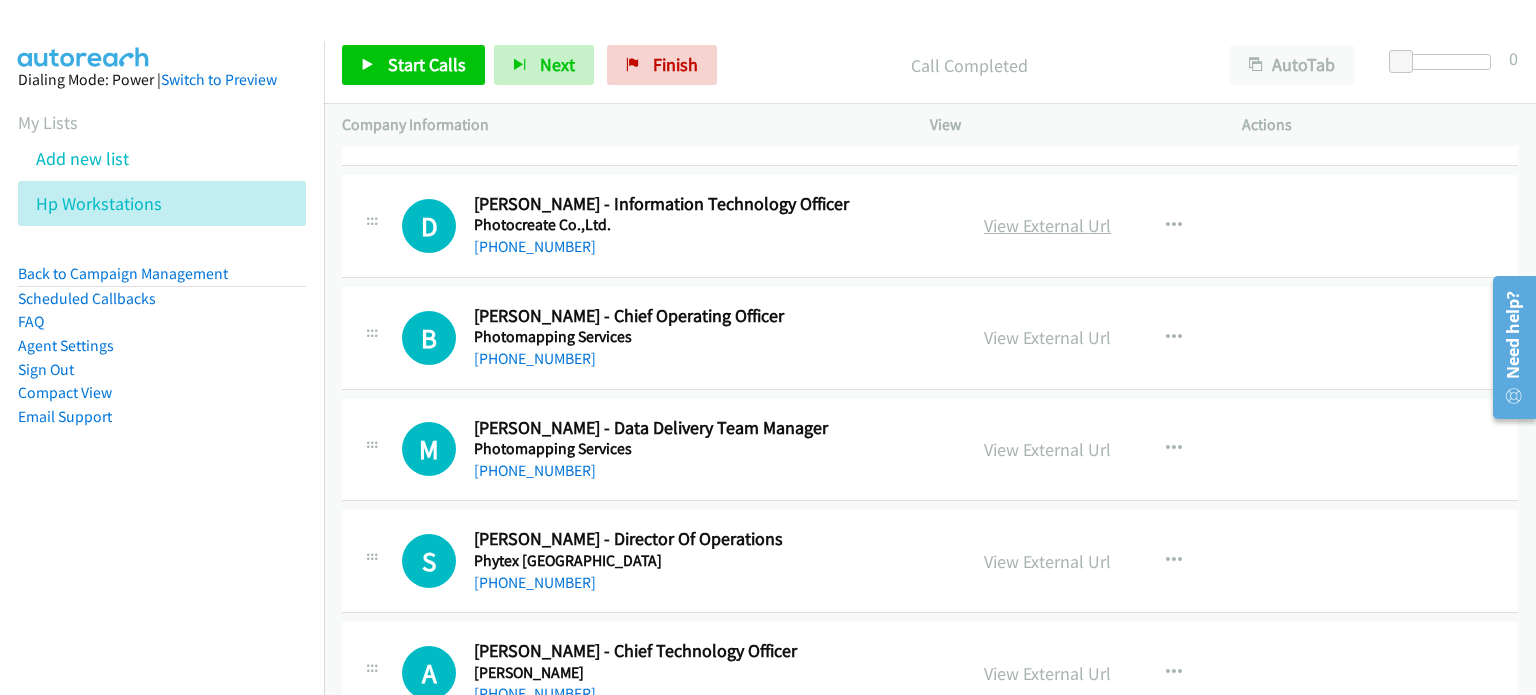 click on "View External Url" at bounding box center [1047, 225] 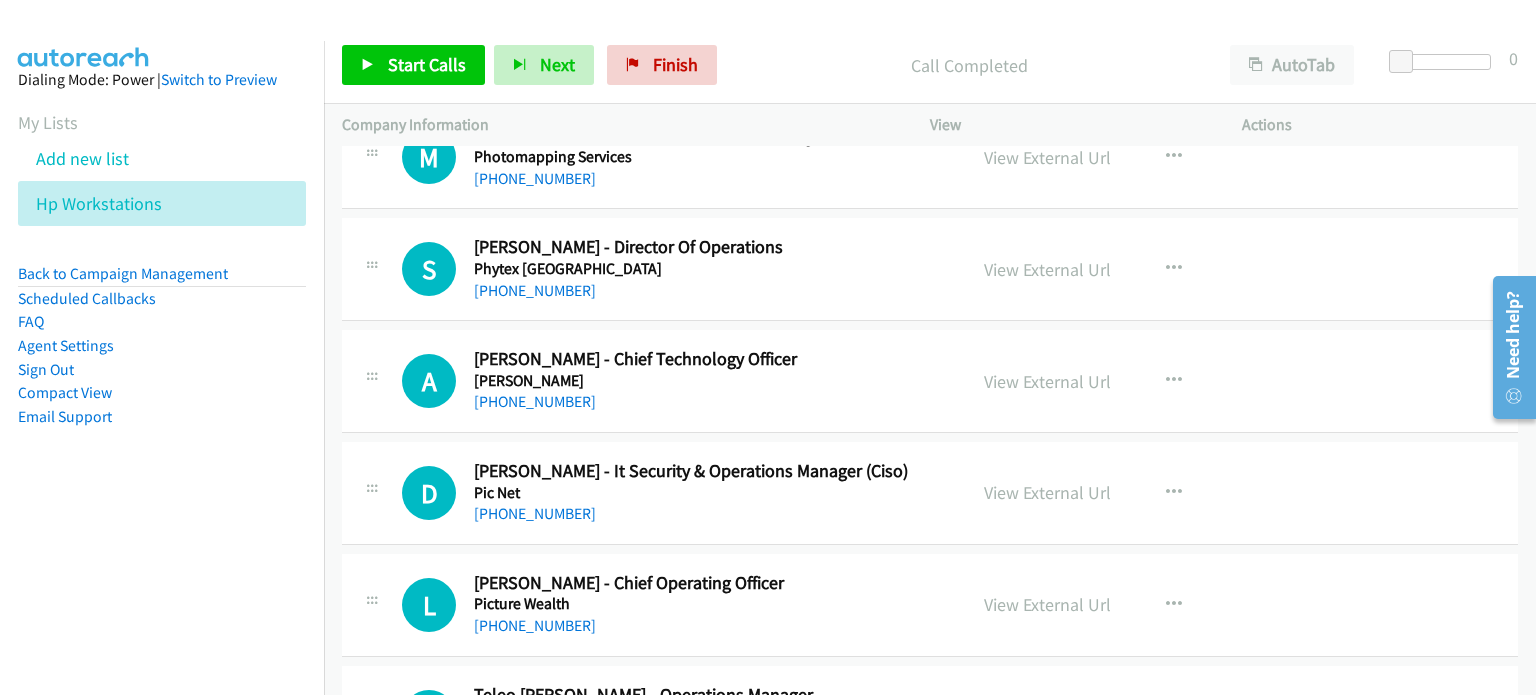 scroll, scrollTop: 2400, scrollLeft: 0, axis: vertical 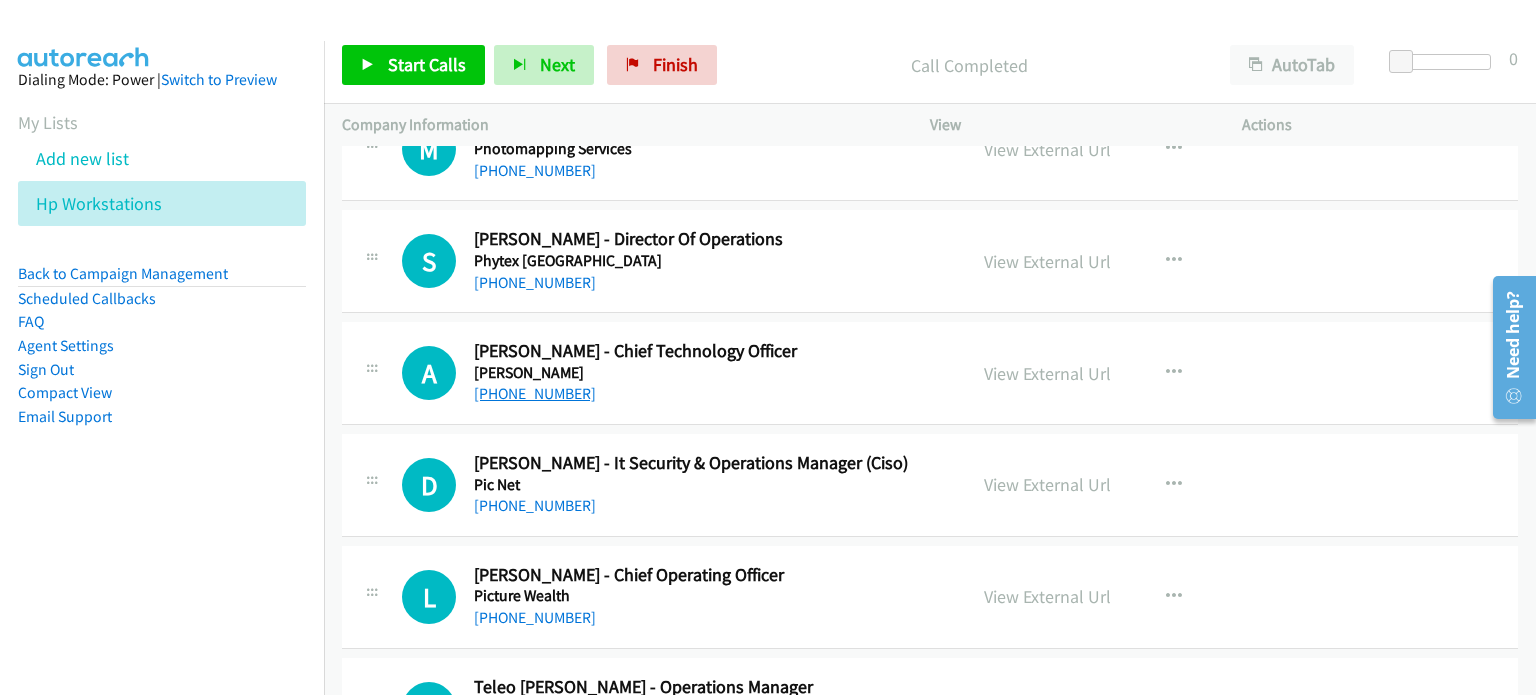 click on "+61 2 9053 6888" at bounding box center (535, 393) 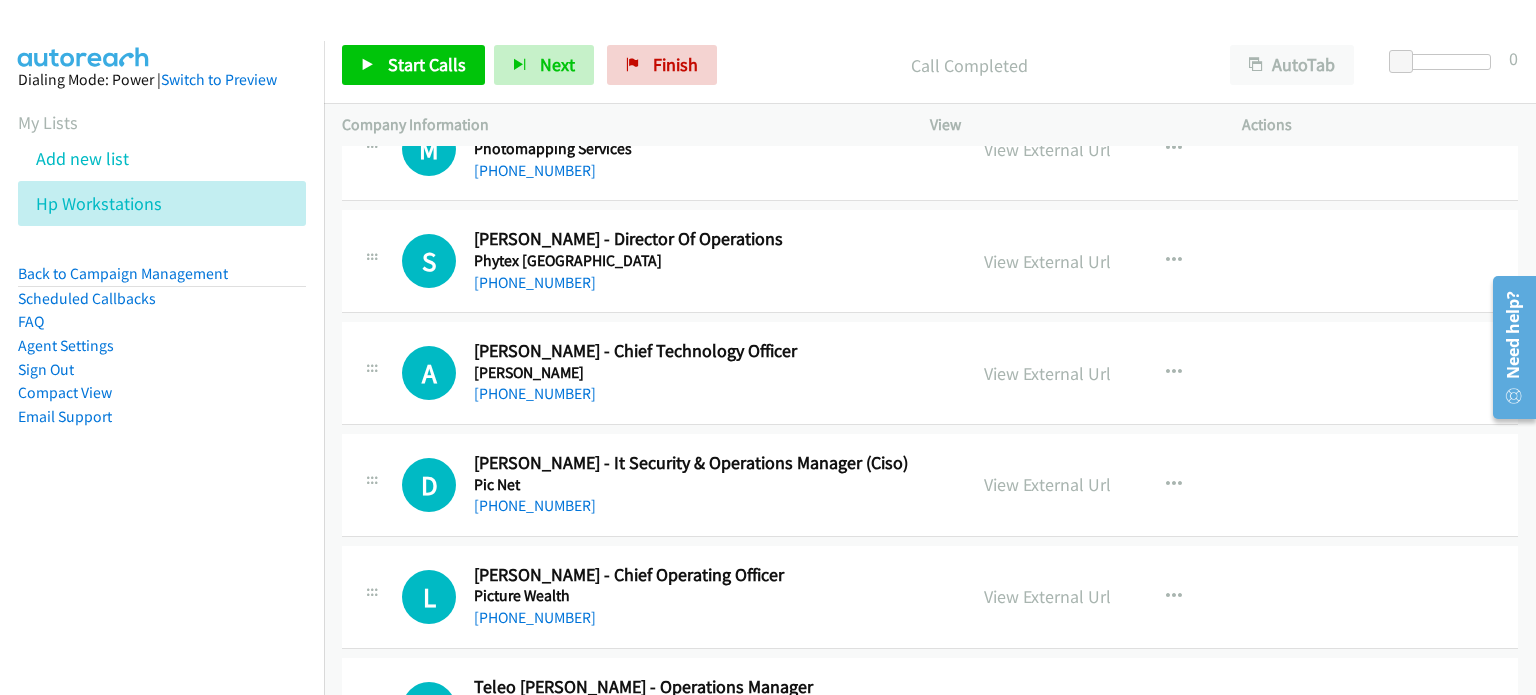 click on "A
Callback Scheduled
Aron Hardy Bardsley - Chief Technology Officer
Pia
Australia/Sydney
+61 2 9053 6888
View External Url
View External Url
Schedule/Manage Callback
Start Calls Here
Remove from list
Add to do not call list
Reset Call Status" at bounding box center (930, 373) 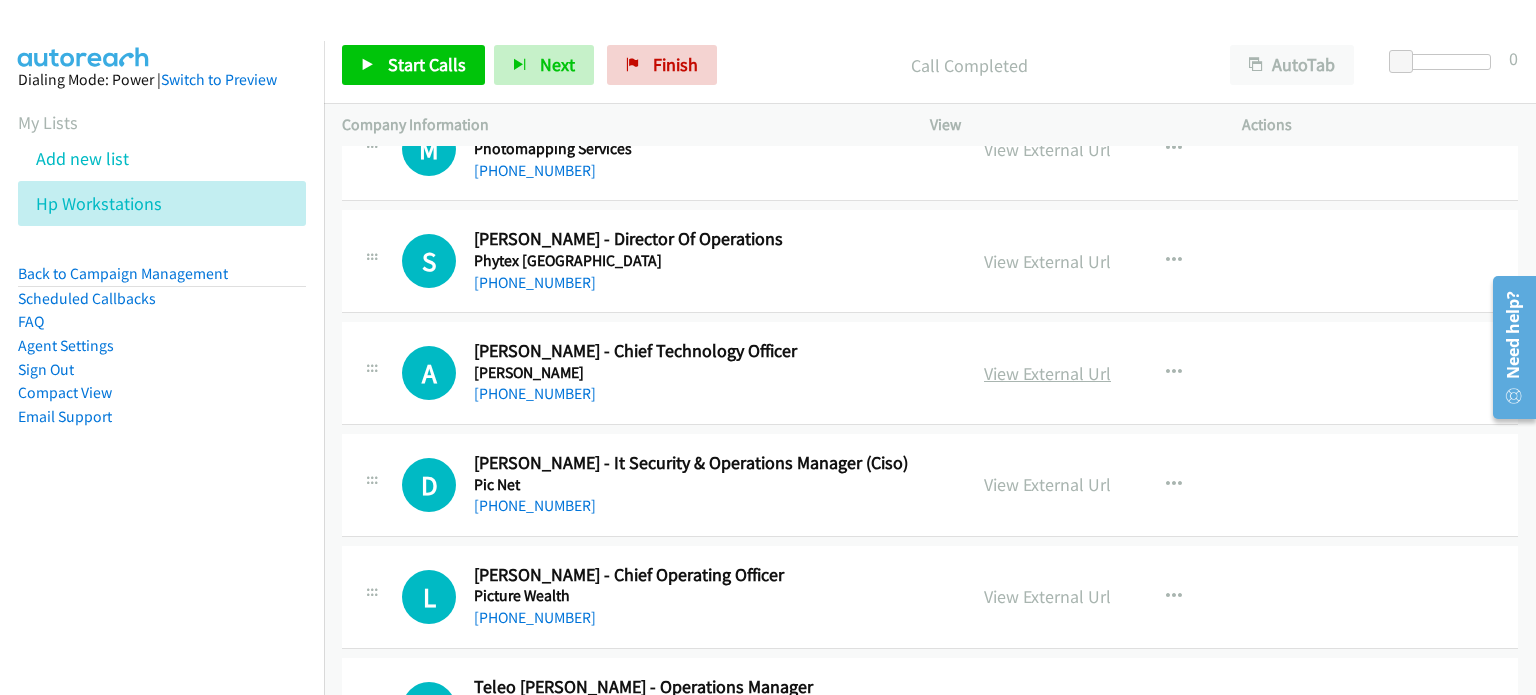 click on "View External Url" at bounding box center [1047, 373] 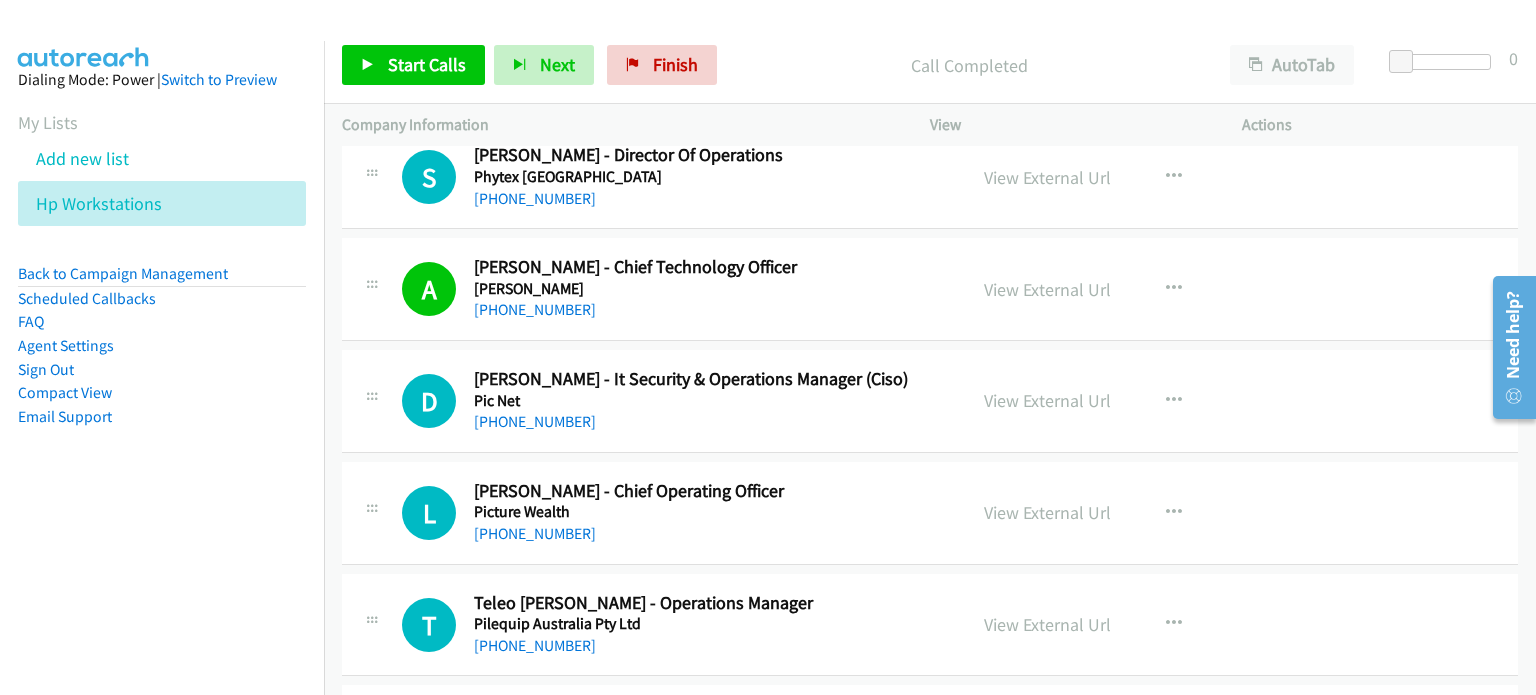 scroll, scrollTop: 2600, scrollLeft: 0, axis: vertical 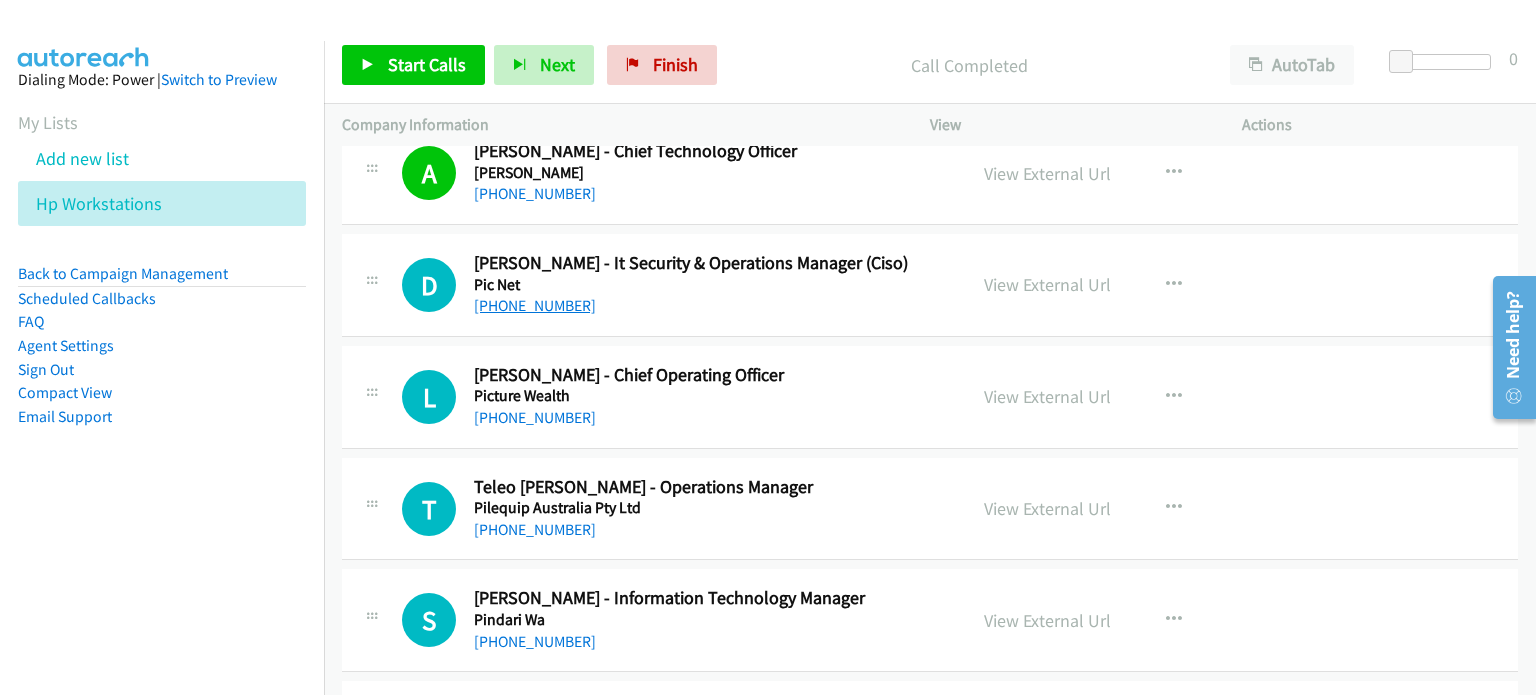 click on "+61 423 114 786" at bounding box center [535, 305] 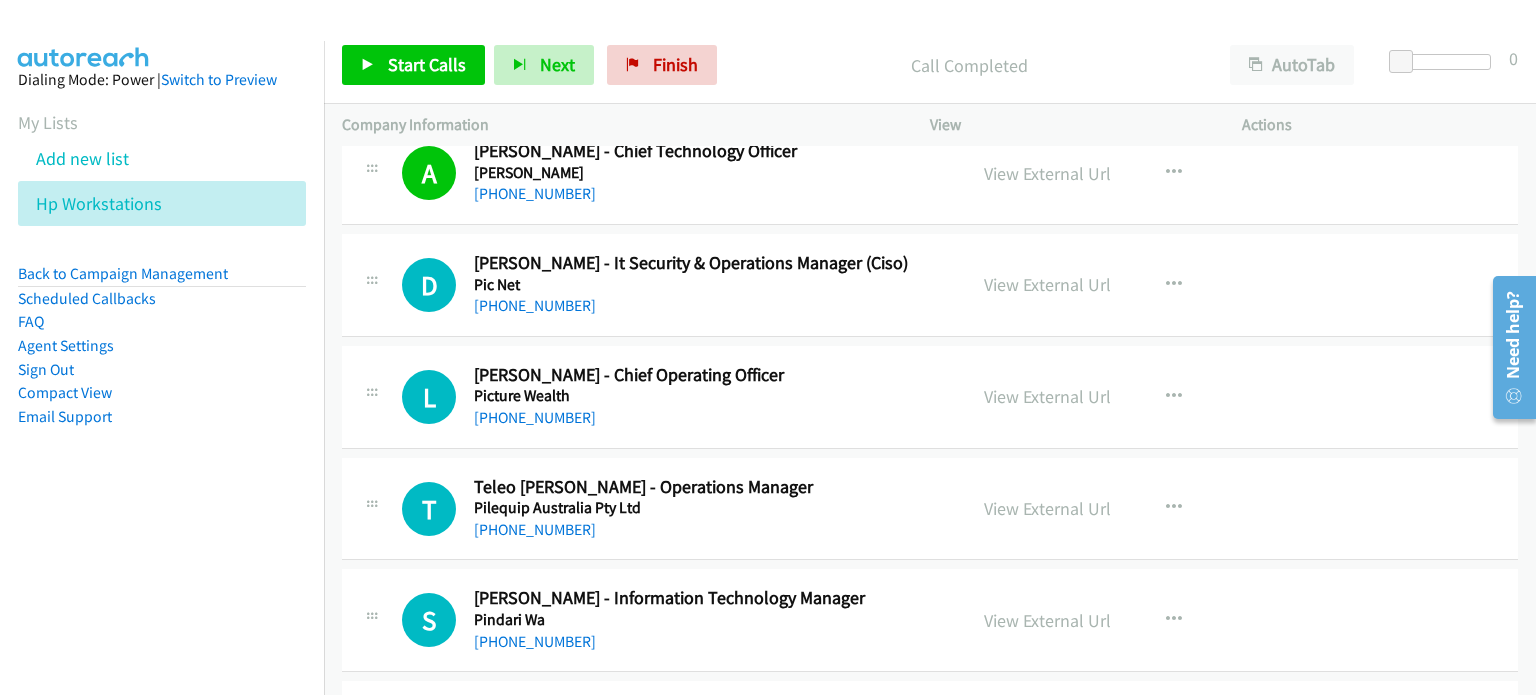 drag, startPoint x: 1321, startPoint y: 243, endPoint x: 1168, endPoint y: 272, distance: 155.72412 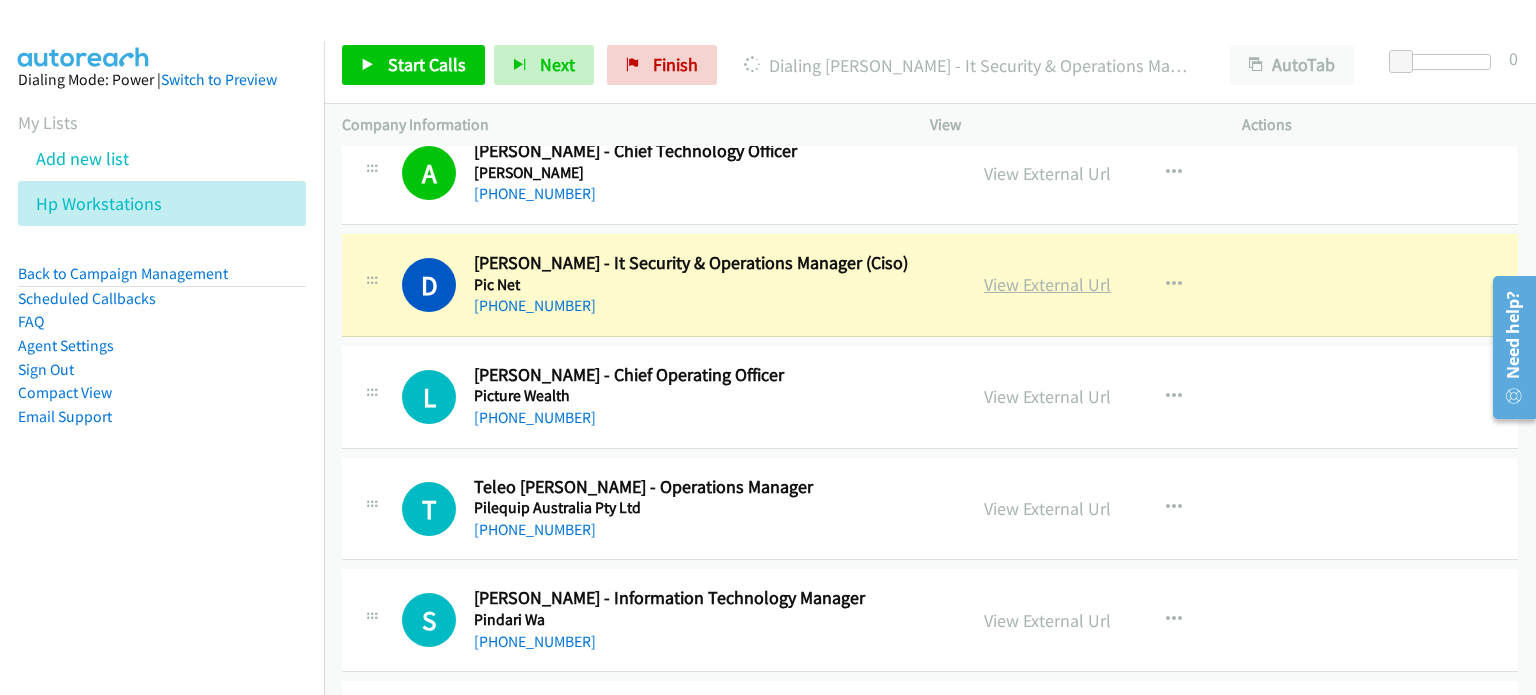 click on "View External Url" at bounding box center [1047, 284] 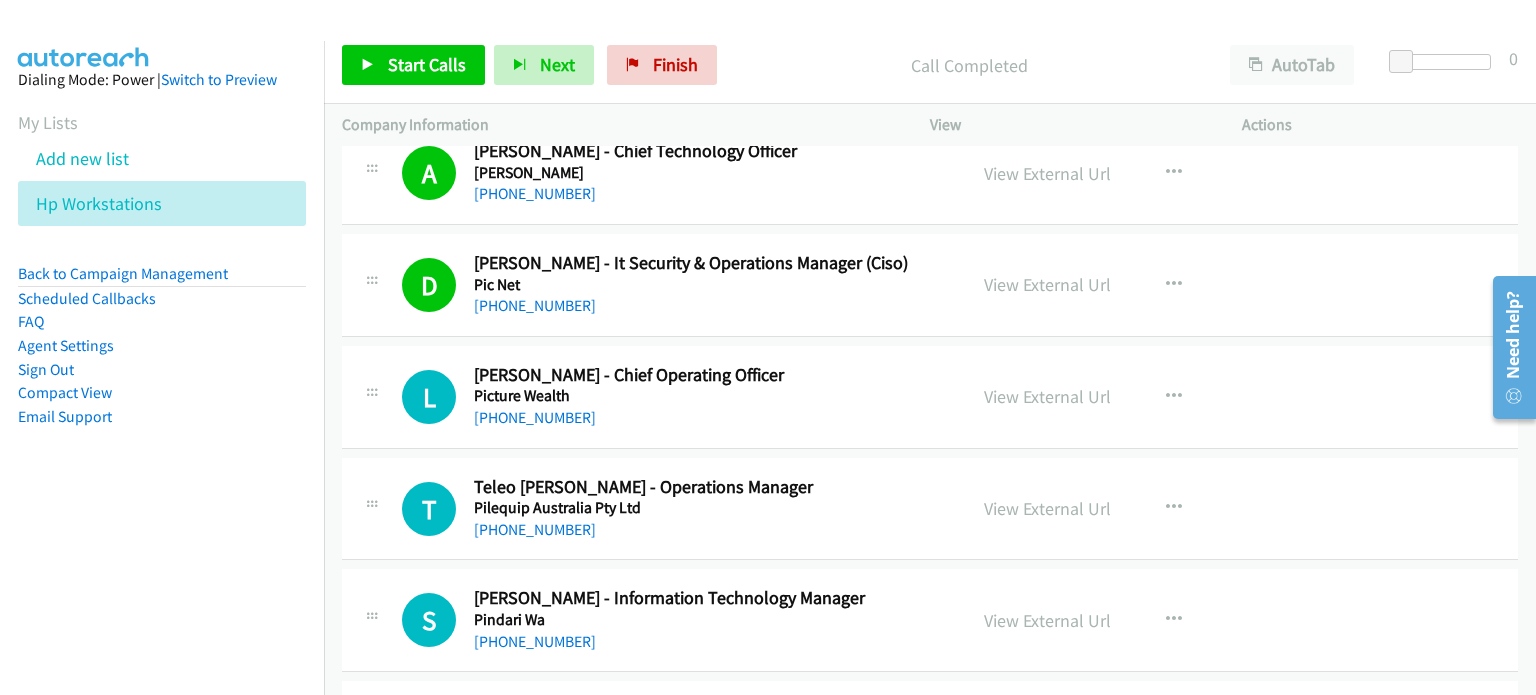scroll, scrollTop: 3000, scrollLeft: 0, axis: vertical 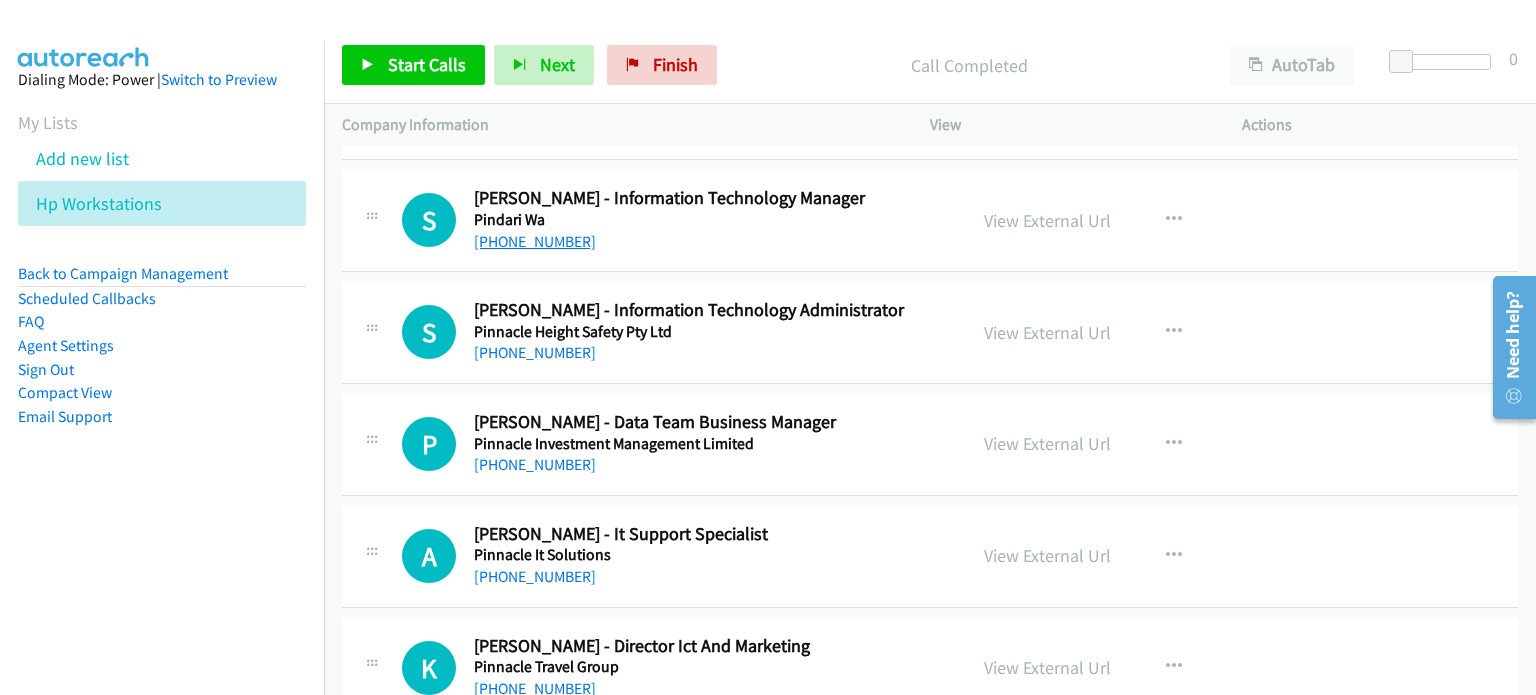 click on "+61 403 832 763" at bounding box center (535, 241) 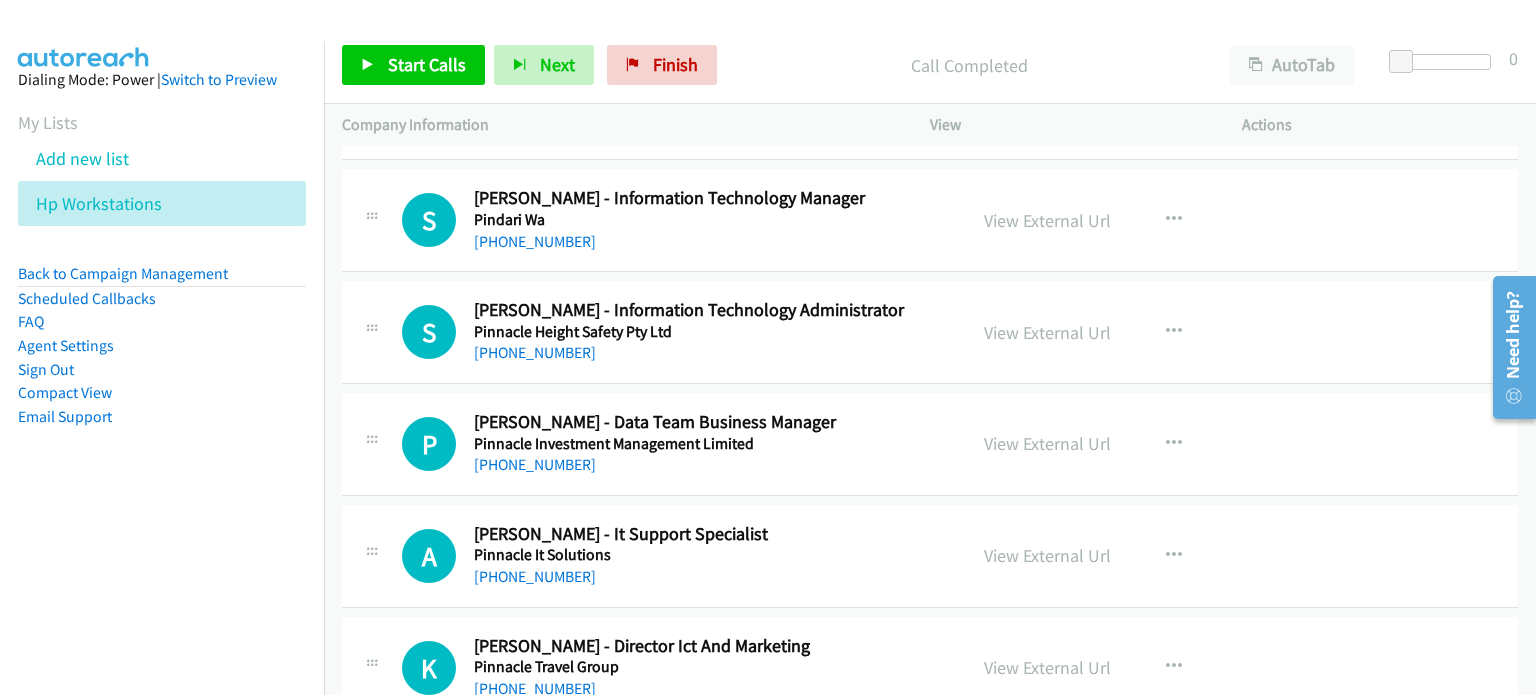 click on "S
Callback Scheduled
Sasa Podinic - Information Technology Manager
Pindari Wa
Australia/Sydney
+61 403 832 763
View External Url
View External Url
Schedule/Manage Callback
Start Calls Here
Remove from list
Add to do not call list
Reset Call Status" at bounding box center [930, 220] 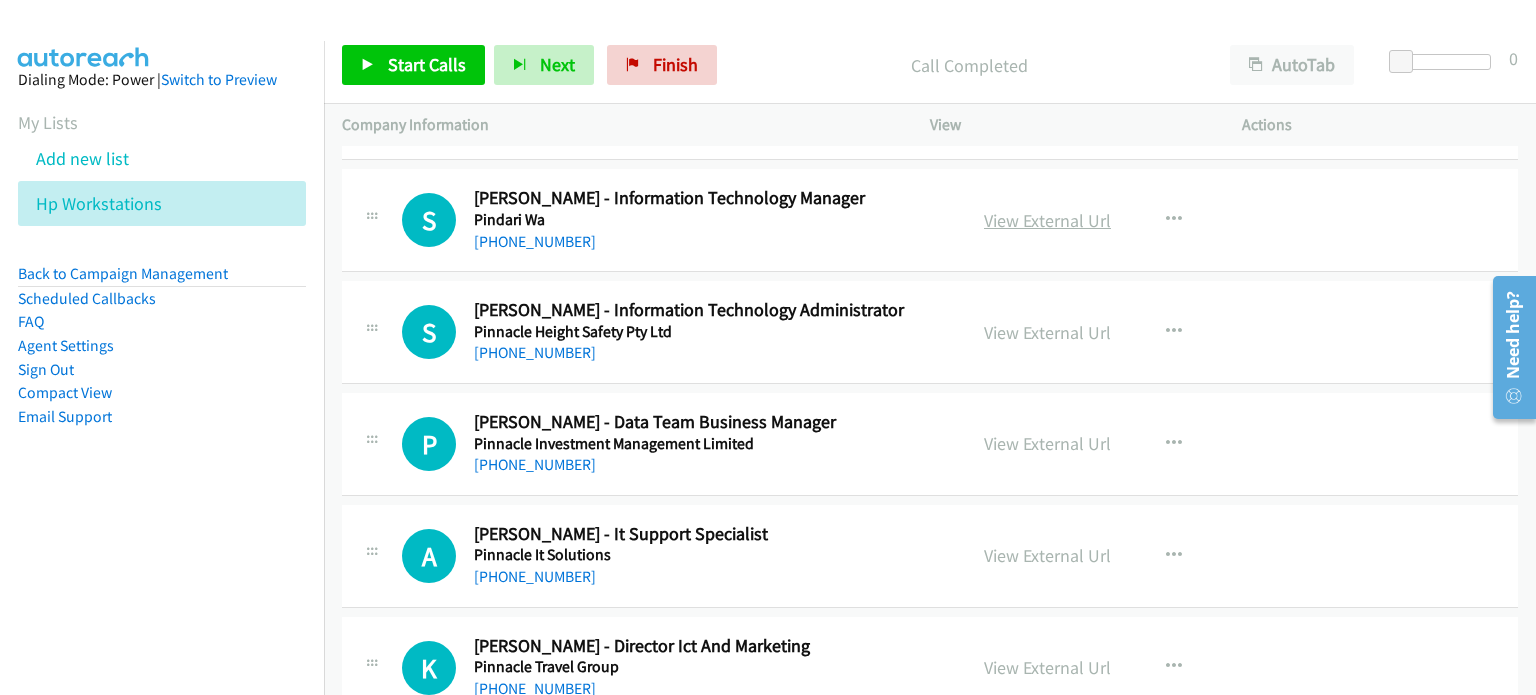 click on "View External Url" at bounding box center (1047, 220) 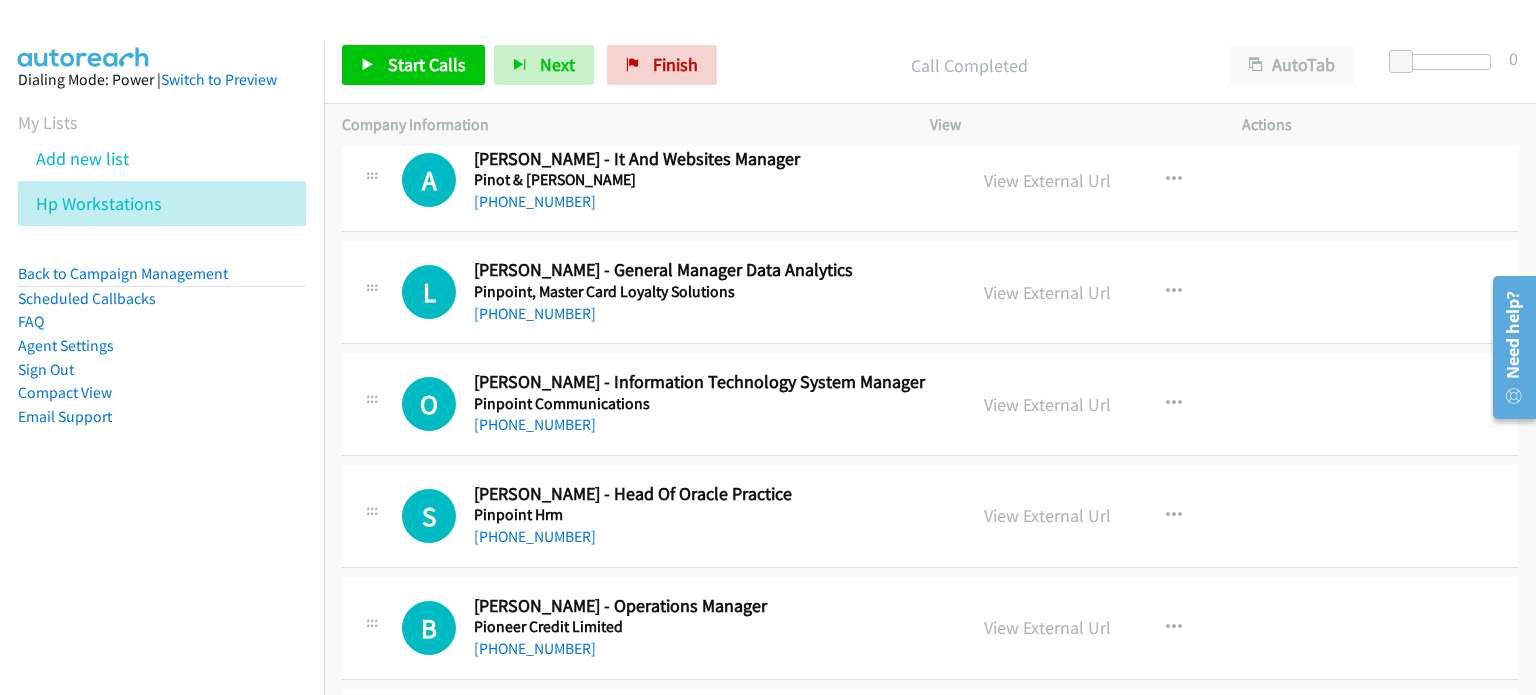 scroll, scrollTop: 3600, scrollLeft: 0, axis: vertical 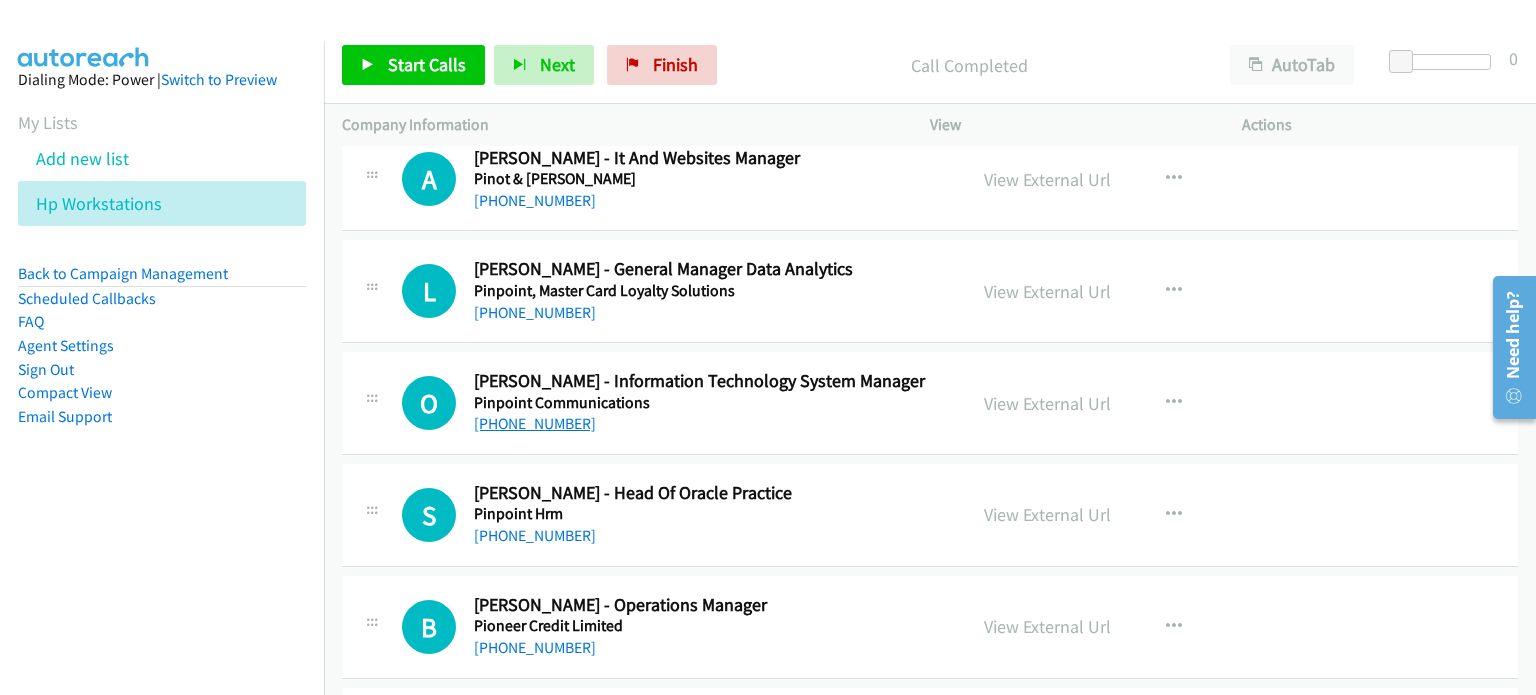 click on "+61 404 349 901" at bounding box center [535, 423] 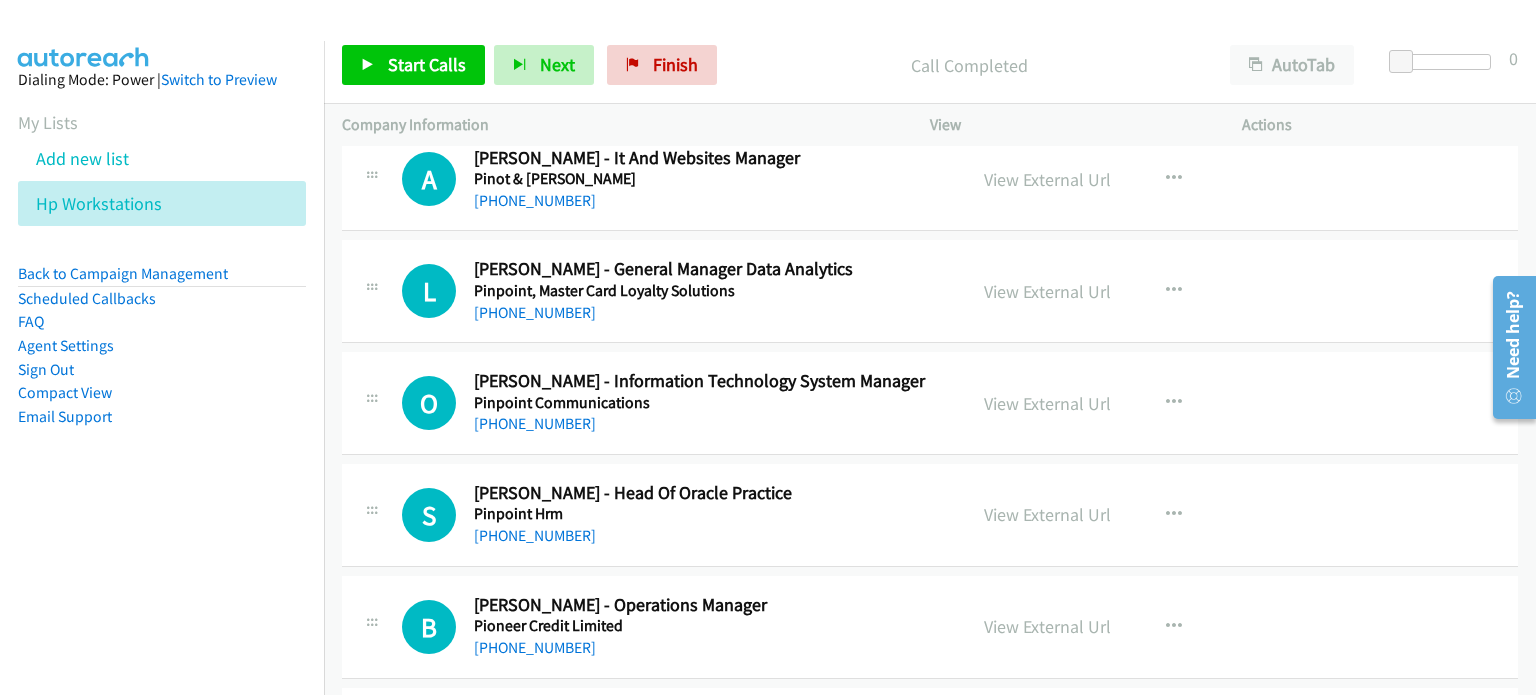 click on "O
Callback Scheduled
Osagiede Jeremiah - Information Technology System Manager
Pinpoint Communications
Australia/Sydney
+61 404 349 901
View External Url
View External Url
Schedule/Manage Callback
Start Calls Here
Remove from list
Add to do not call list
Reset Call Status" at bounding box center [930, 403] 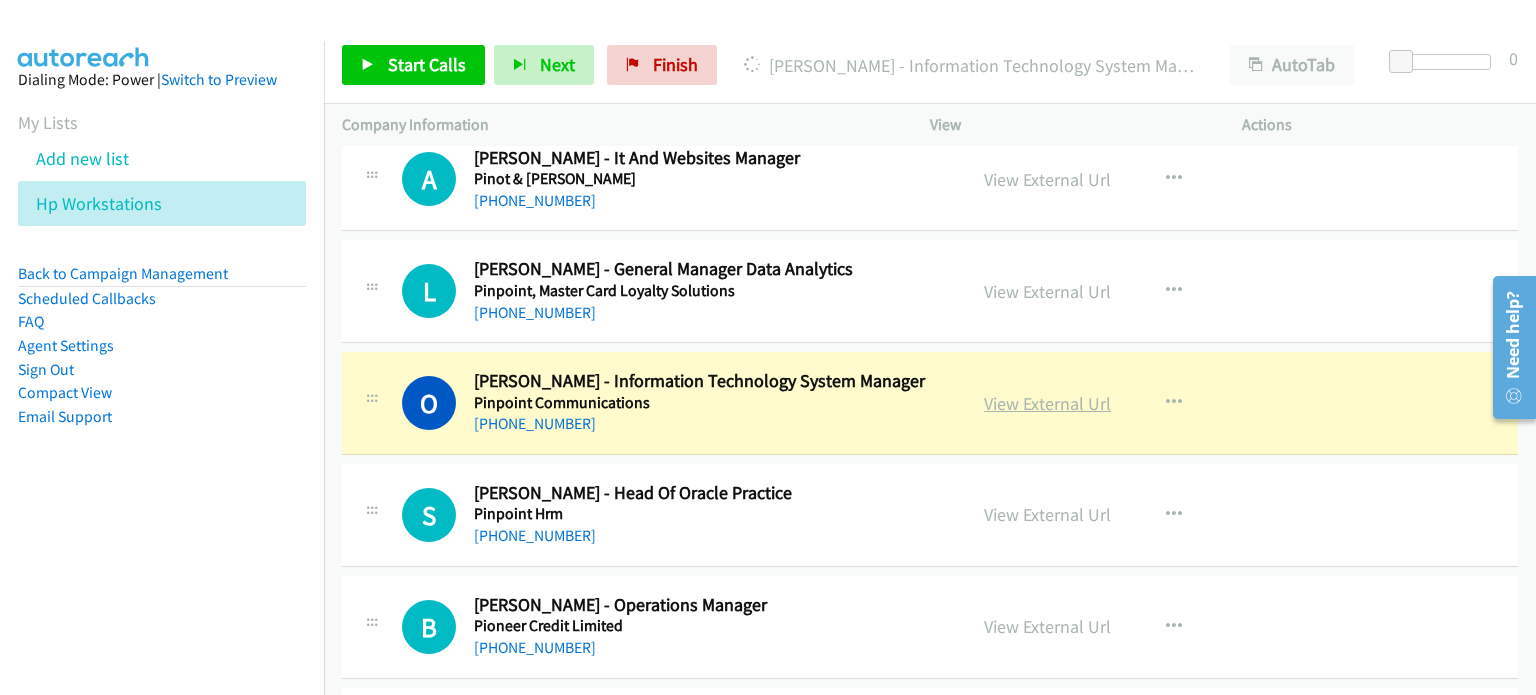click on "View External Url" at bounding box center [1047, 403] 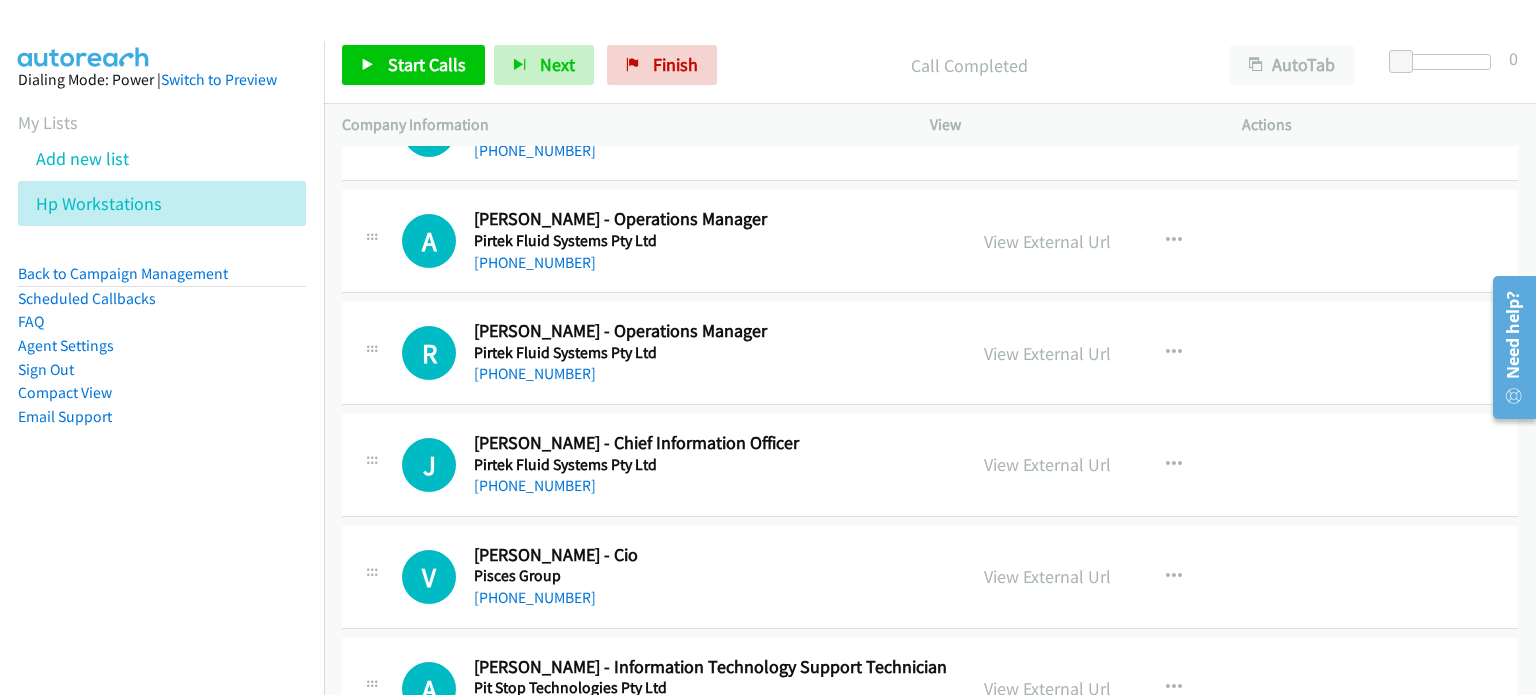 scroll, scrollTop: 4800, scrollLeft: 0, axis: vertical 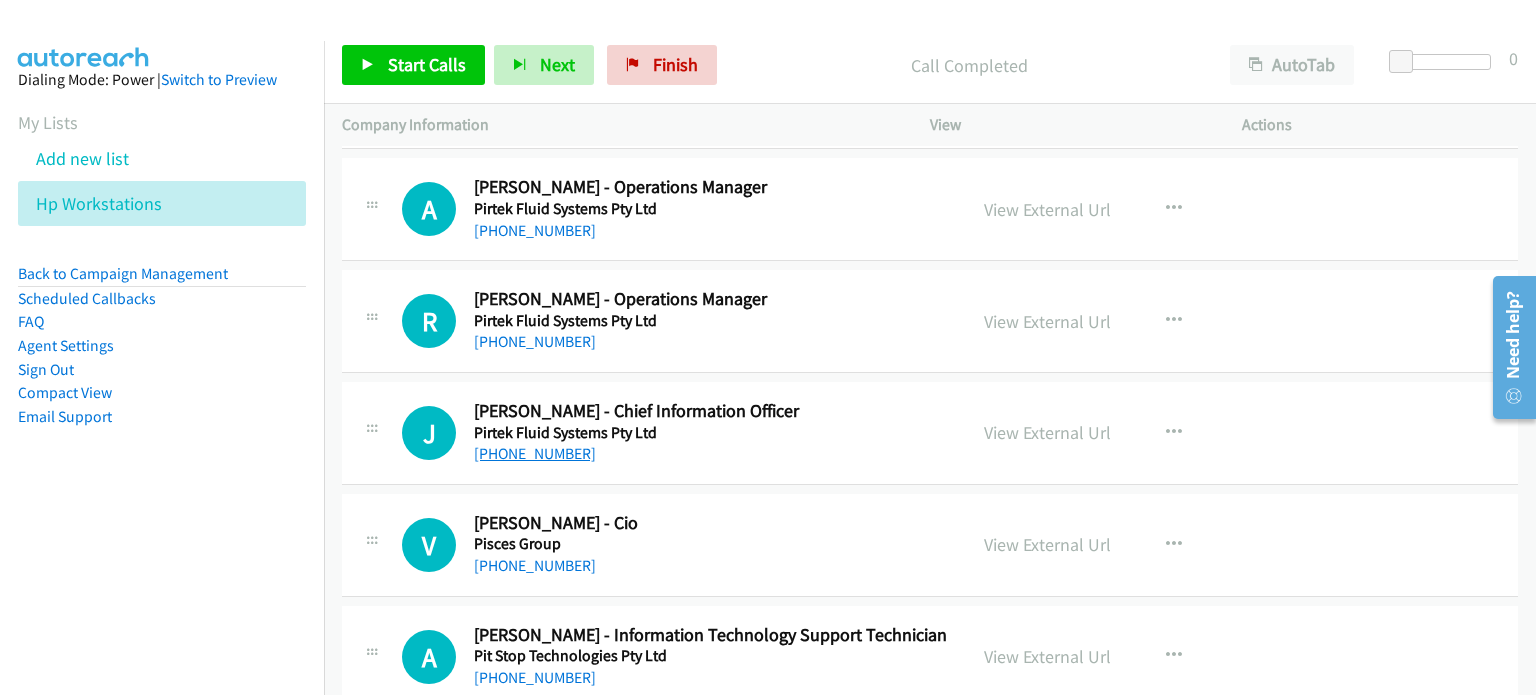 click on "+61 401 146 961" at bounding box center [535, 453] 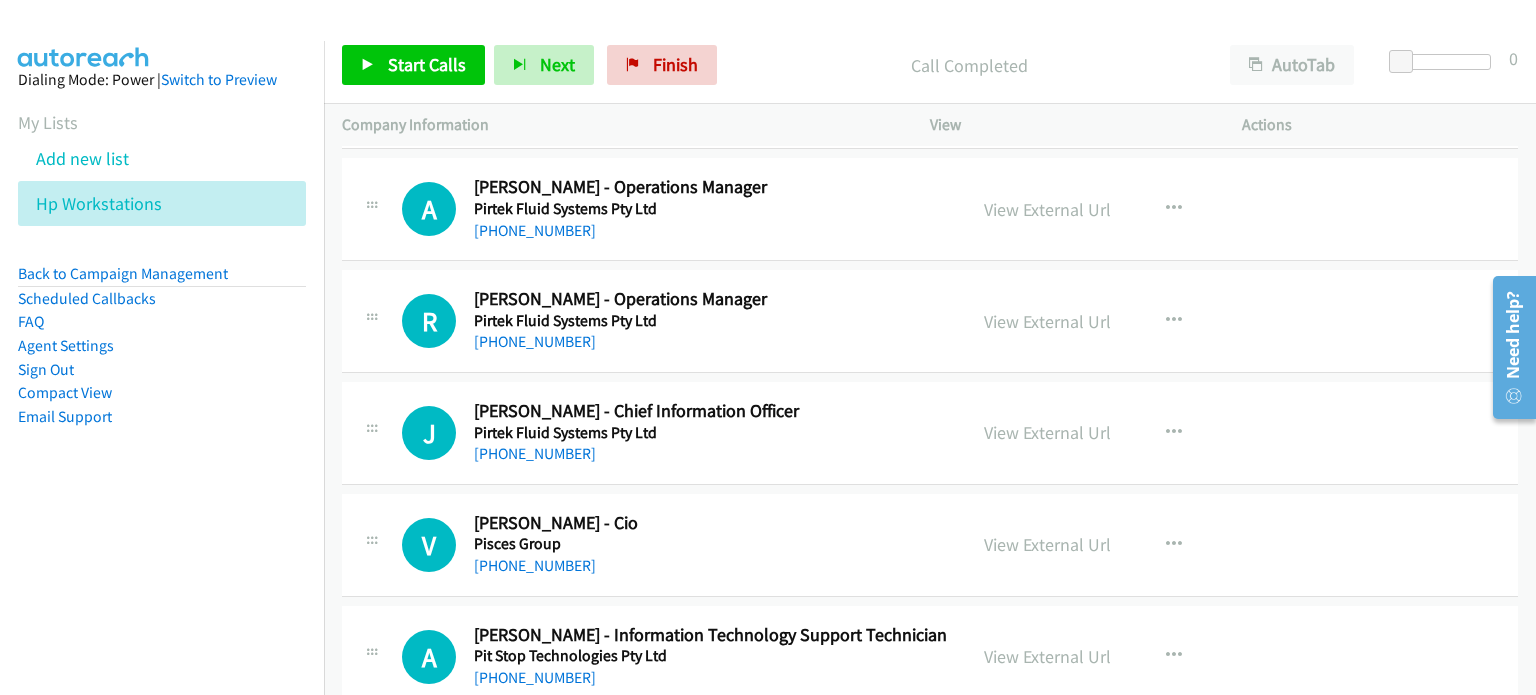 click on "J
Callback Scheduled
Jason Dormor - Chief Information Officer
Pirtek Fluid Systems Pty Ltd
Australia/Sydney
+61 401 146 961
View External Url
View External Url
Schedule/Manage Callback
Start Calls Here
Remove from list
Add to do not call list
Reset Call Status" at bounding box center (930, 433) 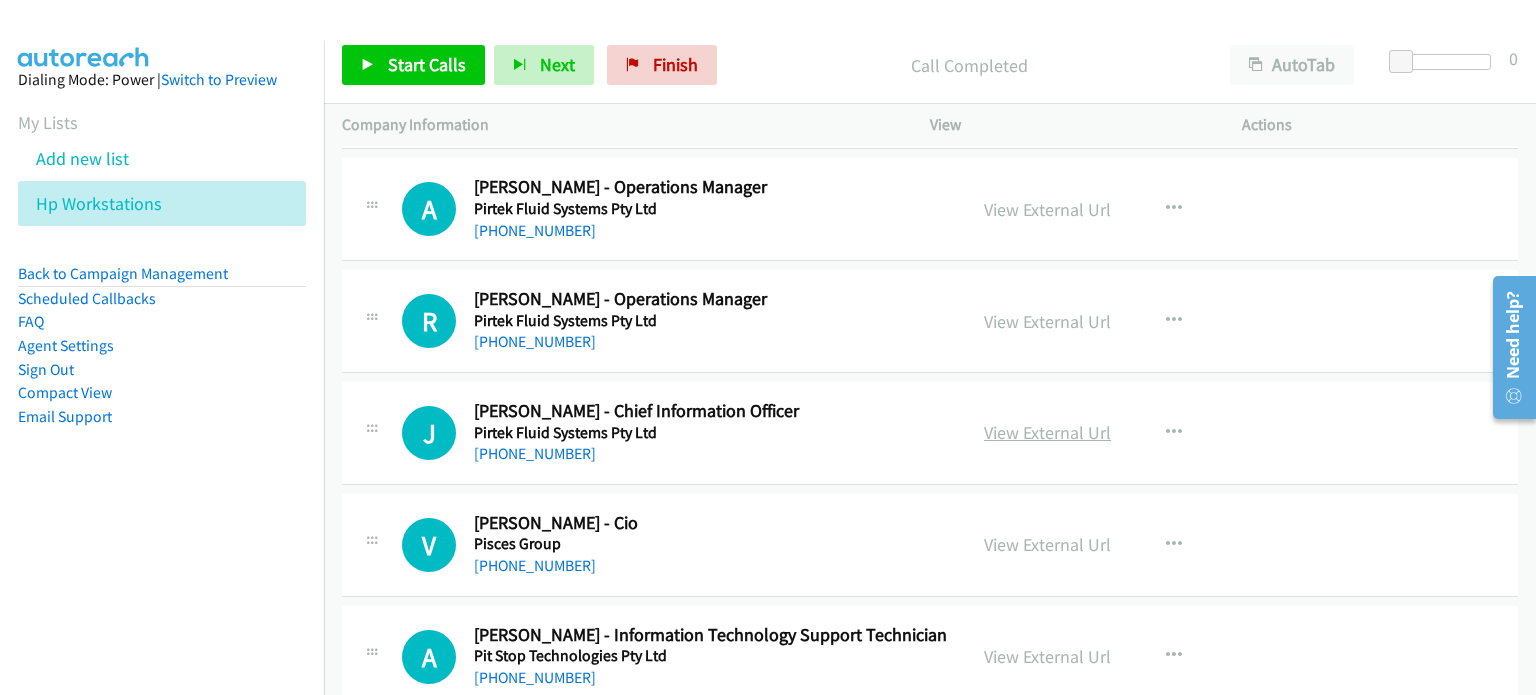 click on "View External Url" at bounding box center (1047, 432) 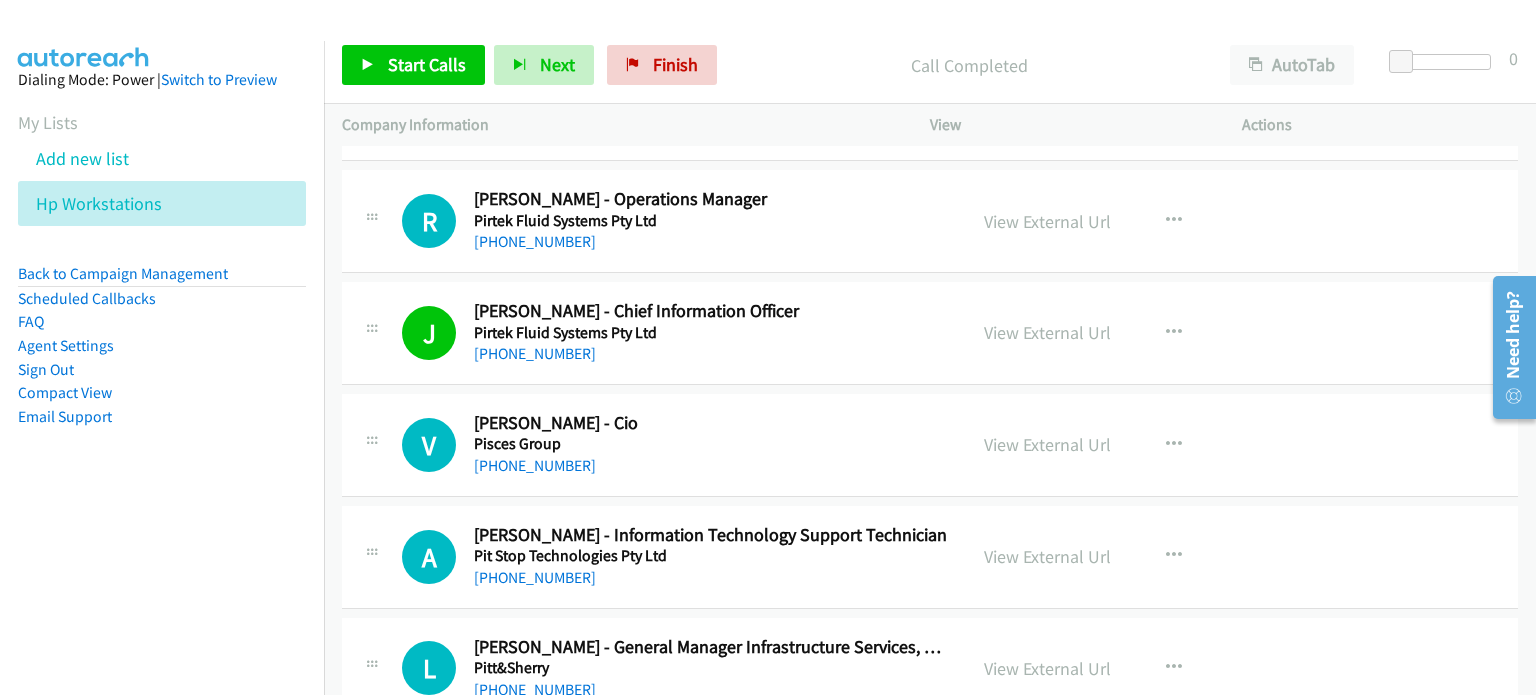 scroll, scrollTop: 5000, scrollLeft: 0, axis: vertical 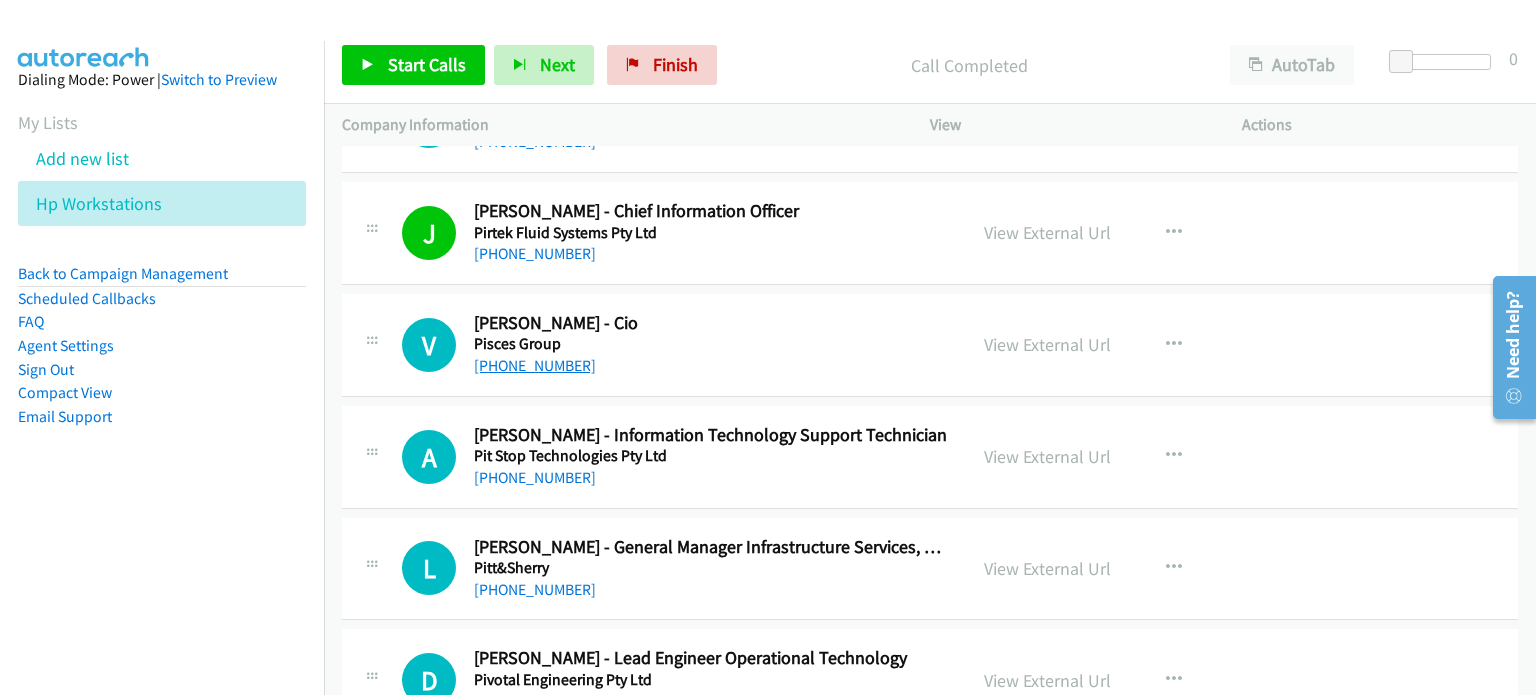 click on "+61 2 9999 2045" at bounding box center [535, 365] 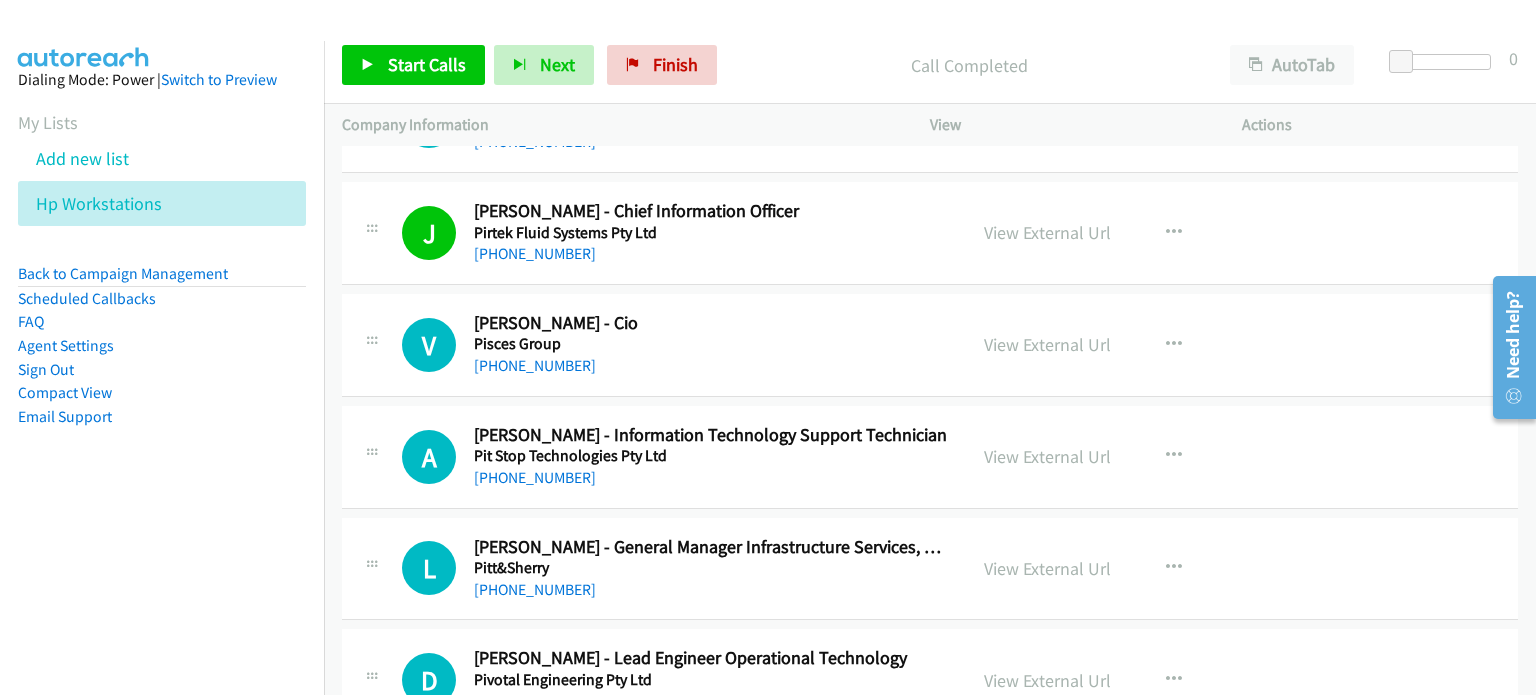 drag, startPoint x: 1232, startPoint y: 332, endPoint x: 1218, endPoint y: 332, distance: 14 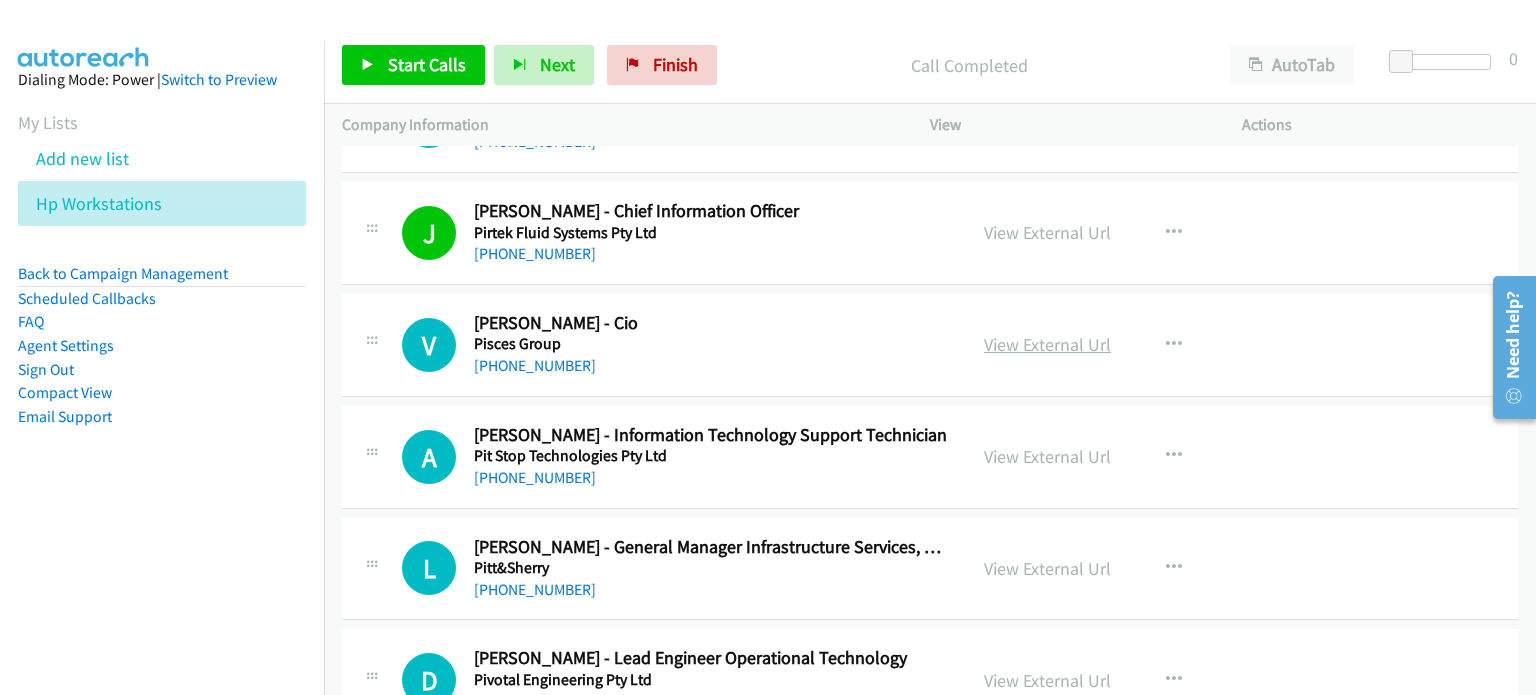 click on "View External Url" at bounding box center (1047, 344) 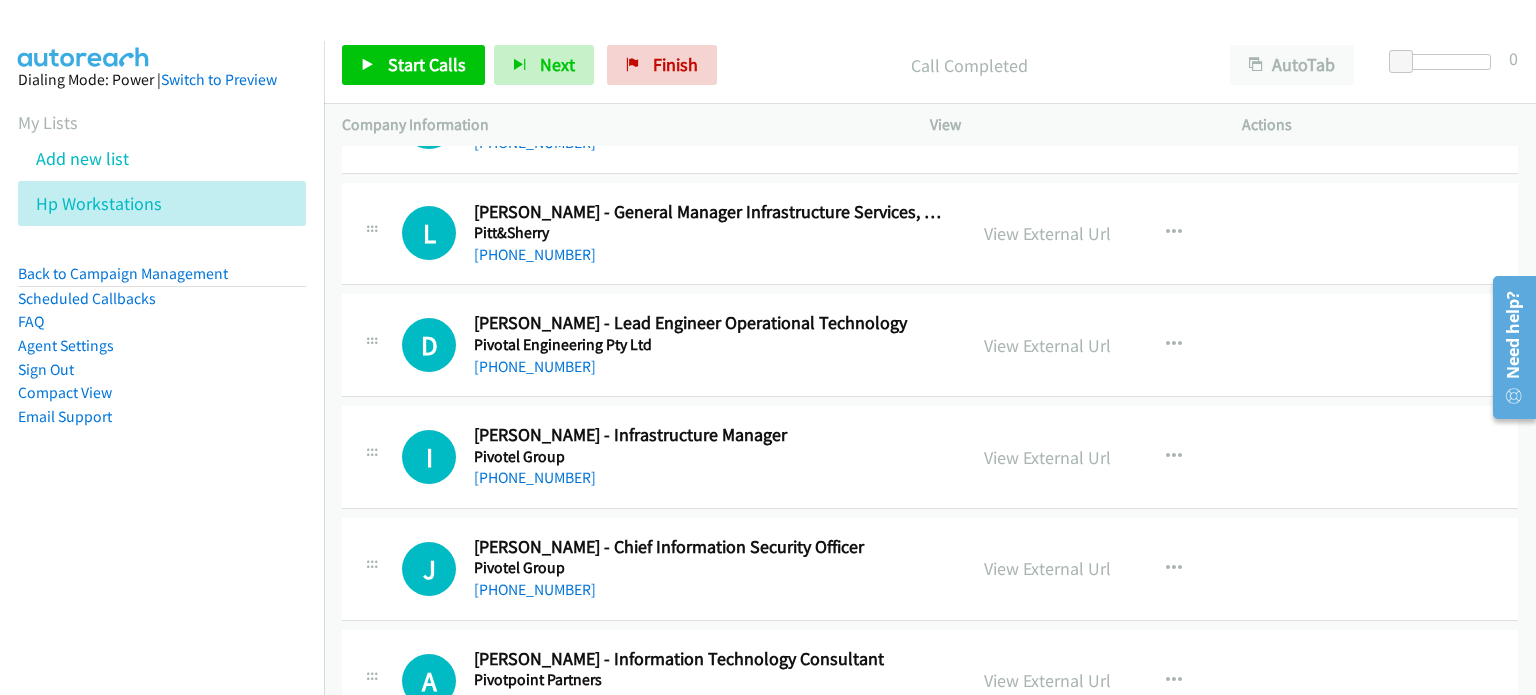 scroll, scrollTop: 5300, scrollLeft: 0, axis: vertical 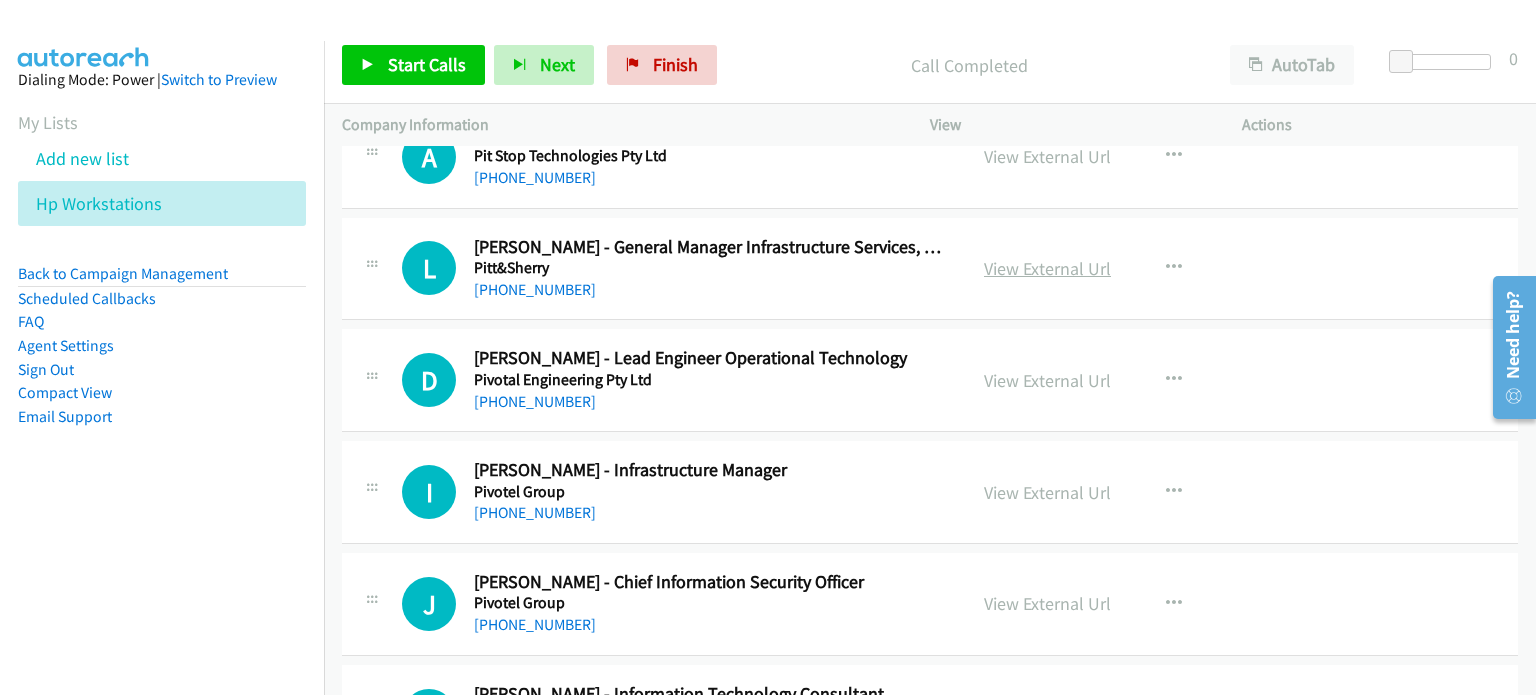 click on "View External Url" at bounding box center (1047, 268) 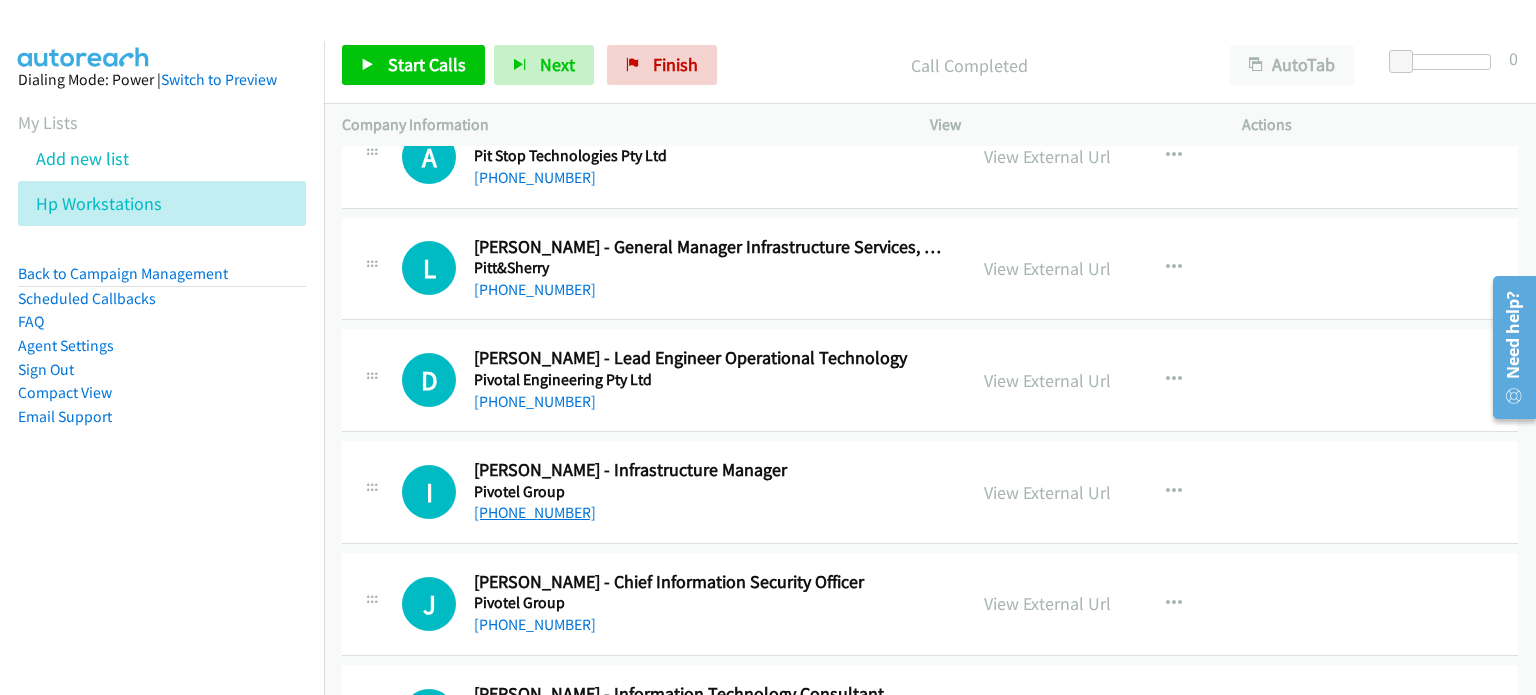click on "+61 424 212 340" at bounding box center [535, 512] 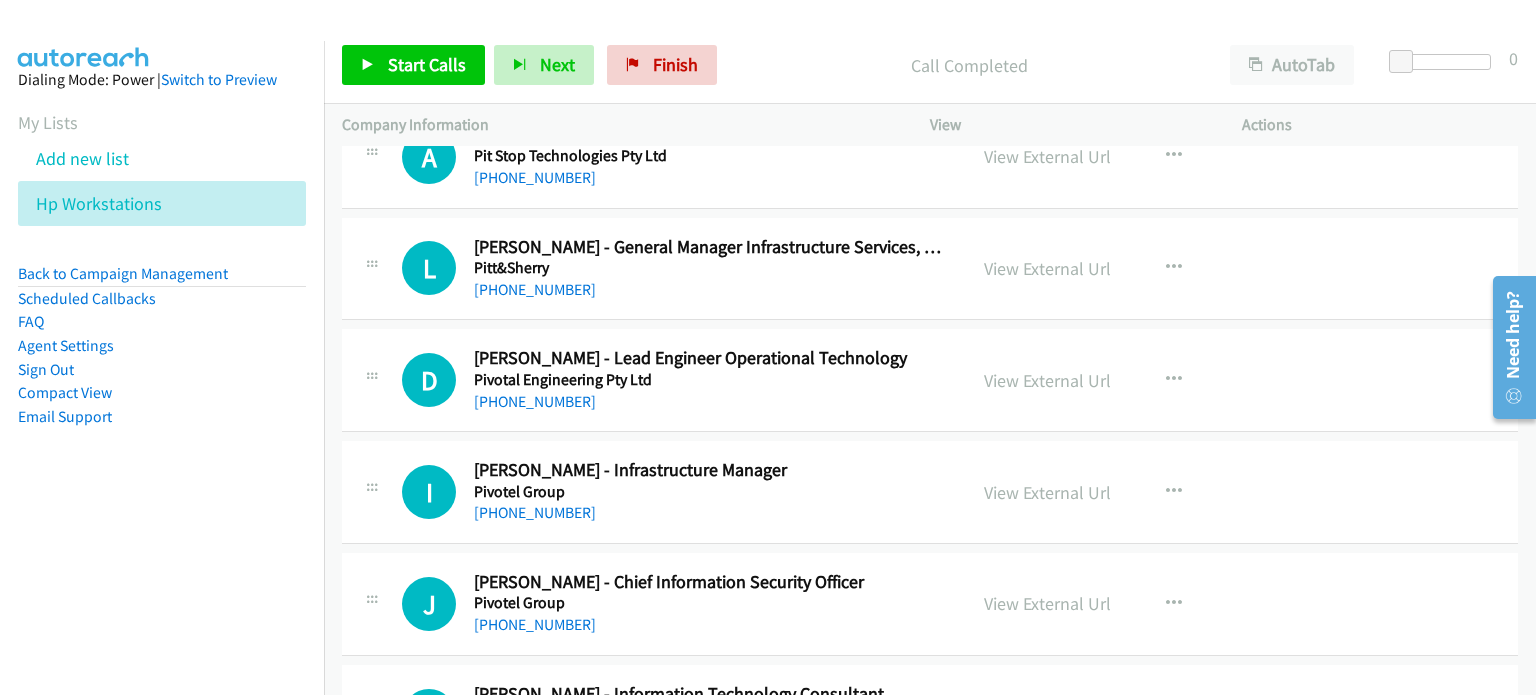 click on "View External Url
View External Url
Schedule/Manage Callback
Start Calls Here
Remove from list
Add to do not call list
Reset Call Status" at bounding box center (1131, 492) 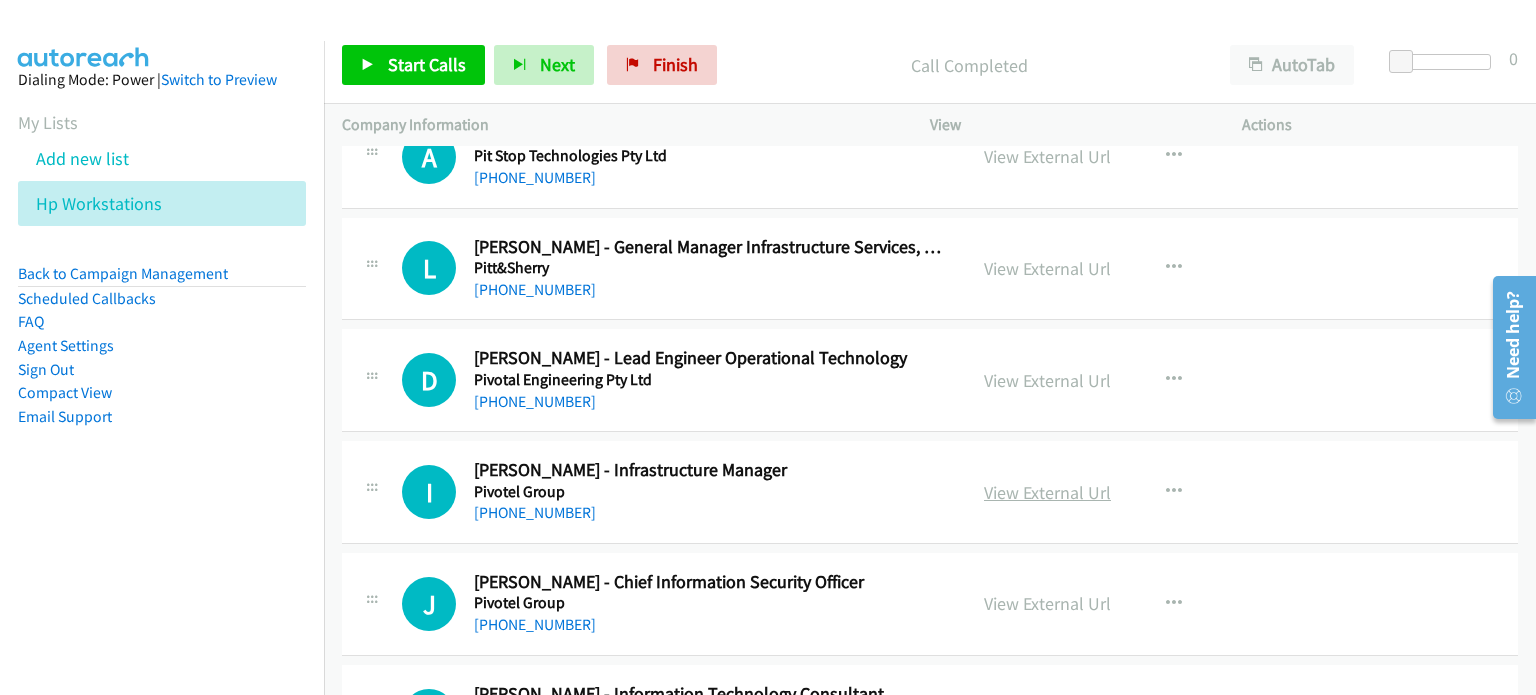 click on "View External Url" at bounding box center [1047, 492] 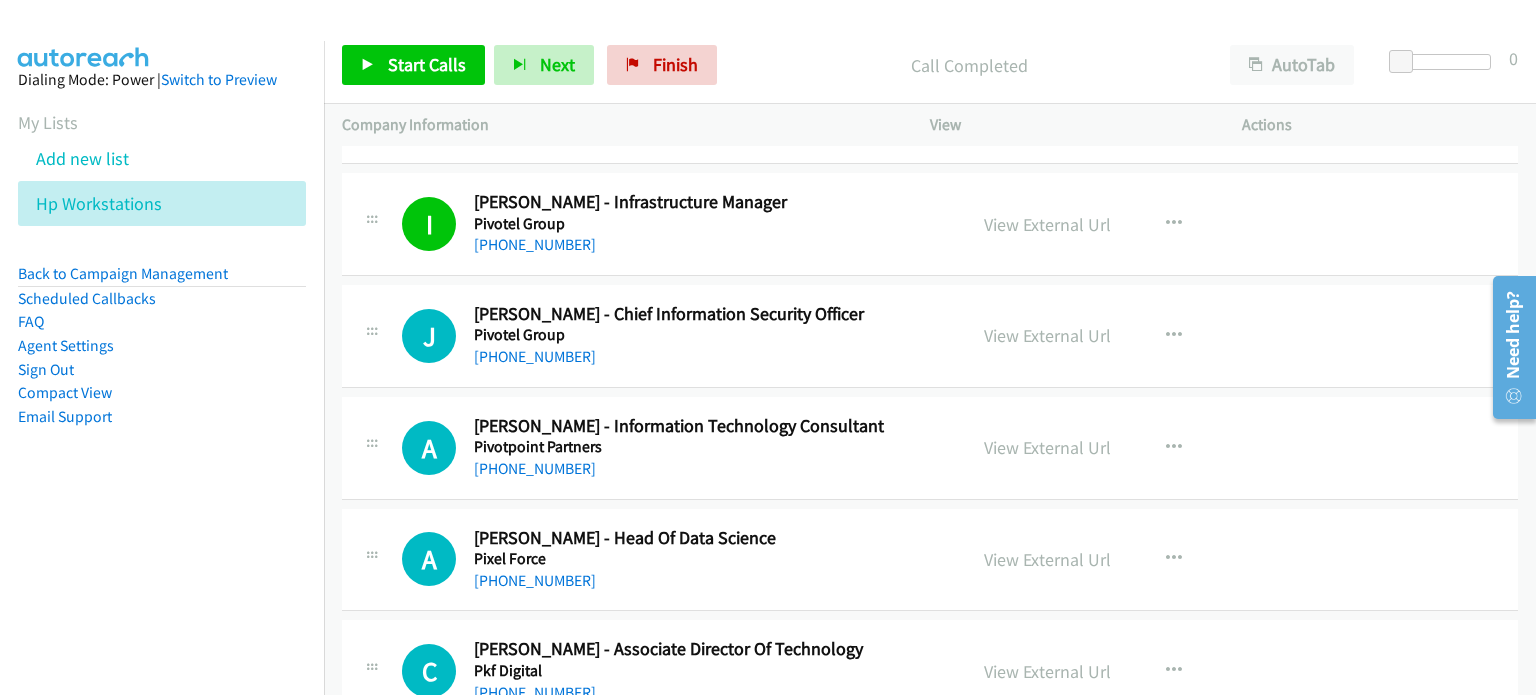 scroll, scrollTop: 5600, scrollLeft: 0, axis: vertical 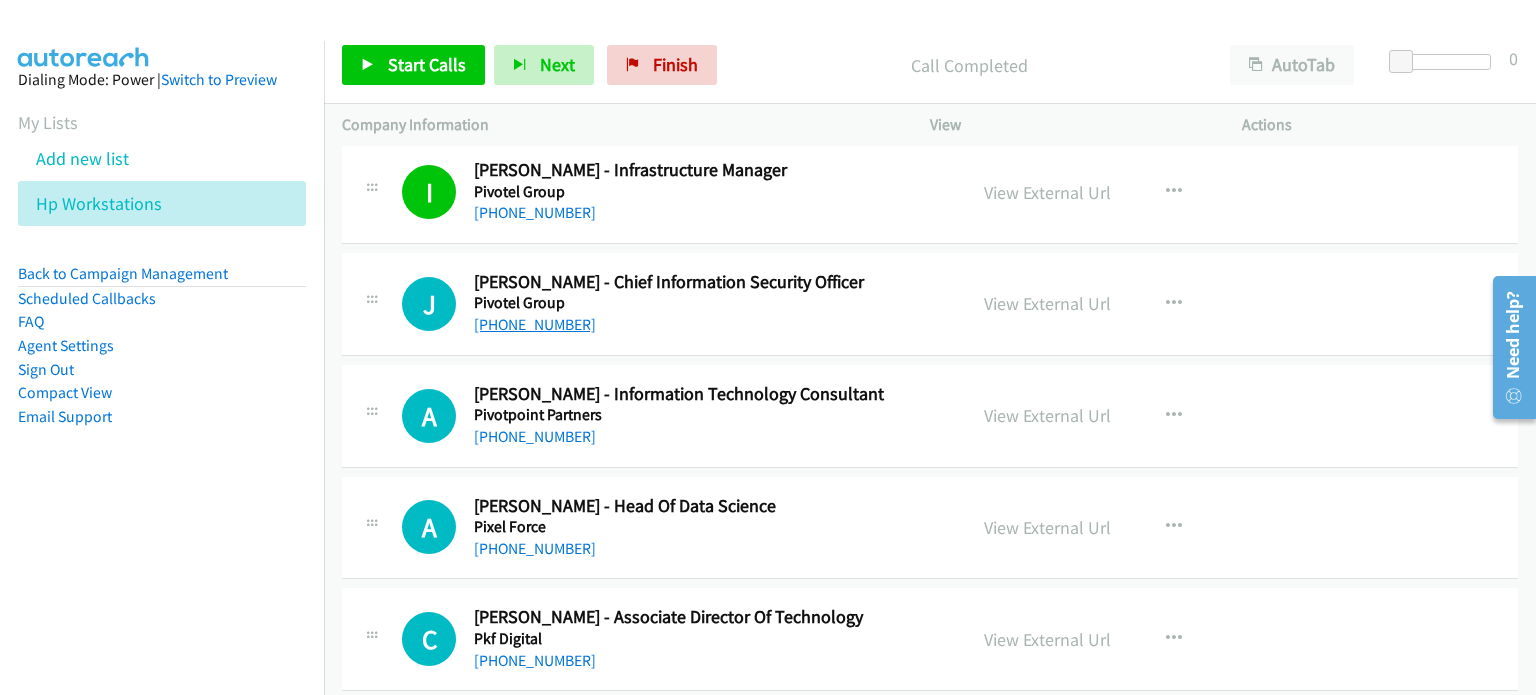 click on "+61 424 229 200" at bounding box center (535, 324) 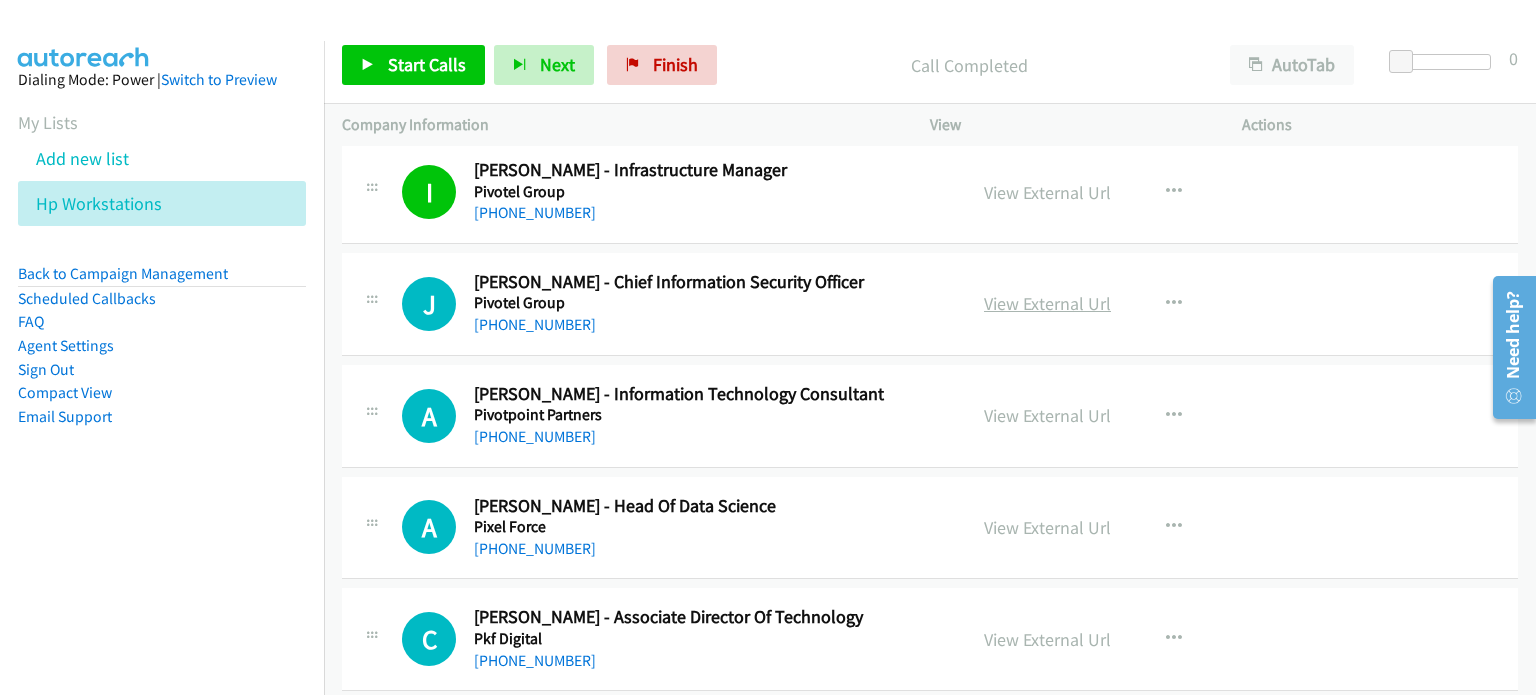 drag, startPoint x: 1292, startPoint y: 285, endPoint x: 1060, endPoint y: 291, distance: 232.07758 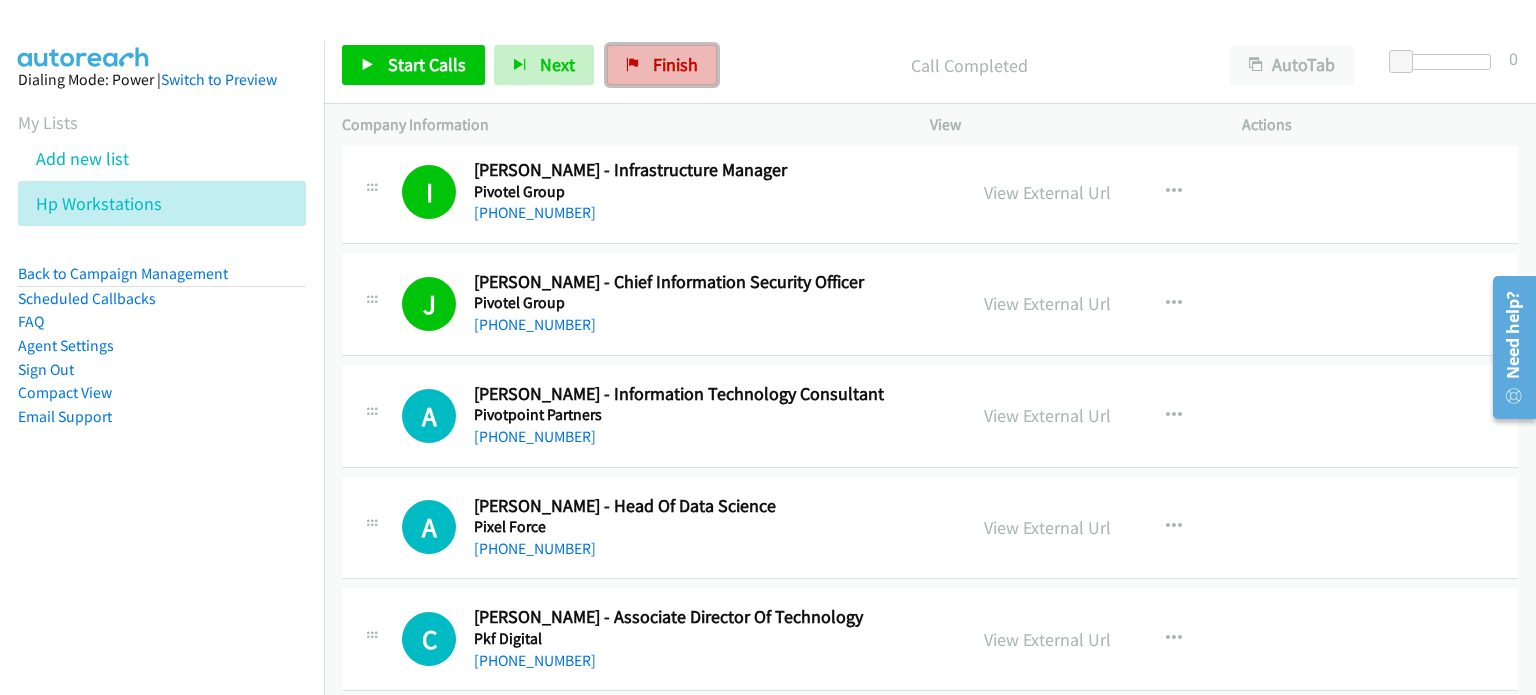 click on "Finish" at bounding box center [662, 65] 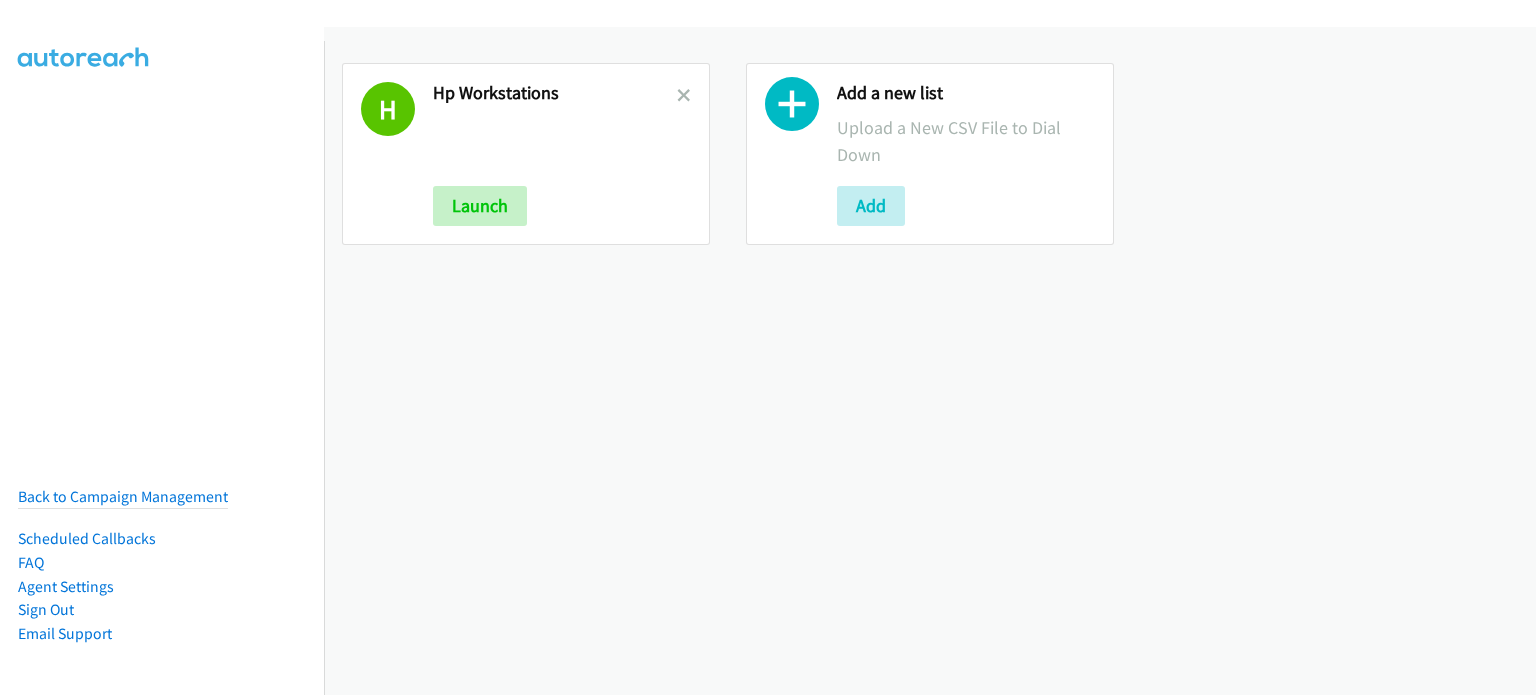 scroll, scrollTop: 0, scrollLeft: 0, axis: both 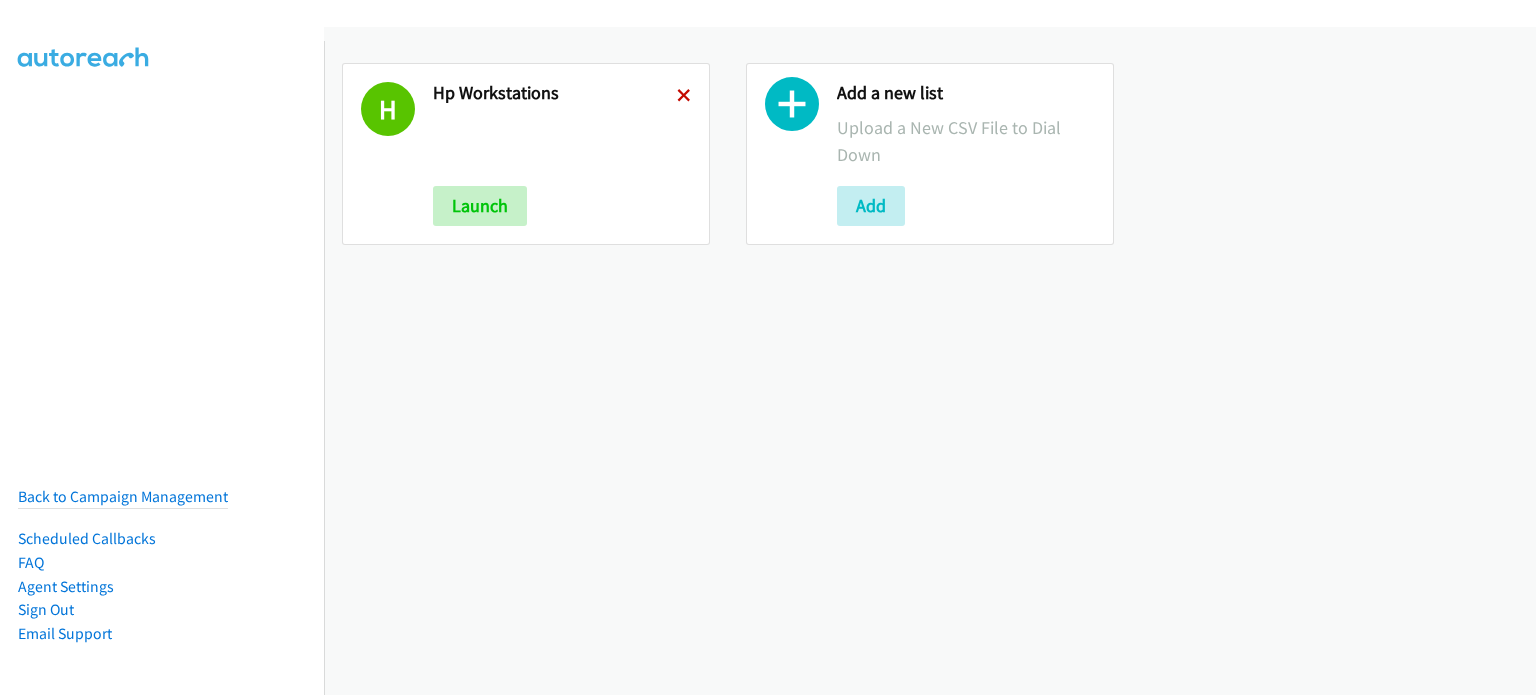 click at bounding box center [684, 97] 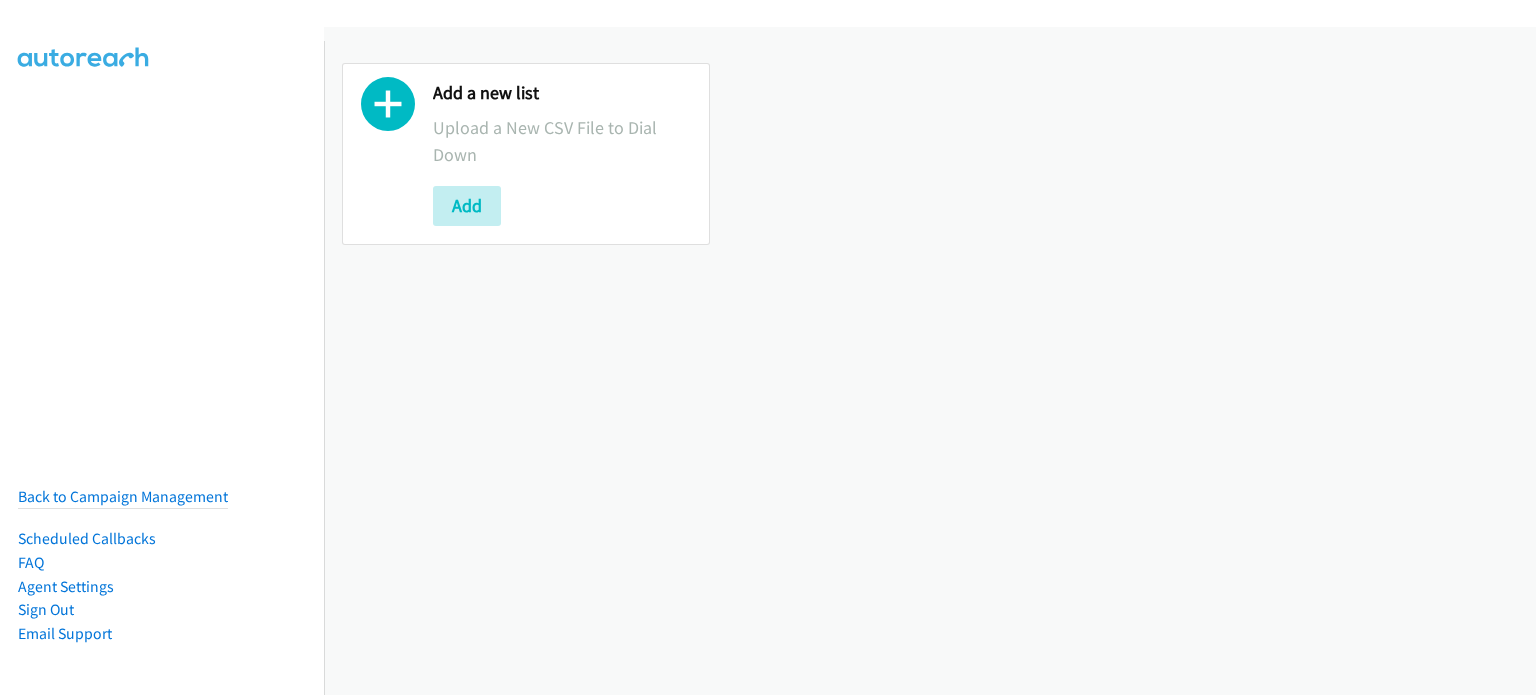 scroll, scrollTop: 0, scrollLeft: 0, axis: both 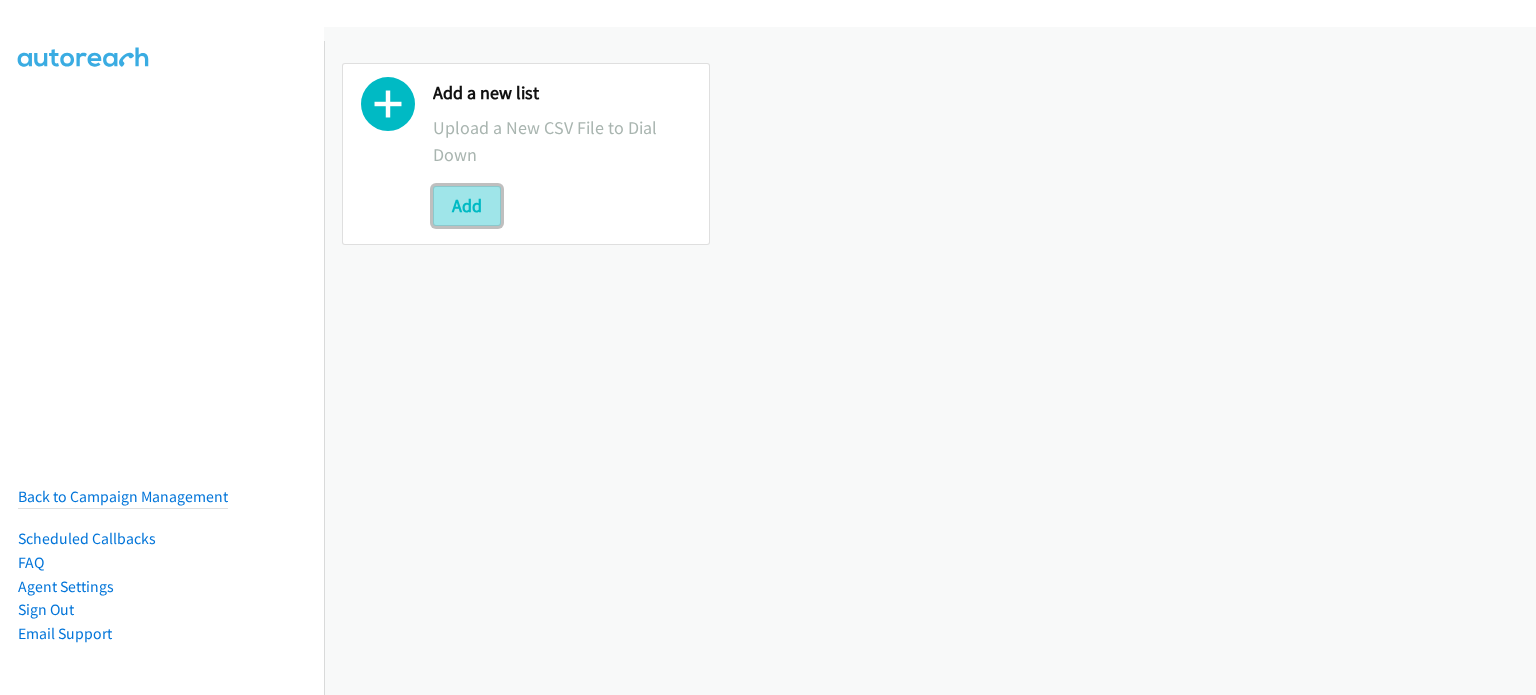 click on "Add" at bounding box center (467, 206) 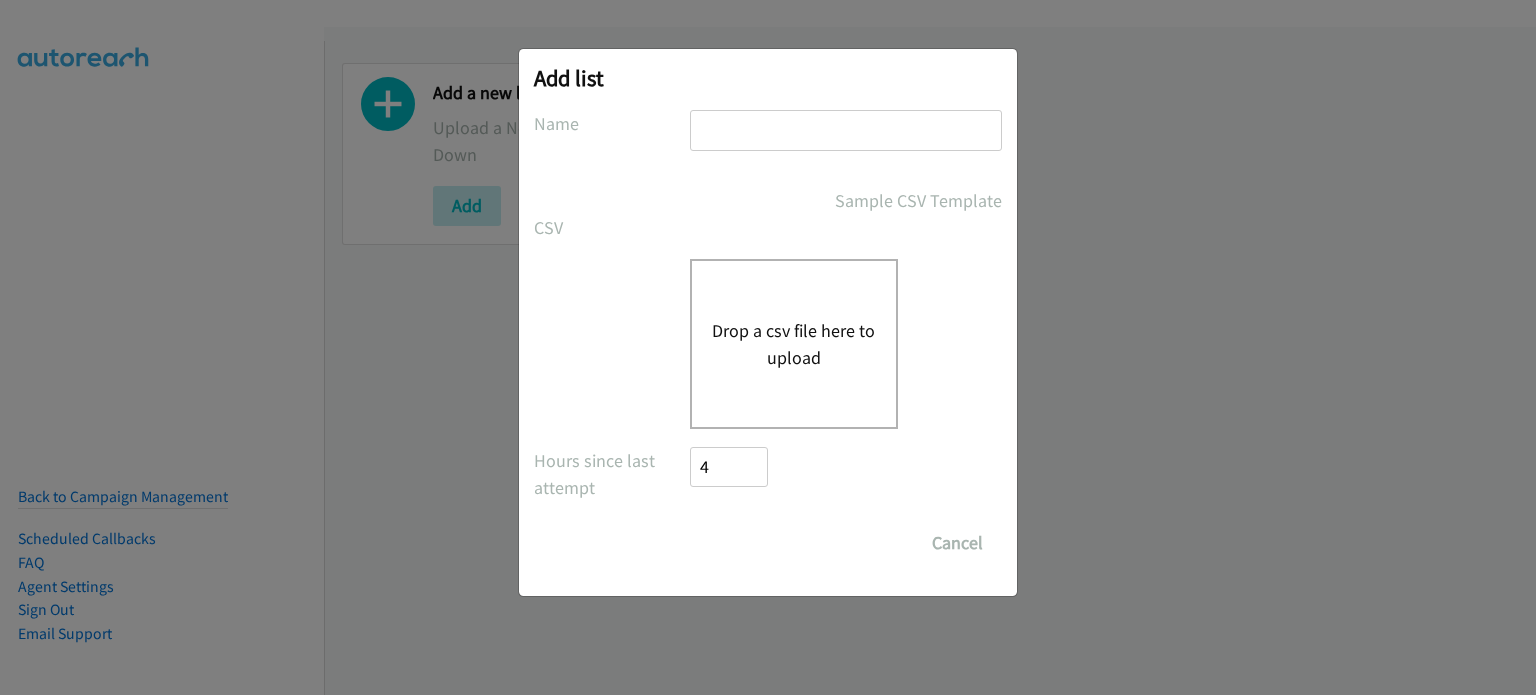 click at bounding box center (846, 130) 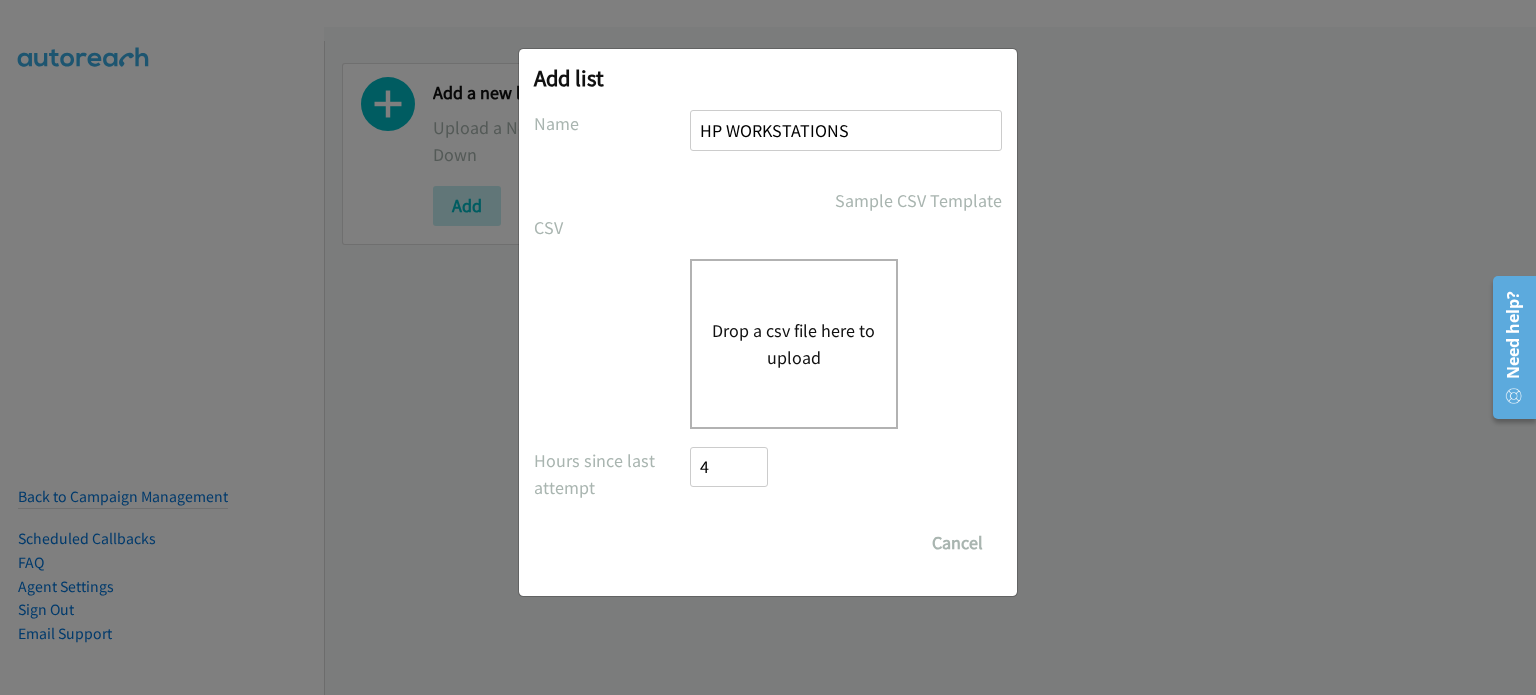click on "Drop a csv file here to upload" at bounding box center [794, 344] 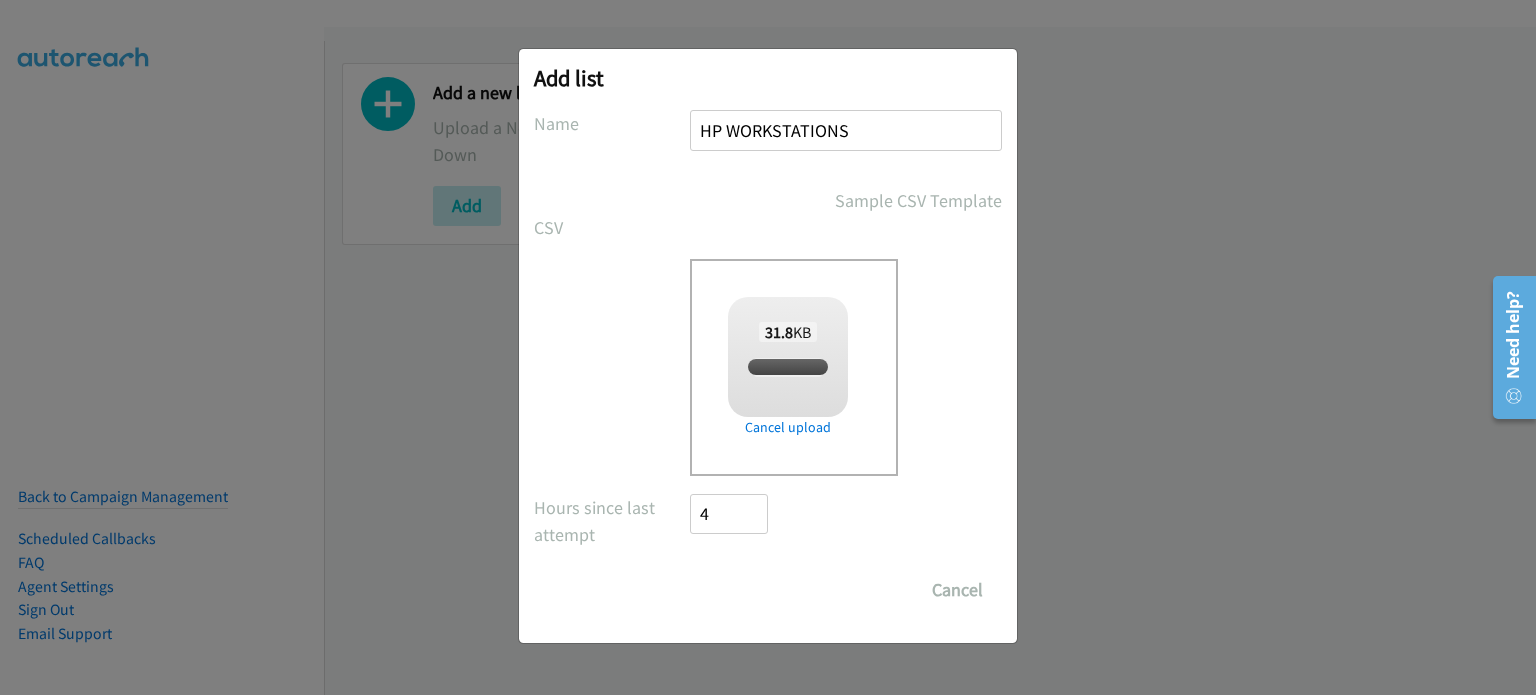 checkbox on "true" 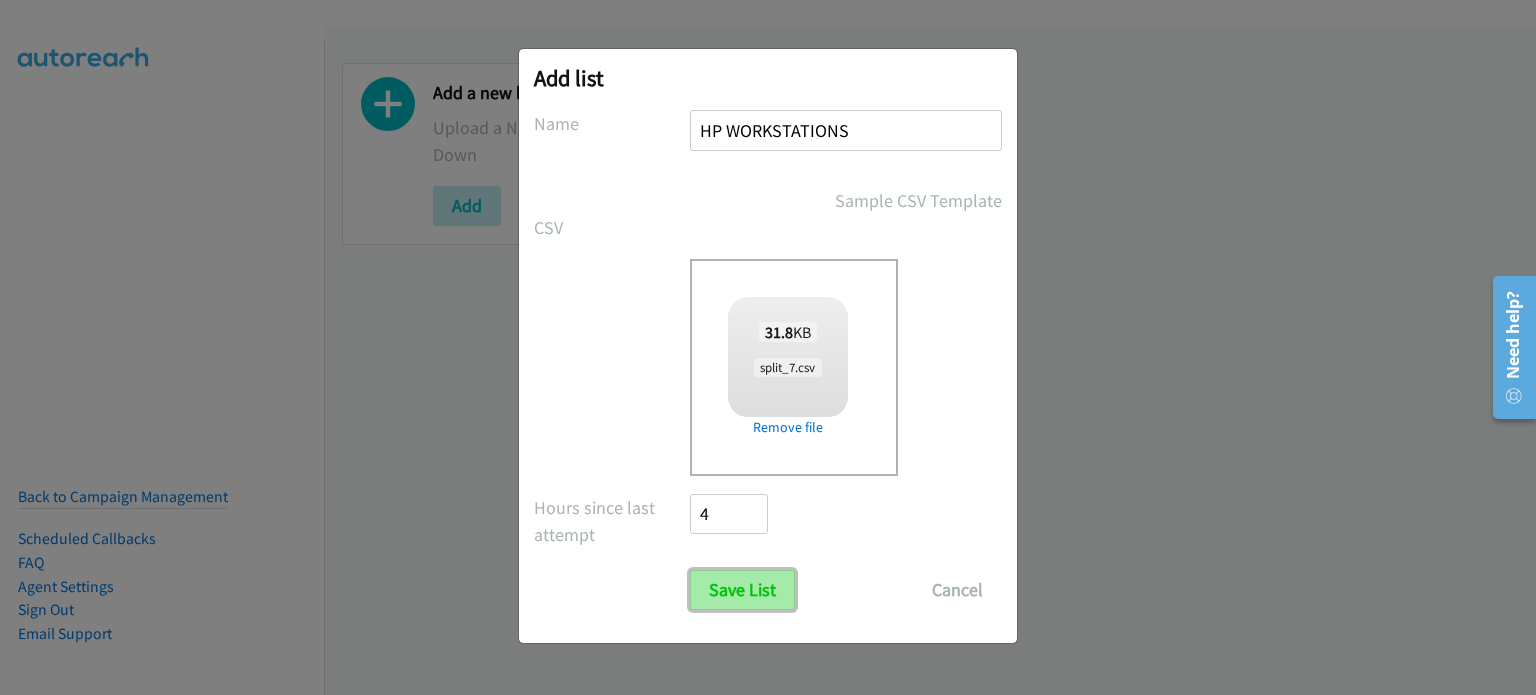 click on "Save List" at bounding box center [742, 590] 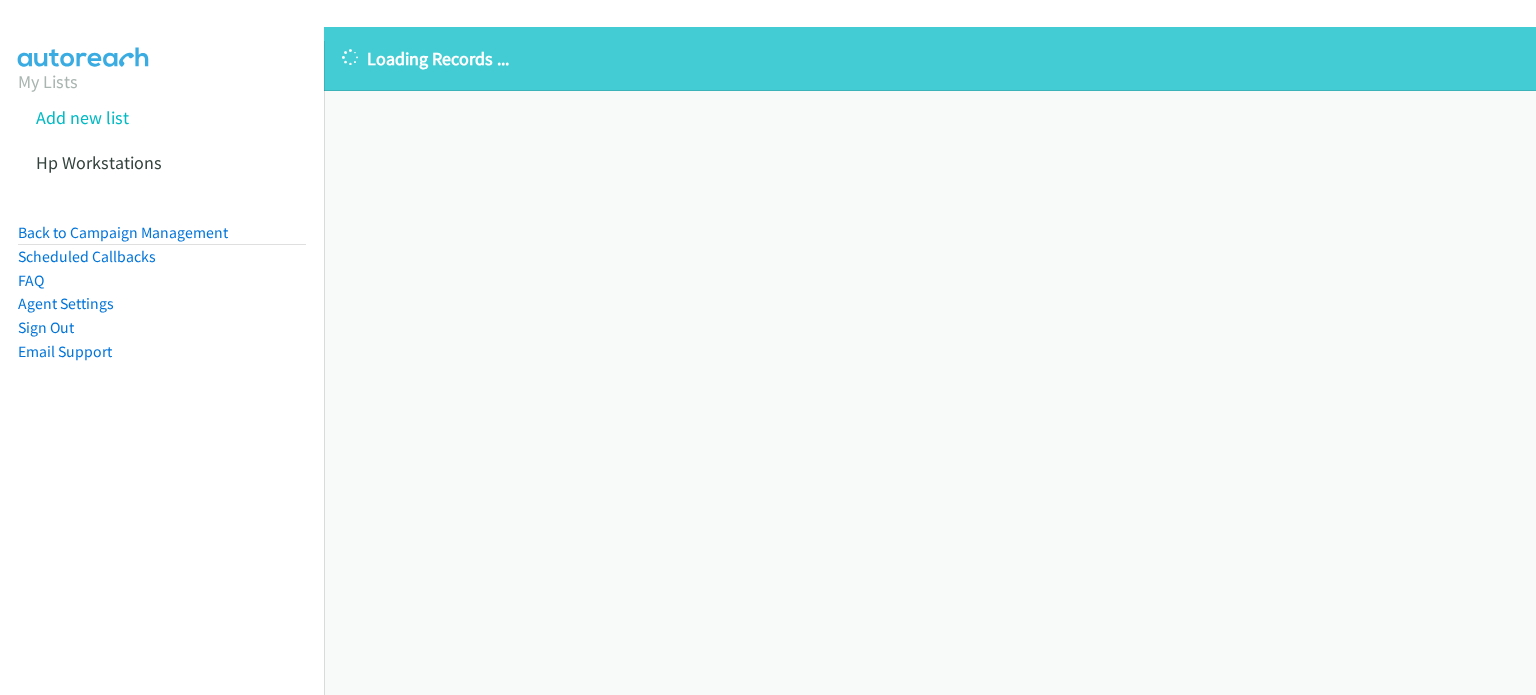 scroll, scrollTop: 0, scrollLeft: 0, axis: both 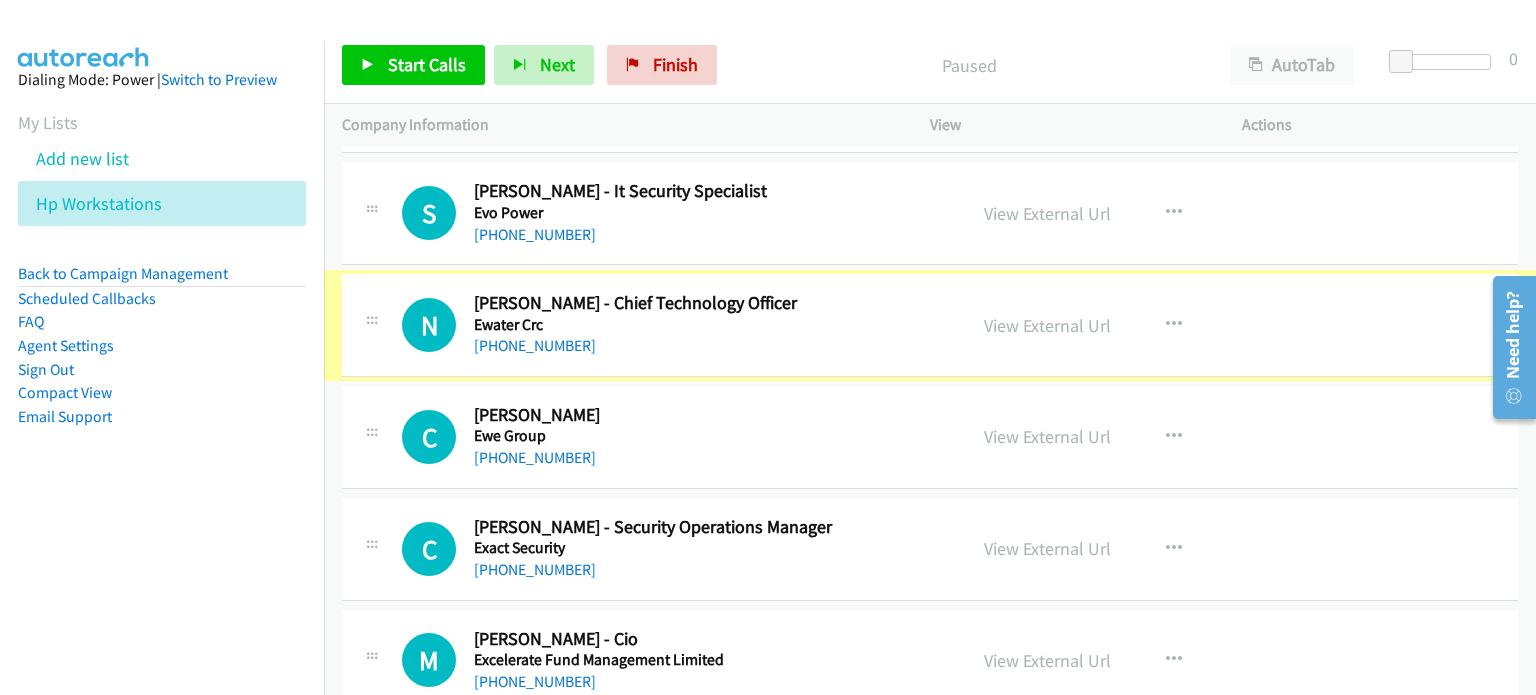 click on "[PHONE_NUMBER]" at bounding box center (535, 345) 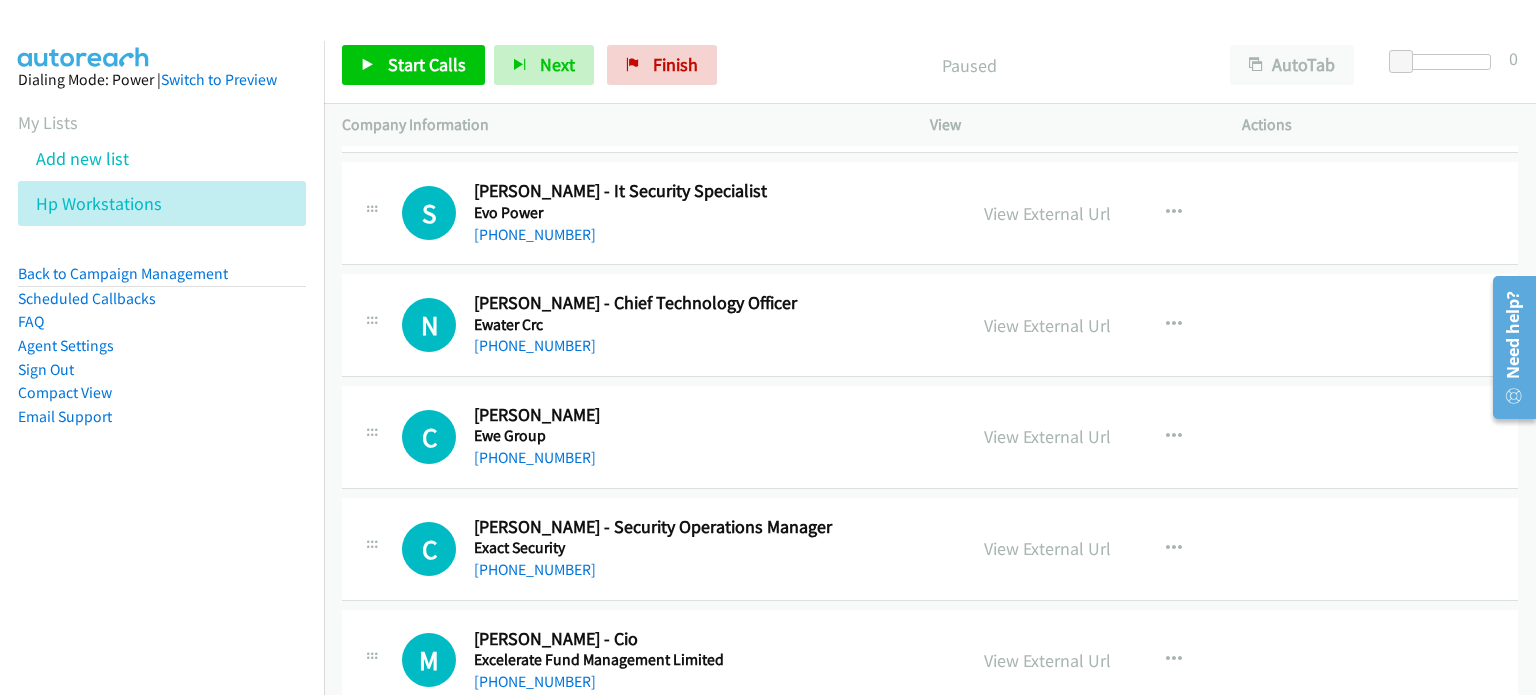 drag, startPoint x: 1372, startPoint y: 298, endPoint x: 1291, endPoint y: 310, distance: 81.88406 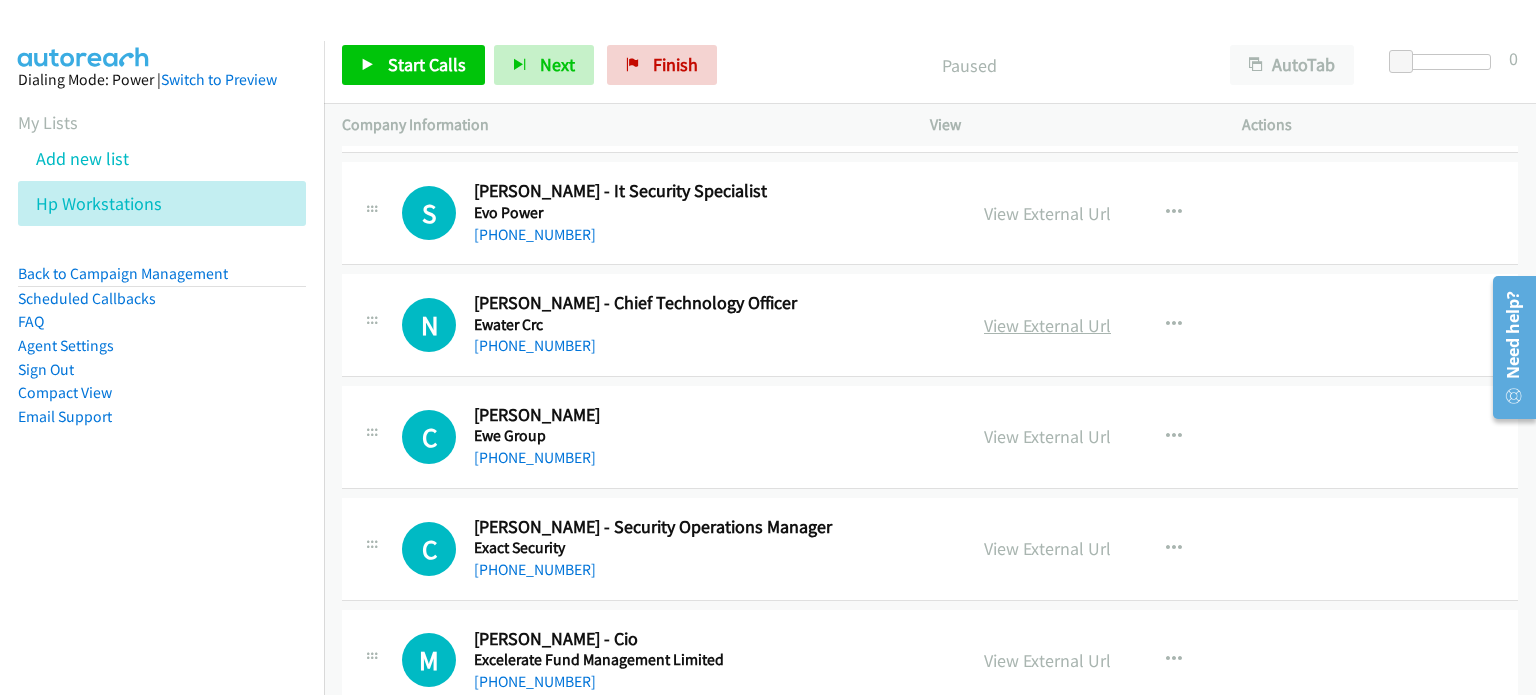 click on "View External Url" at bounding box center [1047, 325] 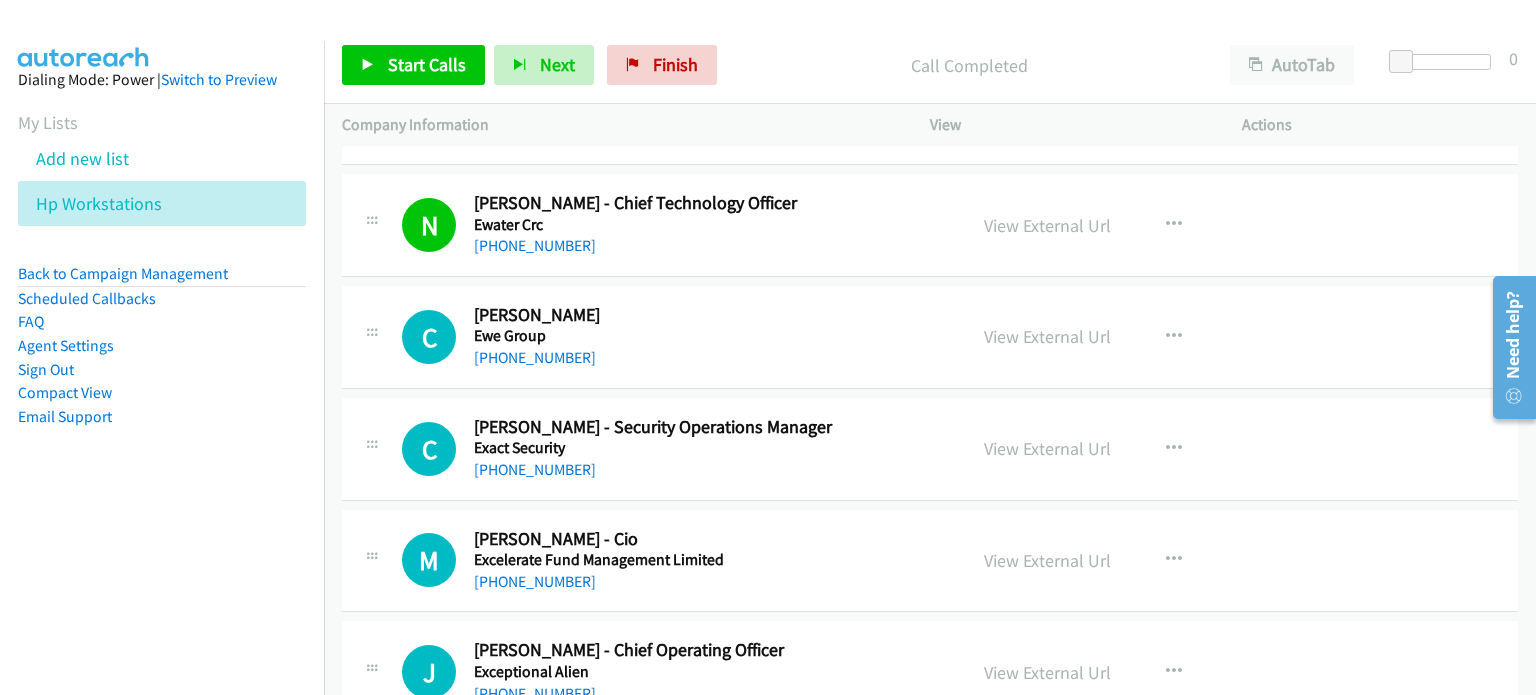 scroll, scrollTop: 400, scrollLeft: 0, axis: vertical 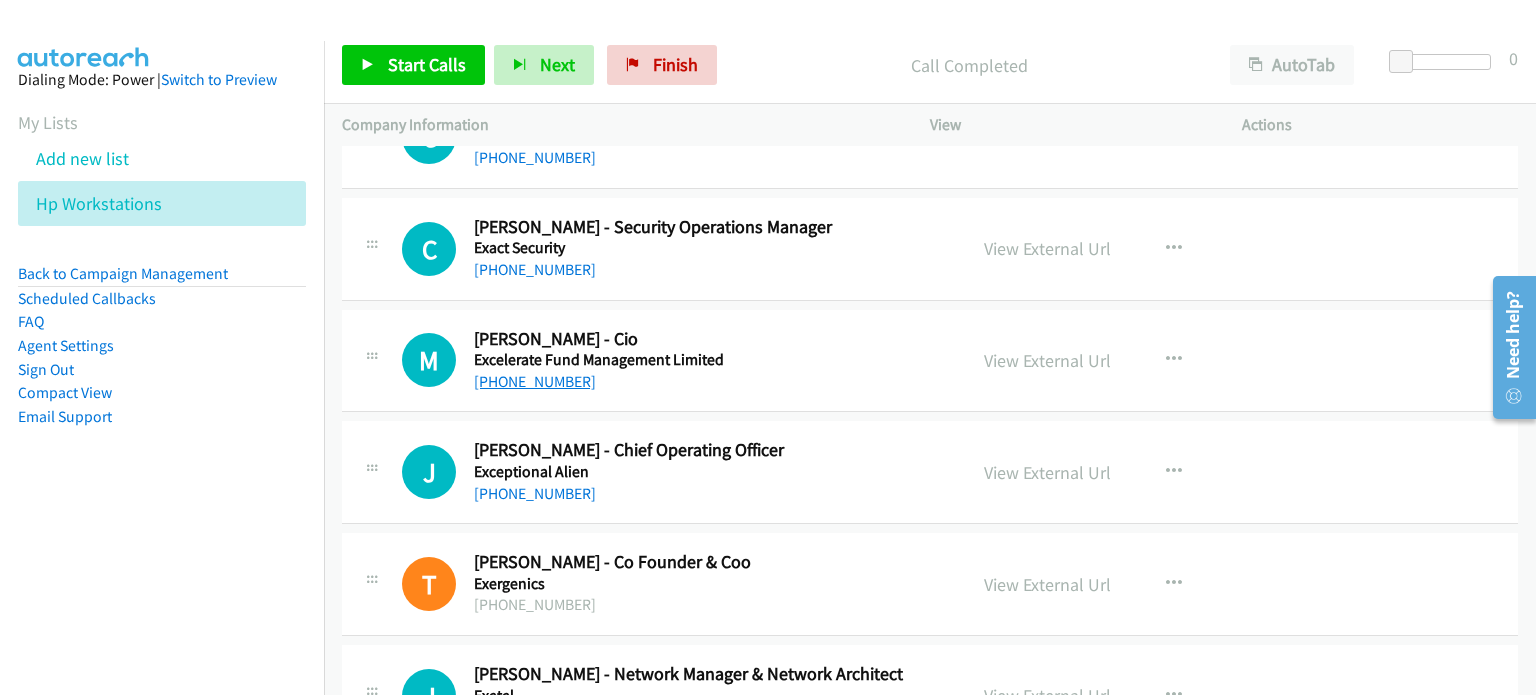 click on "[PHONE_NUMBER]" at bounding box center (535, 381) 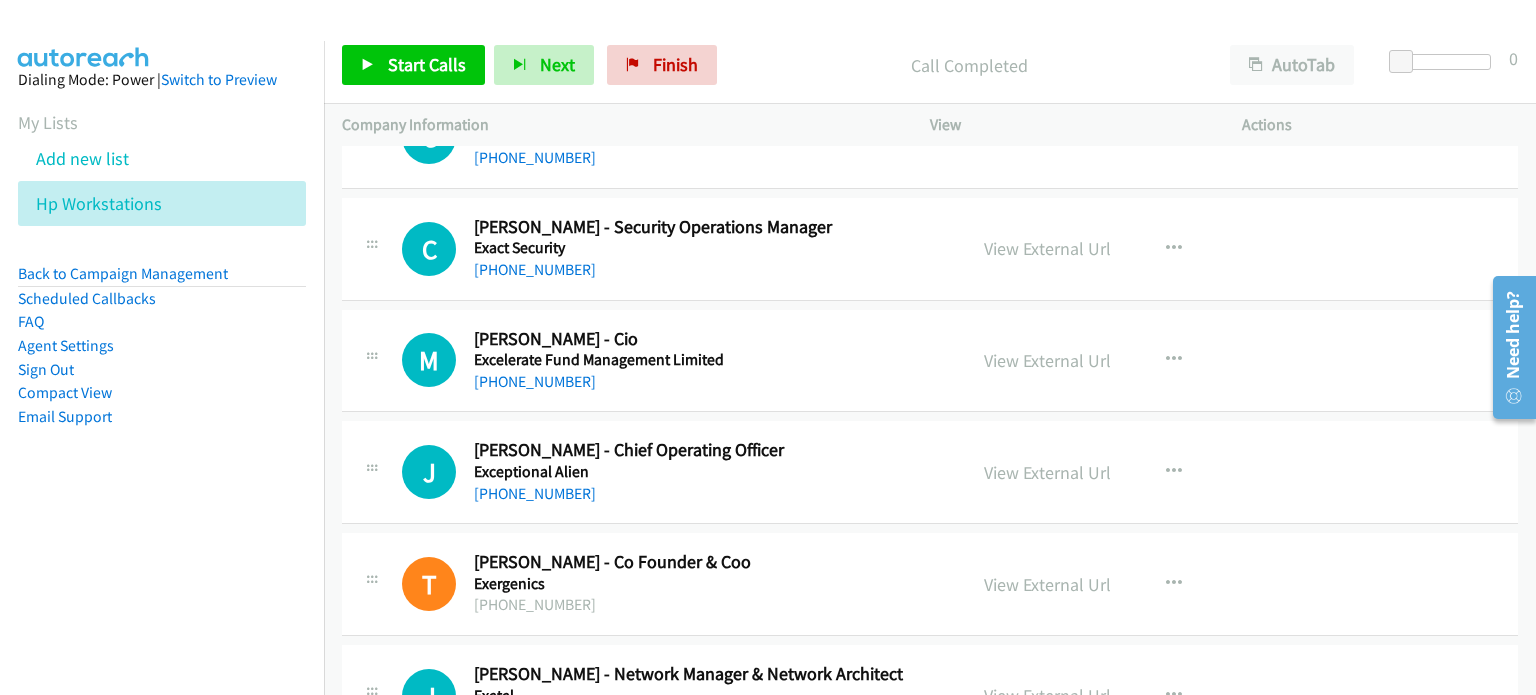 click on "M
Callback Scheduled
[PERSON_NAME] - Cio
Excelerate Fund Management Limited
[GEOGRAPHIC_DATA]/[GEOGRAPHIC_DATA]
[PHONE_NUMBER]
View External Url
View External Url
Schedule/Manage Callback
Start Calls Here
Remove from list
Add to do not call list
Reset Call Status" at bounding box center [930, 361] 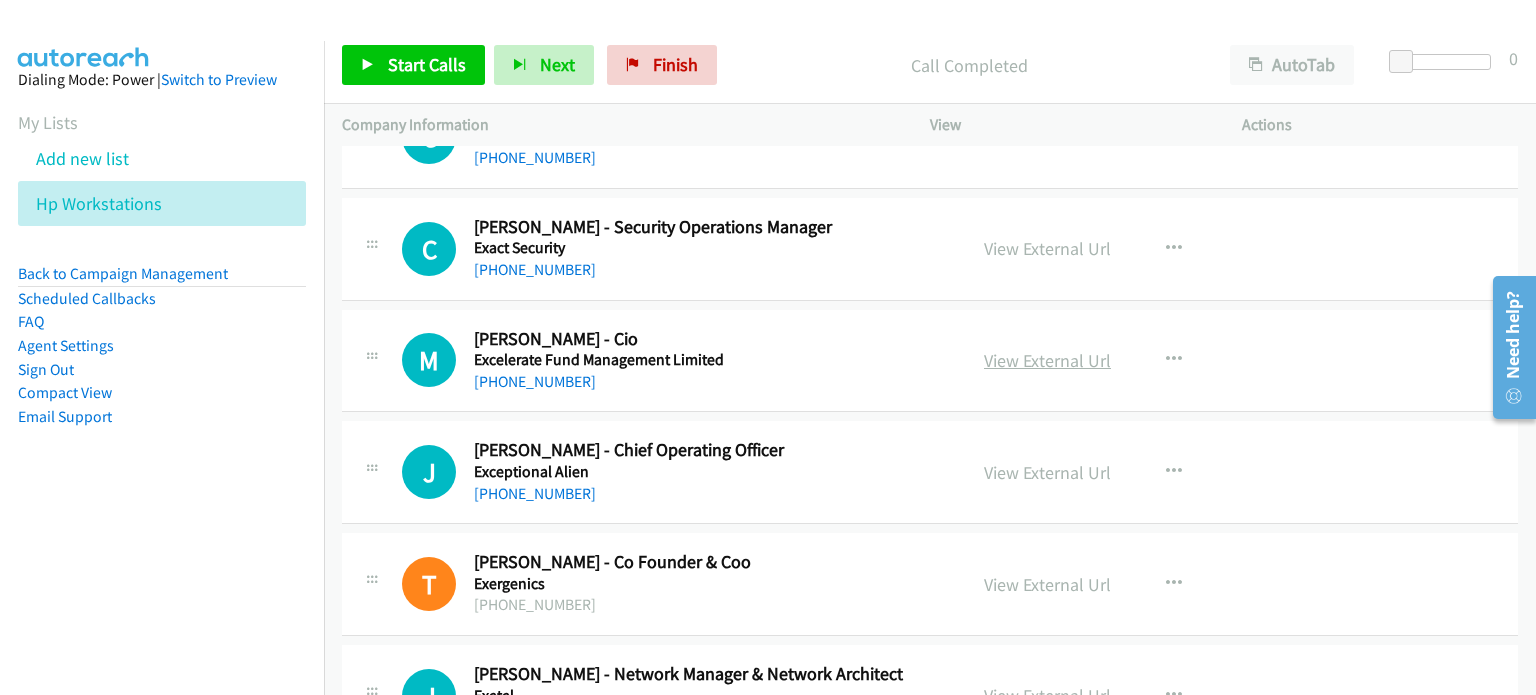 click on "View External Url" at bounding box center [1047, 360] 